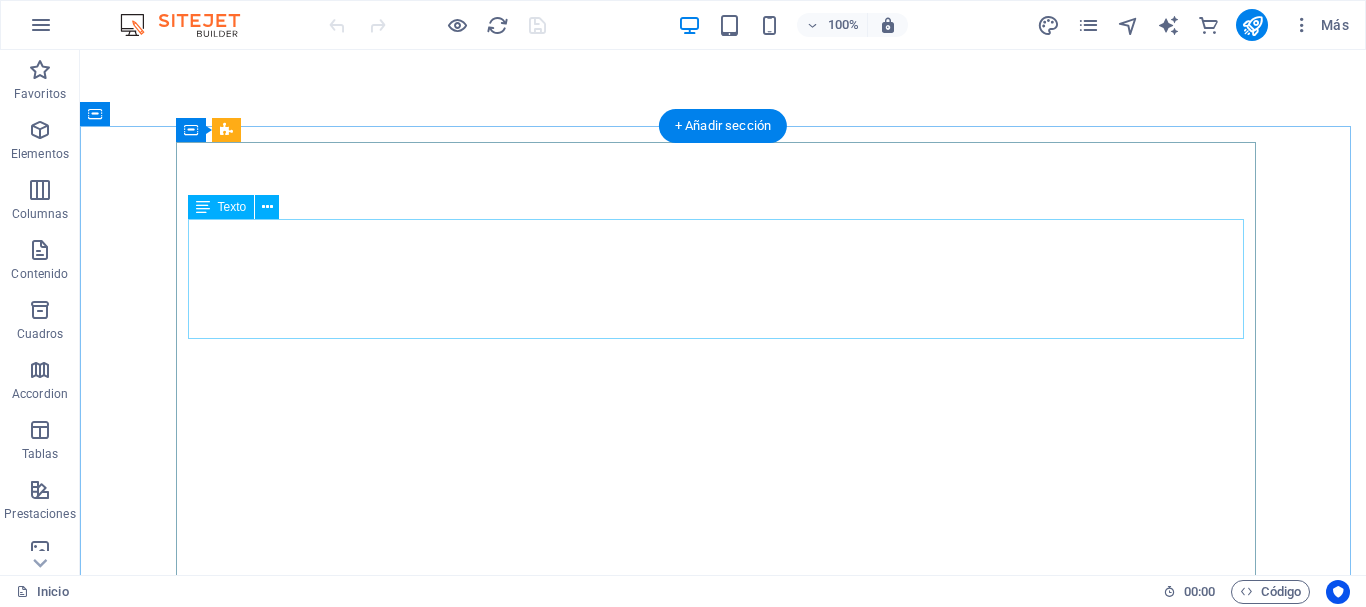 scroll, scrollTop: 0, scrollLeft: 0, axis: both 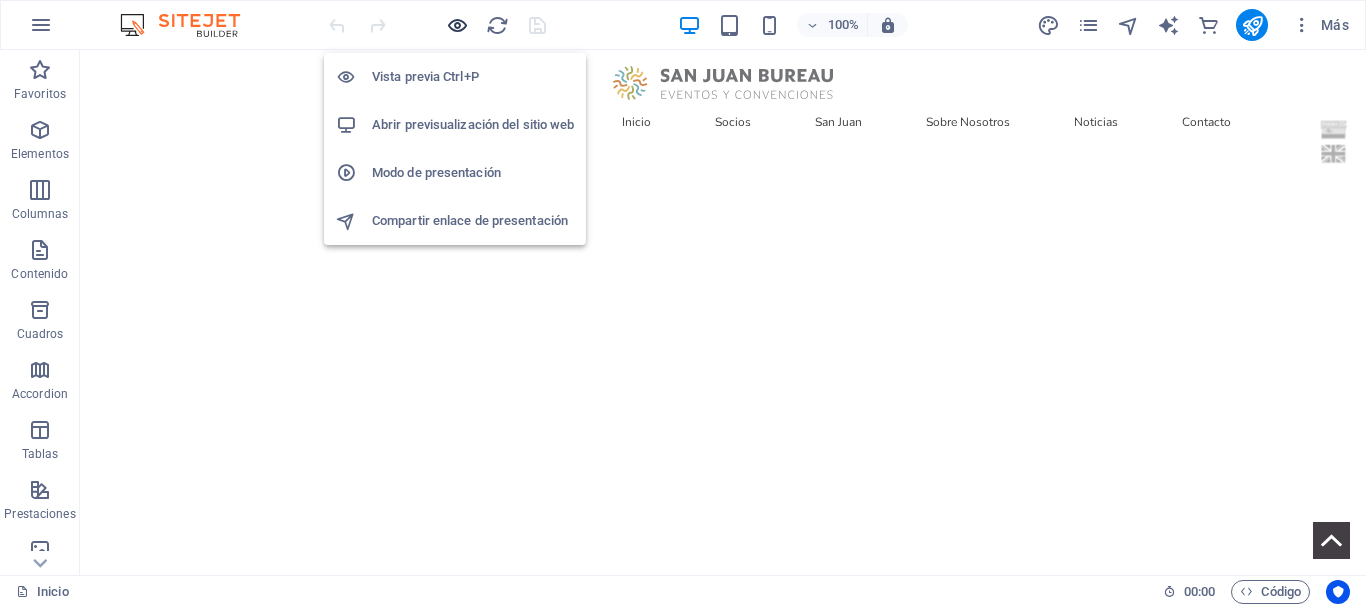 click at bounding box center [457, 25] 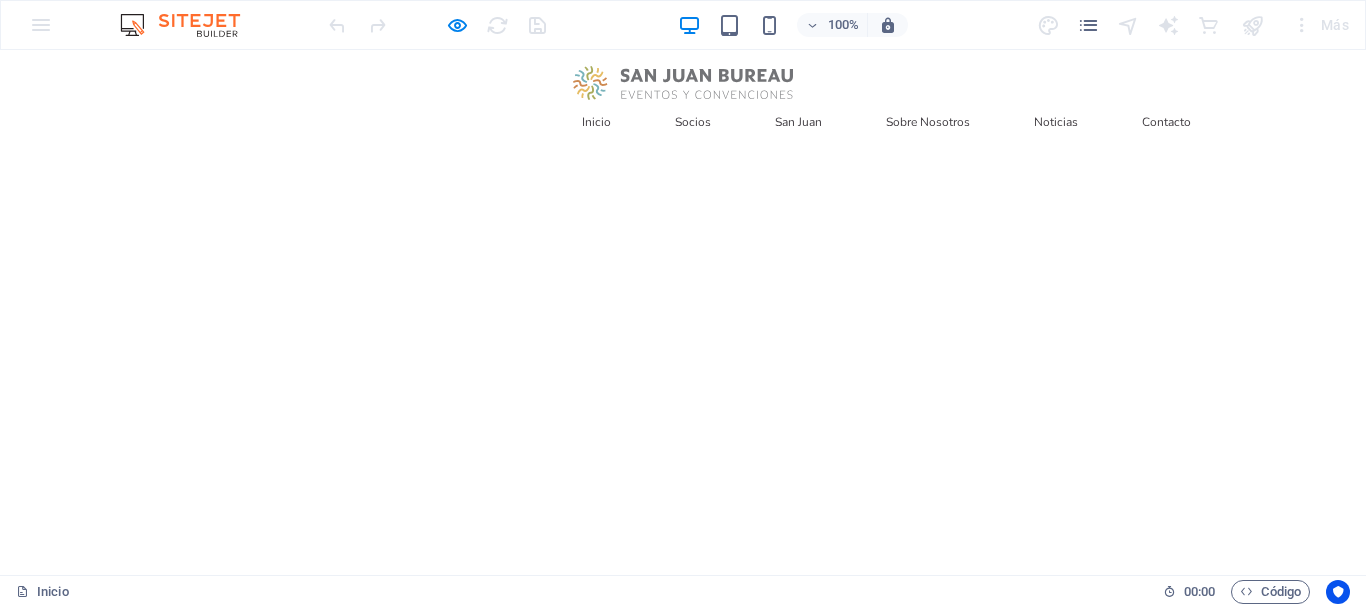 click on "Contacto" at bounding box center [1166, 122] 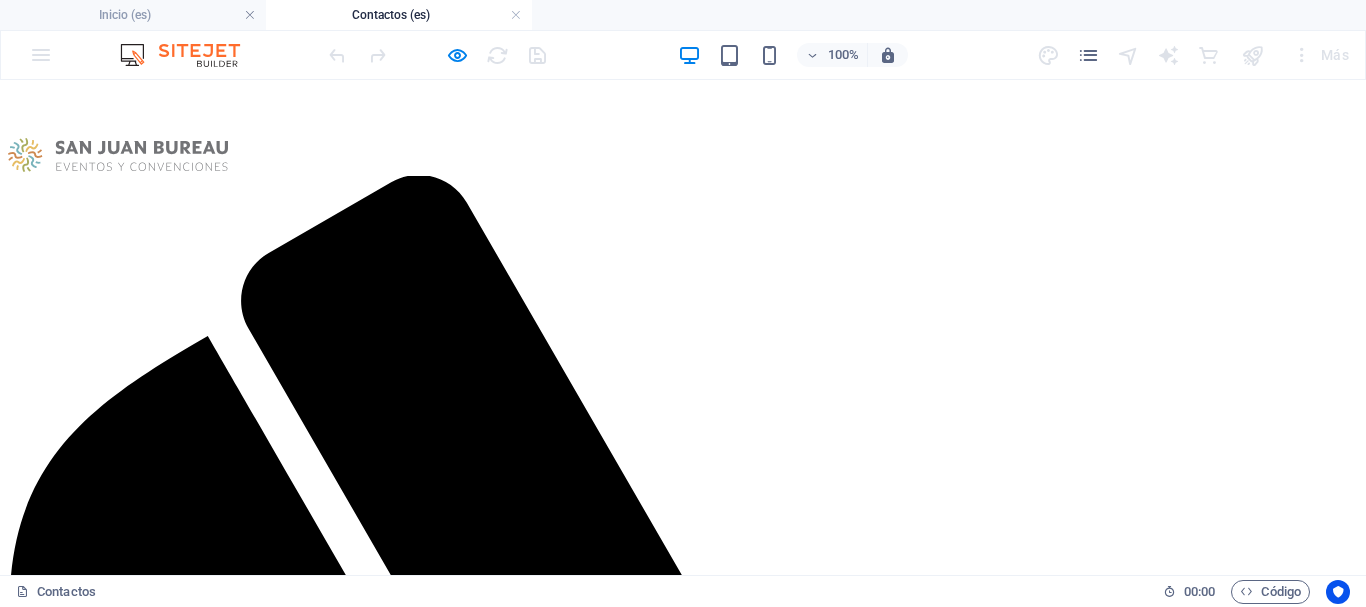 scroll, scrollTop: 0, scrollLeft: 0, axis: both 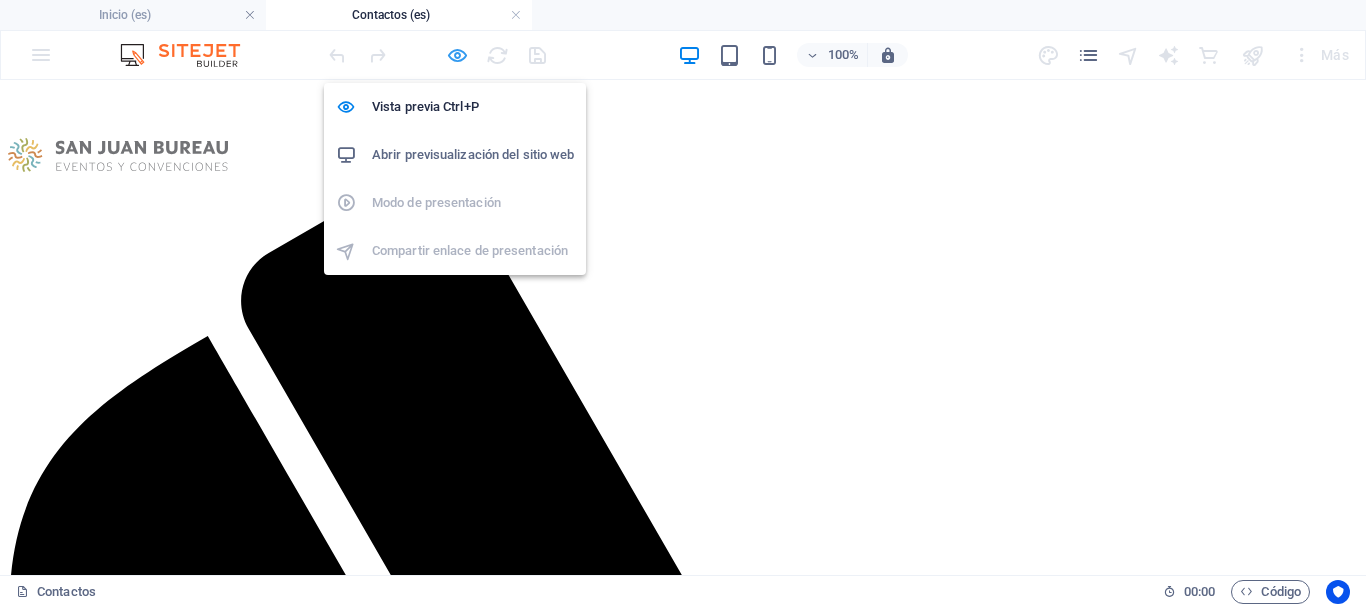 drag, startPoint x: 457, startPoint y: 55, endPoint x: 452, endPoint y: 64, distance: 10.29563 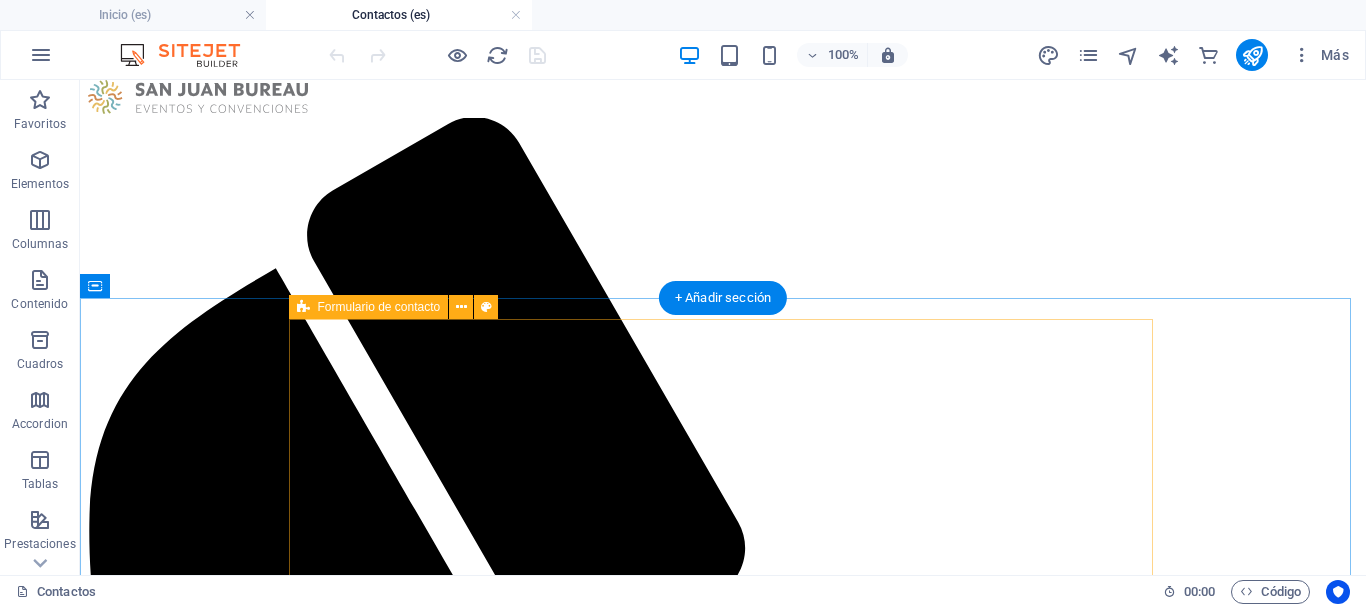 scroll, scrollTop: 200, scrollLeft: 0, axis: vertical 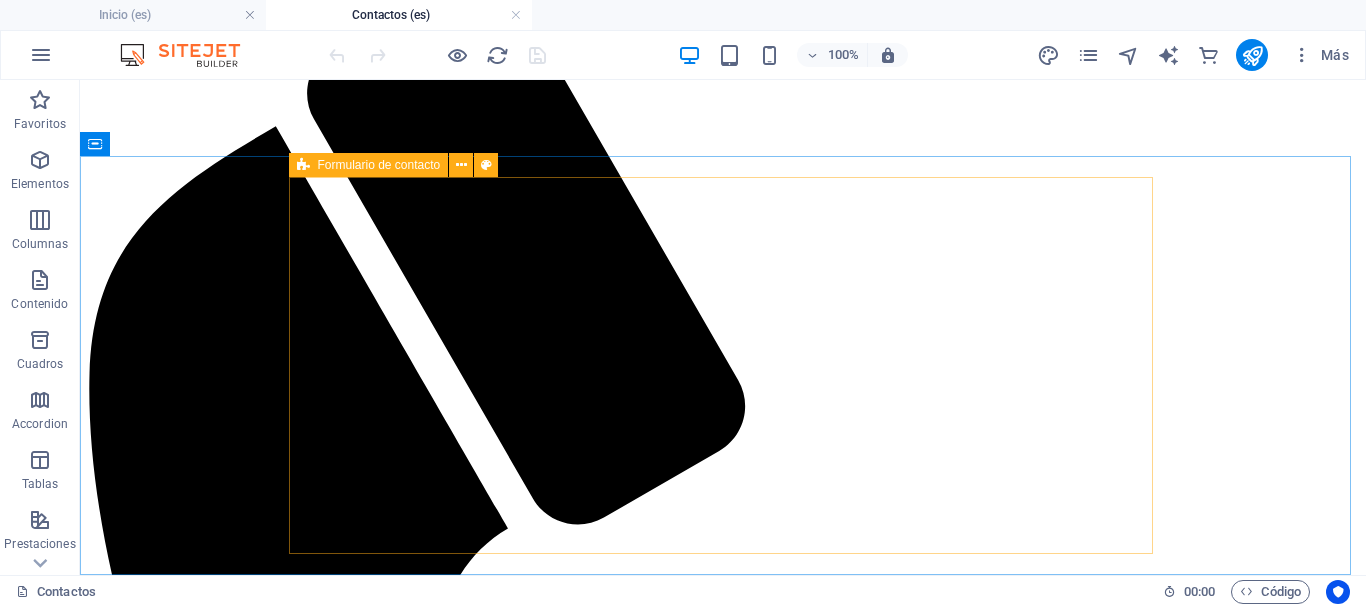 click on "Formulario de contacto" at bounding box center (369, 165) 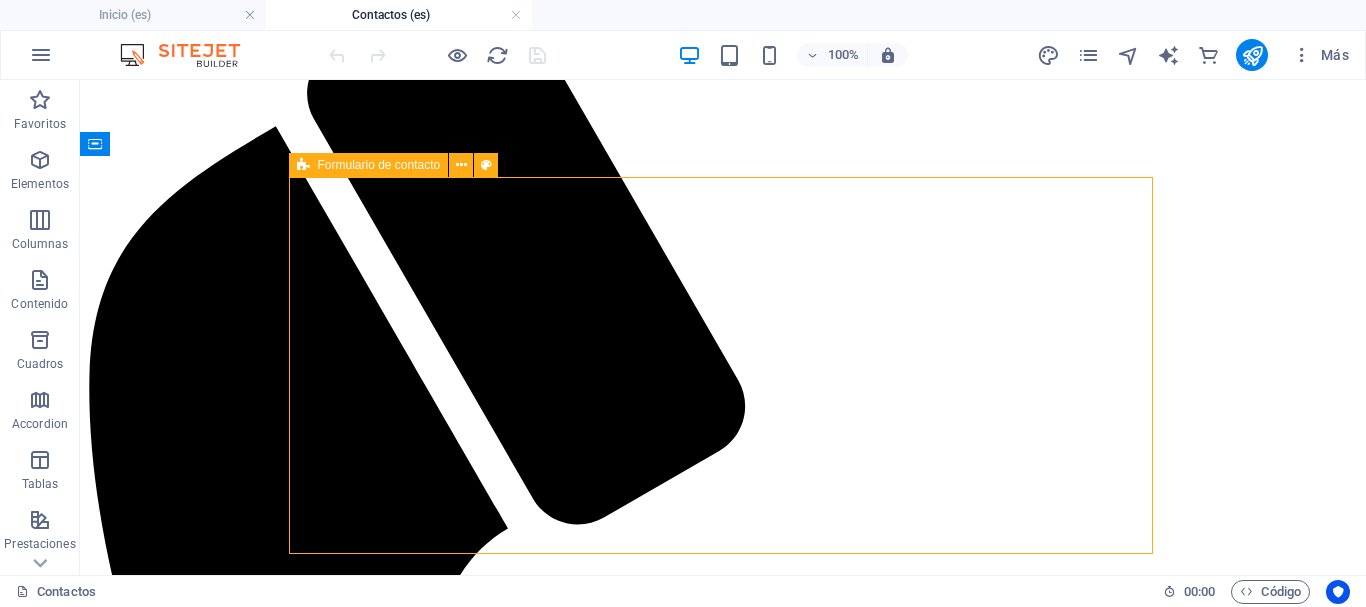 click on "Formulario de contacto" at bounding box center (369, 165) 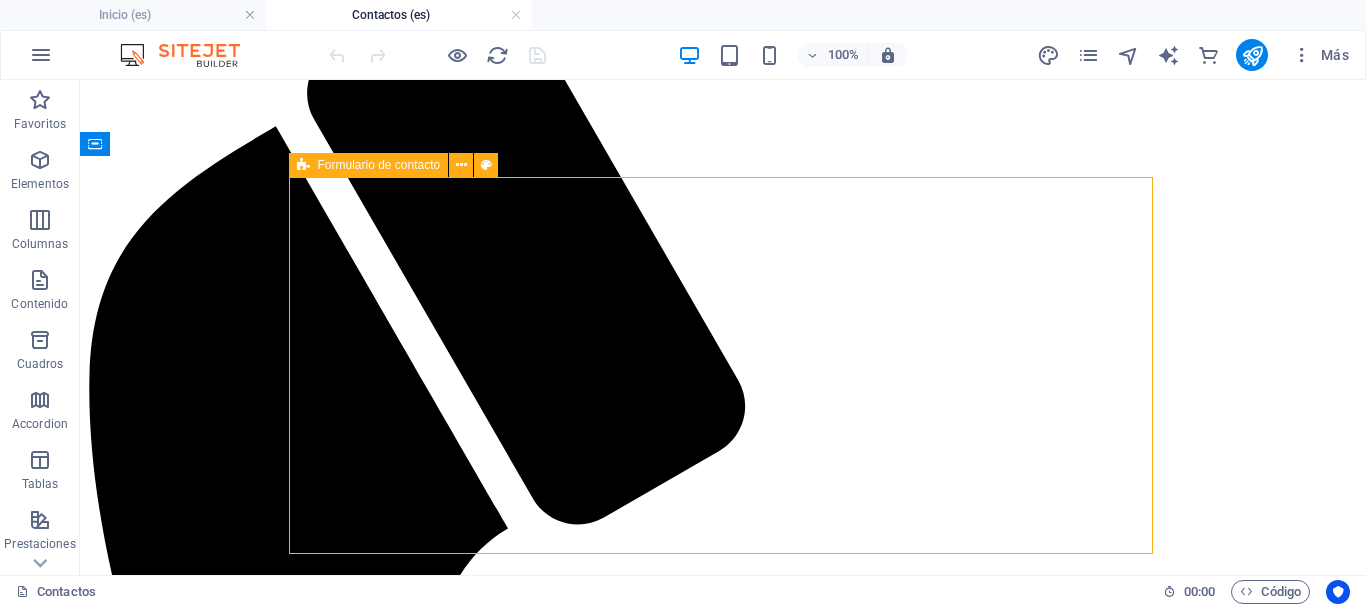 select on "%" 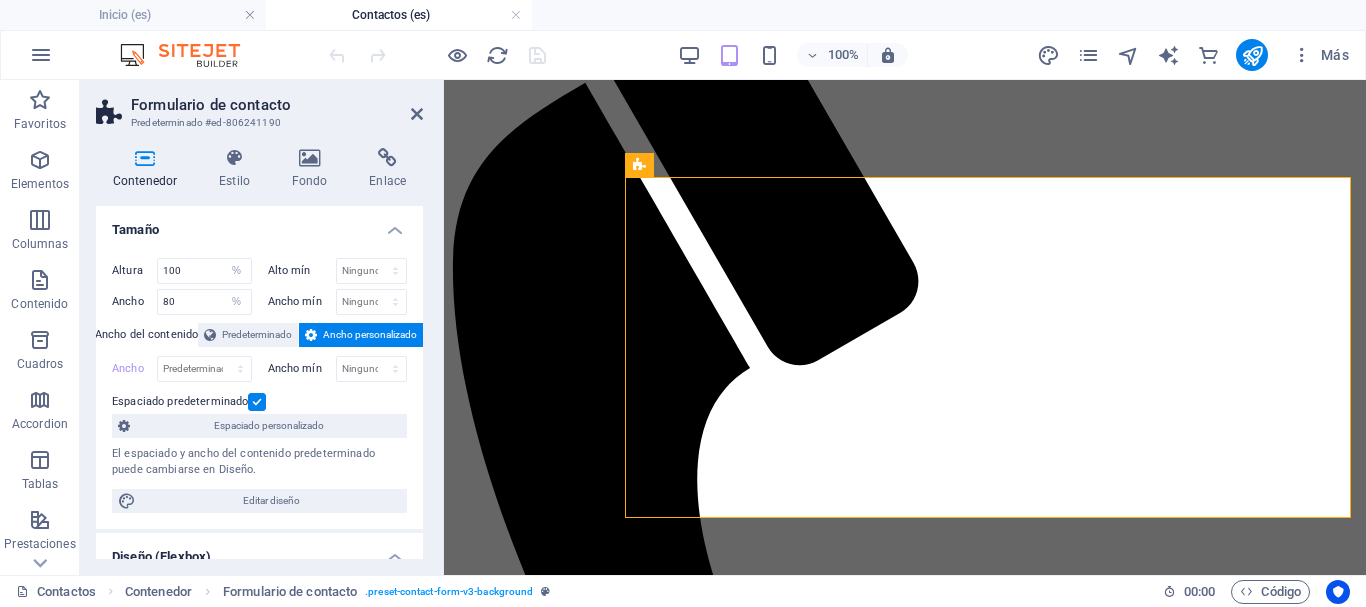 scroll, scrollTop: 190, scrollLeft: 0, axis: vertical 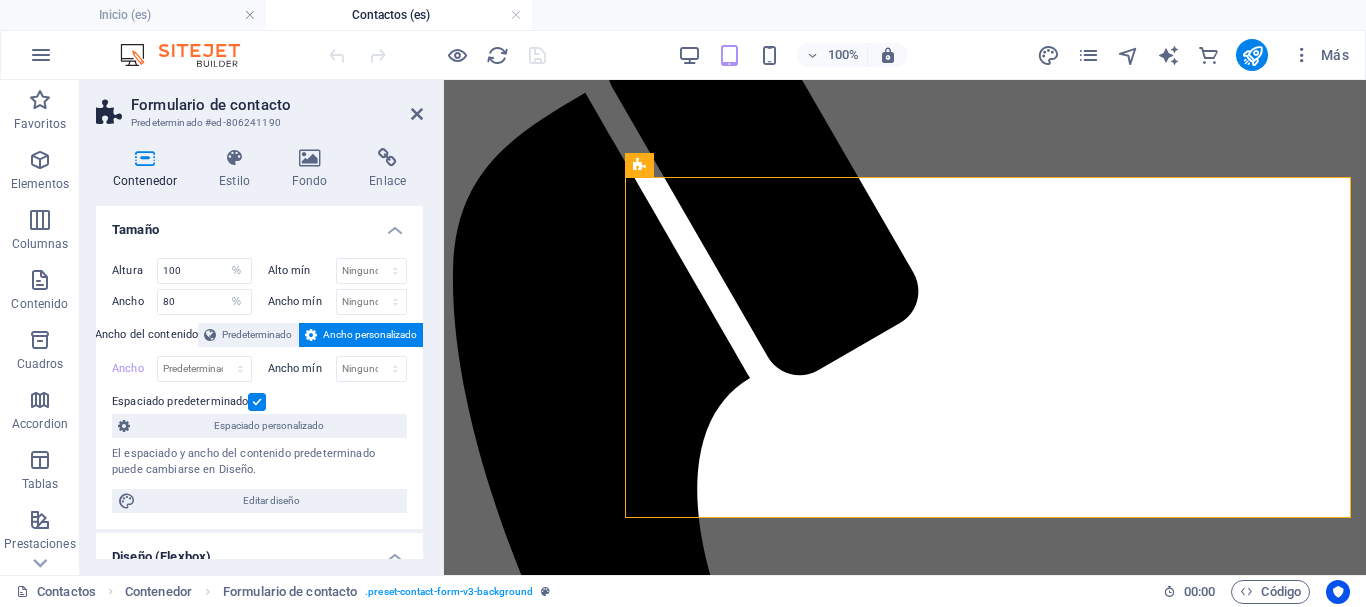 click on "Contenedor" at bounding box center (149, 169) 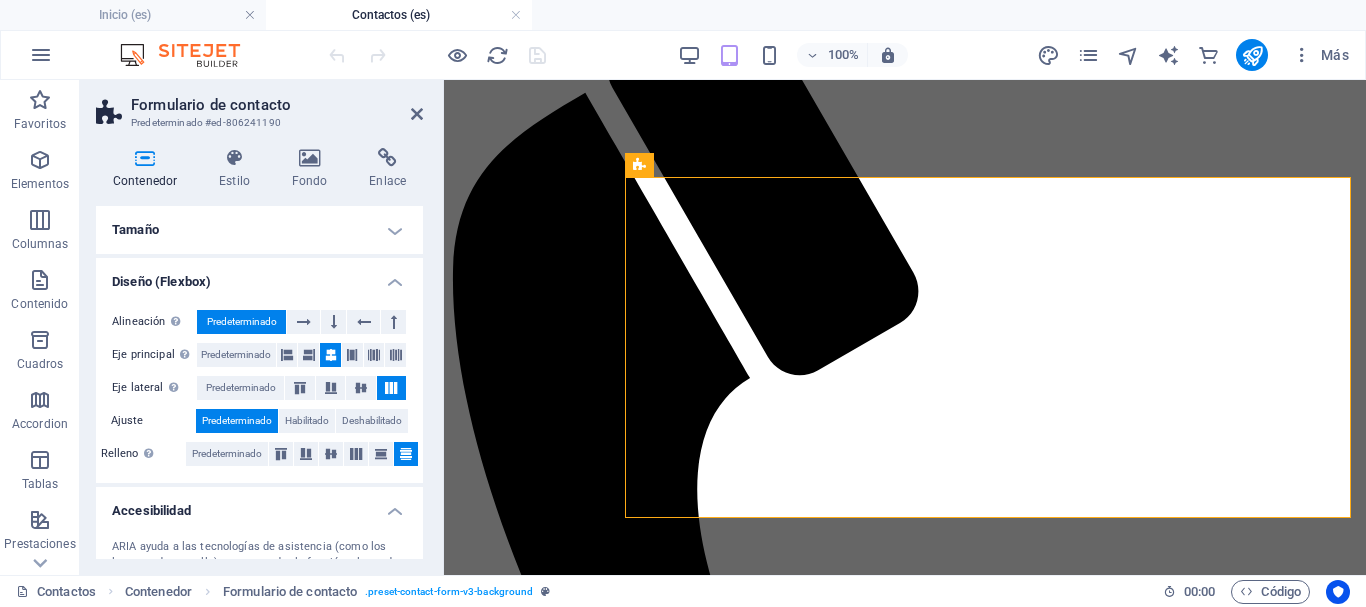 click on "Diseño (Flexbox)" at bounding box center [259, 276] 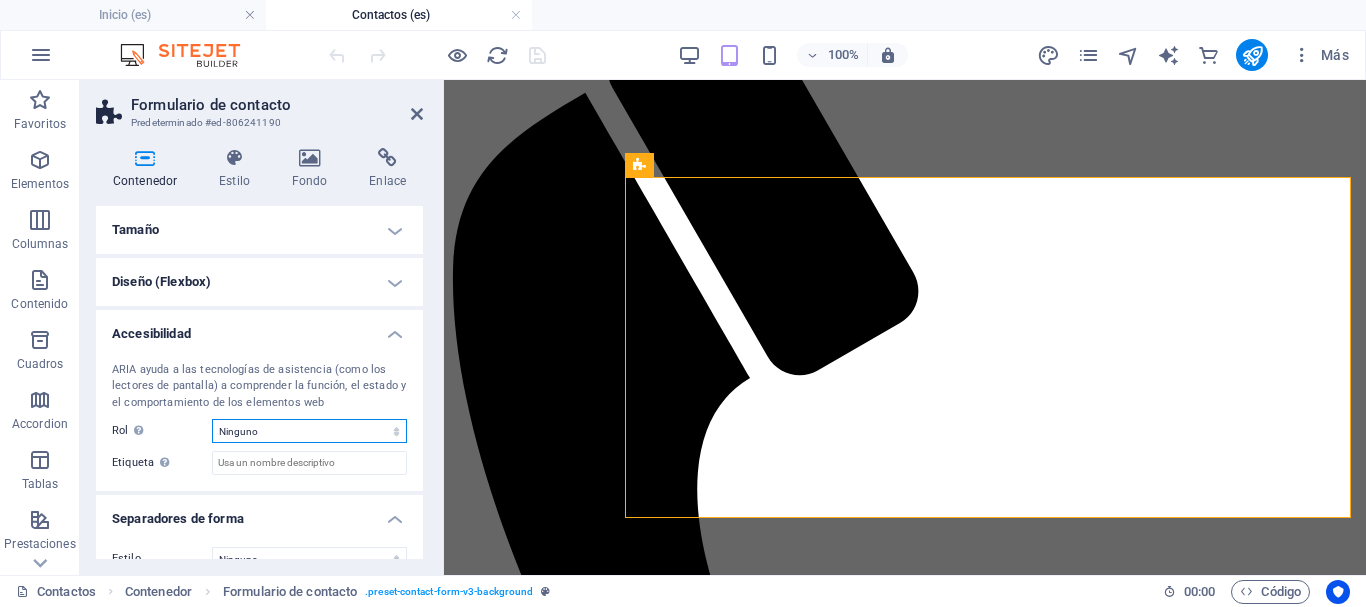 click on "Ninguno Alert Article Banner Comment Complementary Dialog Encabezado Marquee Pie de página Presentation Region Section Separator Status Timer" at bounding box center (309, 431) 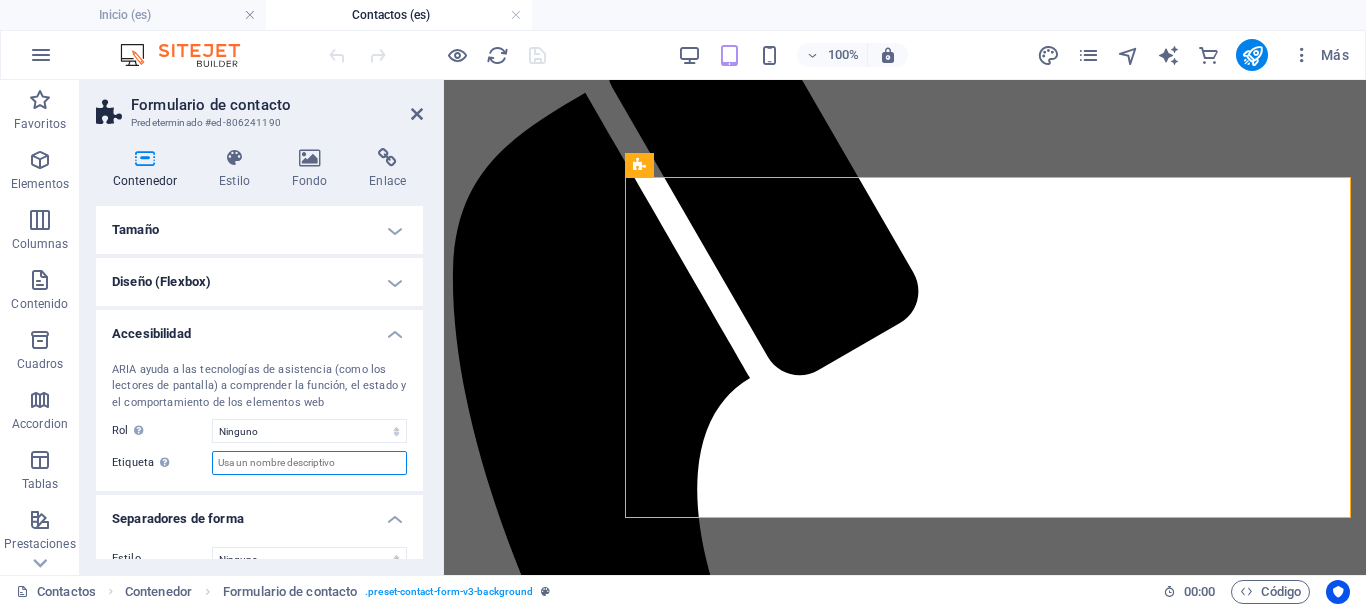 click on "Etiqueta Usa la  etiqueta ARIA  para proporcionar un nombre claro y descriptivo a los elementos que no se explican por sí solos." at bounding box center [309, 463] 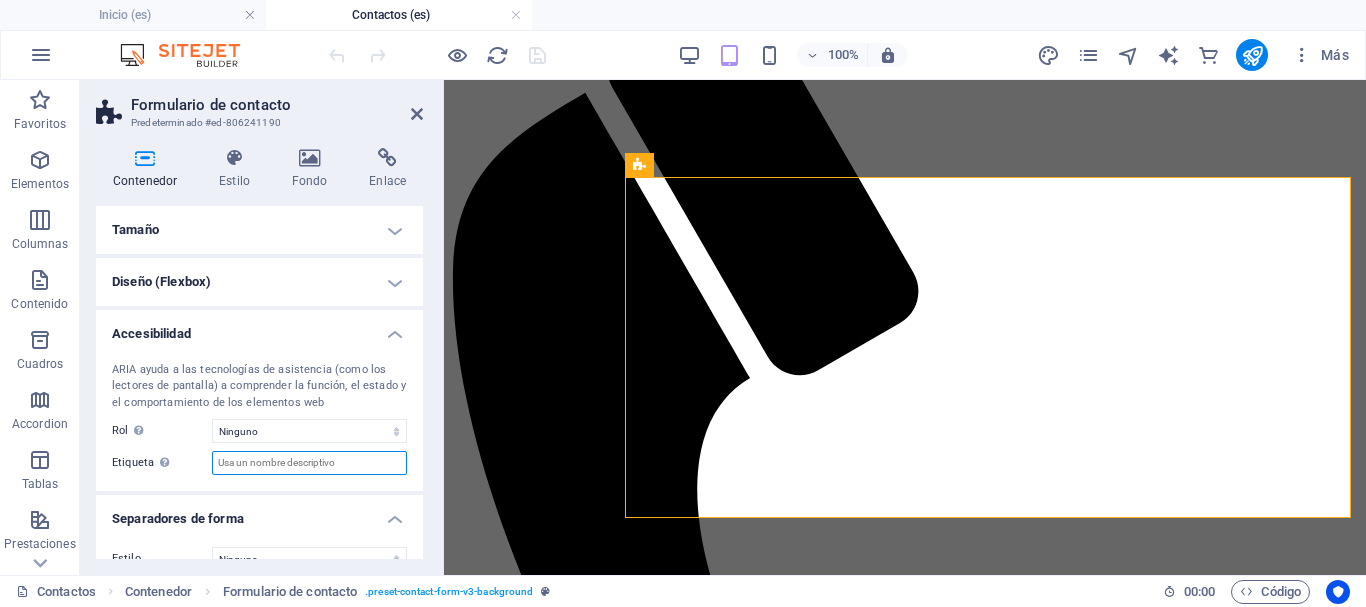 scroll, scrollTop: 28, scrollLeft: 0, axis: vertical 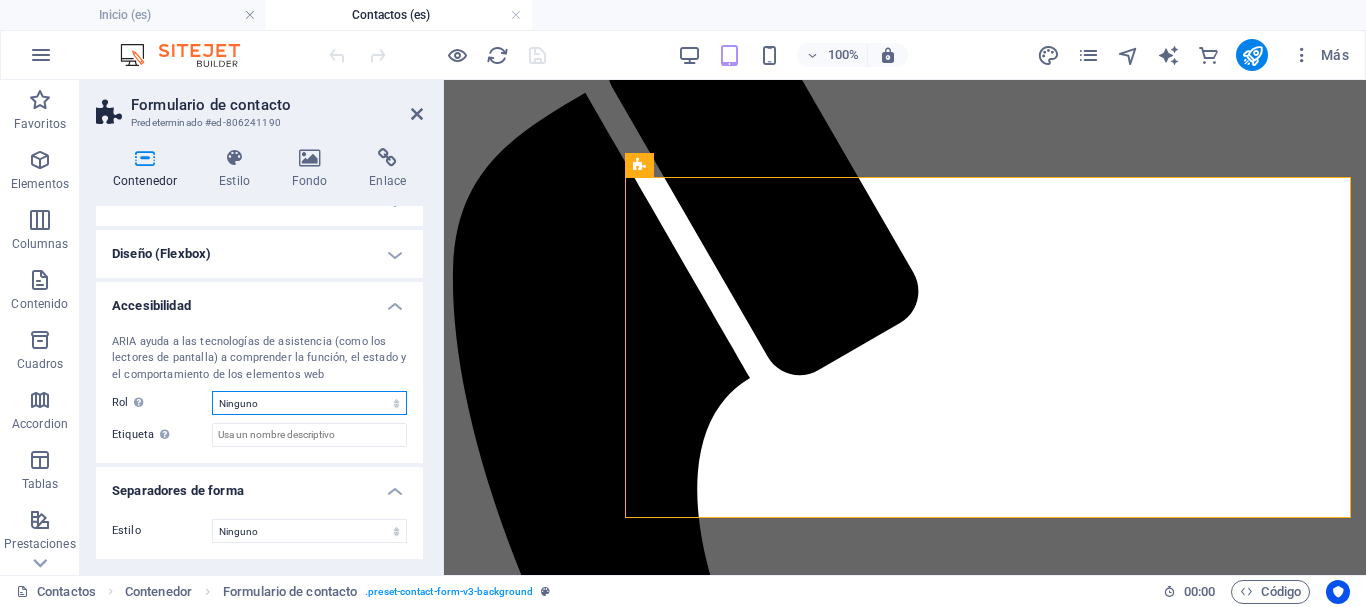 click on "Ninguno Alert Article Banner Comment Complementary Dialog Encabezado Marquee Pie de página Presentation Region Section Separator Status Timer" at bounding box center (309, 403) 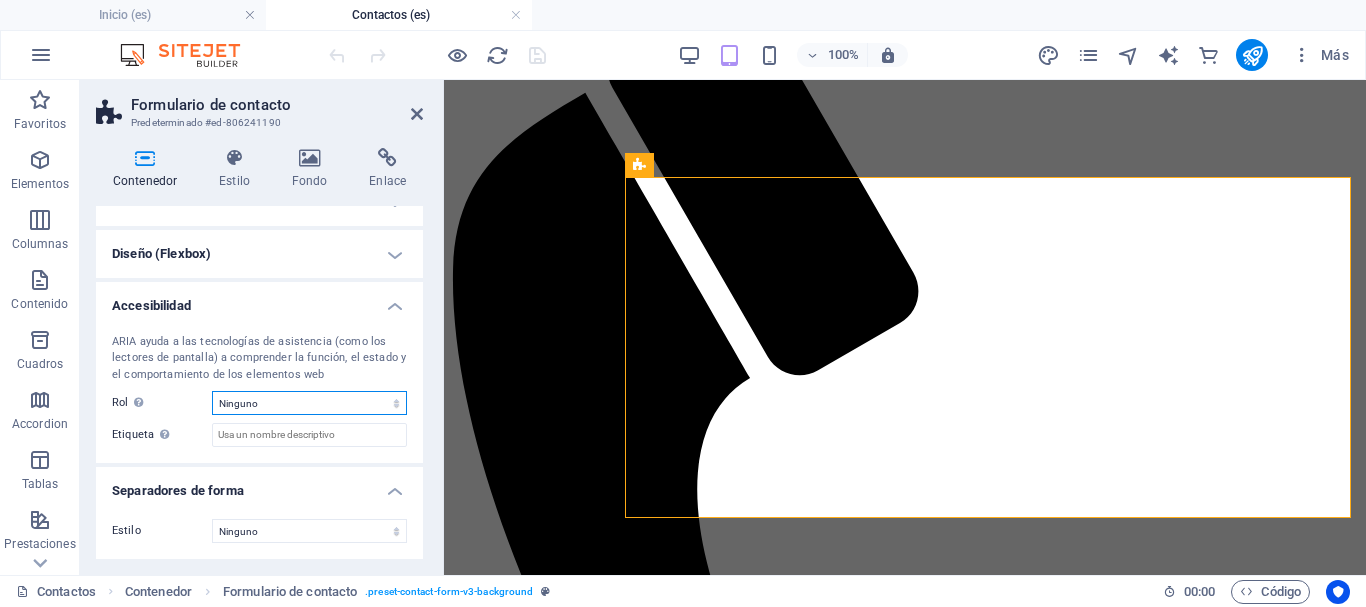 select on "section" 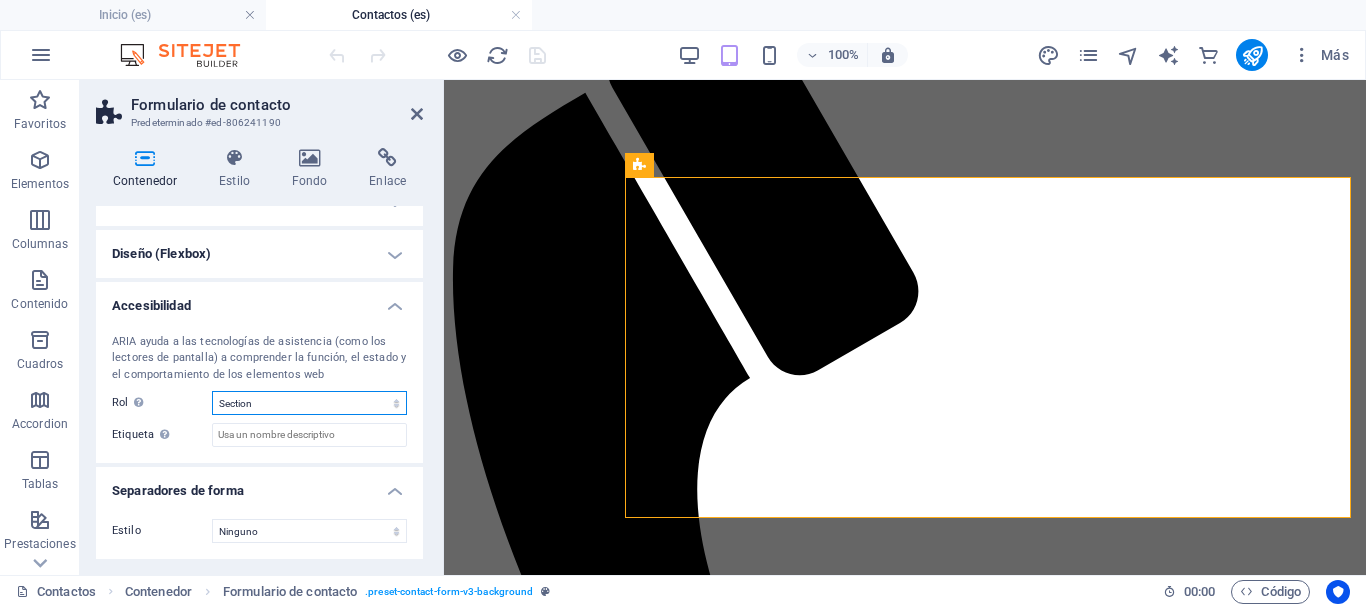 click on "Ninguno Alert Article Banner Comment Complementary Dialog Encabezado Marquee Pie de página Presentation Region Section Separator Status Timer" at bounding box center [309, 403] 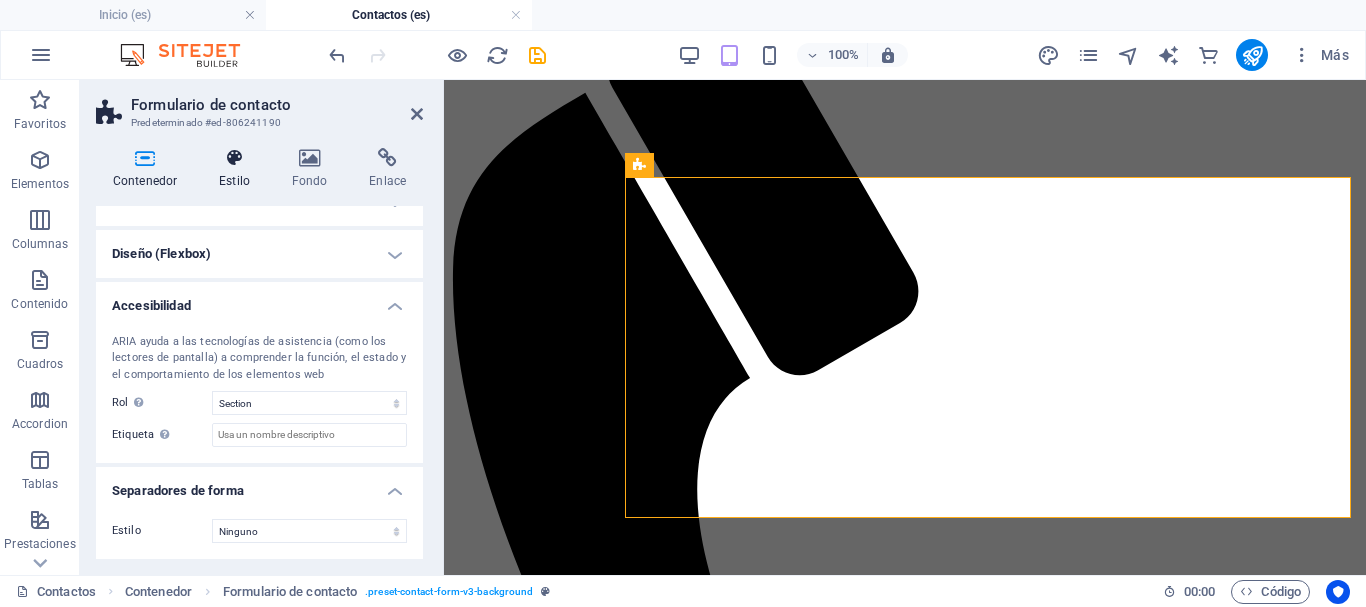 click at bounding box center [234, 158] 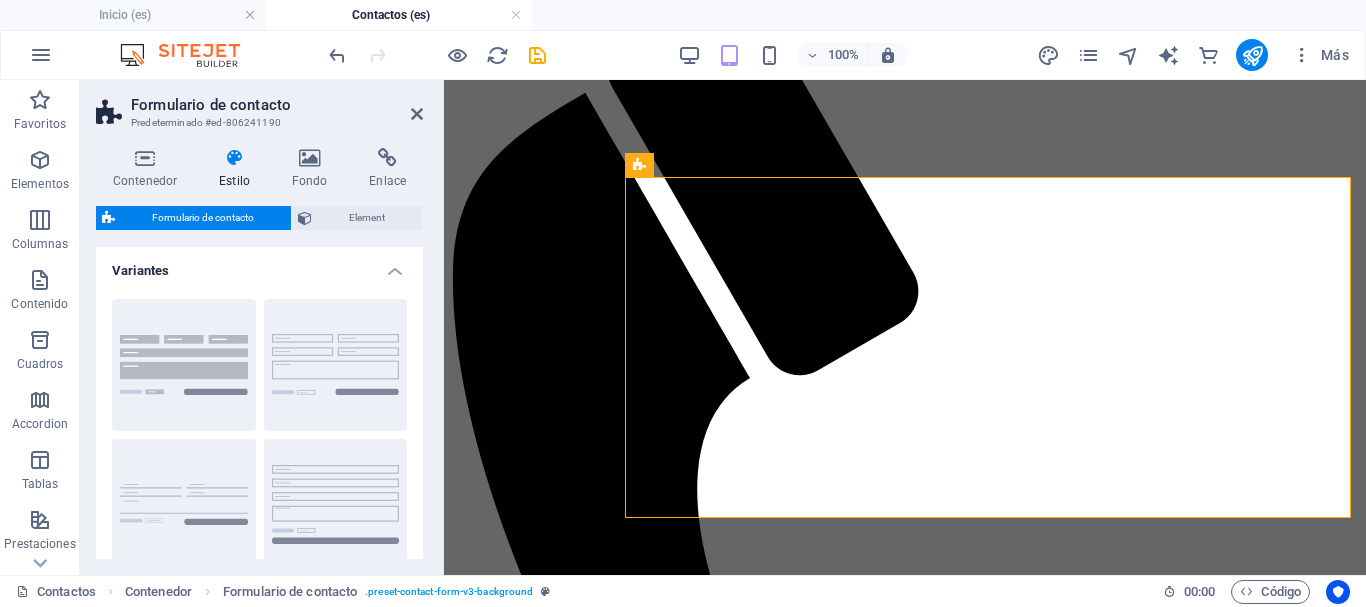 click on "Variantes" at bounding box center (259, 265) 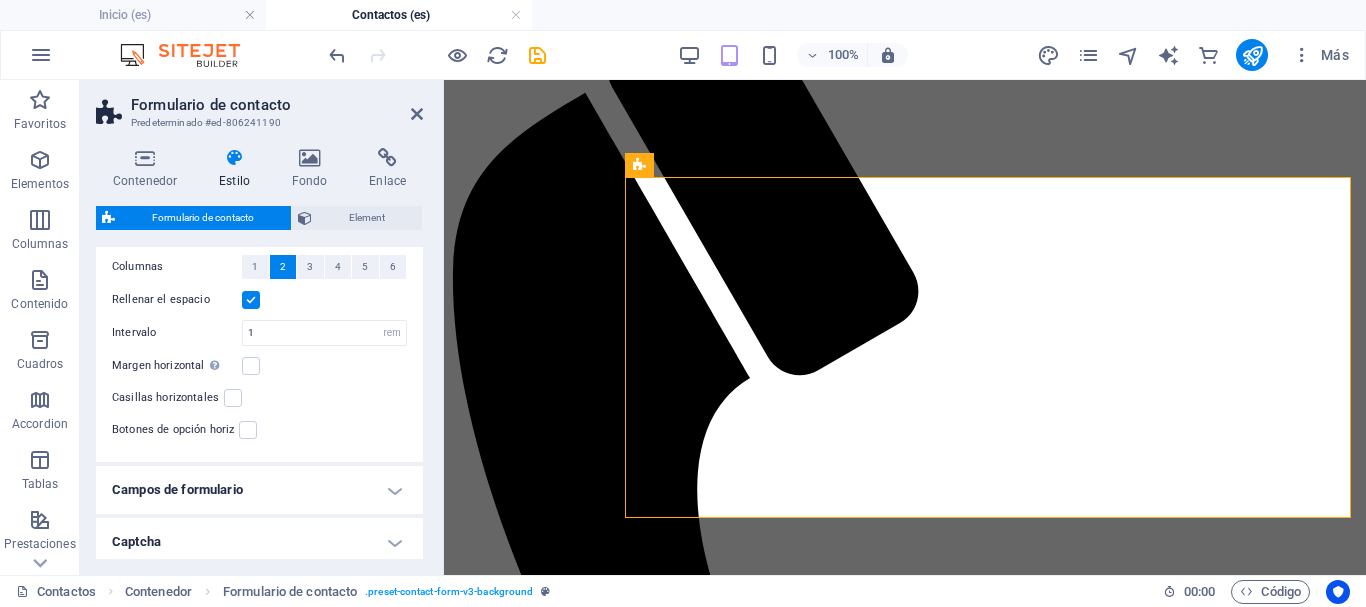 scroll, scrollTop: 0, scrollLeft: 0, axis: both 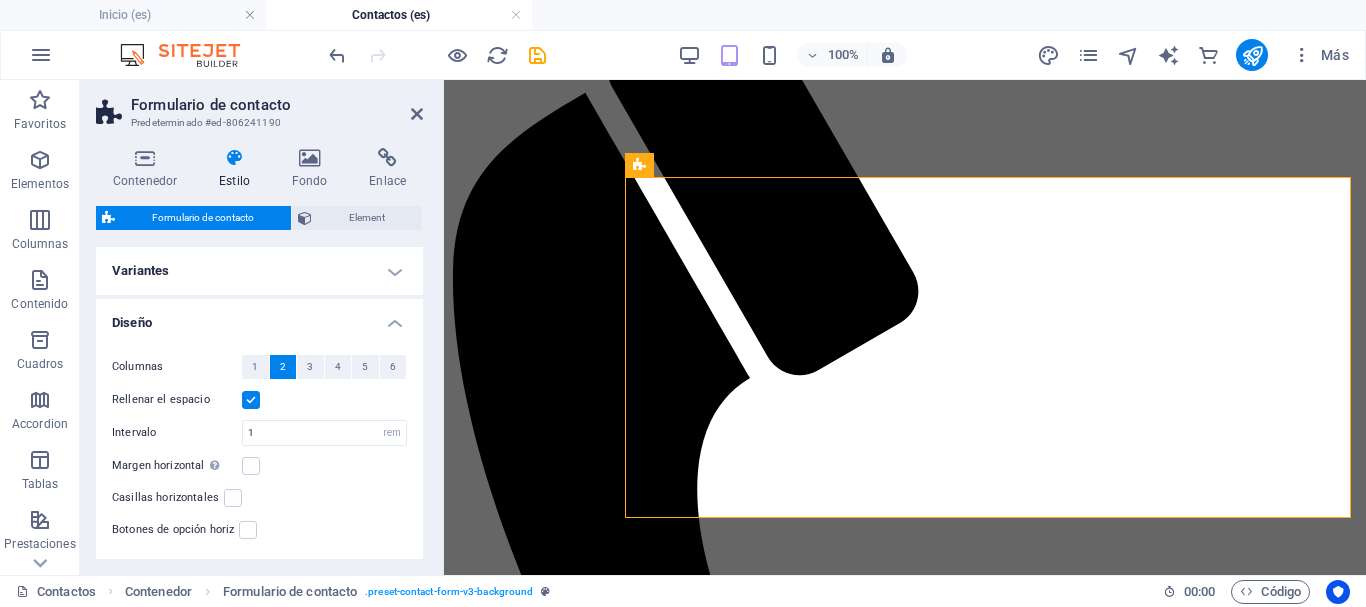 click on "Diseño" at bounding box center (259, 317) 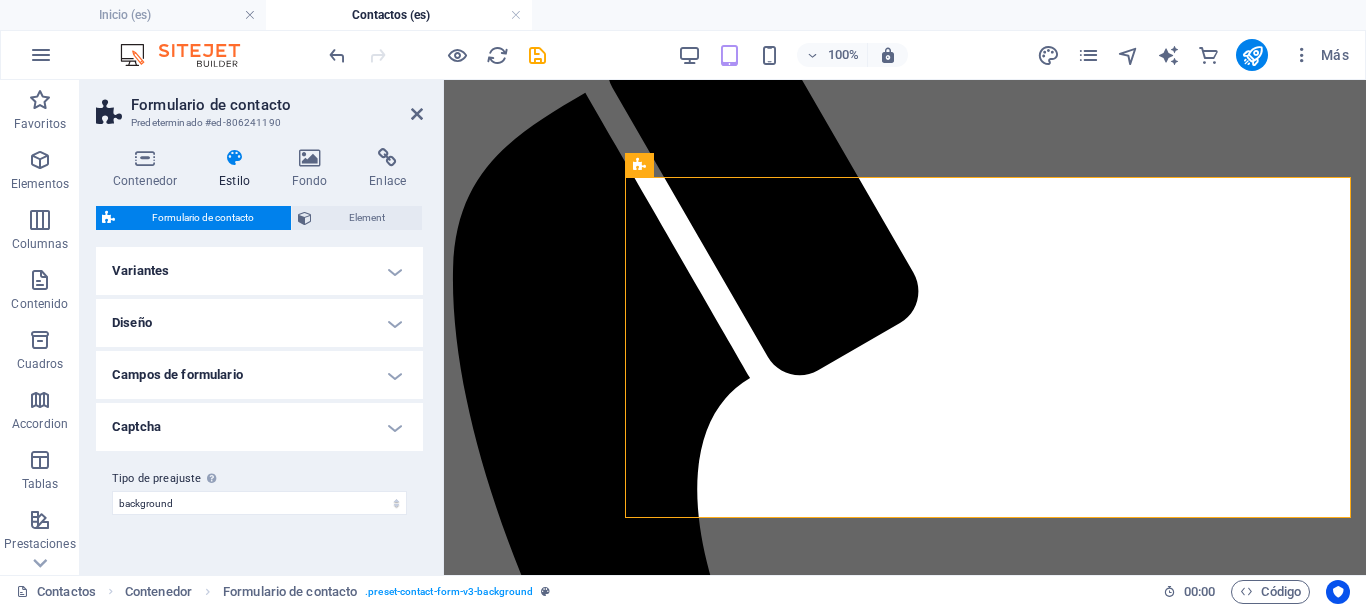 click on "Campos de formulario" at bounding box center [259, 375] 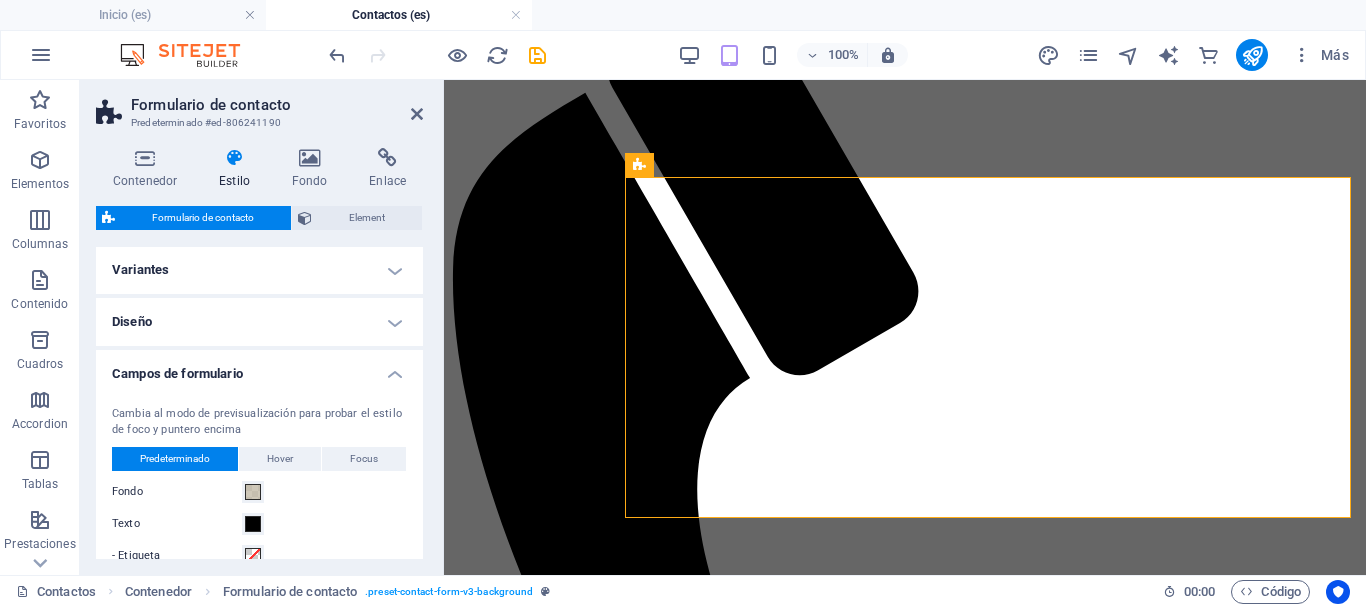 scroll, scrollTop: 0, scrollLeft: 0, axis: both 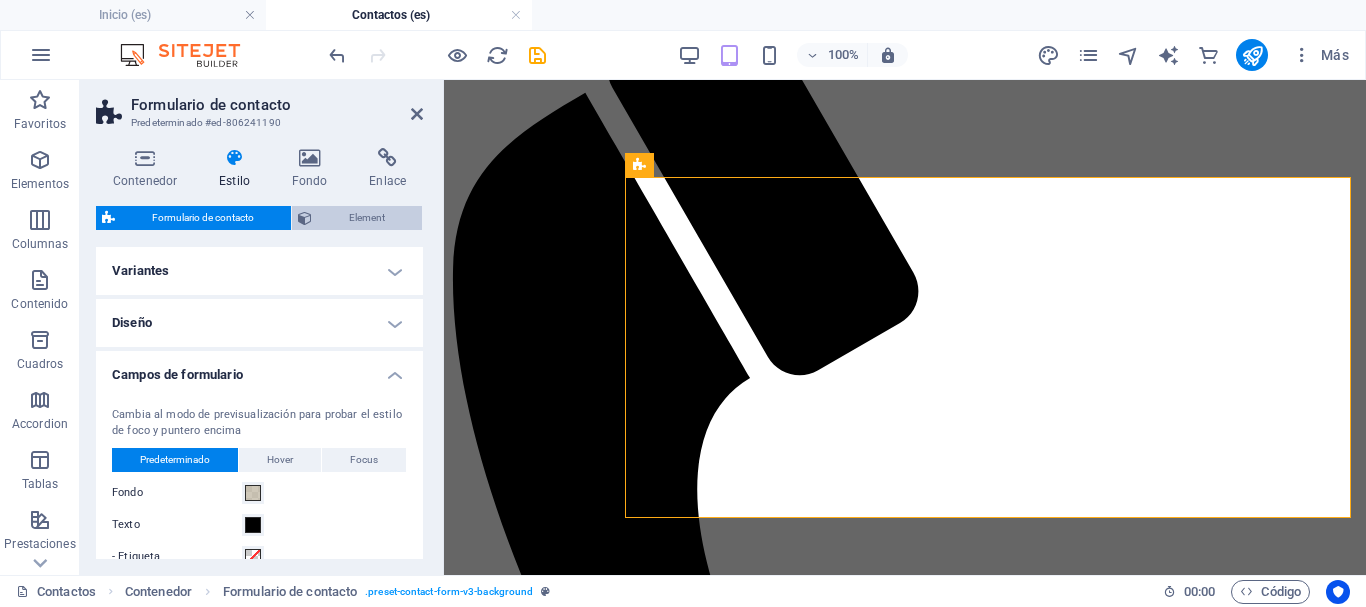 click on "Element" at bounding box center [367, 218] 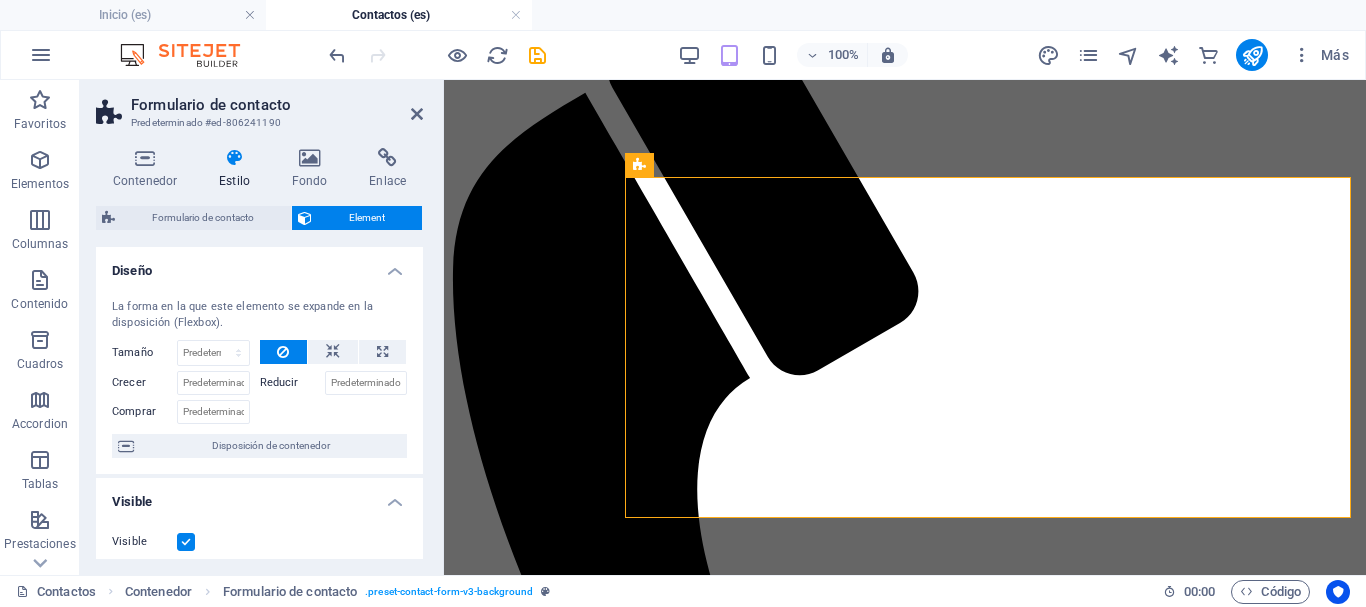 click on "Diseño" at bounding box center [259, 265] 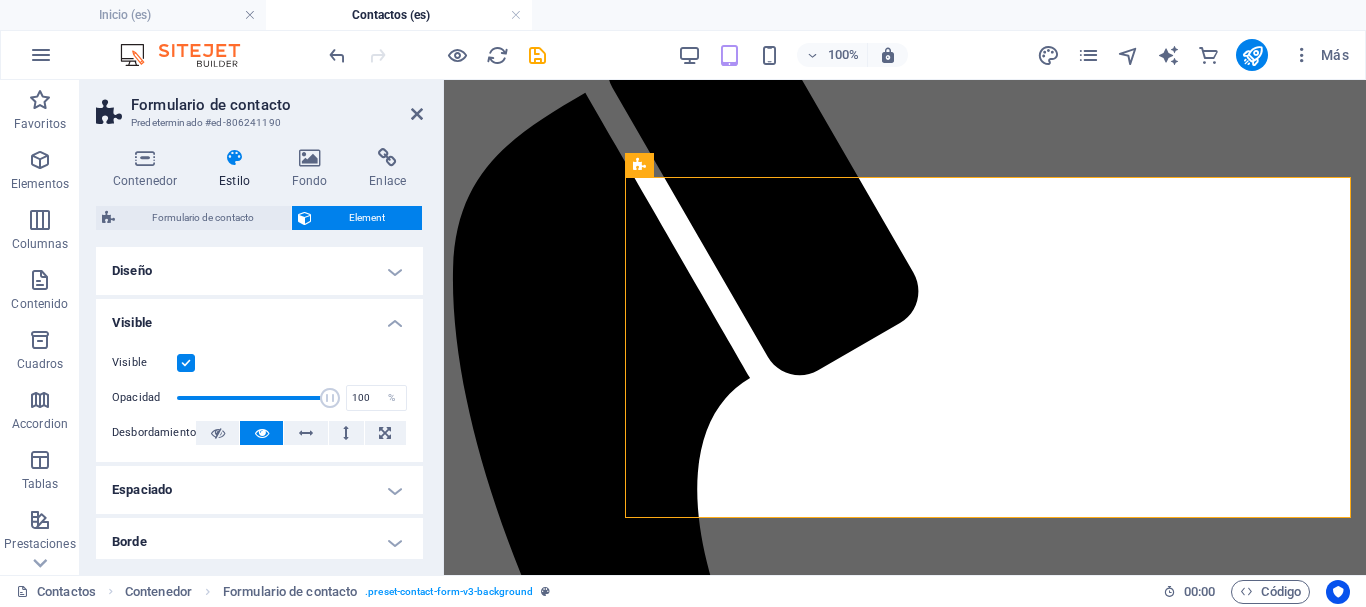 click on "Visible" at bounding box center (259, 317) 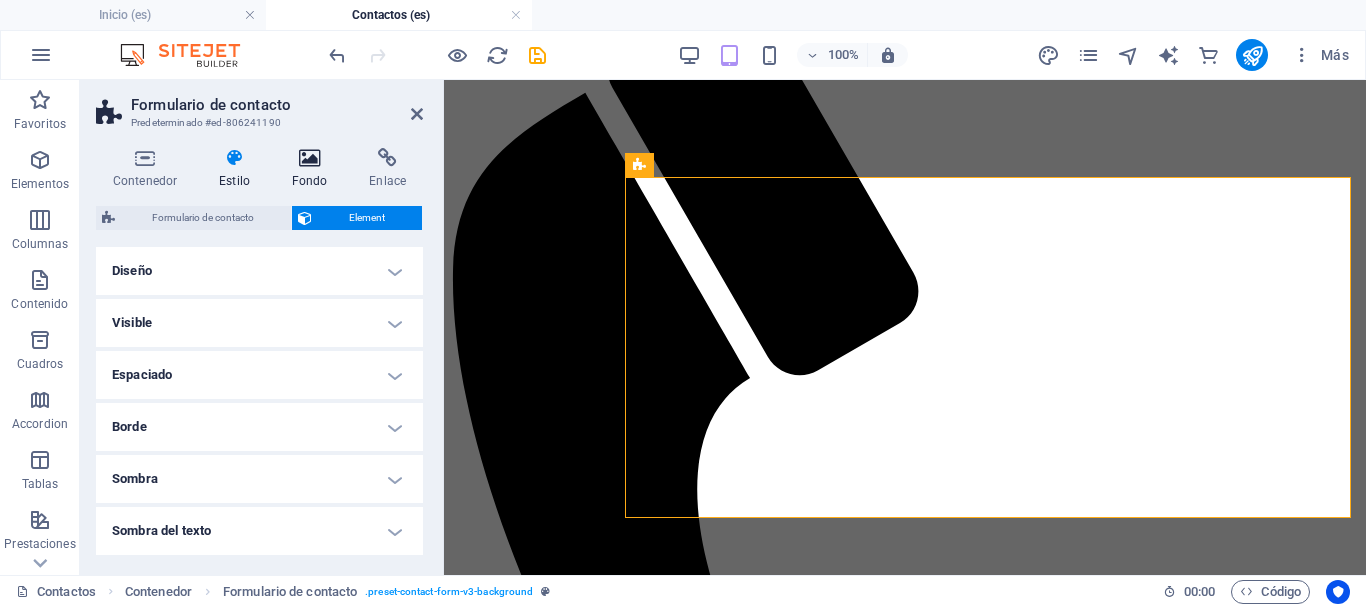 click at bounding box center [310, 158] 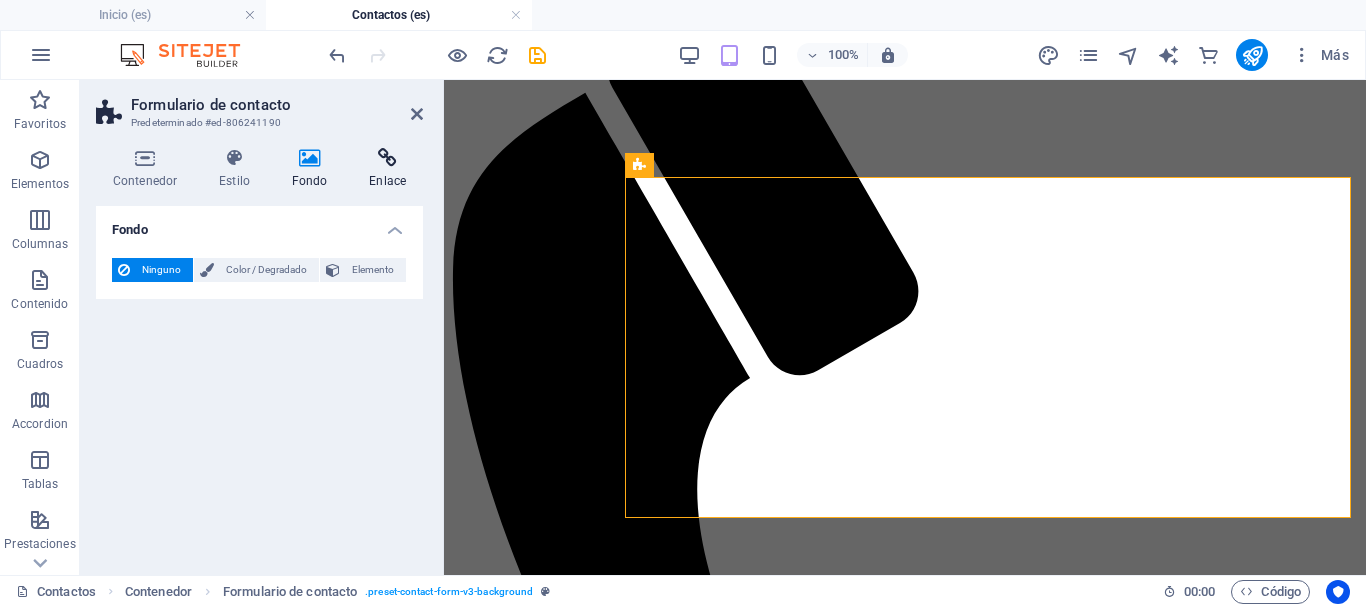 click at bounding box center [387, 158] 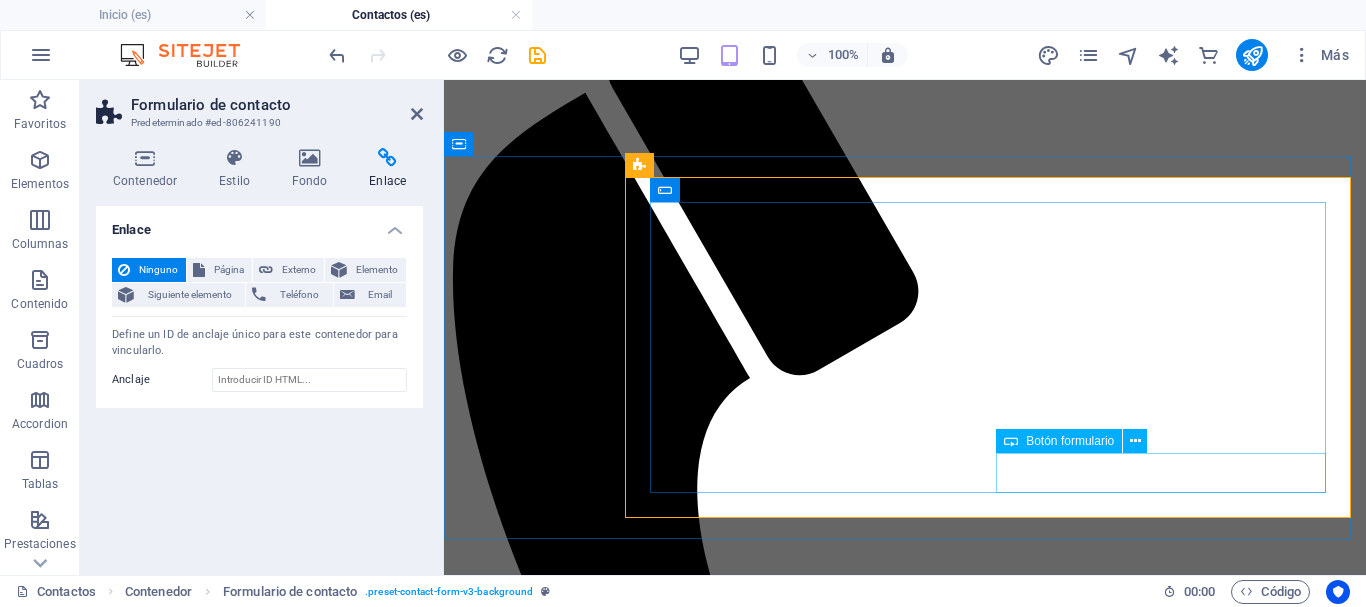 click on "ENVIAR" at bounding box center [910, 1874] 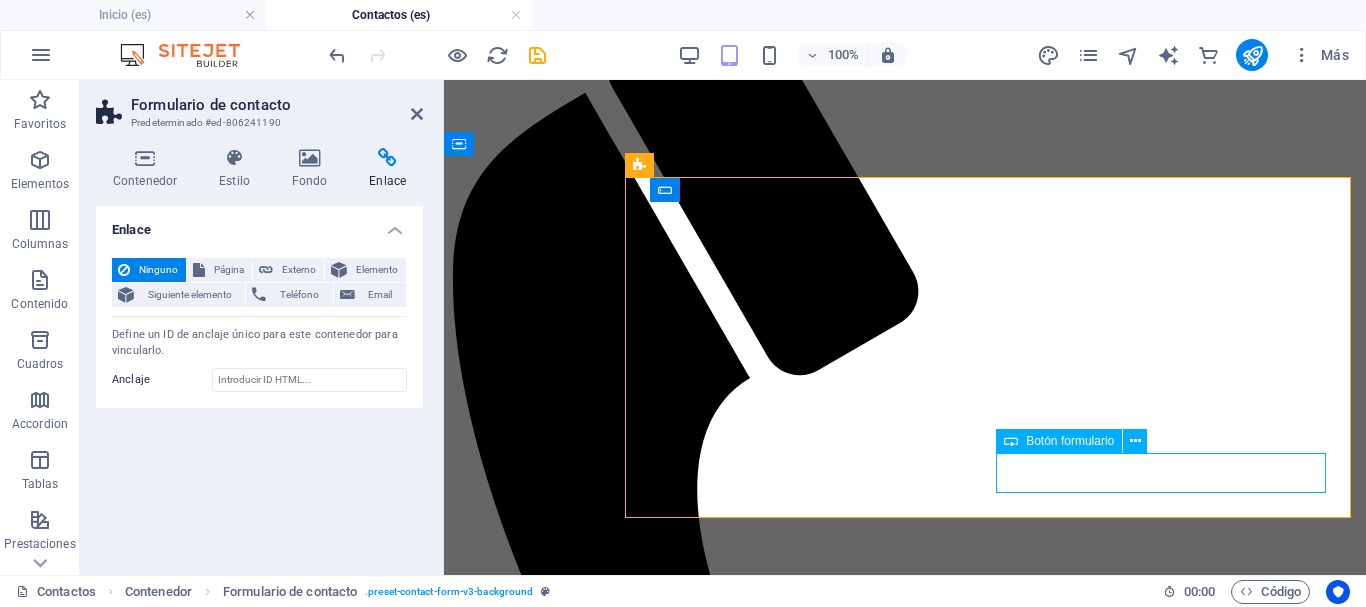 click on "ENVIAR" at bounding box center [910, 1874] 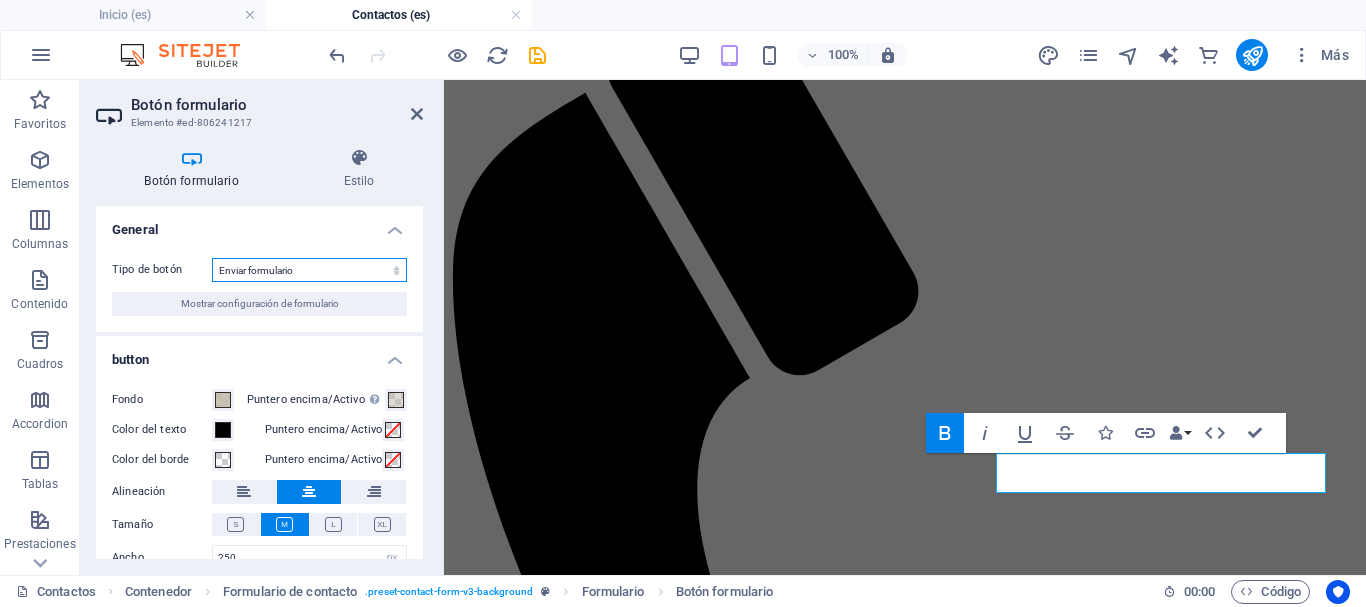click on "Enviar formulario Restablecer formulario Ninguna acción" at bounding box center (309, 270) 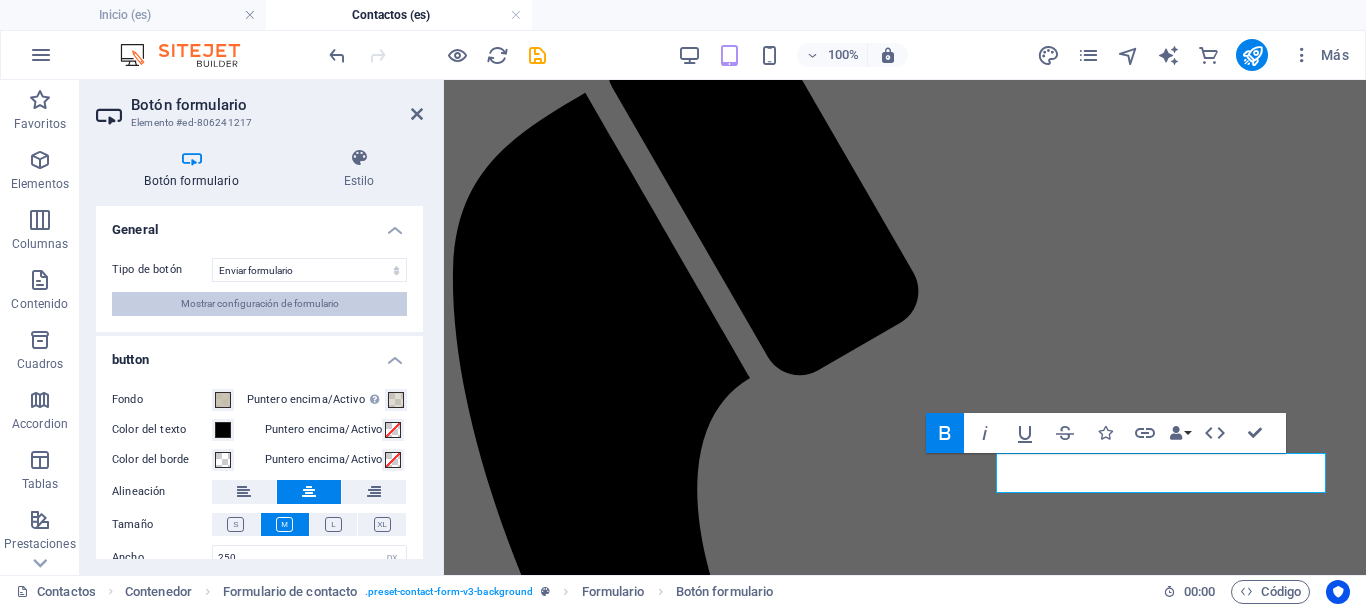 click on "Mostrar configuración de formulario" at bounding box center (260, 304) 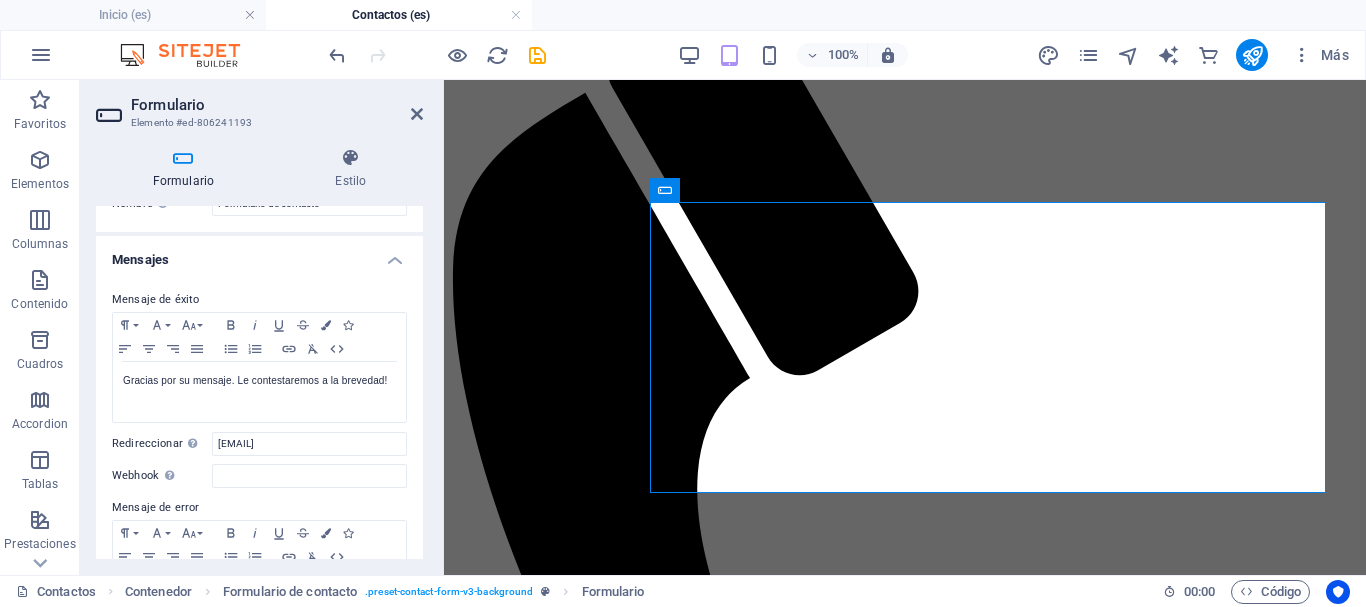 scroll, scrollTop: 100, scrollLeft: 0, axis: vertical 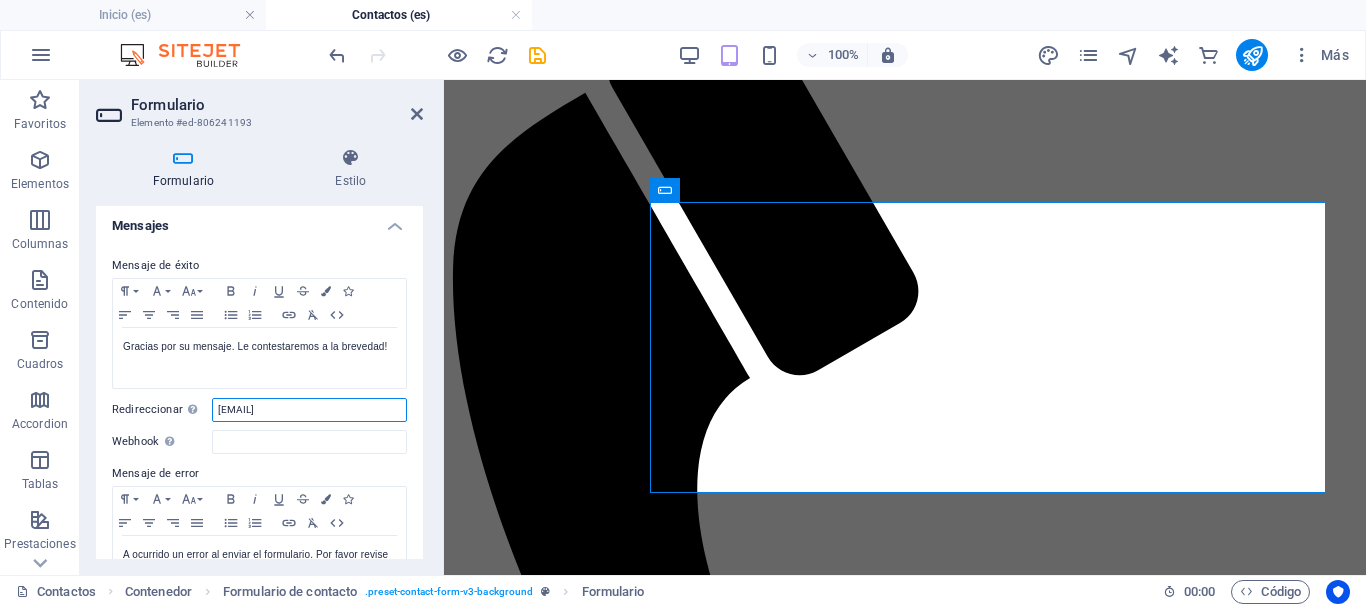 click on "bureau@[EXAMPLE_DOMAIN]" at bounding box center [309, 410] 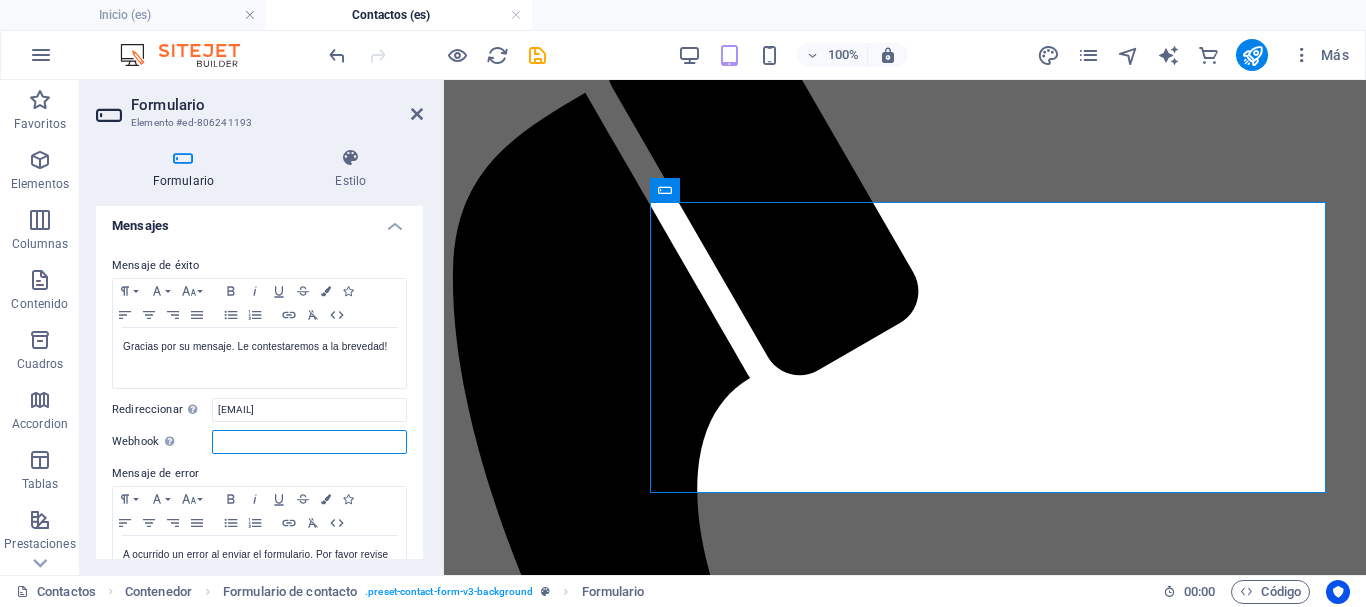 click on "Webhook Un webhook es una notificación push de este formulario a otro servidor. Cada vez que alguien envíe este formulario, los datos se enviarán a tu servidor." at bounding box center (309, 442) 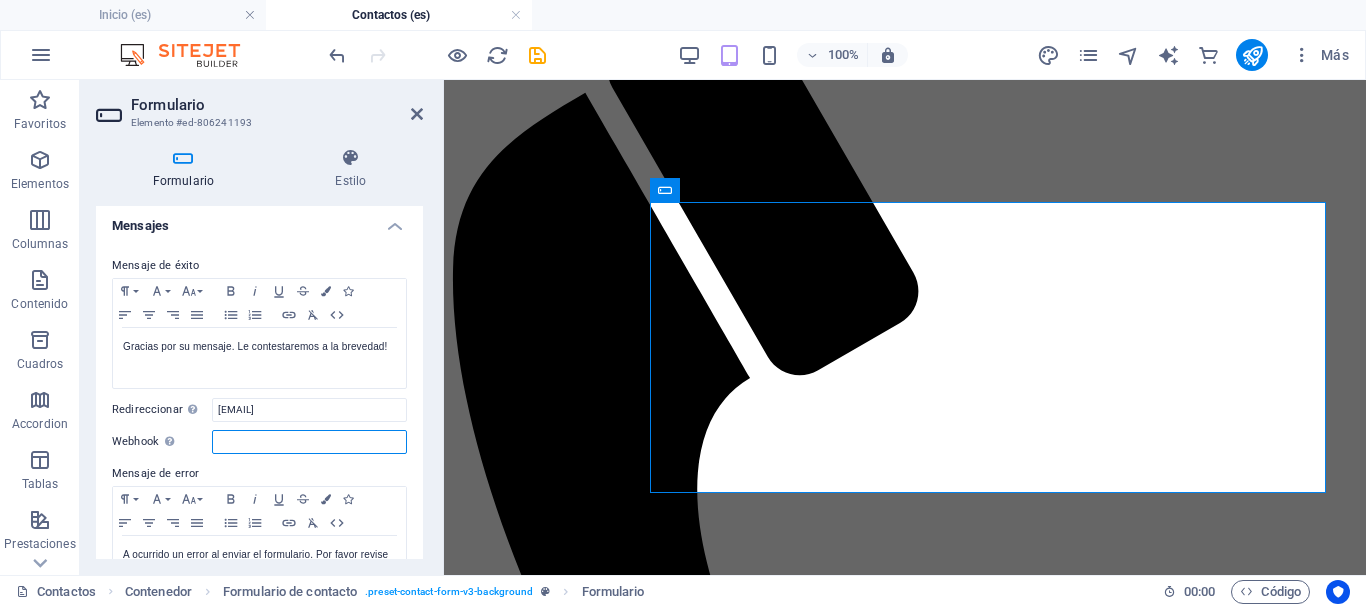 click on "Webhook Un webhook es una notificación push de este formulario a otro servidor. Cada vez que alguien envíe este formulario, los datos se enviarán a tu servidor." at bounding box center [309, 442] 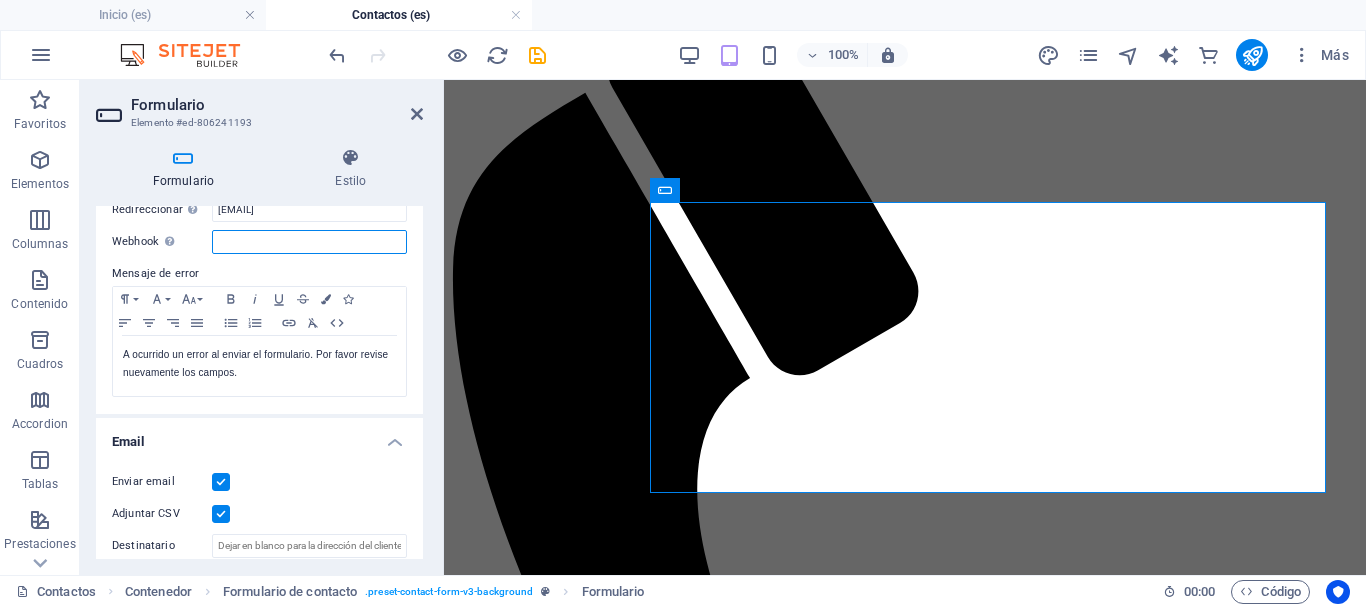 scroll, scrollTop: 200, scrollLeft: 0, axis: vertical 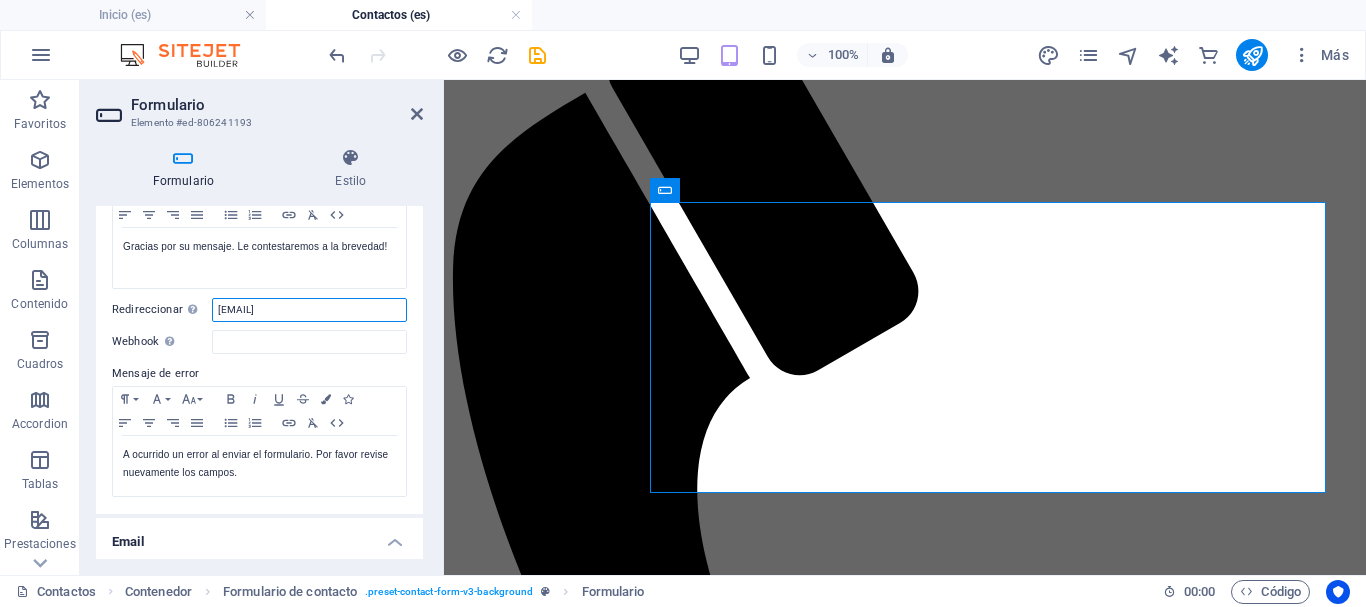 drag, startPoint x: 365, startPoint y: 312, endPoint x: 209, endPoint y: 310, distance: 156.01282 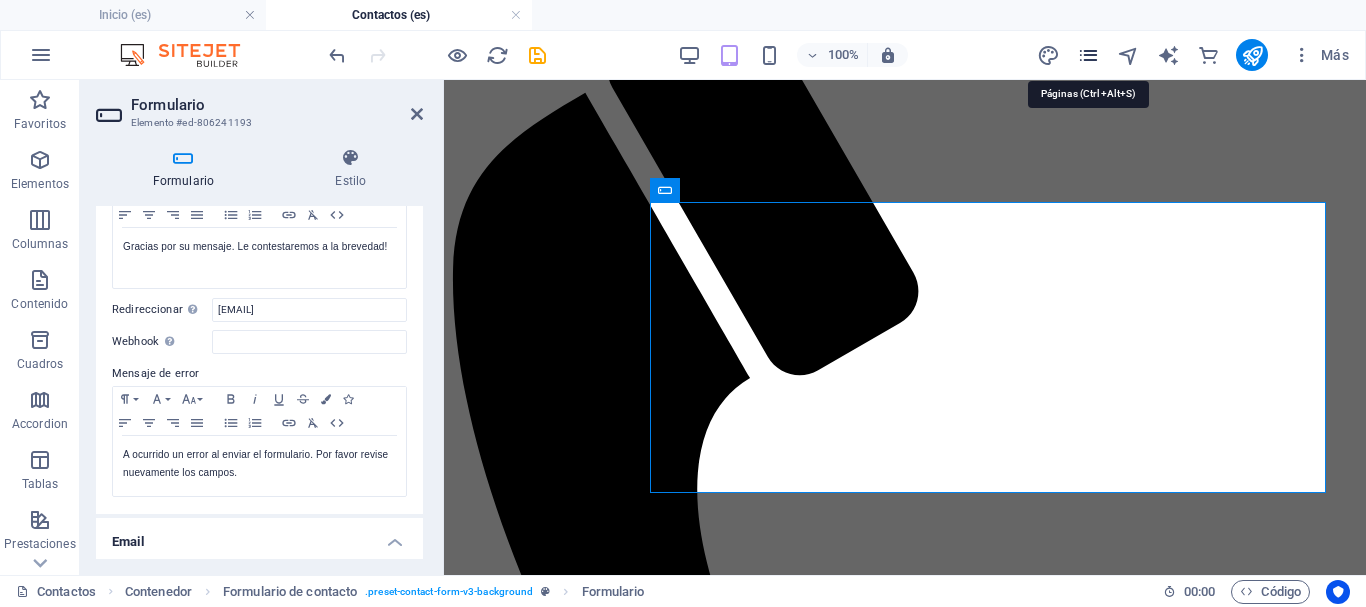 click at bounding box center [1088, 55] 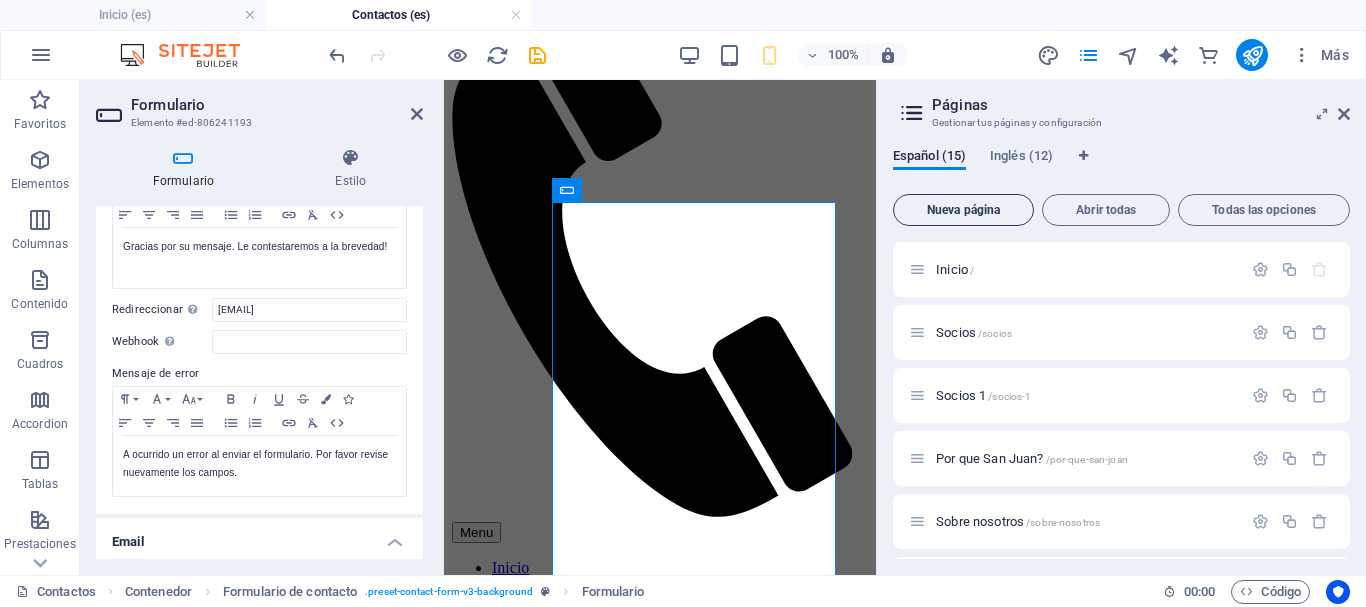 click on "Nueva página" at bounding box center [963, 210] 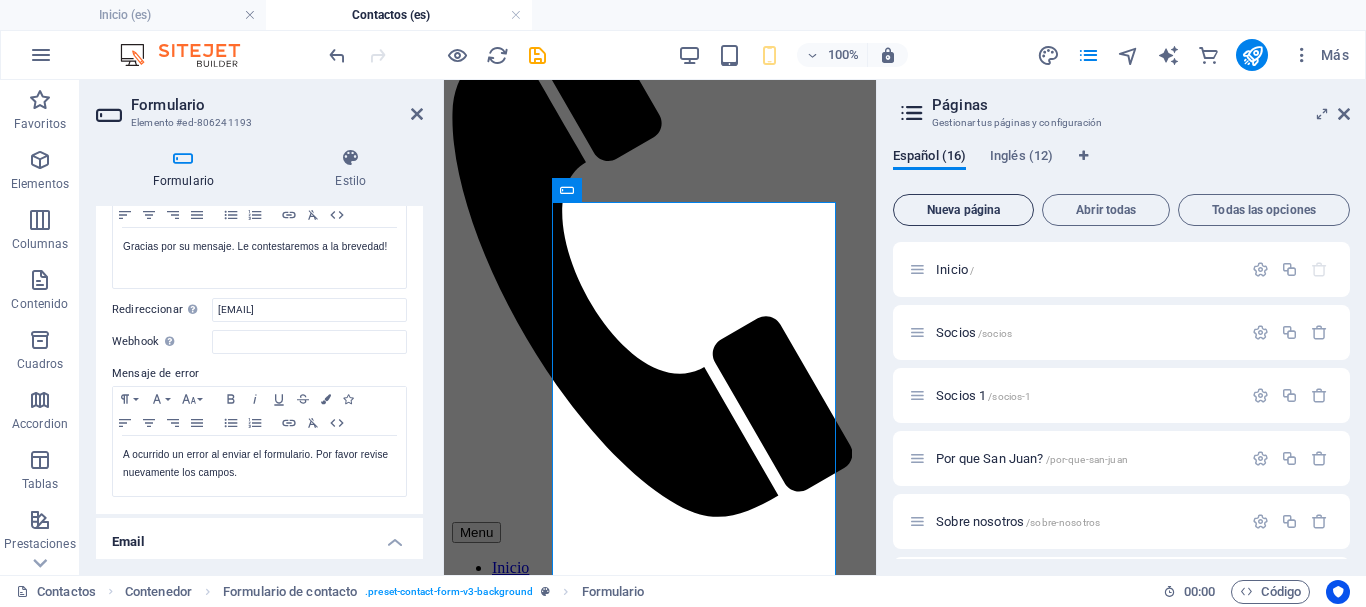 scroll, scrollTop: 890, scrollLeft: 0, axis: vertical 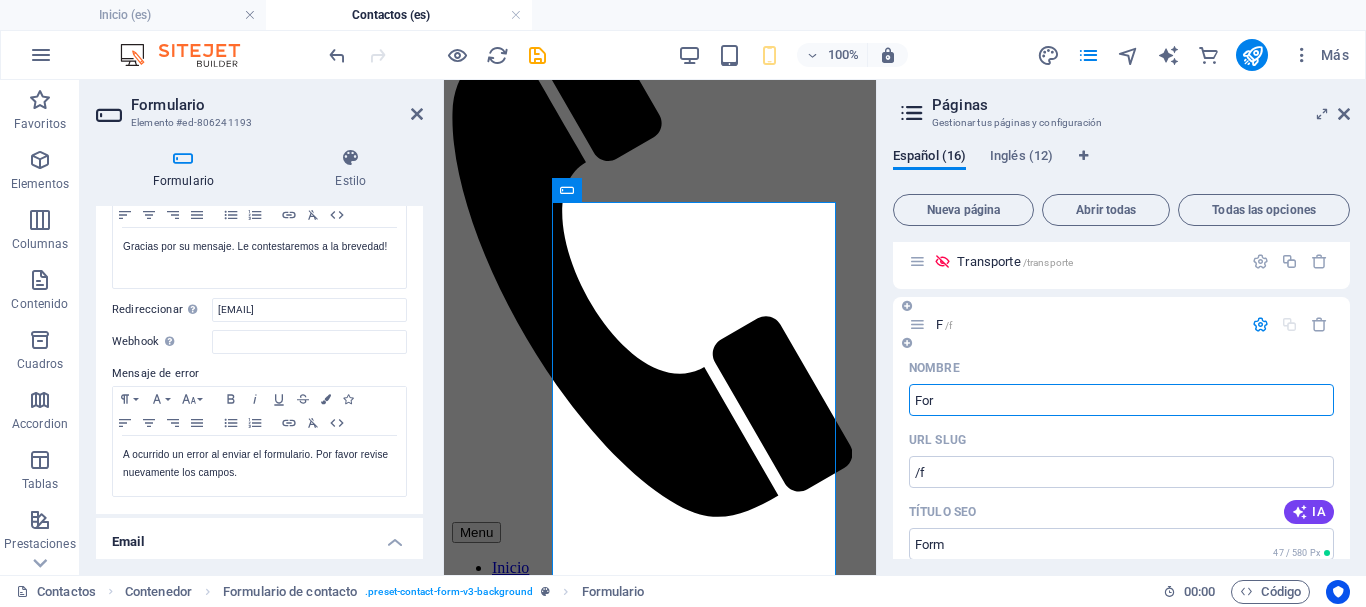 type on "Form" 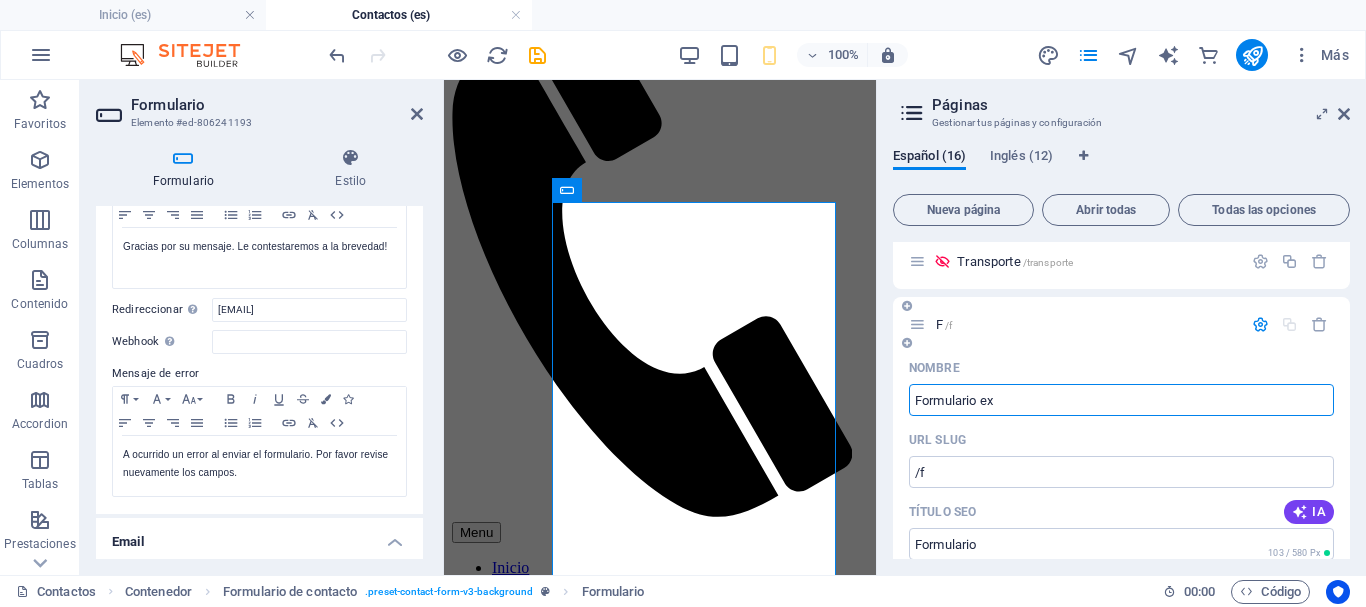 type on "Formulario exi" 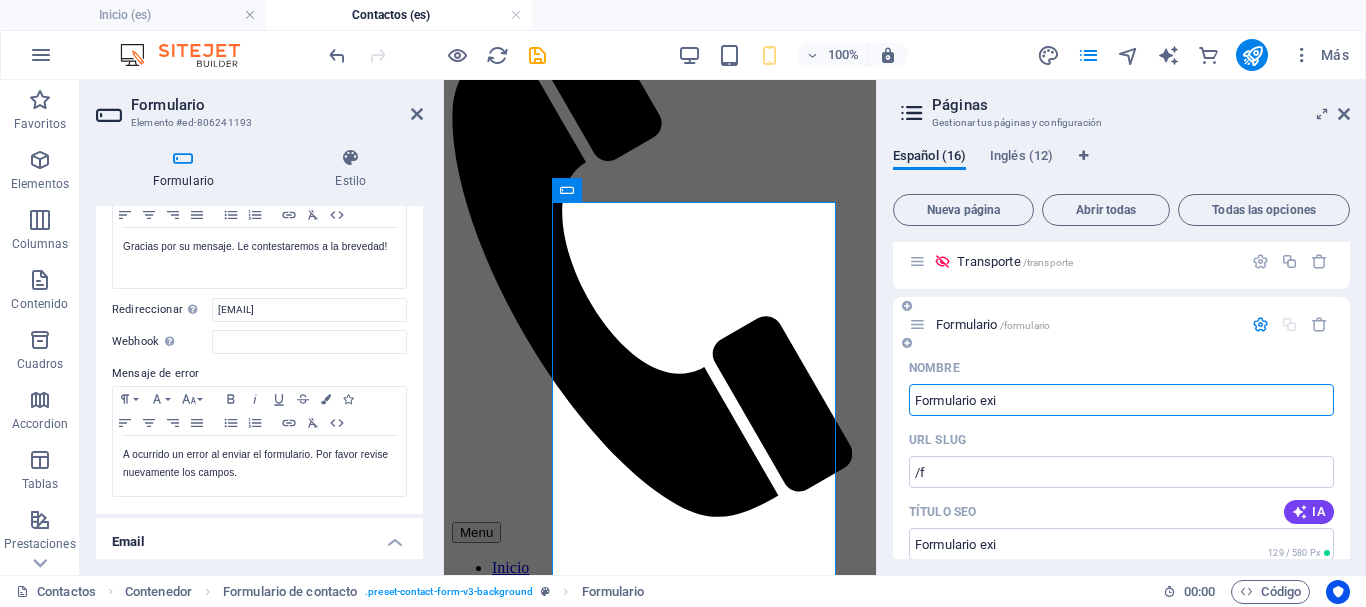 type on "/formulario" 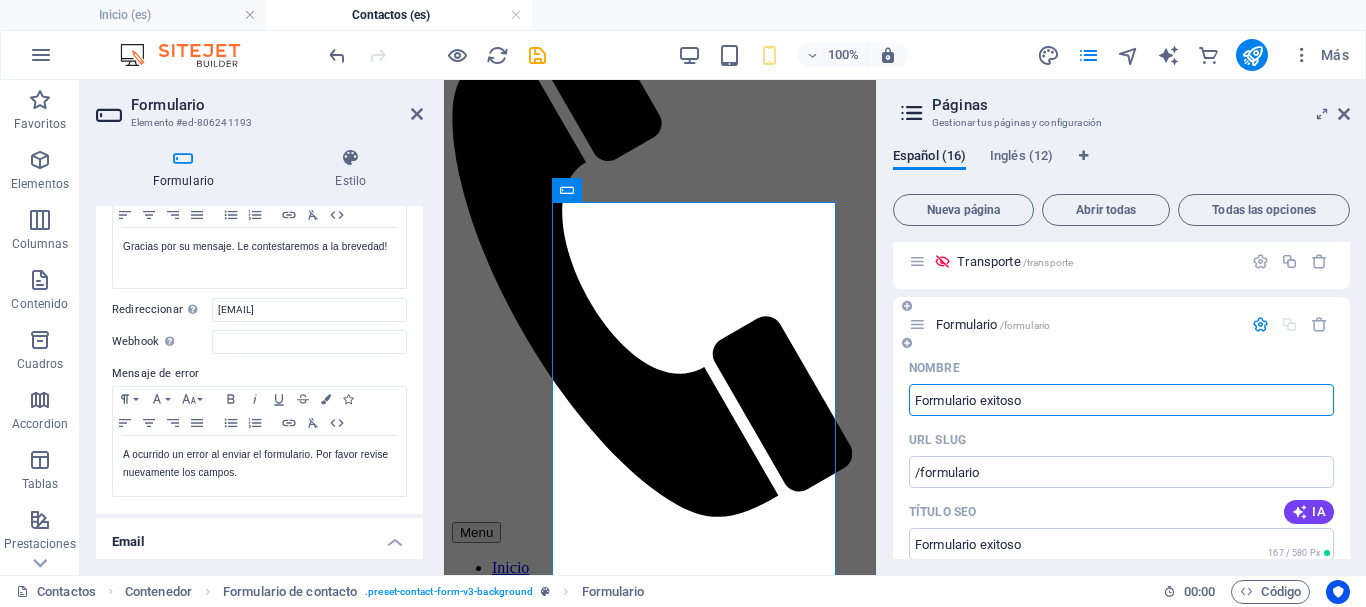 type on "Formulario exitoso" 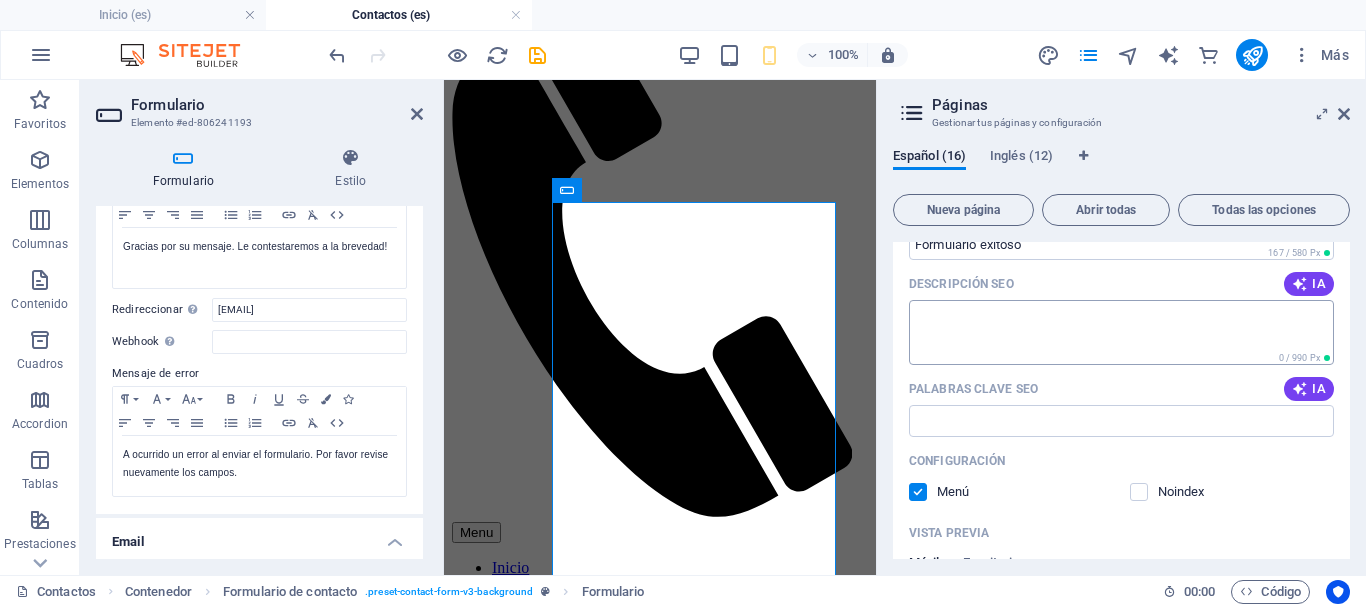 scroll, scrollTop: 1290, scrollLeft: 0, axis: vertical 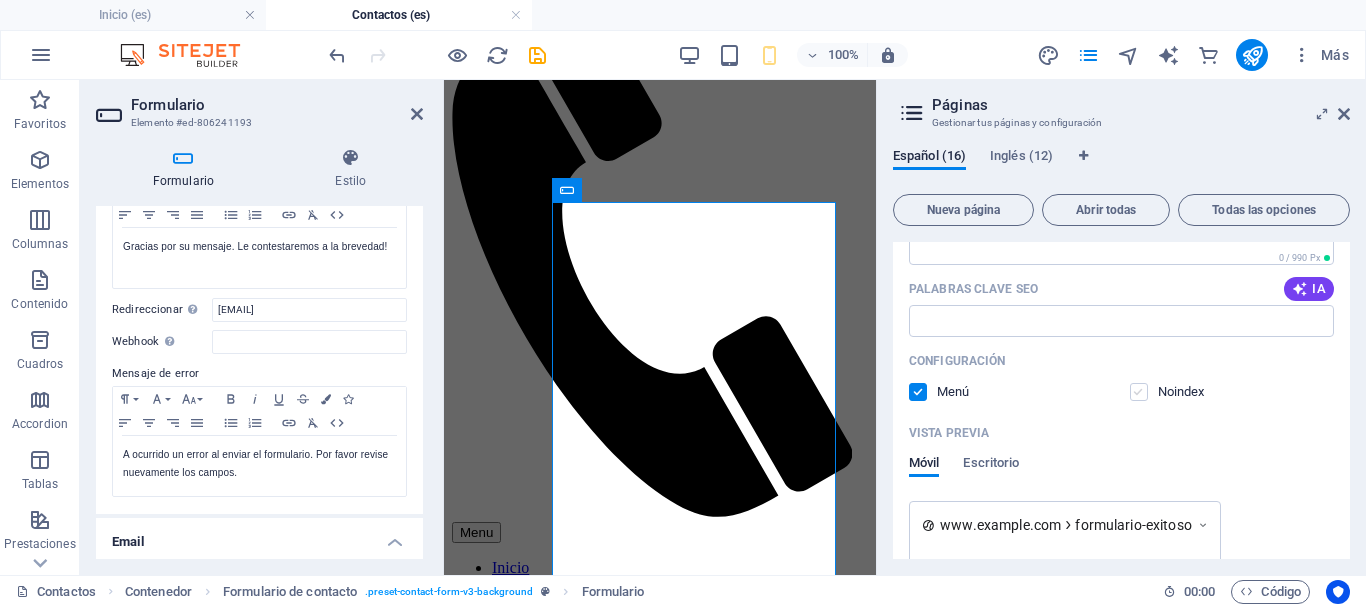type on "Formulario exitoso" 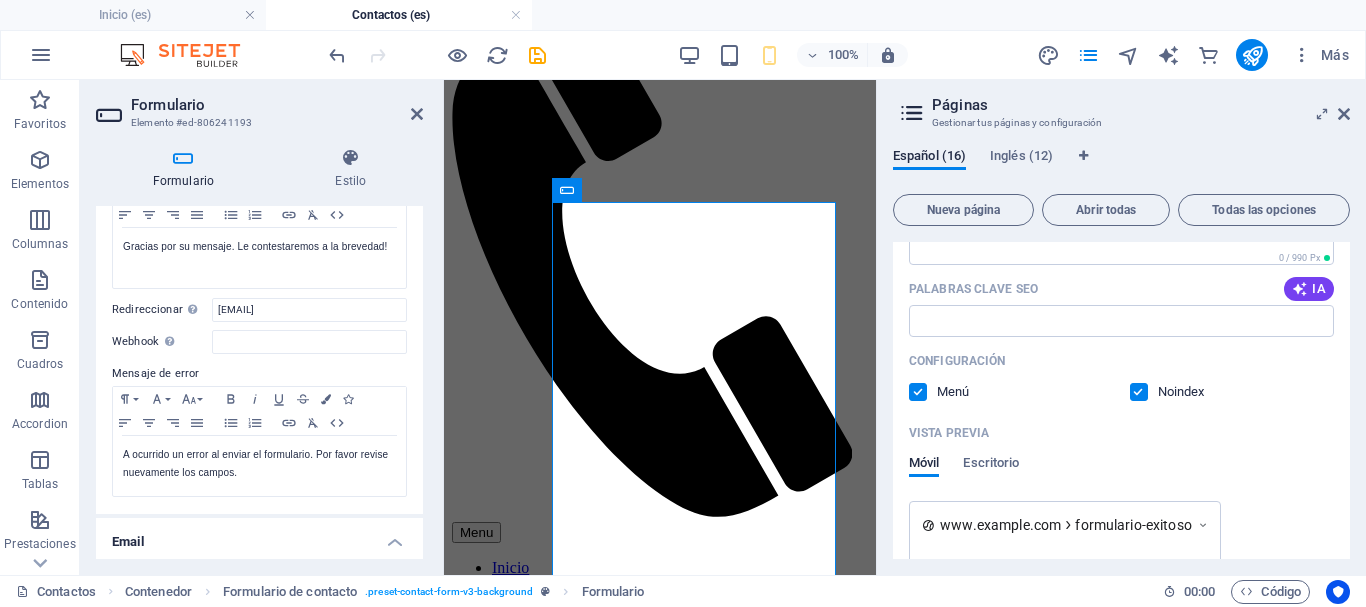 click at bounding box center (918, 392) 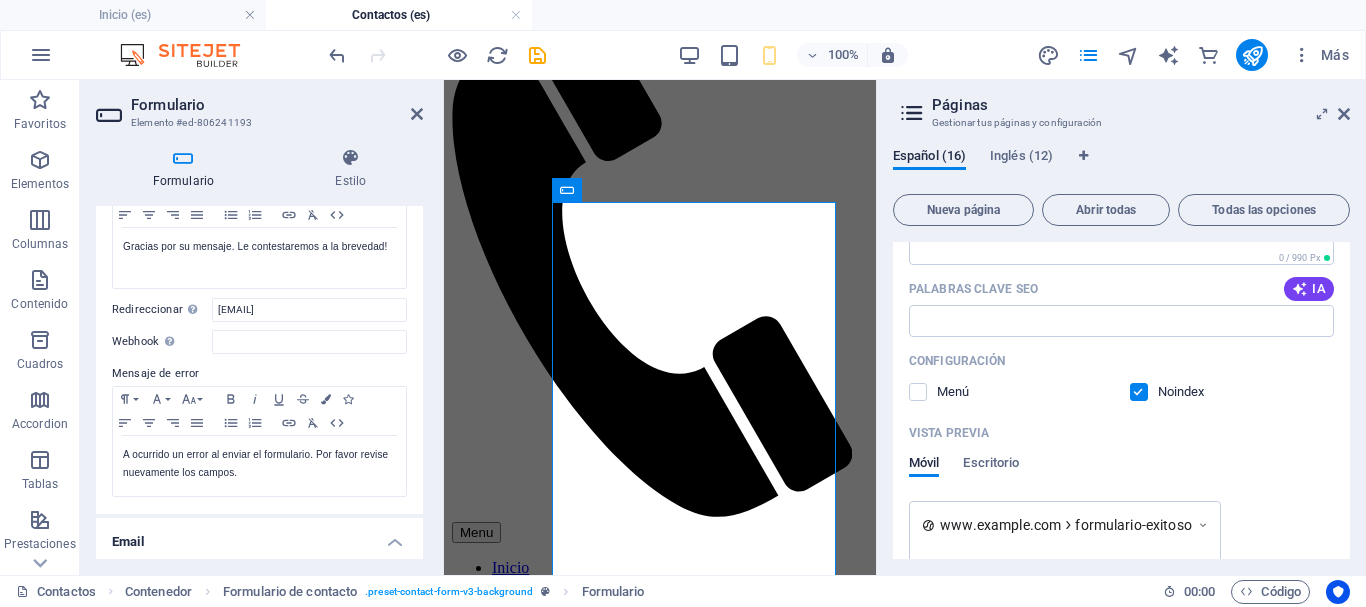 scroll, scrollTop: 1388, scrollLeft: 0, axis: vertical 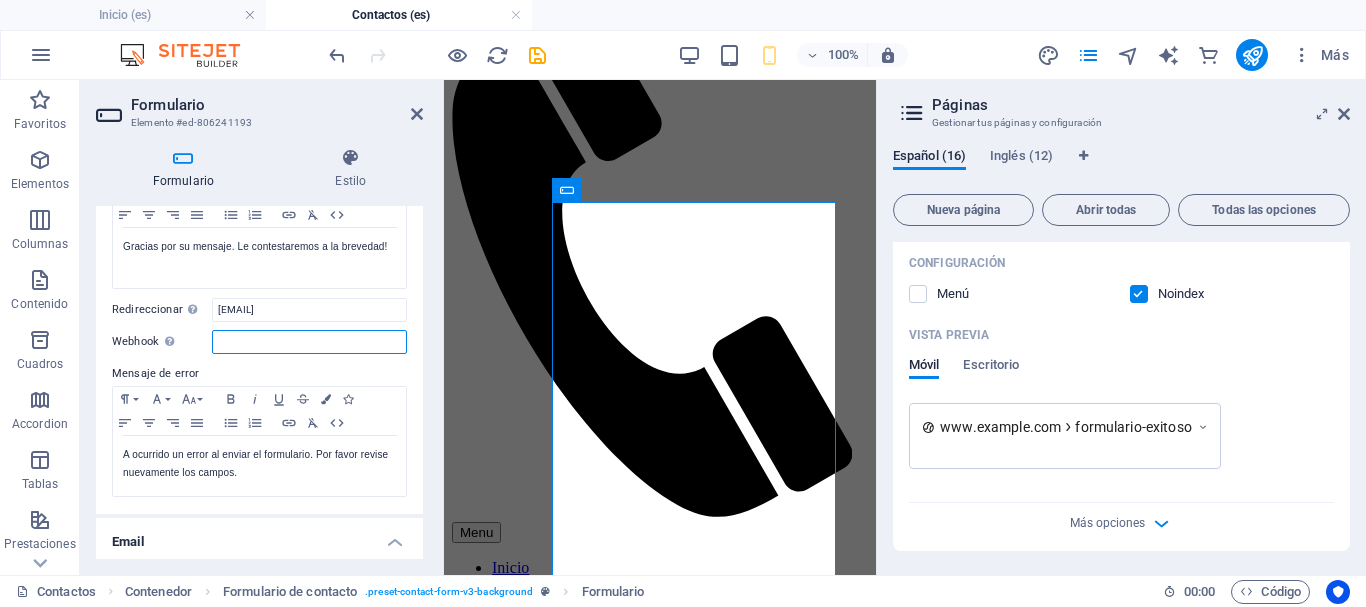 click on "Webhook Un webhook es una notificación push de este formulario a otro servidor. Cada vez que alguien envíe este formulario, los datos se enviarán a tu servidor." at bounding box center (309, 342) 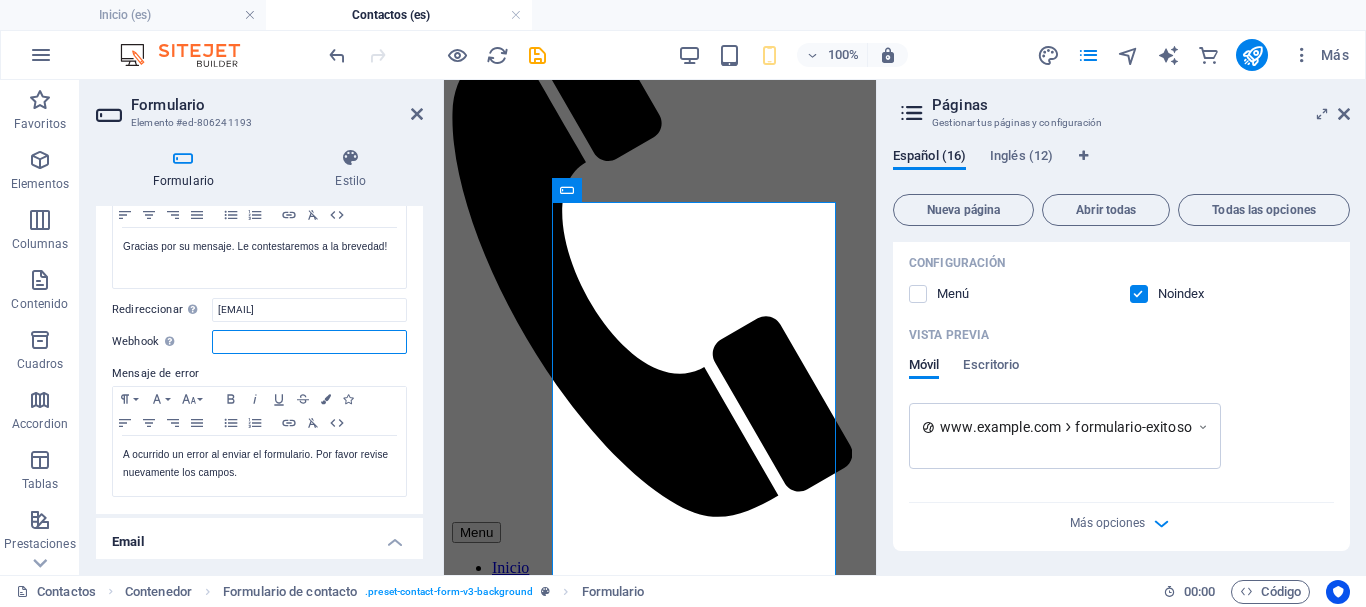 click on "Webhook Un webhook es una notificación push de este formulario a otro servidor. Cada vez que alguien envíe este formulario, los datos se enviarán a tu servidor." at bounding box center (309, 342) 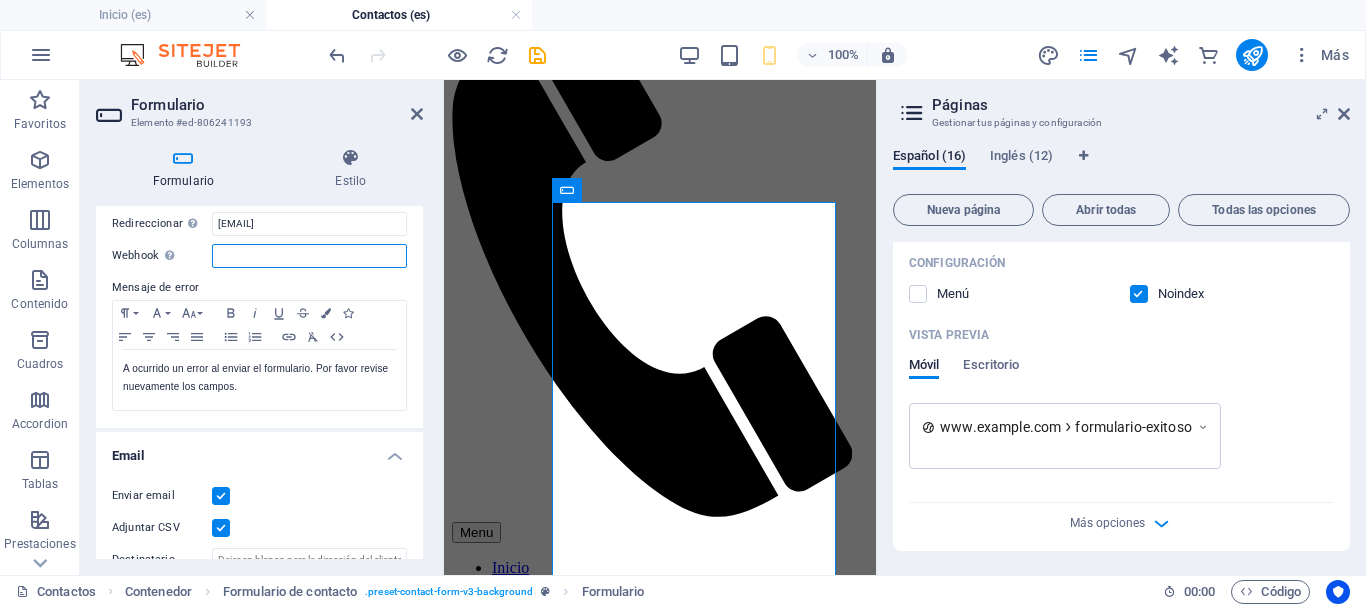 scroll, scrollTop: 400, scrollLeft: 0, axis: vertical 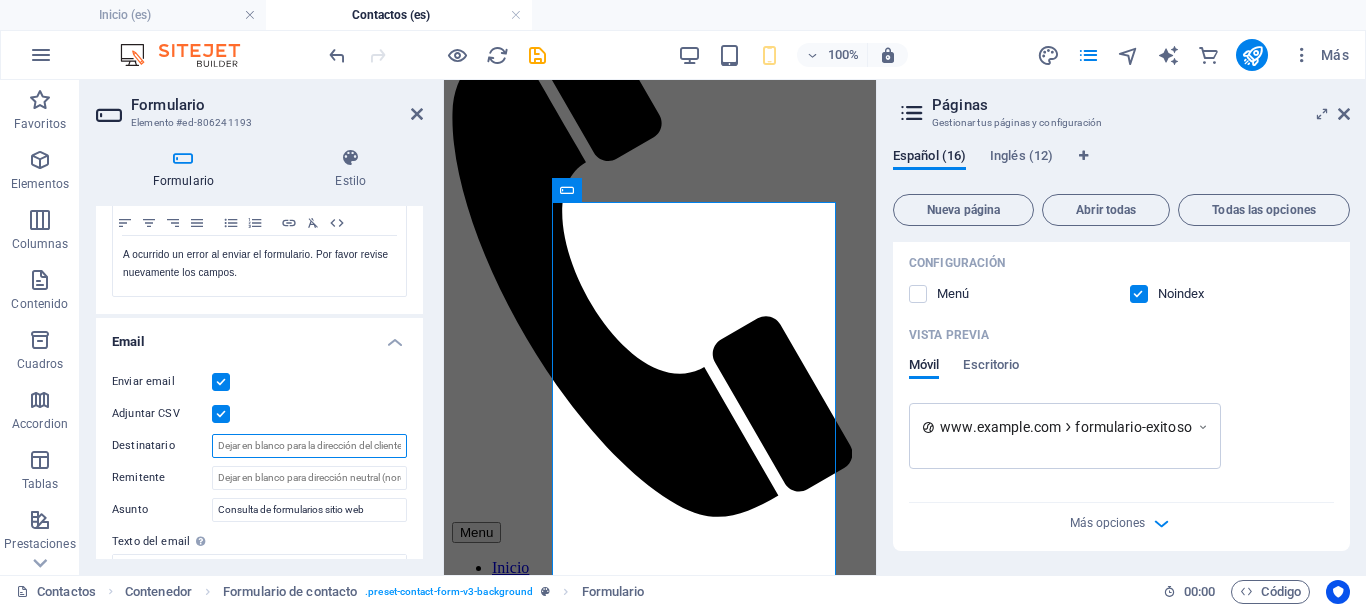 click on "Destinatario" at bounding box center (309, 446) 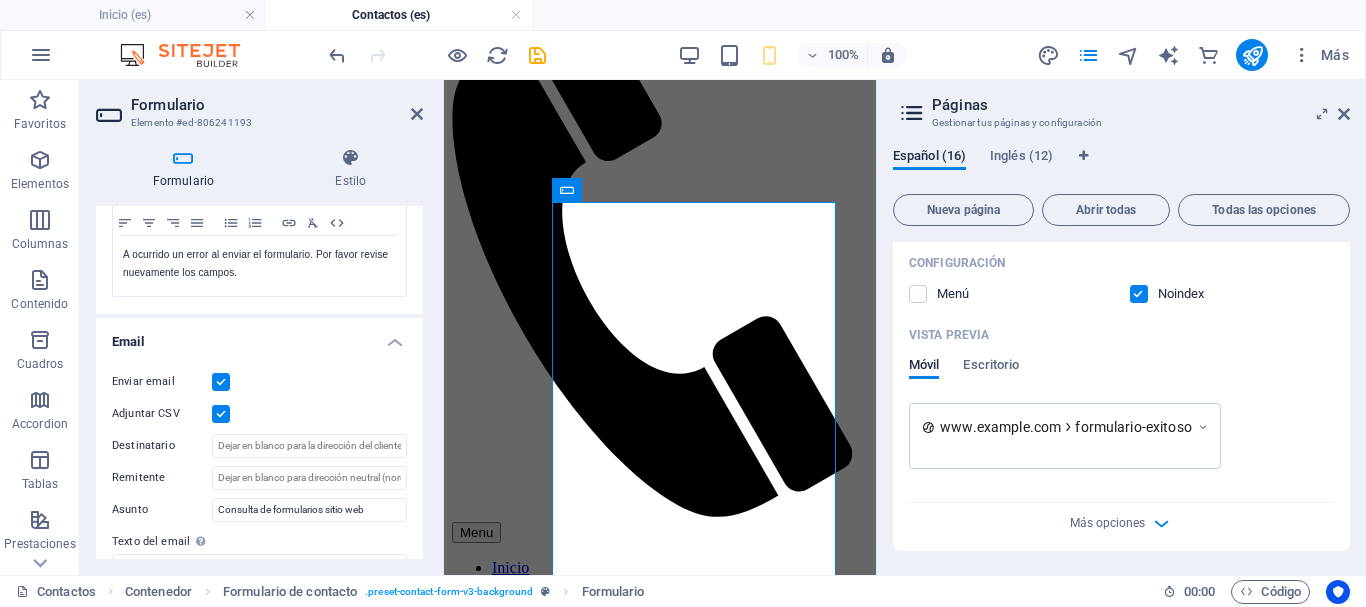 drag, startPoint x: 423, startPoint y: 394, endPoint x: 426, endPoint y: 413, distance: 19.235384 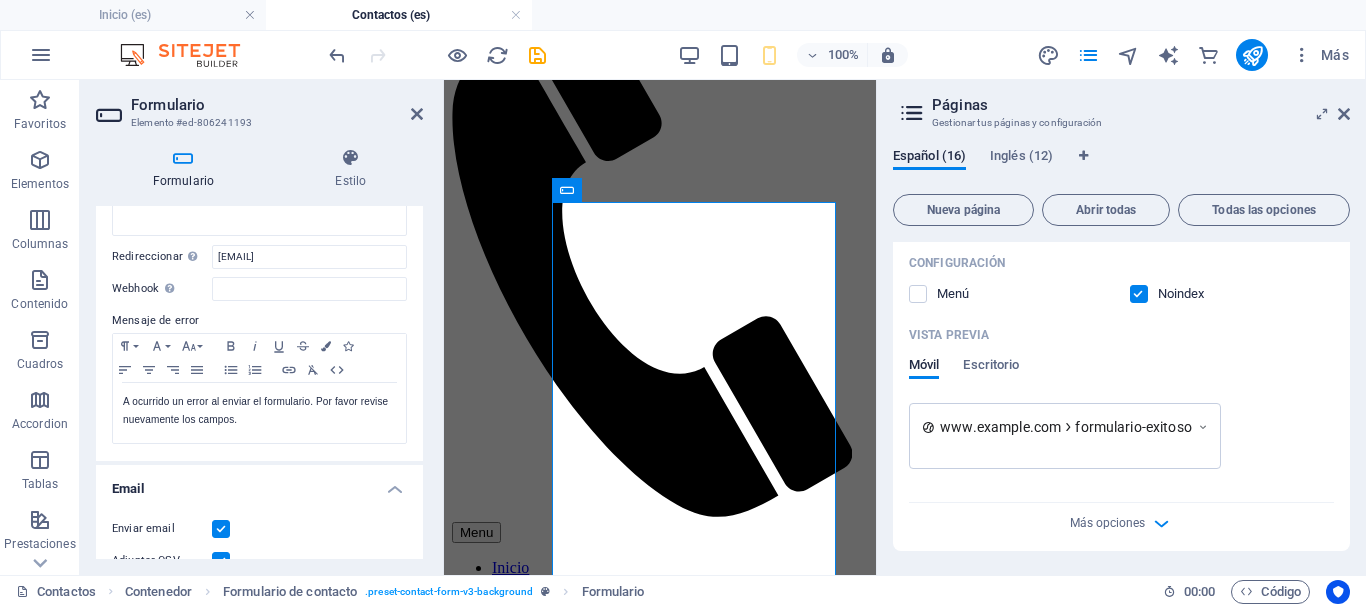 scroll, scrollTop: 200, scrollLeft: 0, axis: vertical 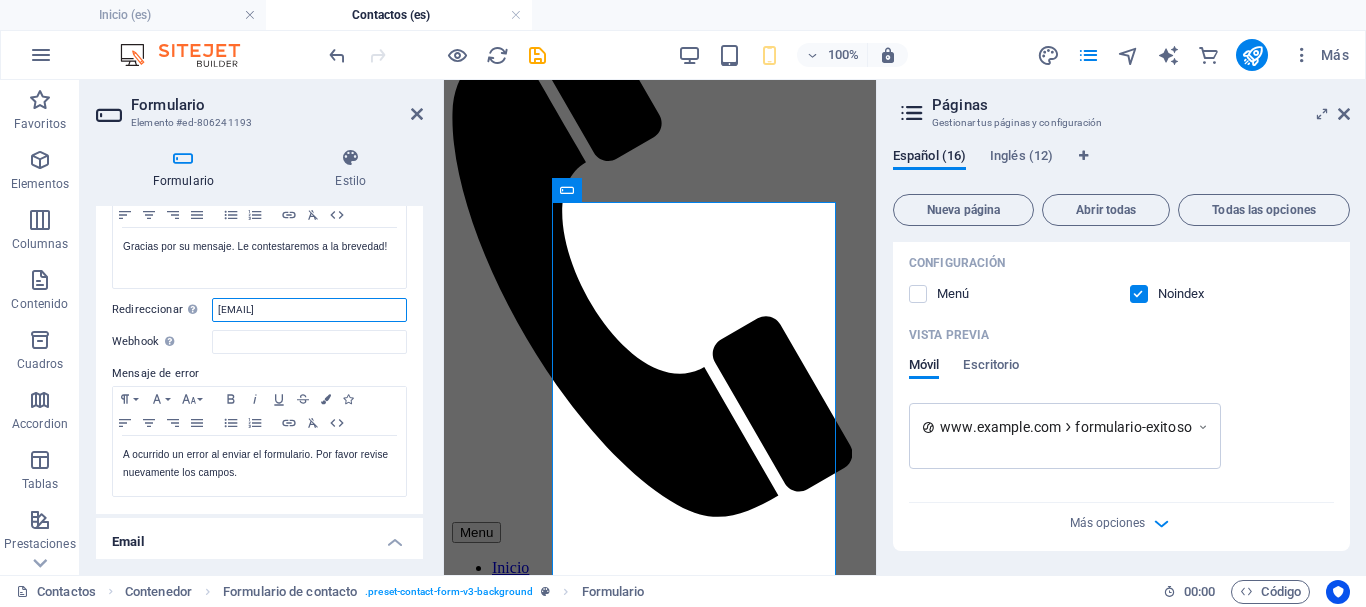 click on "bureau@[EXAMPLE_DOMAIN]" at bounding box center (309, 310) 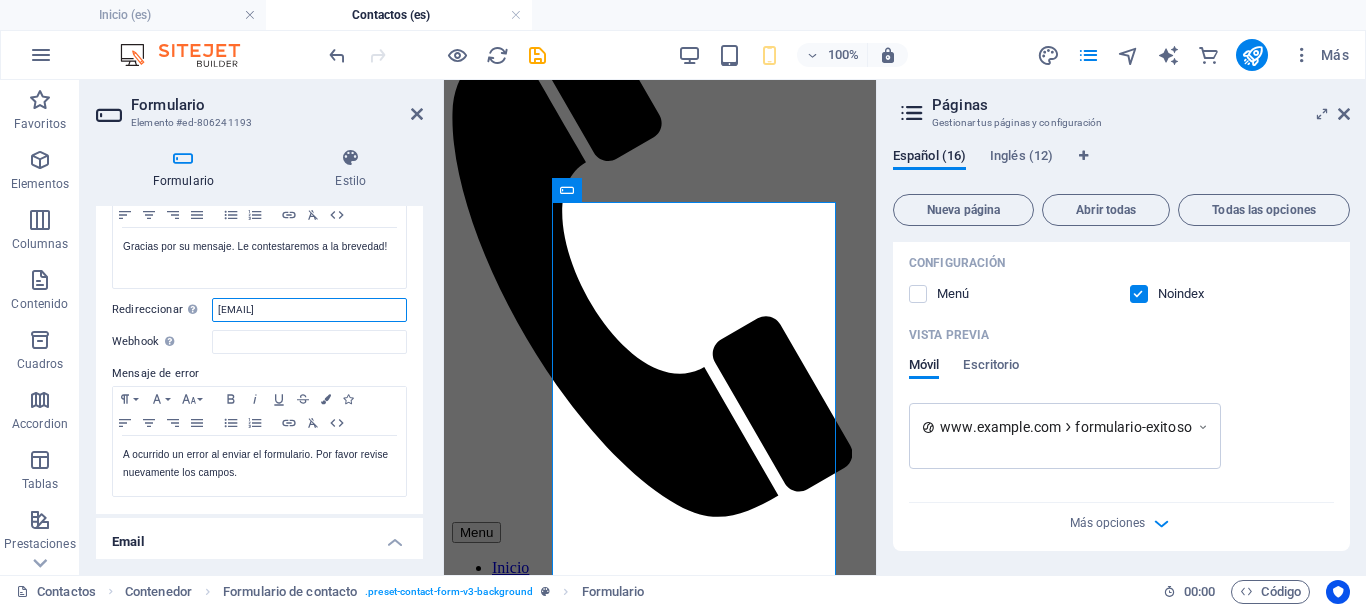 drag, startPoint x: 369, startPoint y: 303, endPoint x: 160, endPoint y: 301, distance: 209.00957 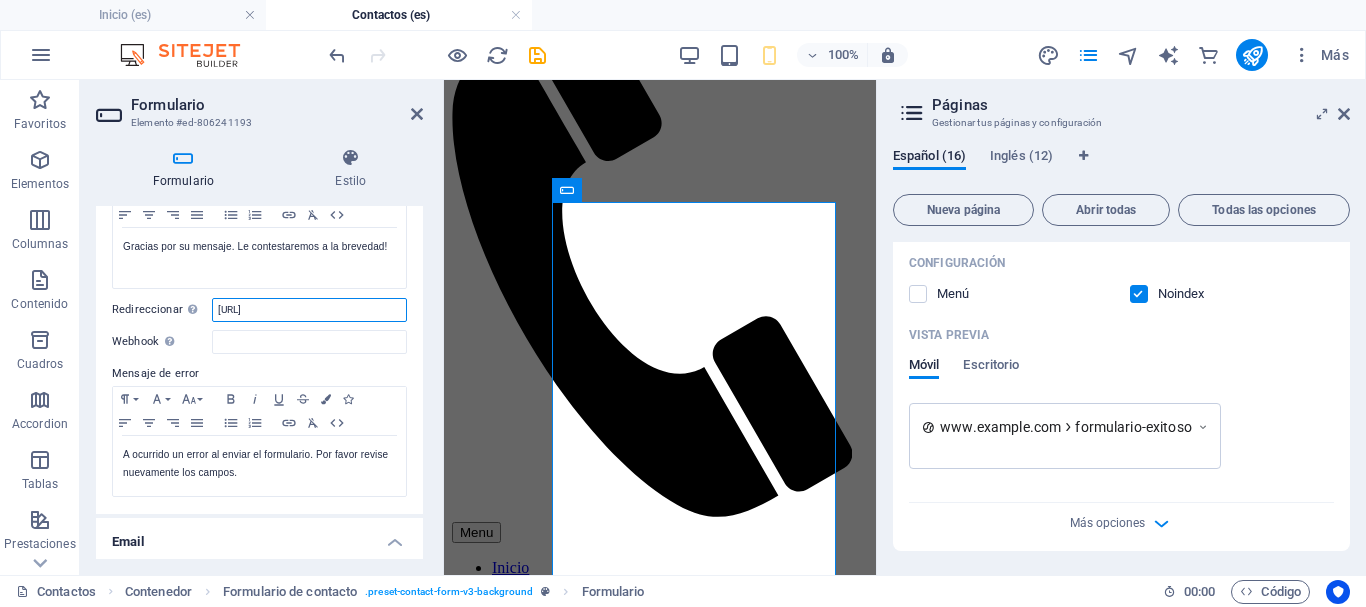 scroll, scrollTop: 0, scrollLeft: 14, axis: horizontal 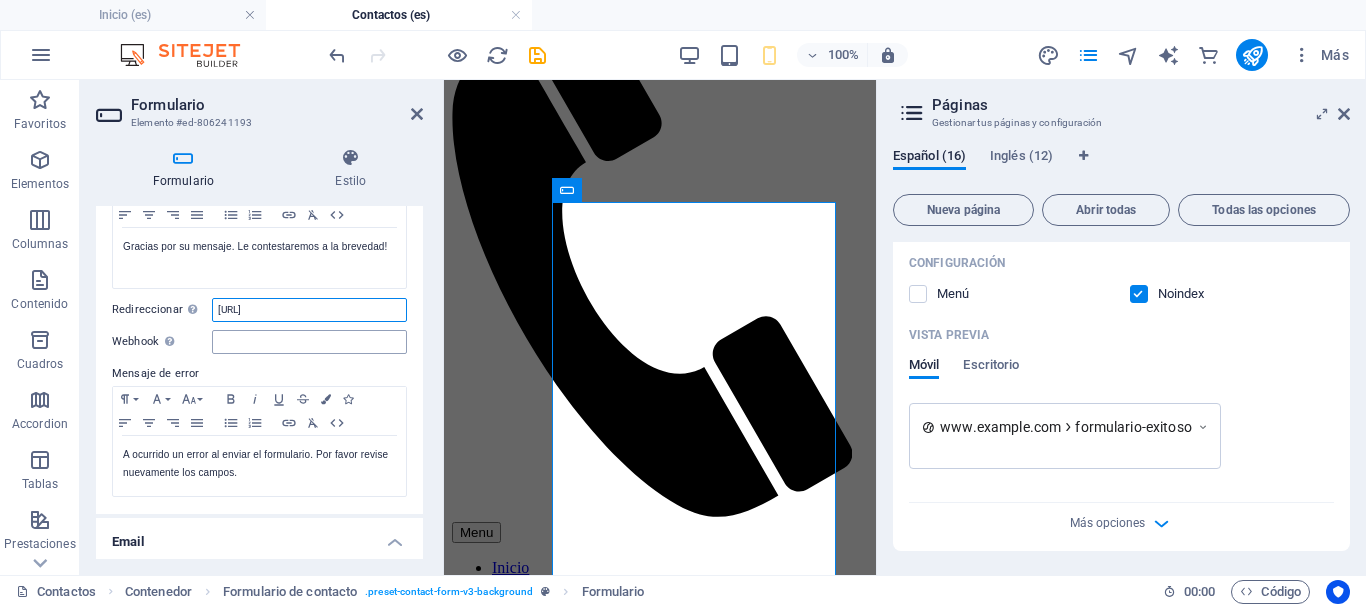 type on "https://bureau.sanjuan.tur.ar/es/contactos/" 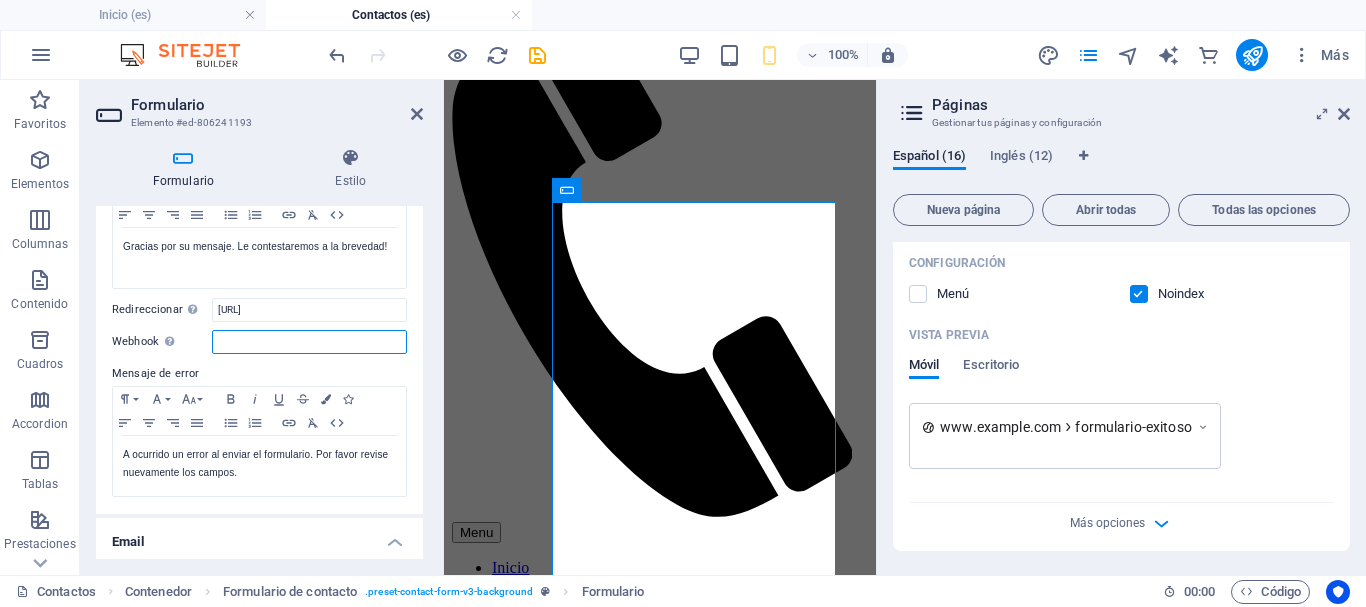 scroll, scrollTop: 0, scrollLeft: 0, axis: both 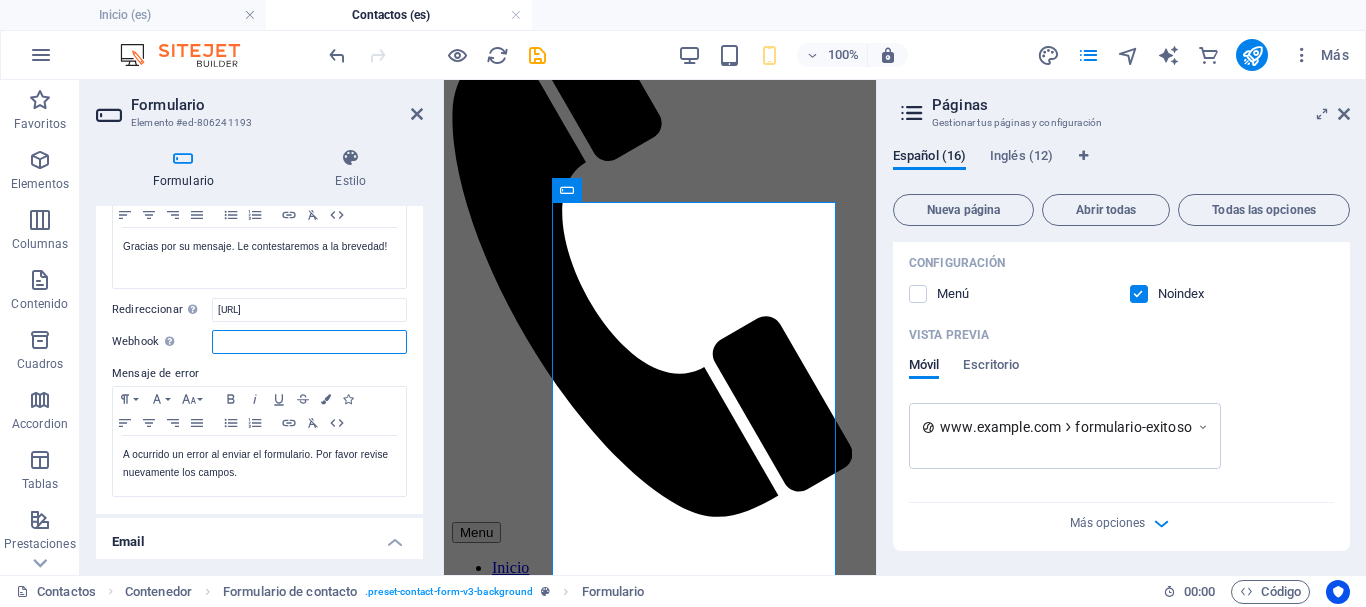 click on "Webhook Un webhook es una notificación push de este formulario a otro servidor. Cada vez que alguien envíe este formulario, los datos se enviarán a tu servidor." at bounding box center [309, 342] 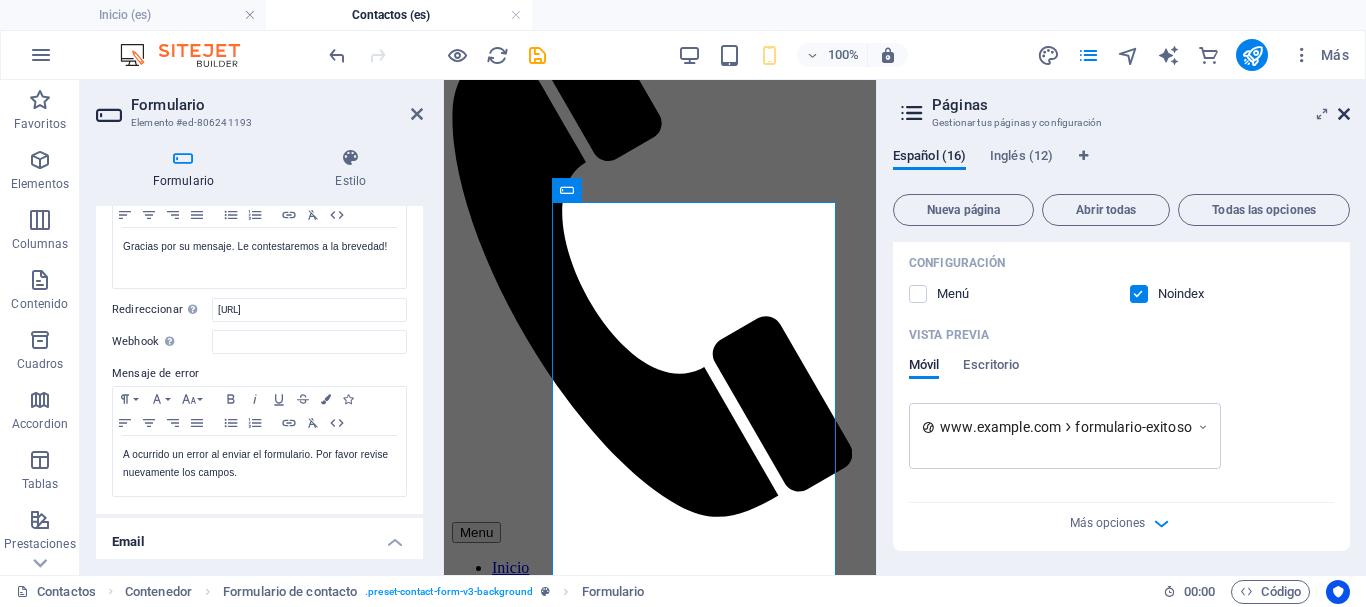 drag, startPoint x: 1345, startPoint y: 114, endPoint x: 772, endPoint y: 454, distance: 666.27997 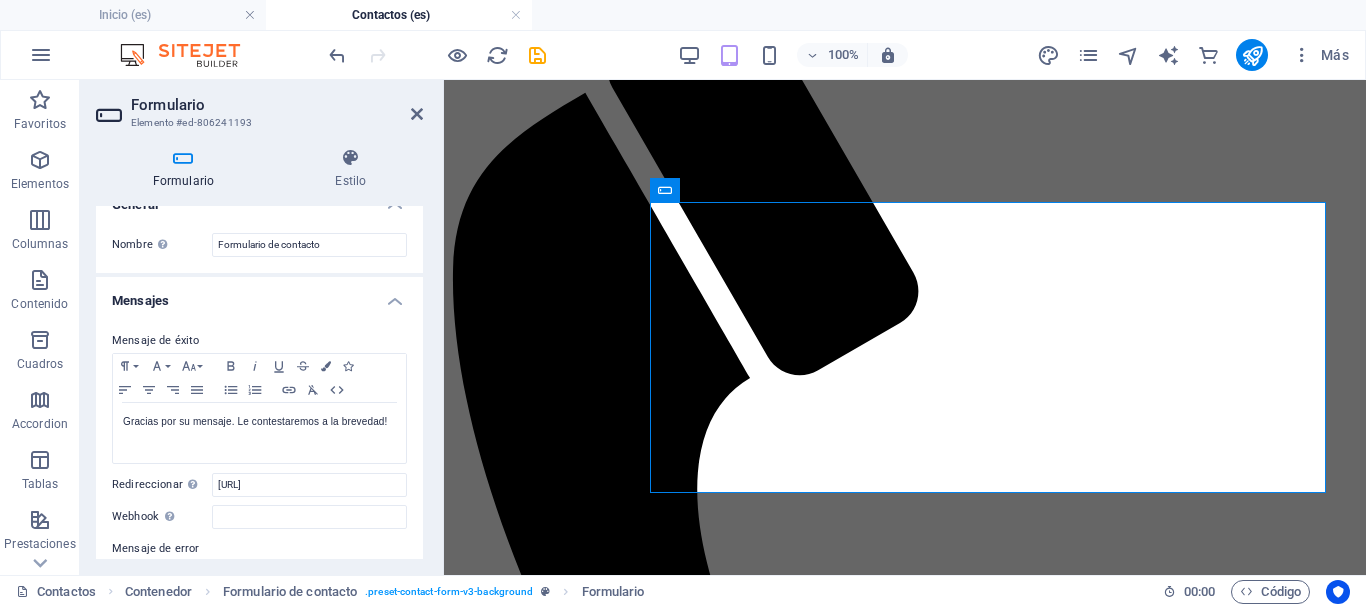 scroll, scrollTop: 0, scrollLeft: 0, axis: both 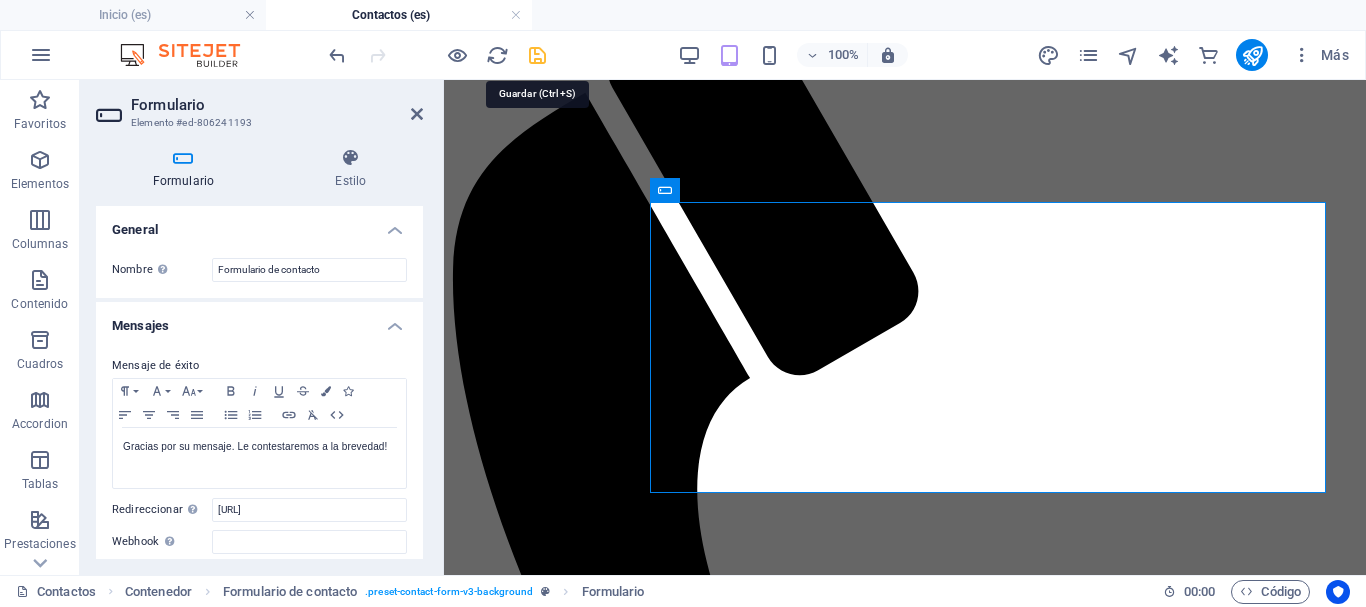click at bounding box center (537, 55) 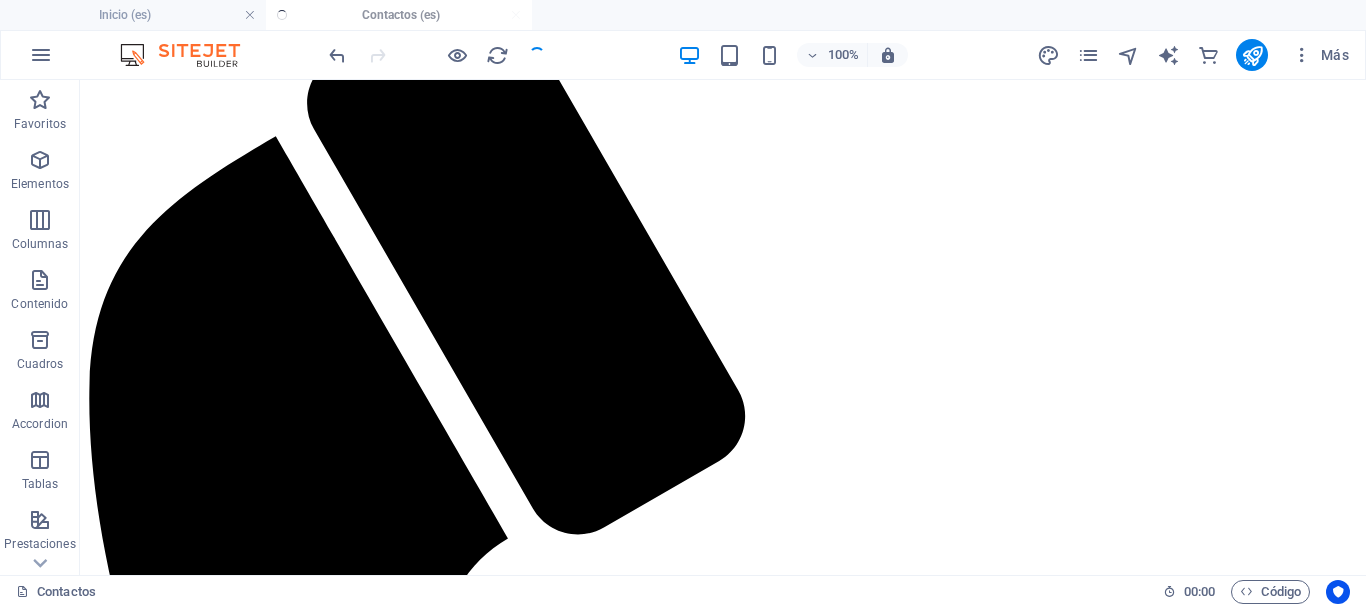 scroll, scrollTop: 200, scrollLeft: 0, axis: vertical 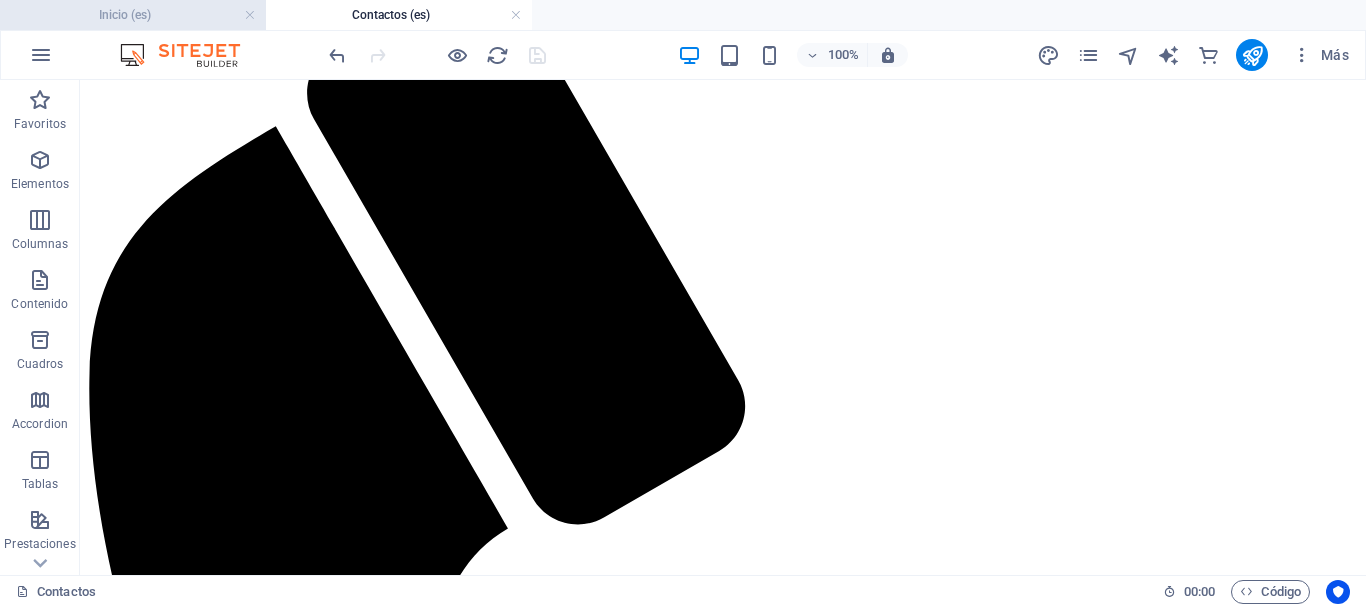 click on "Inicio (es)" at bounding box center [133, 15] 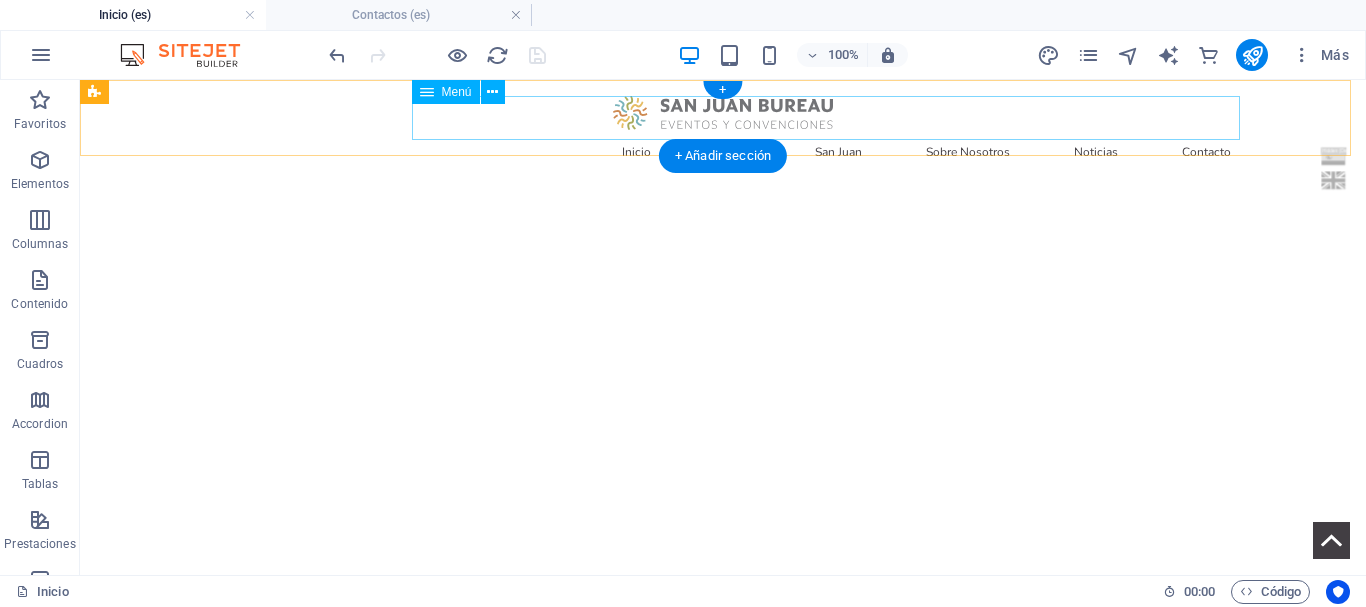 scroll, scrollTop: 0, scrollLeft: 0, axis: both 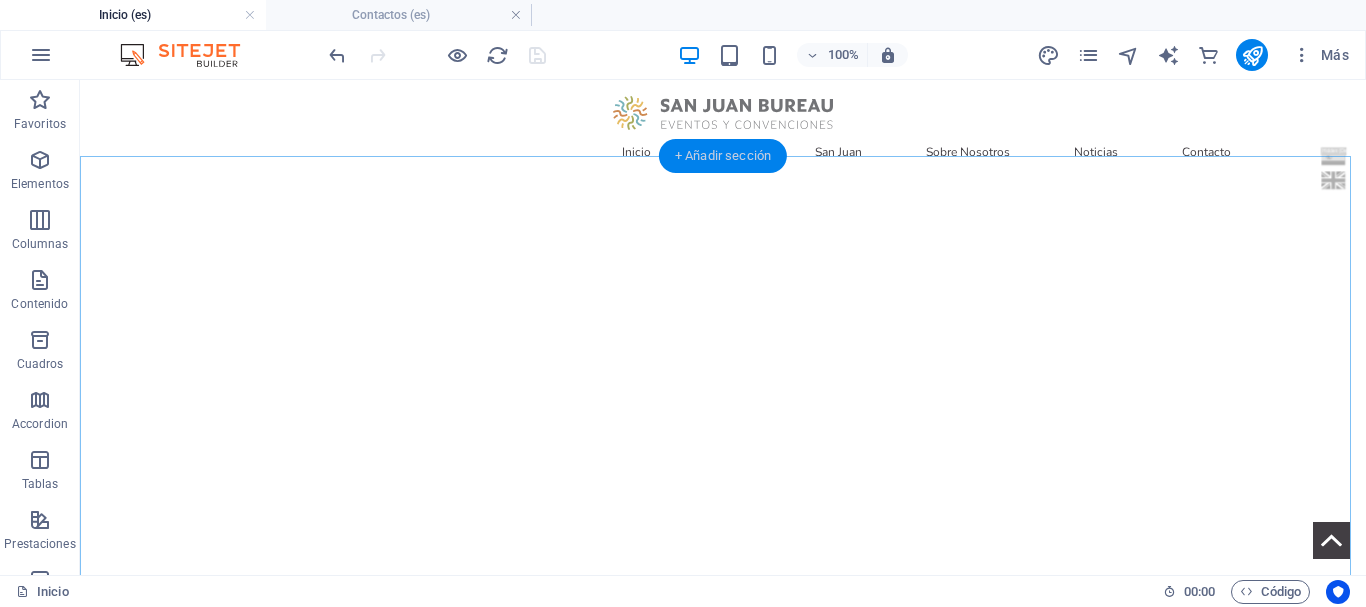 click on "+ Añadir sección" at bounding box center [723, 156] 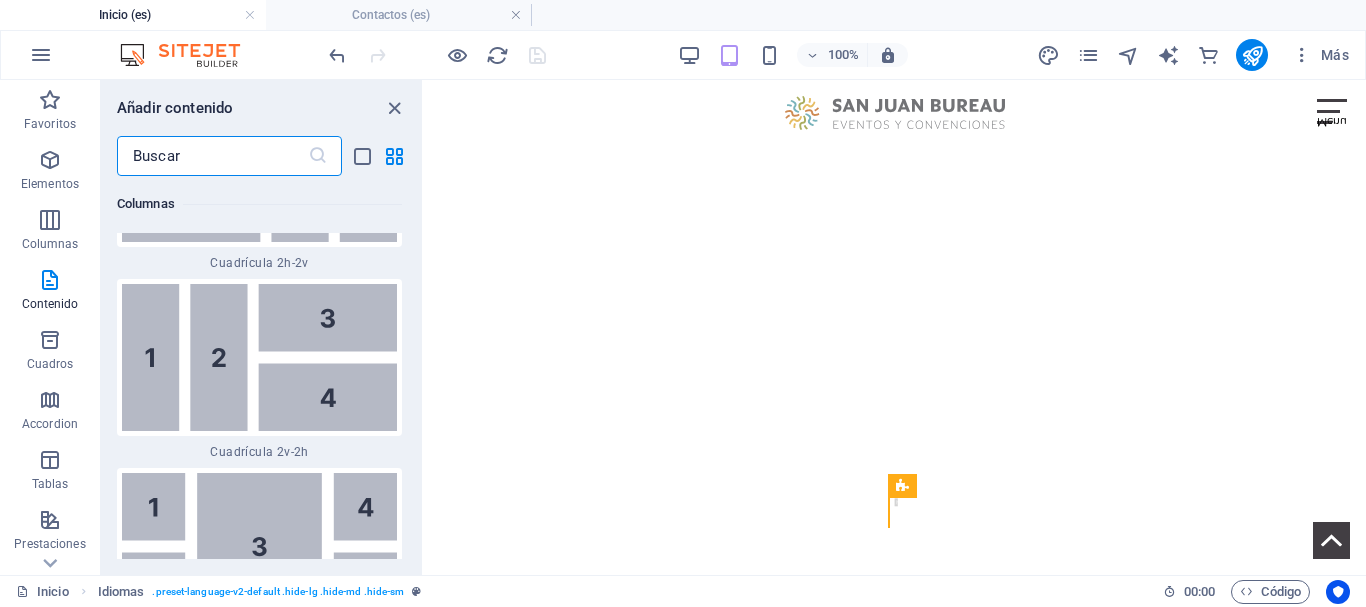 scroll, scrollTop: 6301, scrollLeft: 0, axis: vertical 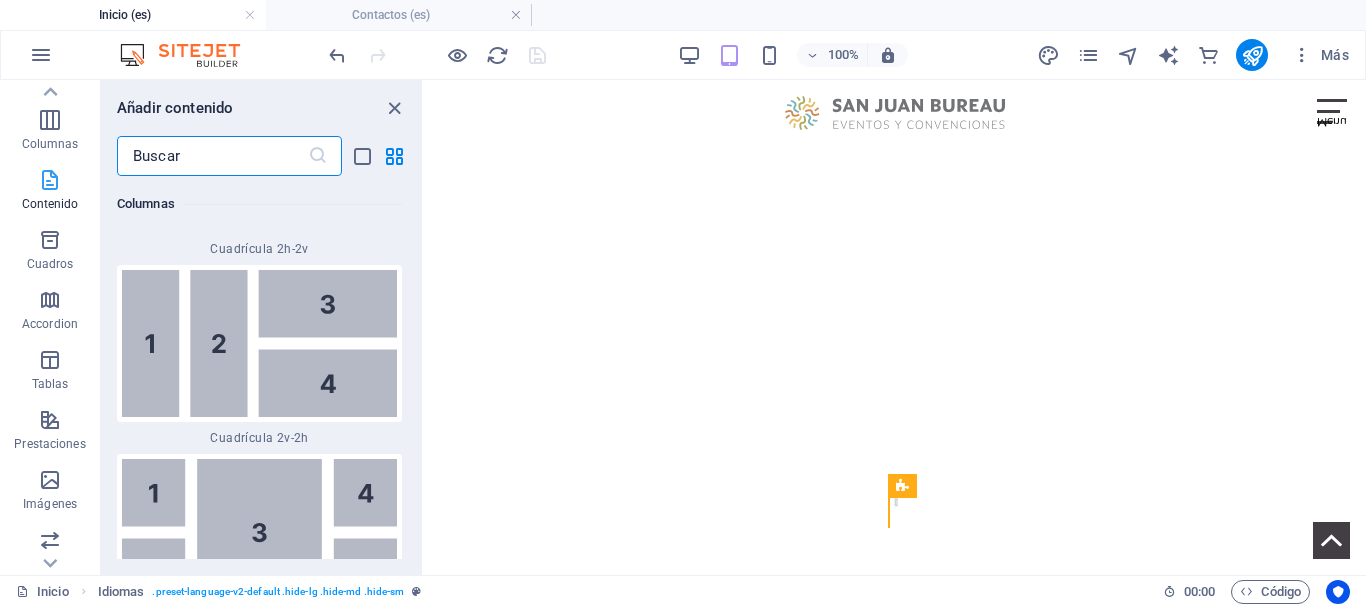 click at bounding box center (50, 180) 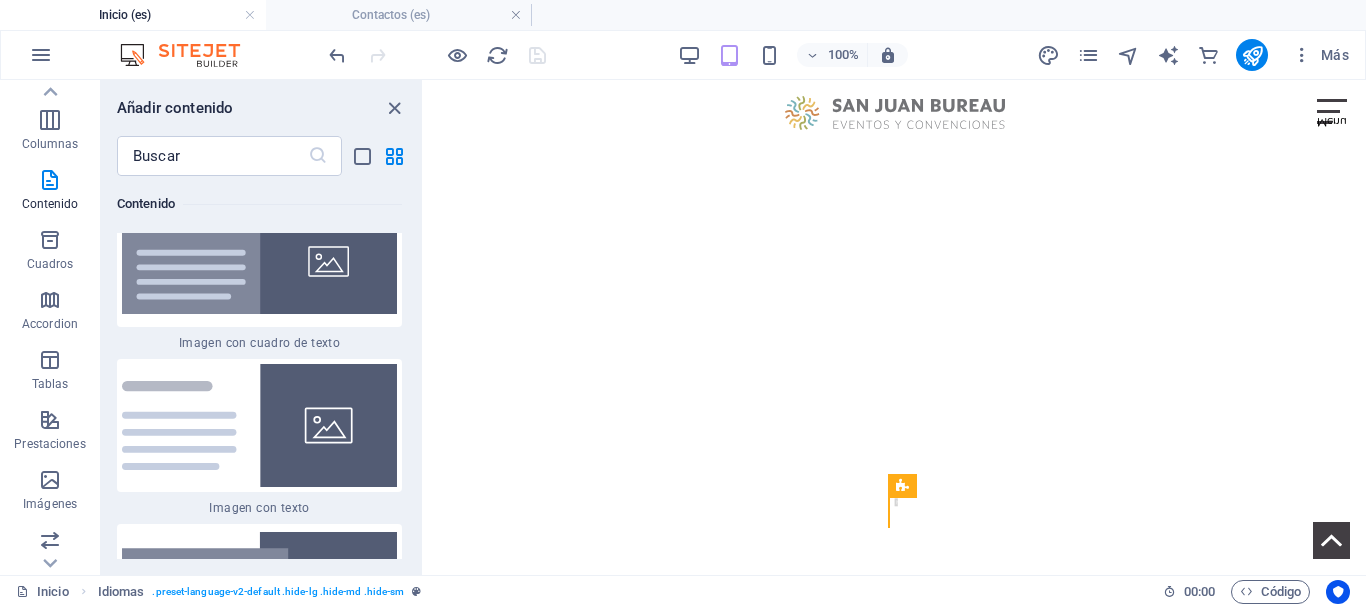 scroll, scrollTop: 7572, scrollLeft: 0, axis: vertical 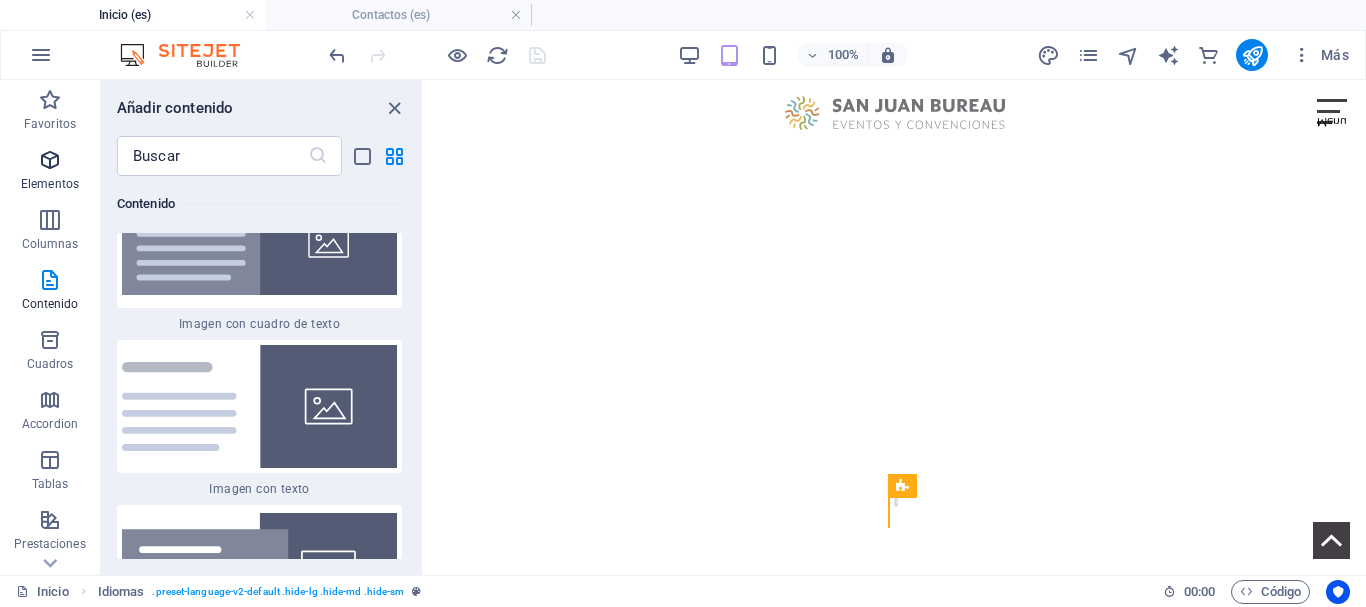 click on "Elementos" at bounding box center [50, 172] 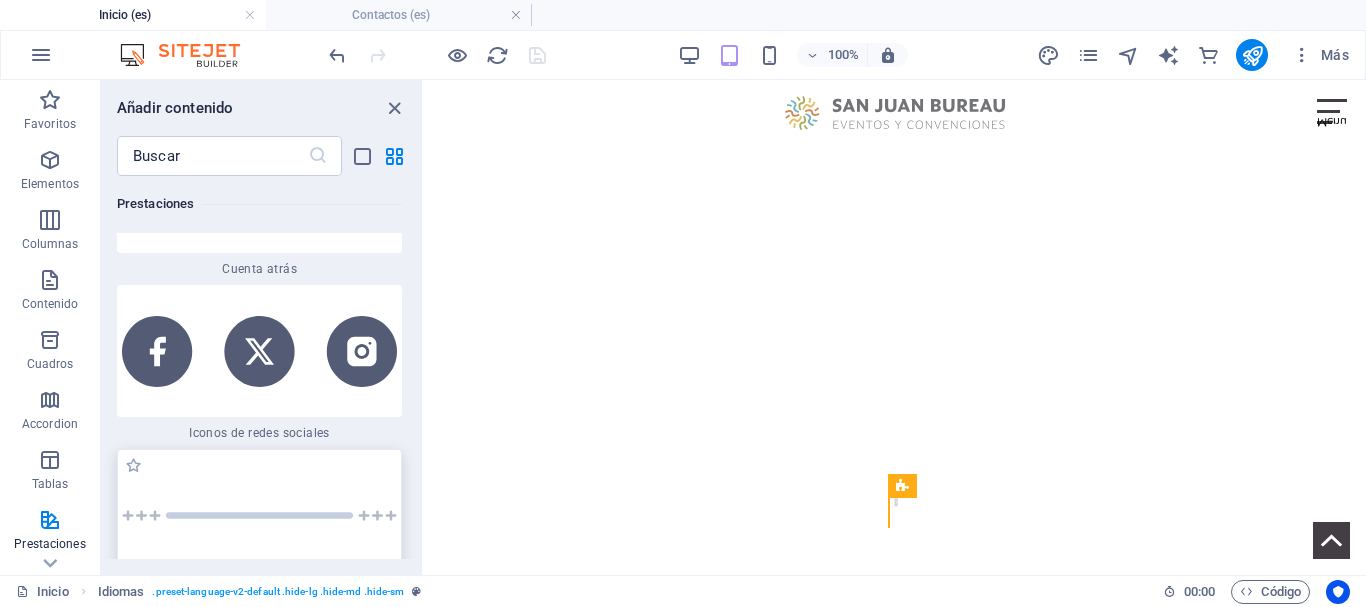 scroll, scrollTop: 18241, scrollLeft: 0, axis: vertical 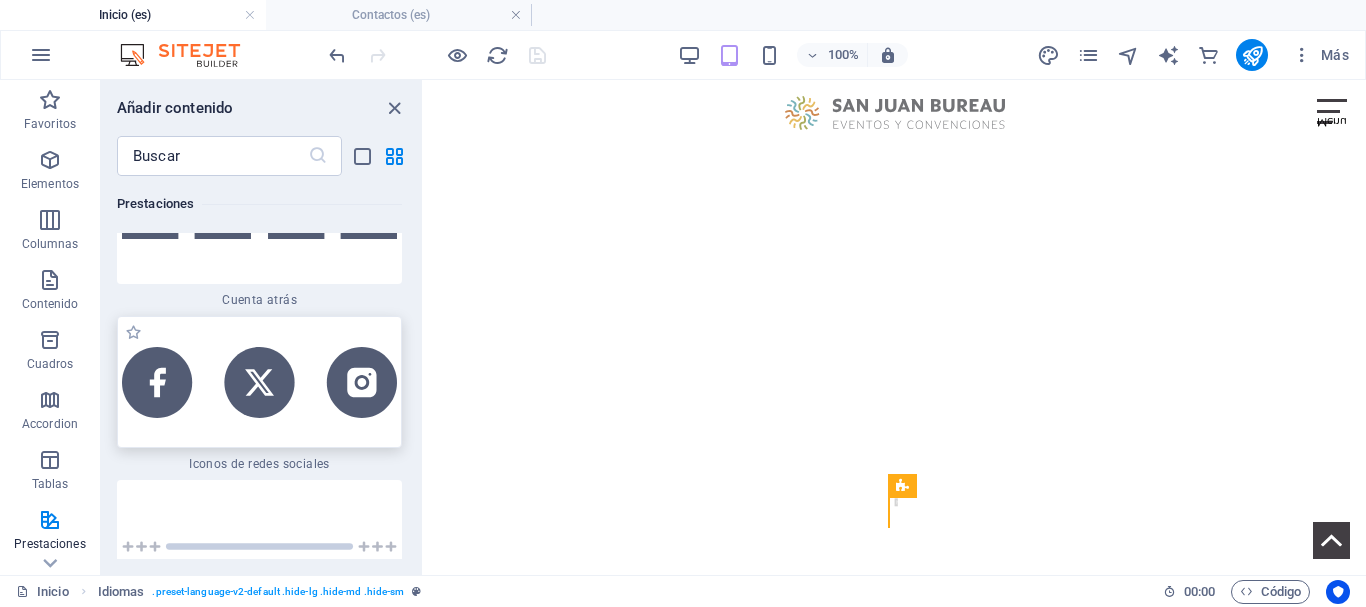 click at bounding box center (259, 382) 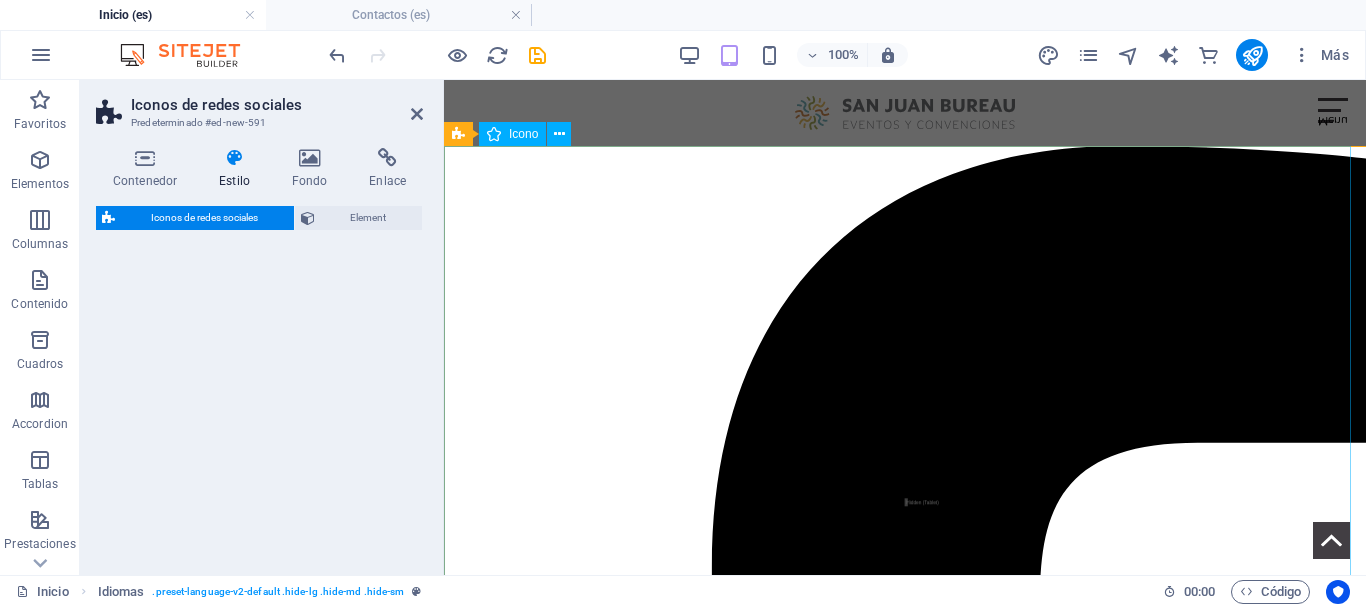 select on "rem" 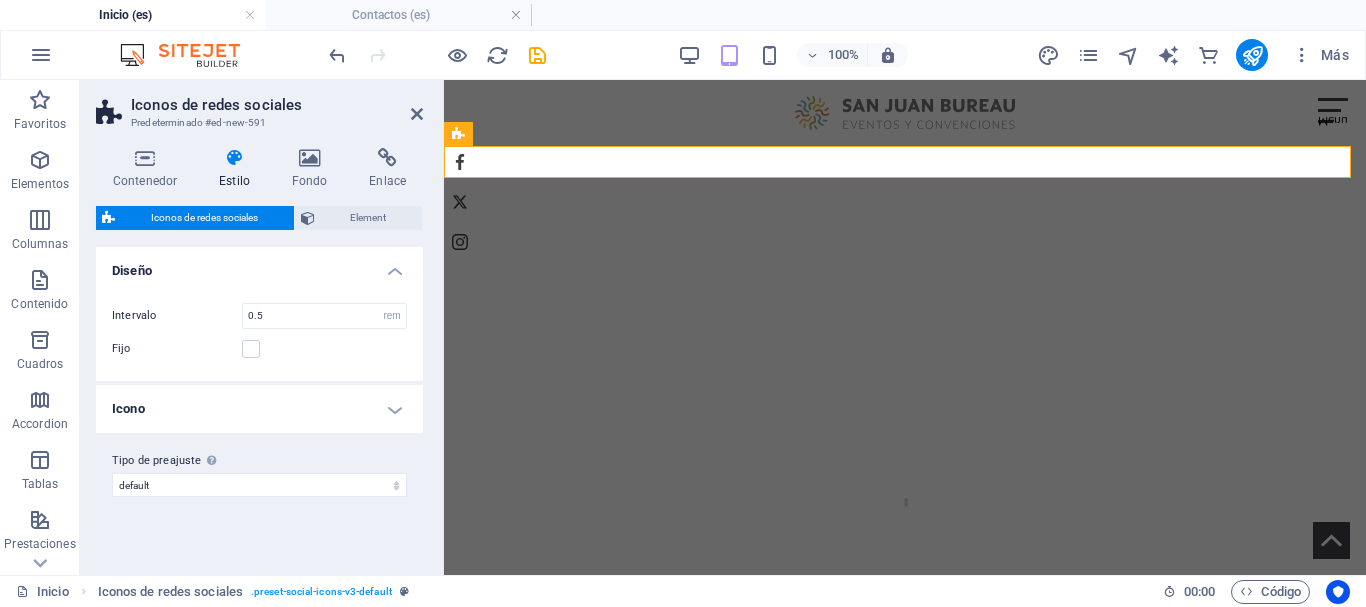 click on "Diseño" at bounding box center [259, 265] 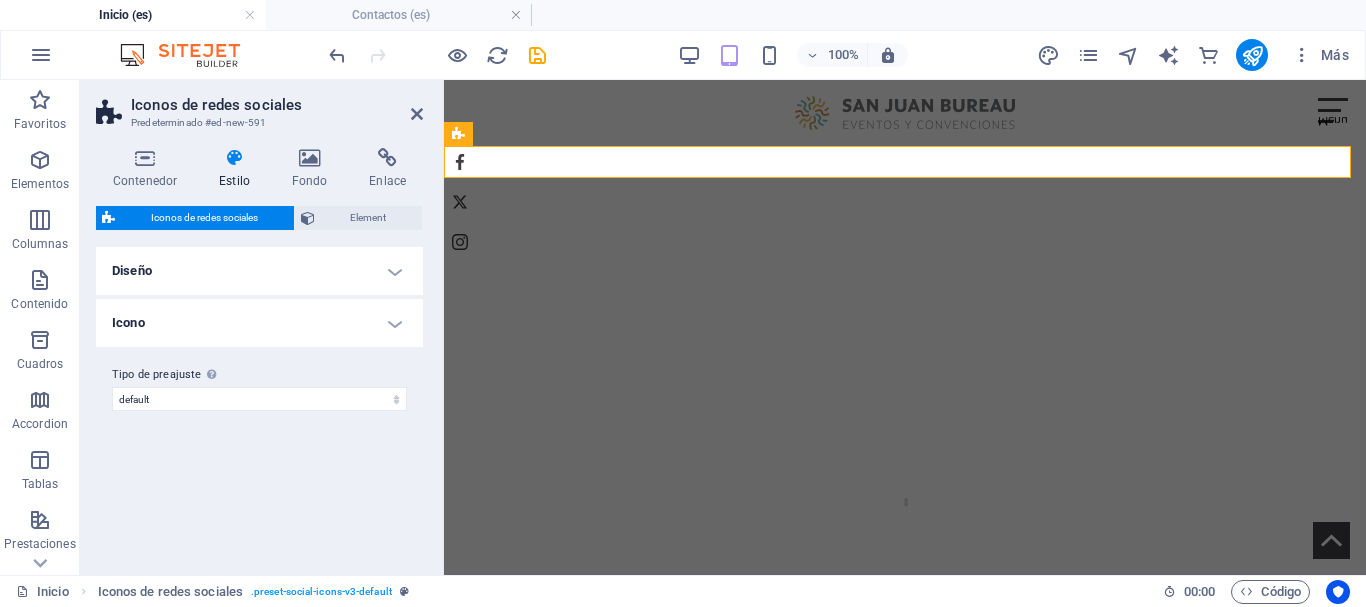 click on "Icono" at bounding box center [259, 323] 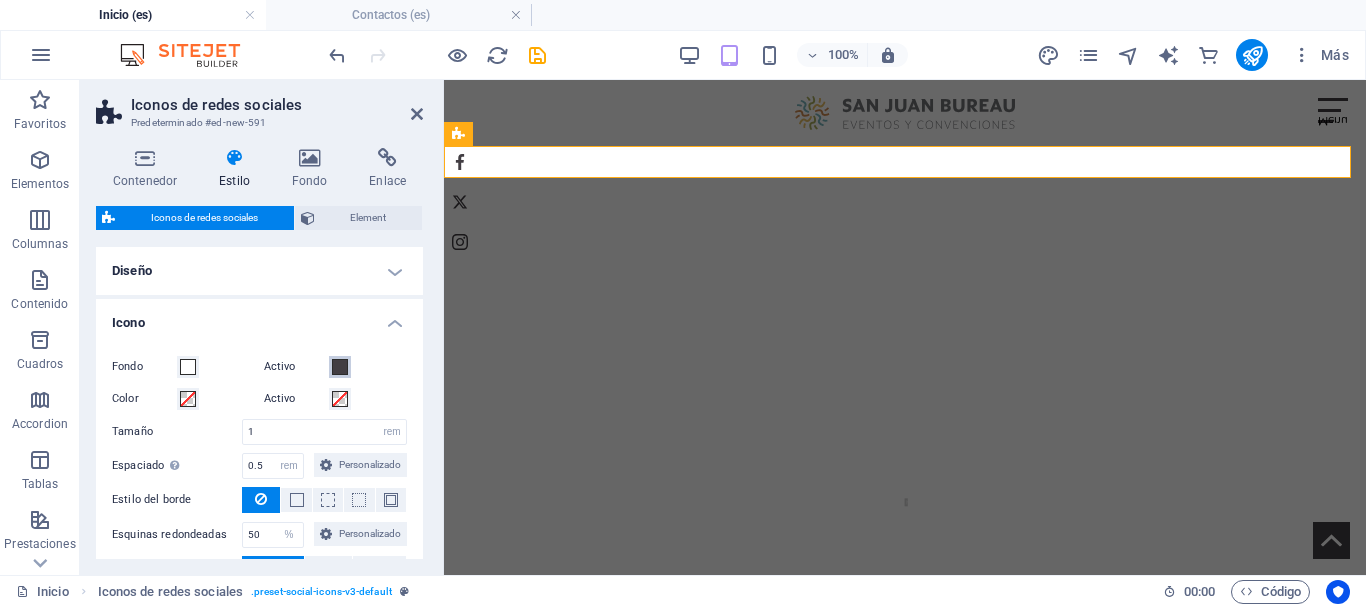 click at bounding box center [340, 367] 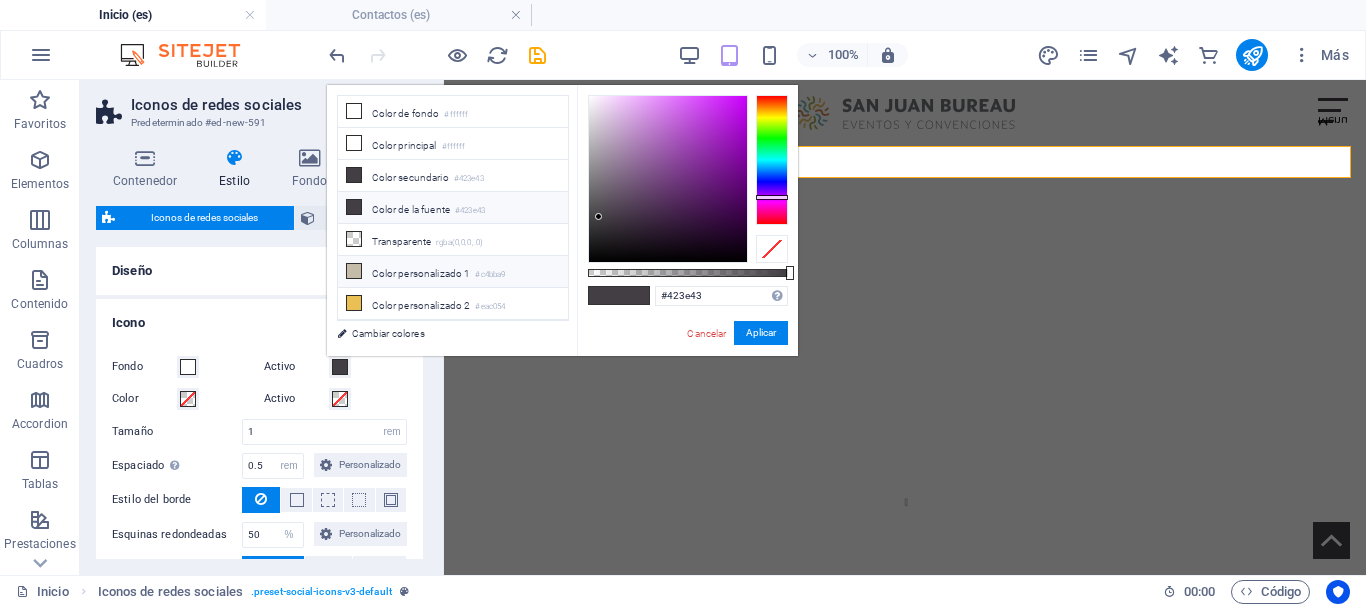 click at bounding box center [354, 271] 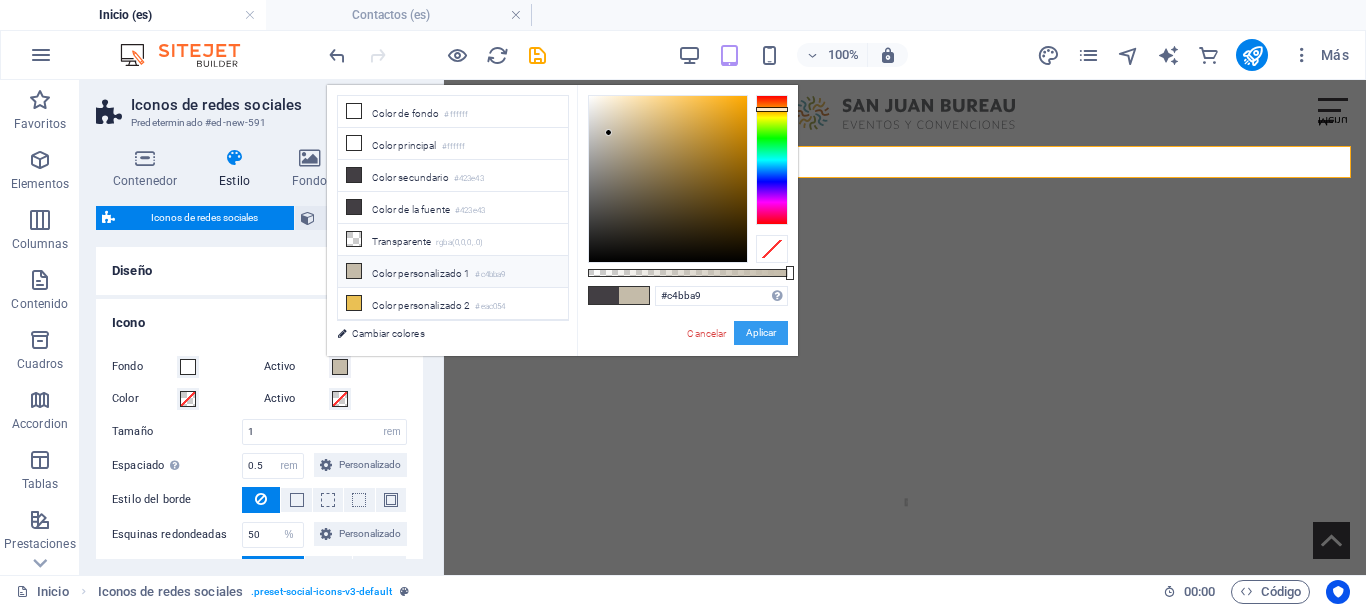 click on "Aplicar" at bounding box center [761, 333] 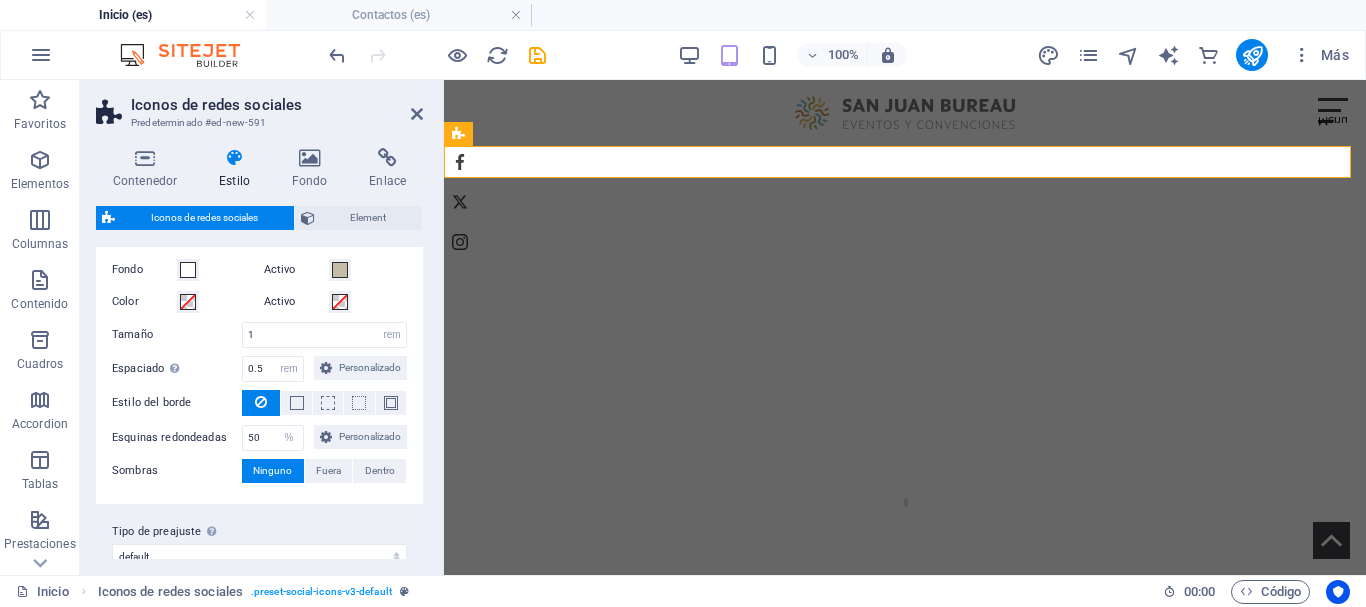 scroll, scrollTop: 100, scrollLeft: 0, axis: vertical 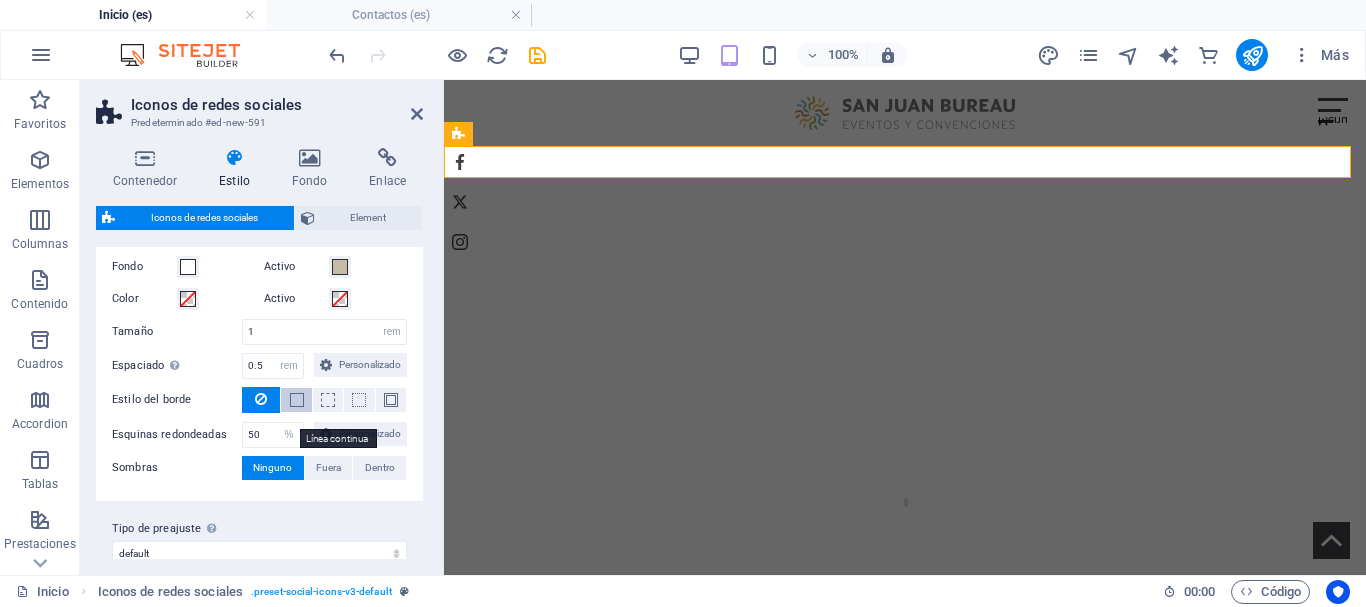 click at bounding box center [297, 400] 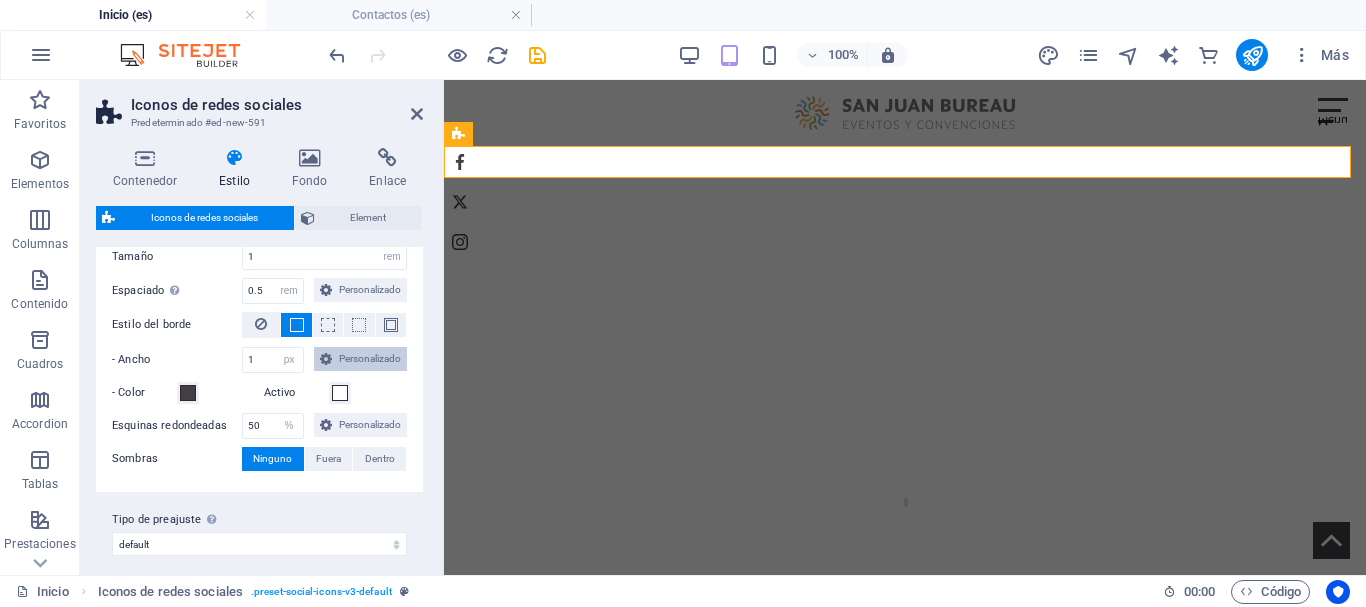scroll, scrollTop: 200, scrollLeft: 0, axis: vertical 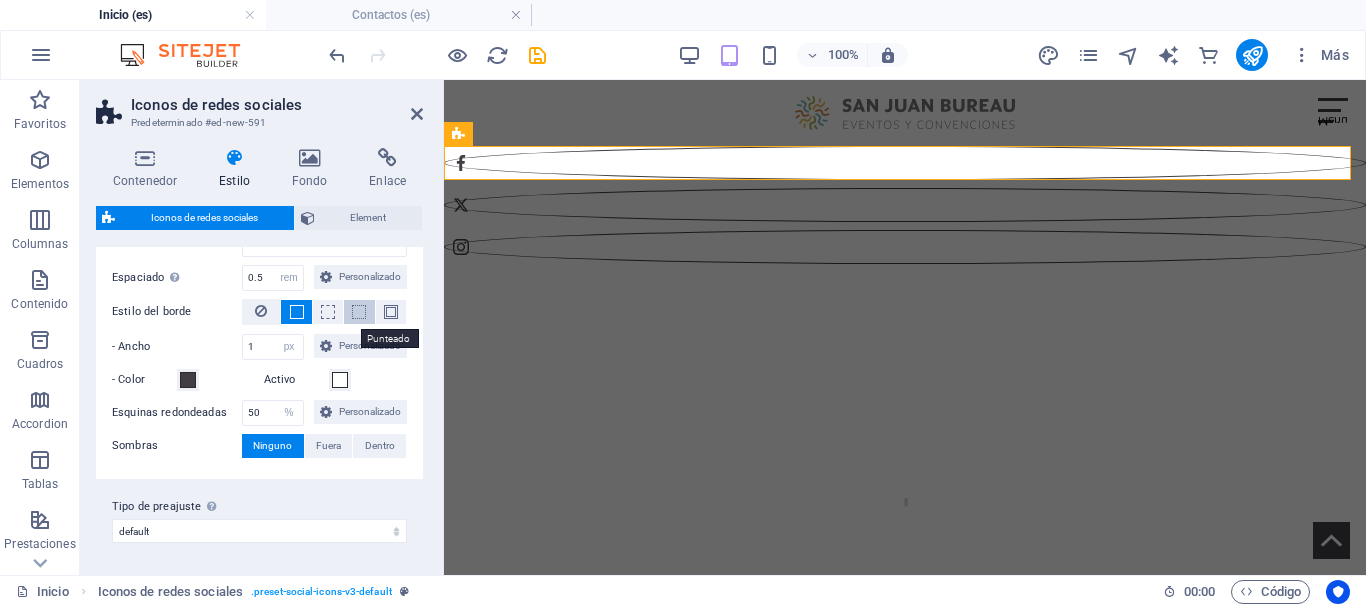 click at bounding box center (359, 312) 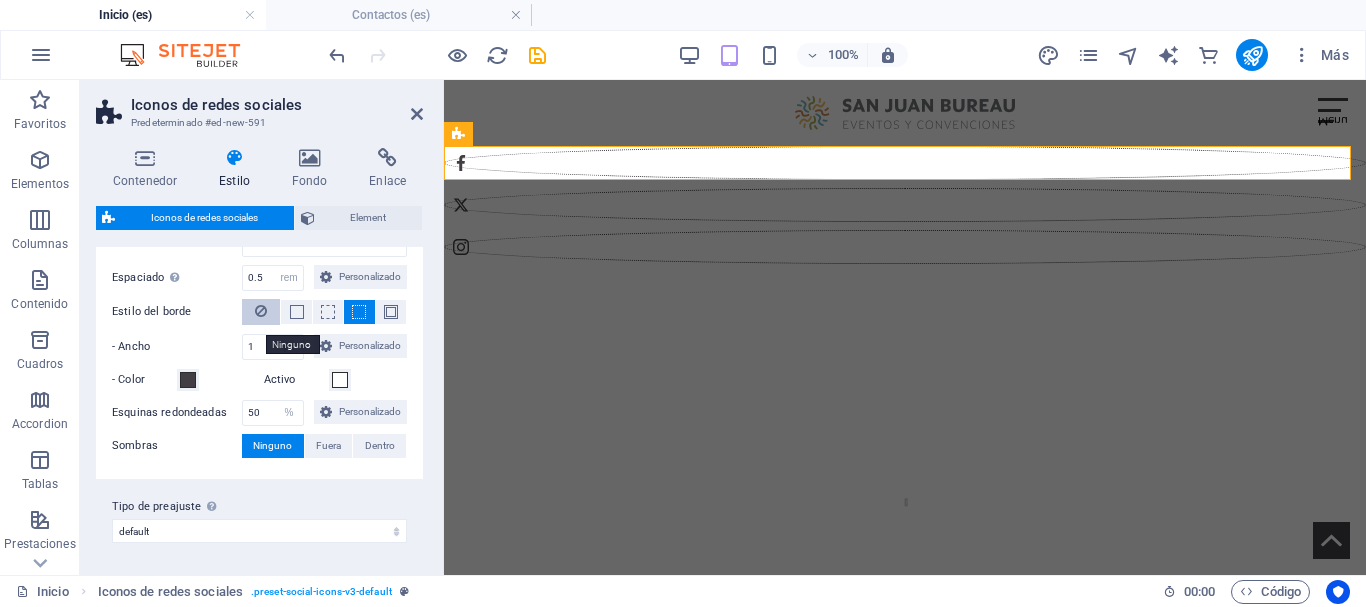 click at bounding box center [261, 311] 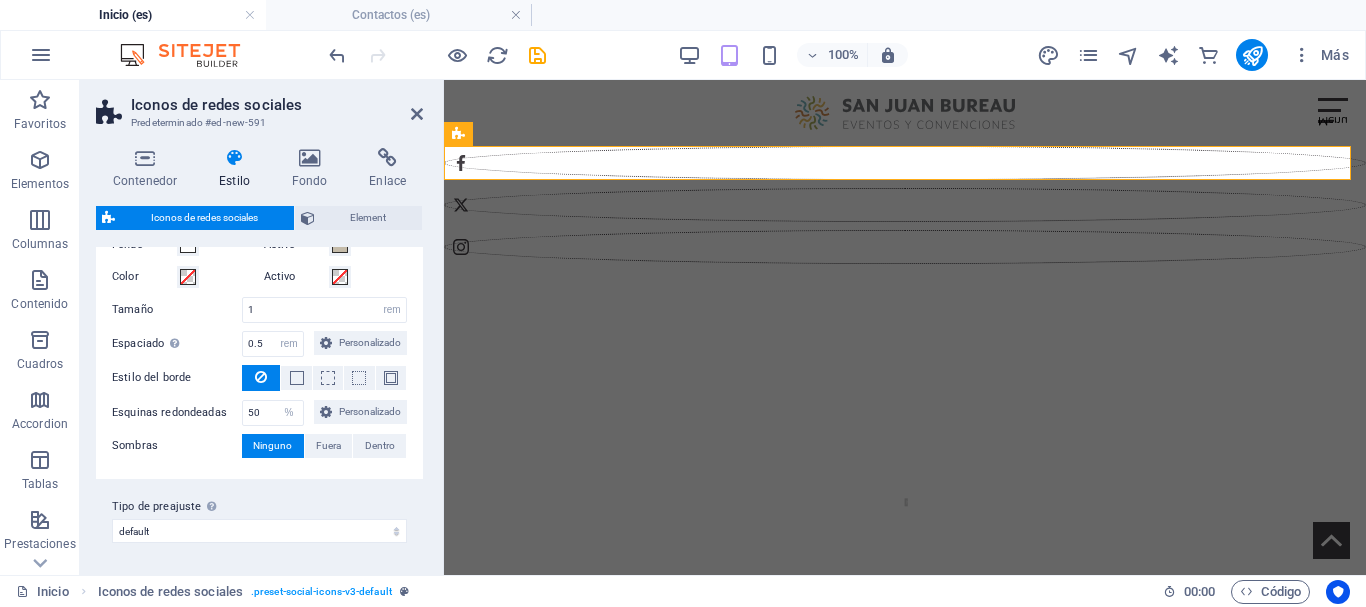 scroll, scrollTop: 170, scrollLeft: 0, axis: vertical 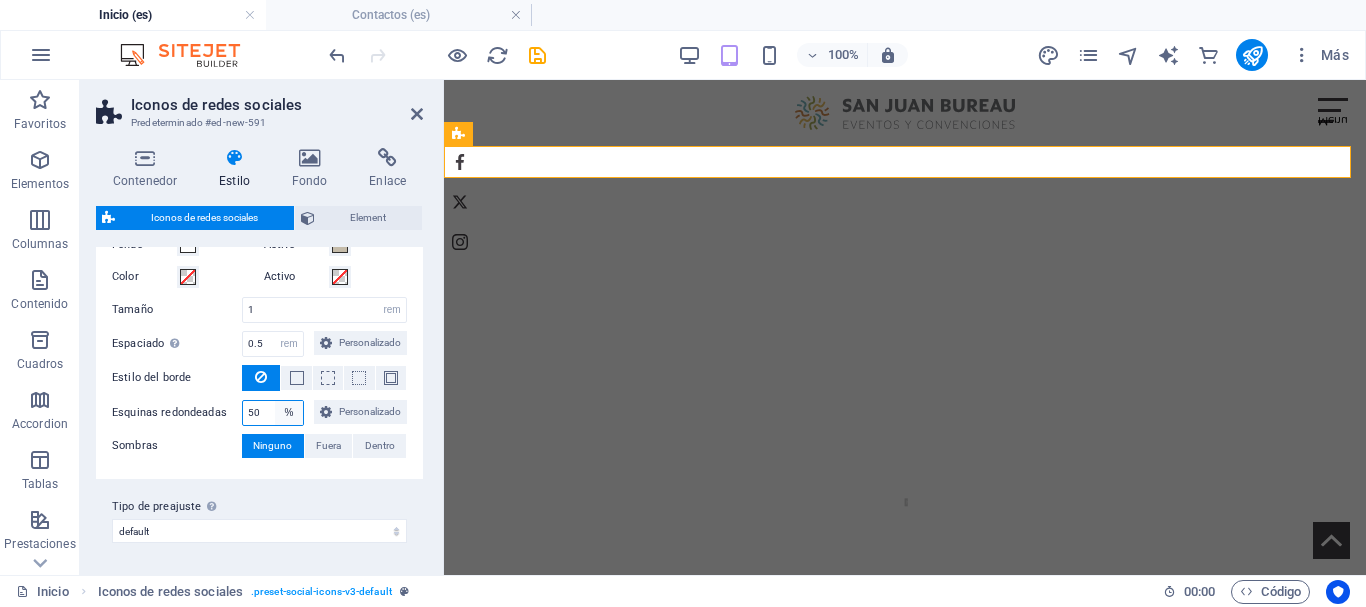 click on "px rem % vh vw Personalizado" at bounding box center [289, 413] 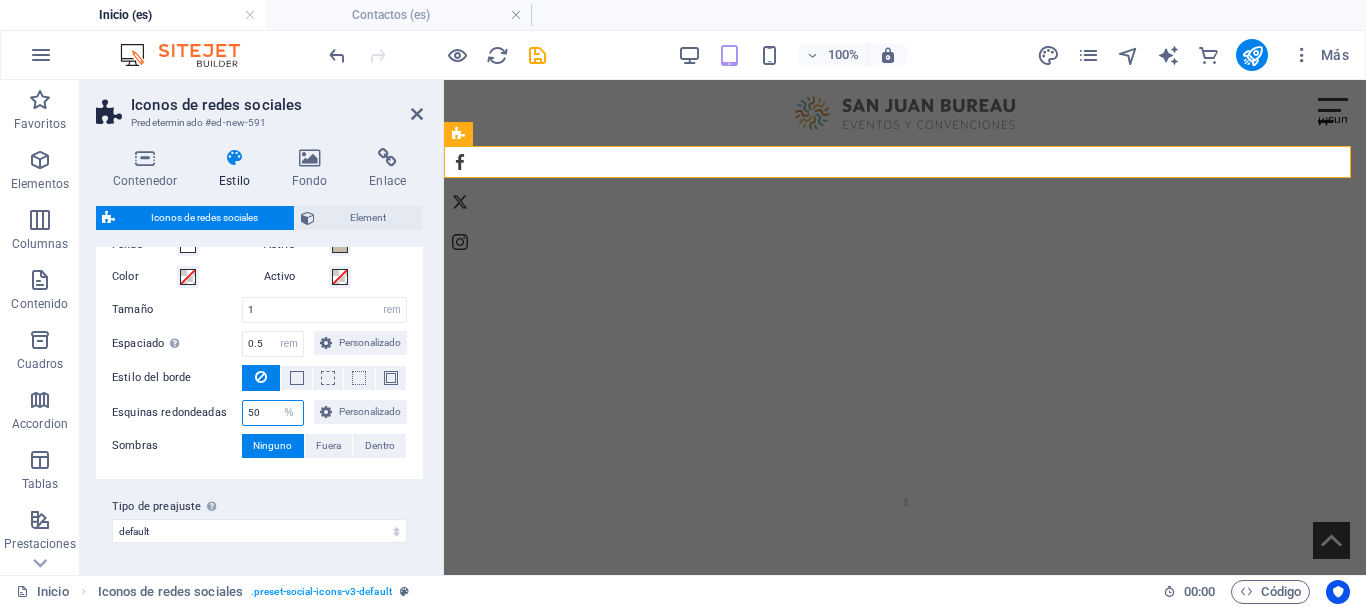 click on "50" at bounding box center [273, 413] 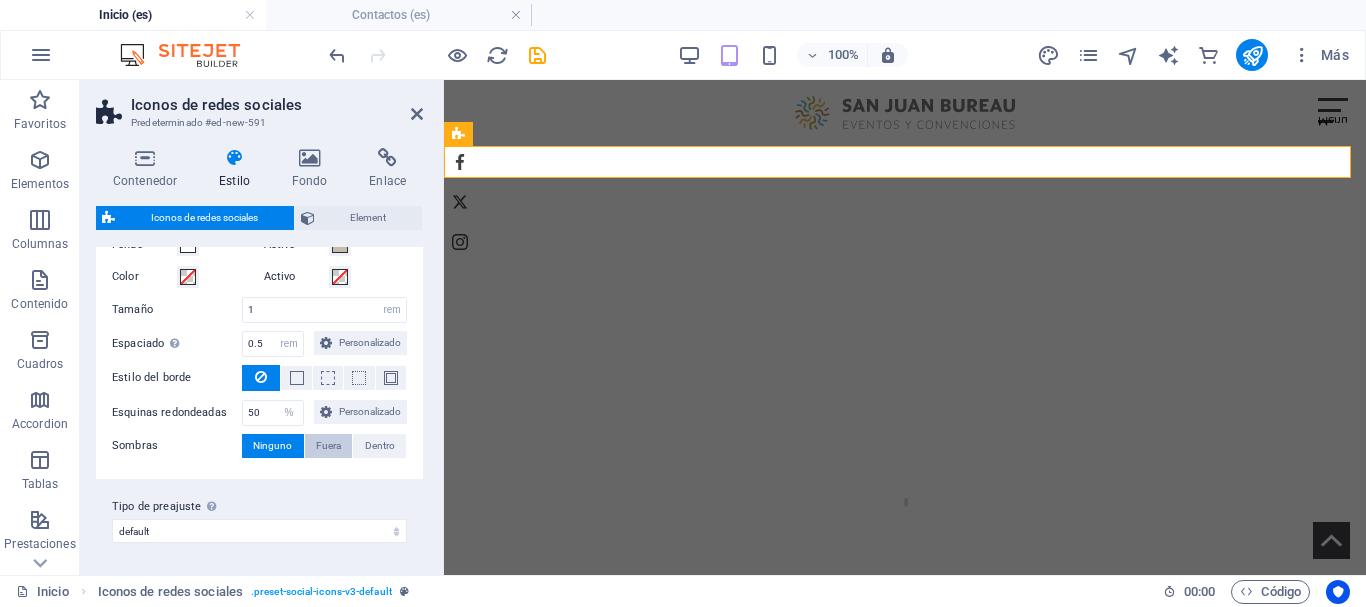 click on "Fuera" at bounding box center (328, 446) 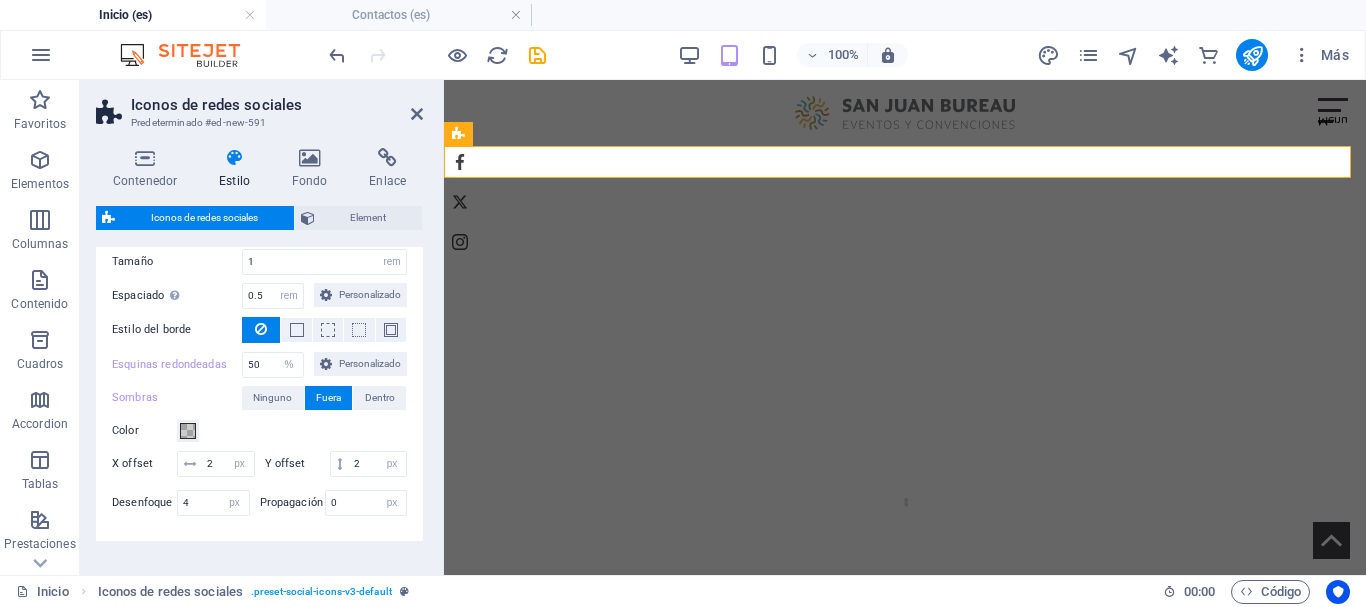 type on "2" 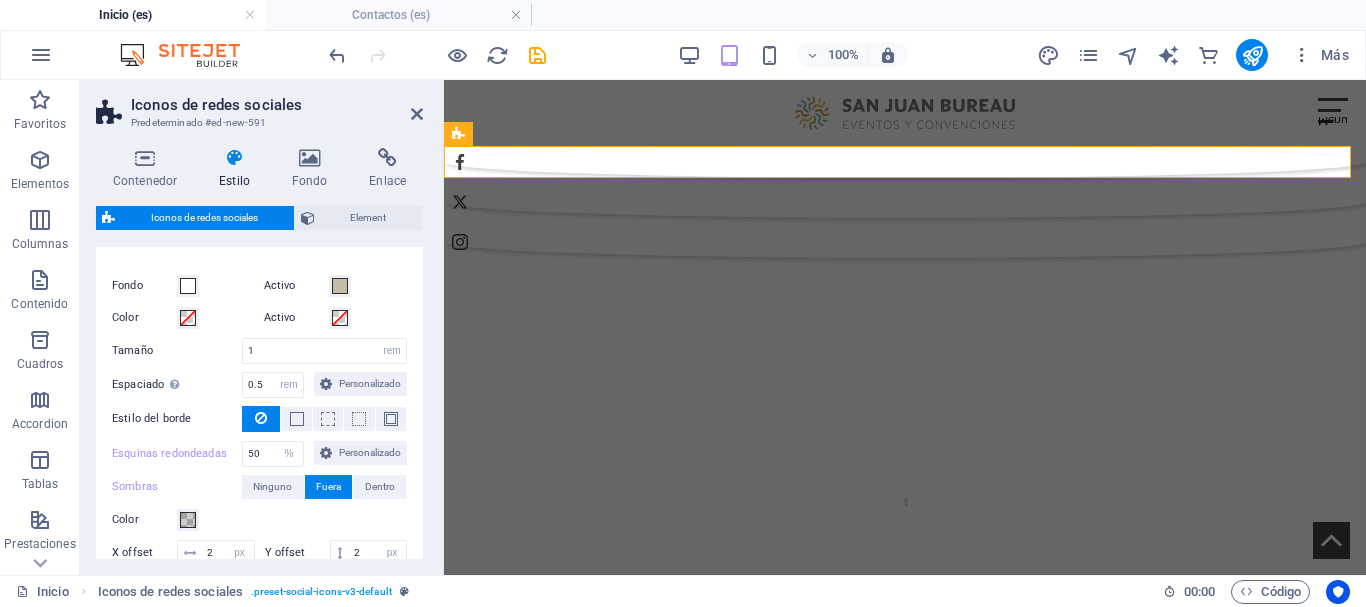scroll, scrollTop: 0, scrollLeft: 0, axis: both 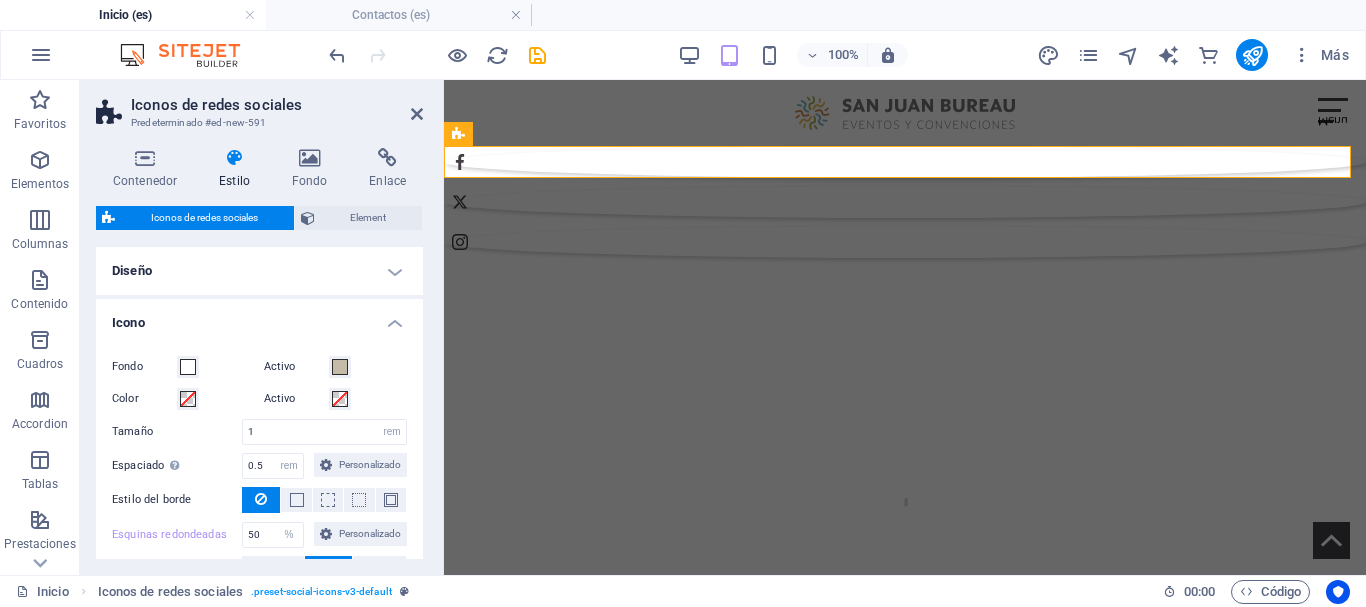 click on "Icono" at bounding box center [259, 317] 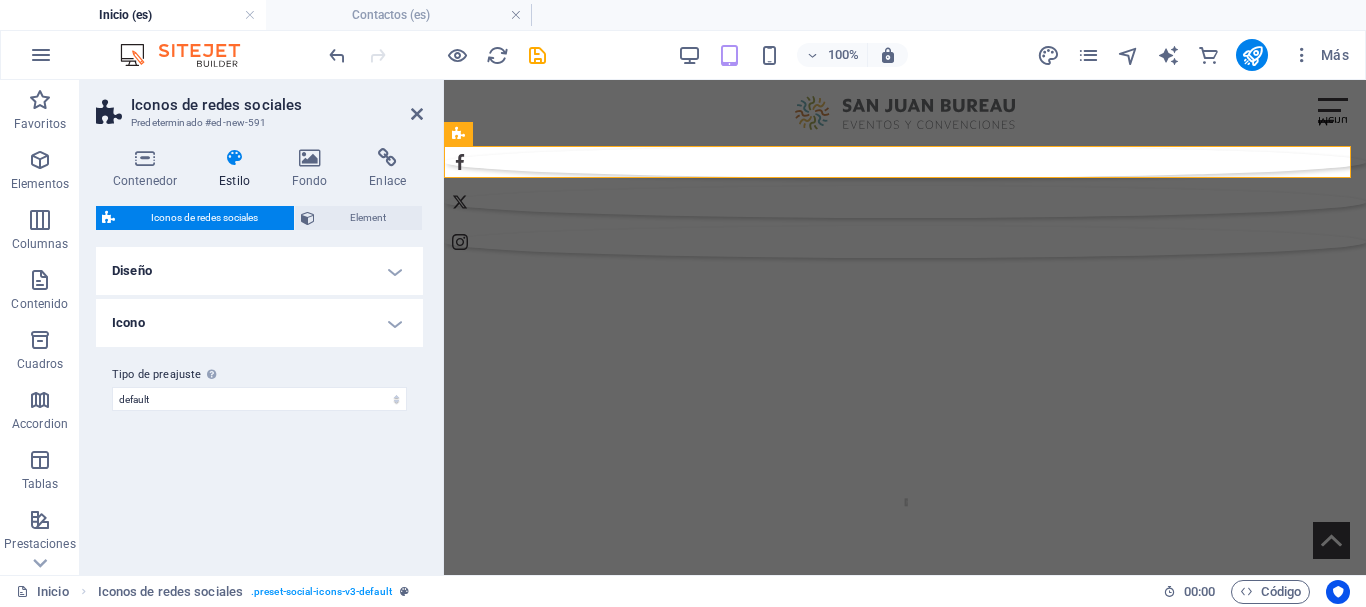 click on "Diseño" at bounding box center [259, 271] 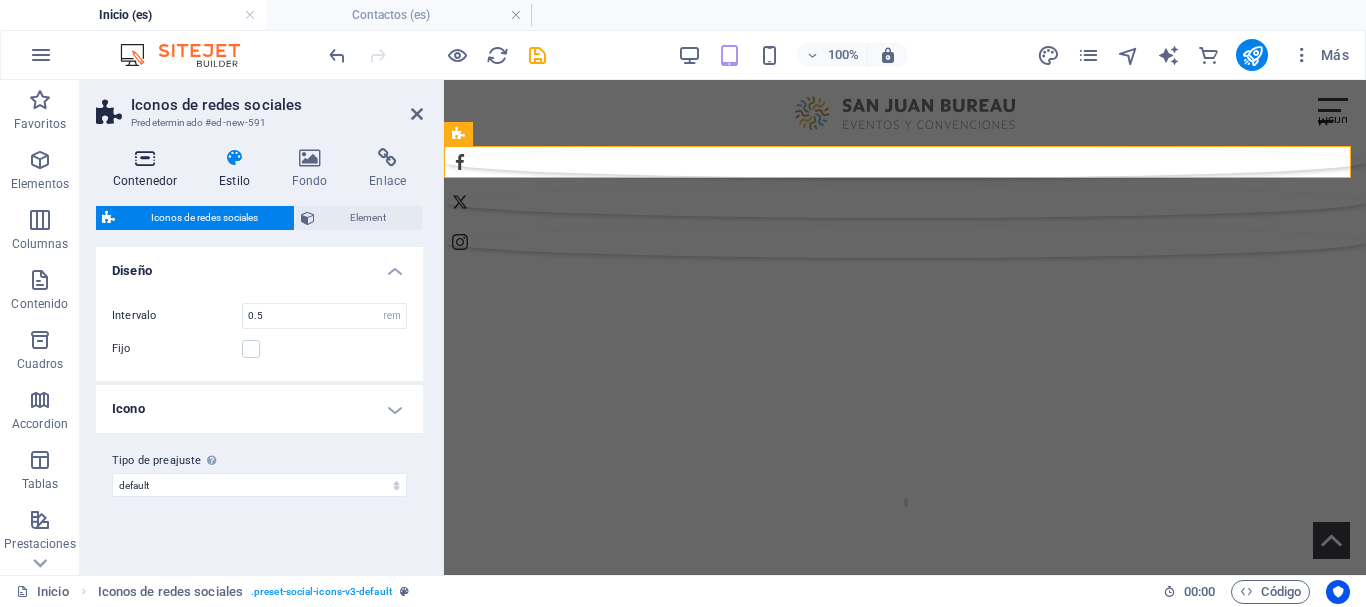click at bounding box center (145, 158) 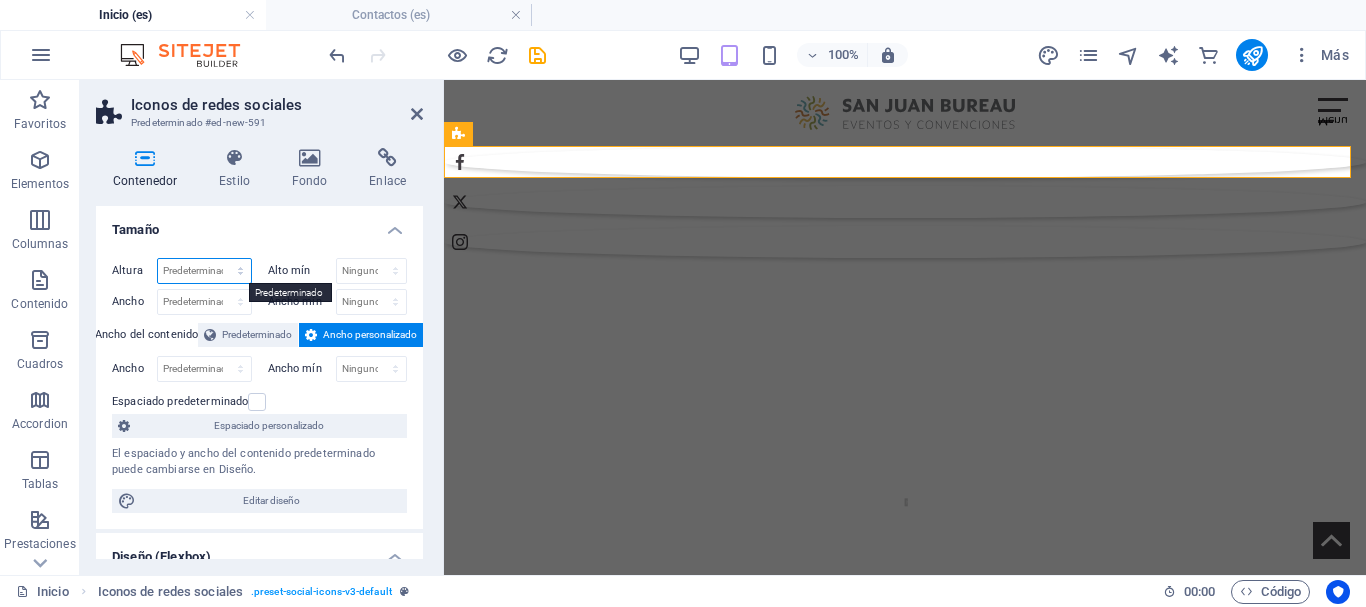 click on "Predeterminado px rem % vh vw" at bounding box center (204, 271) 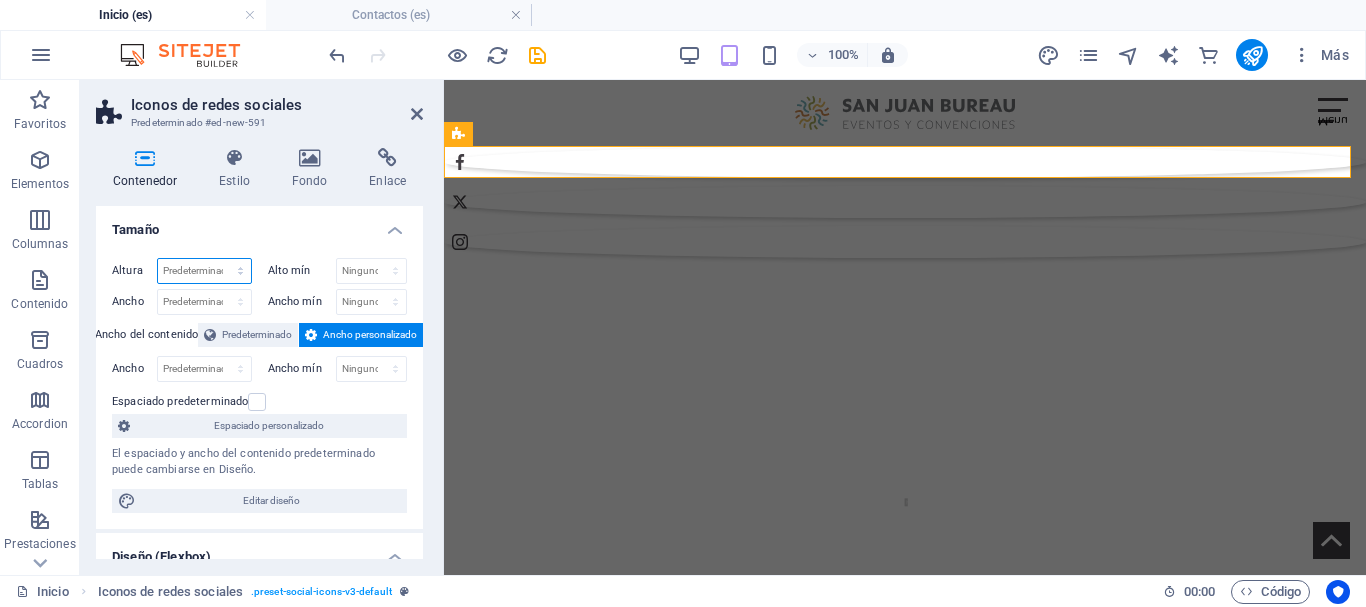 select on "px" 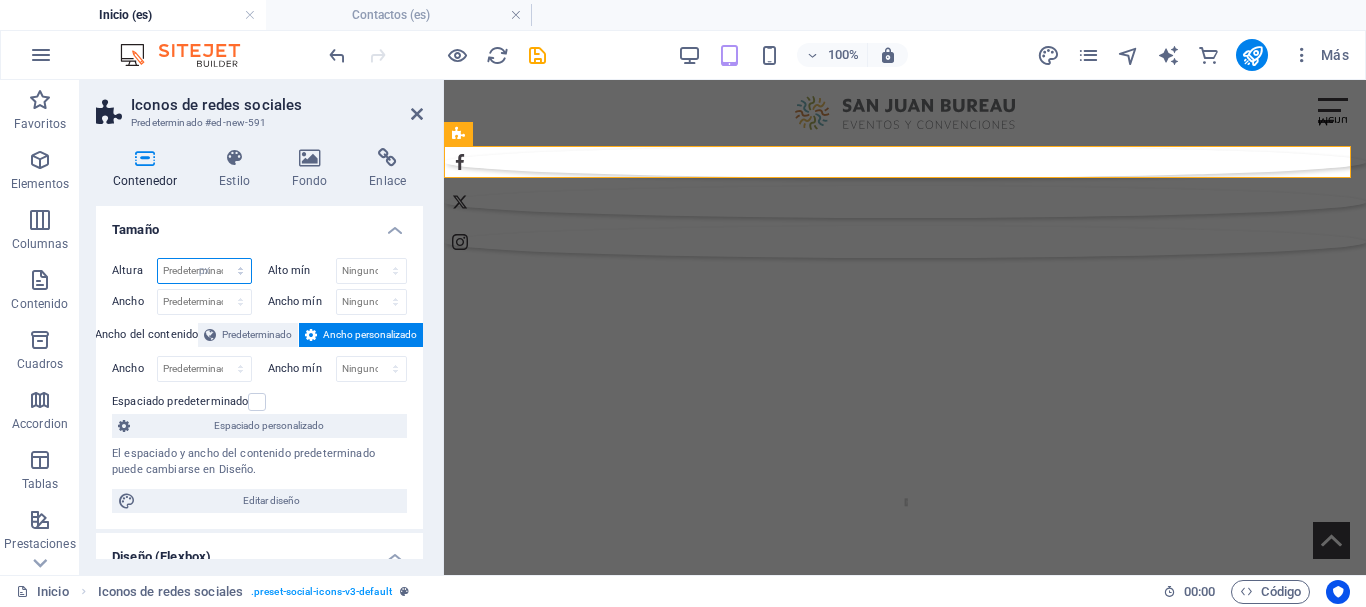 click on "Predeterminado px rem % vh vw" at bounding box center [204, 271] 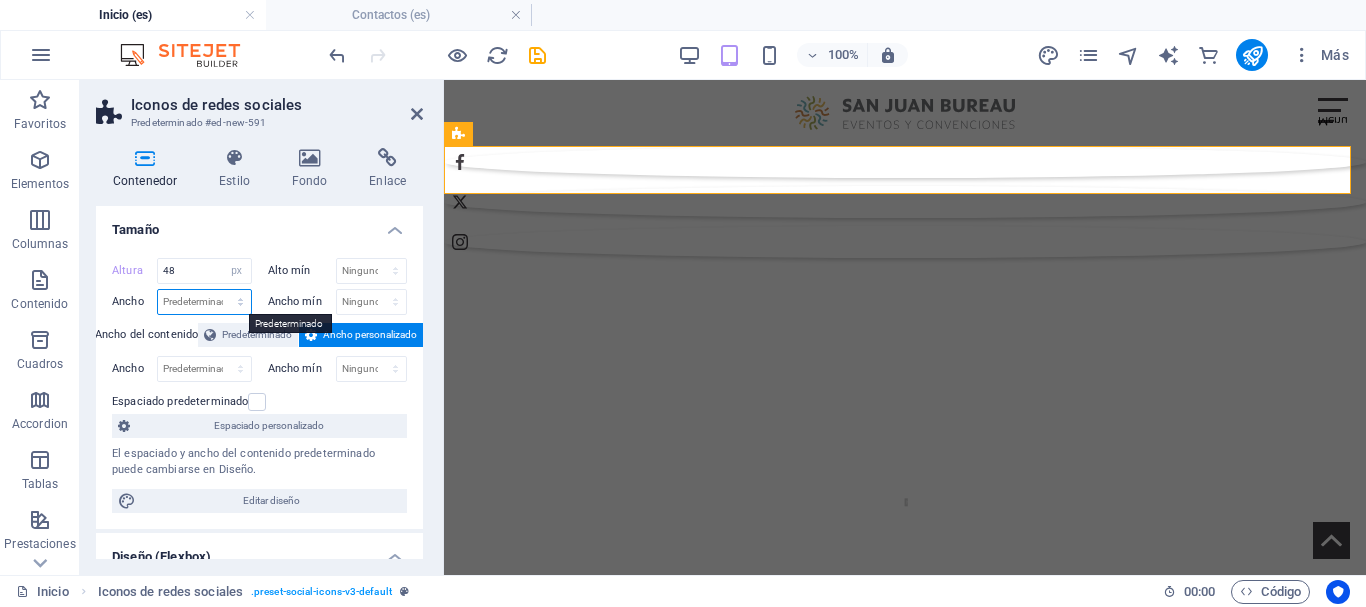 click on "Predeterminado px rem % em vh vw" at bounding box center [204, 302] 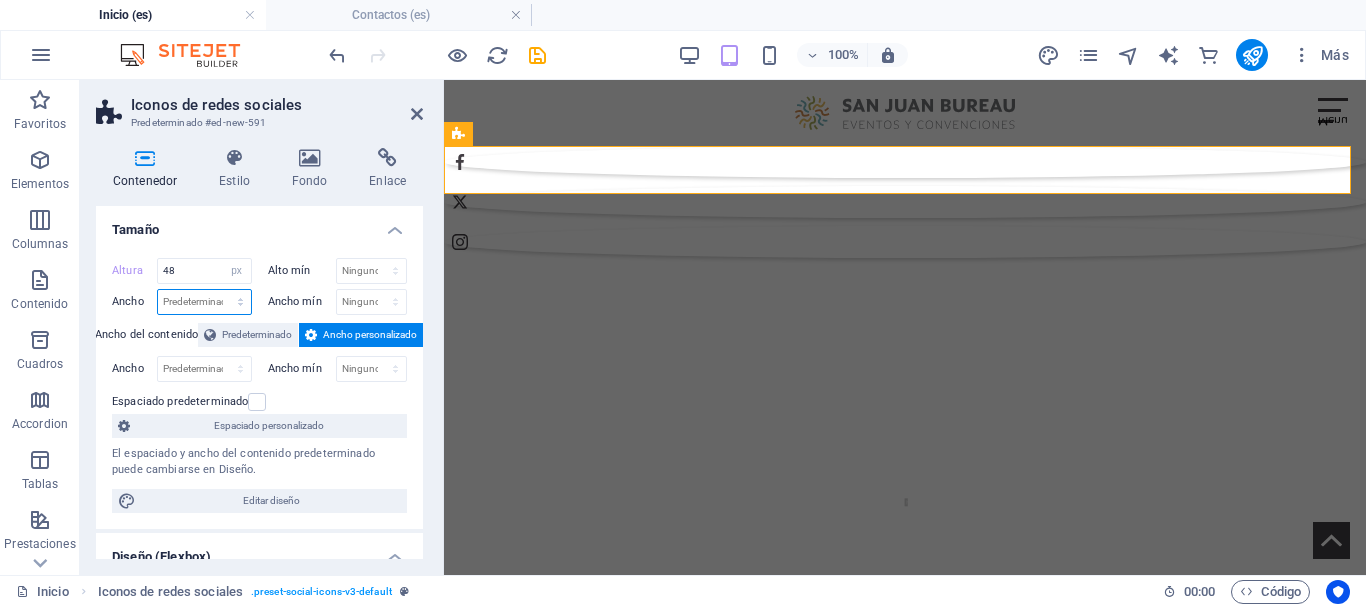 select on "%" 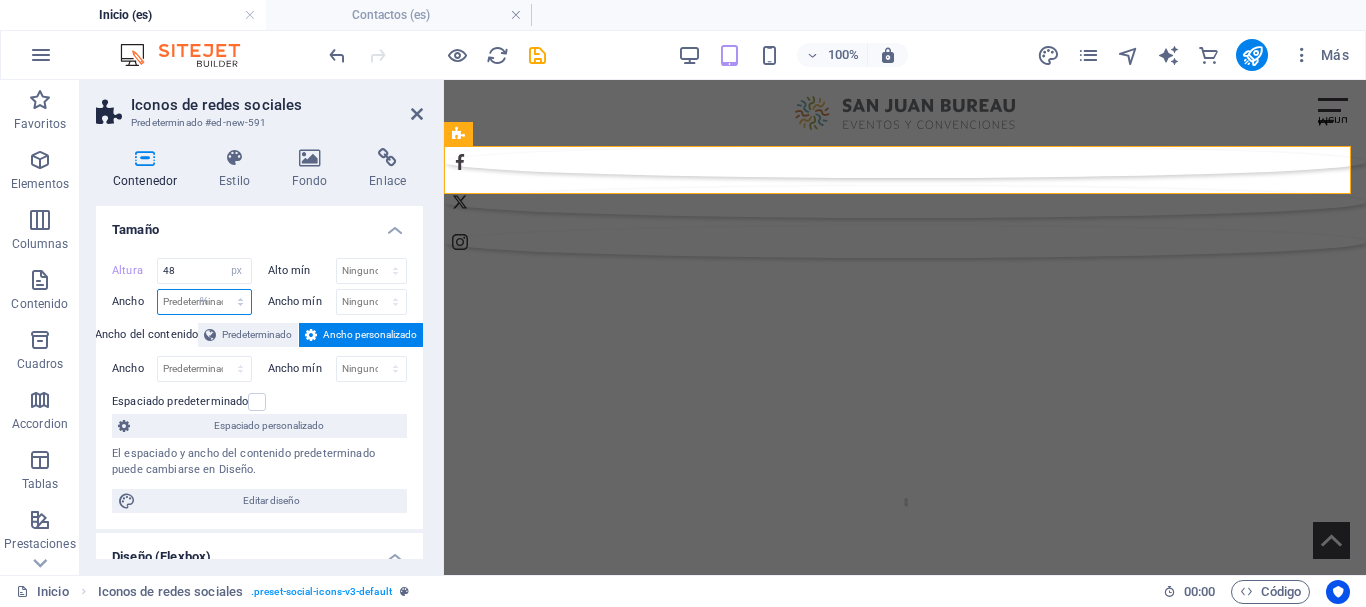 click on "Predeterminado px rem % em vh vw" at bounding box center (204, 302) 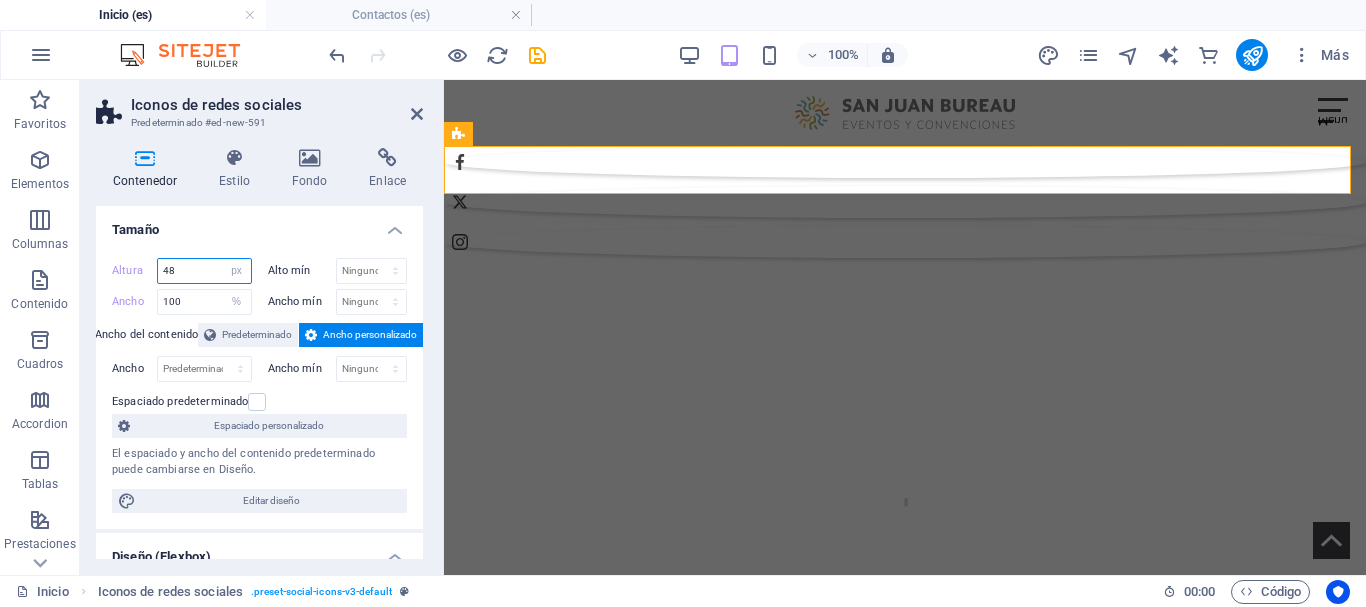 click on "48" at bounding box center [204, 271] 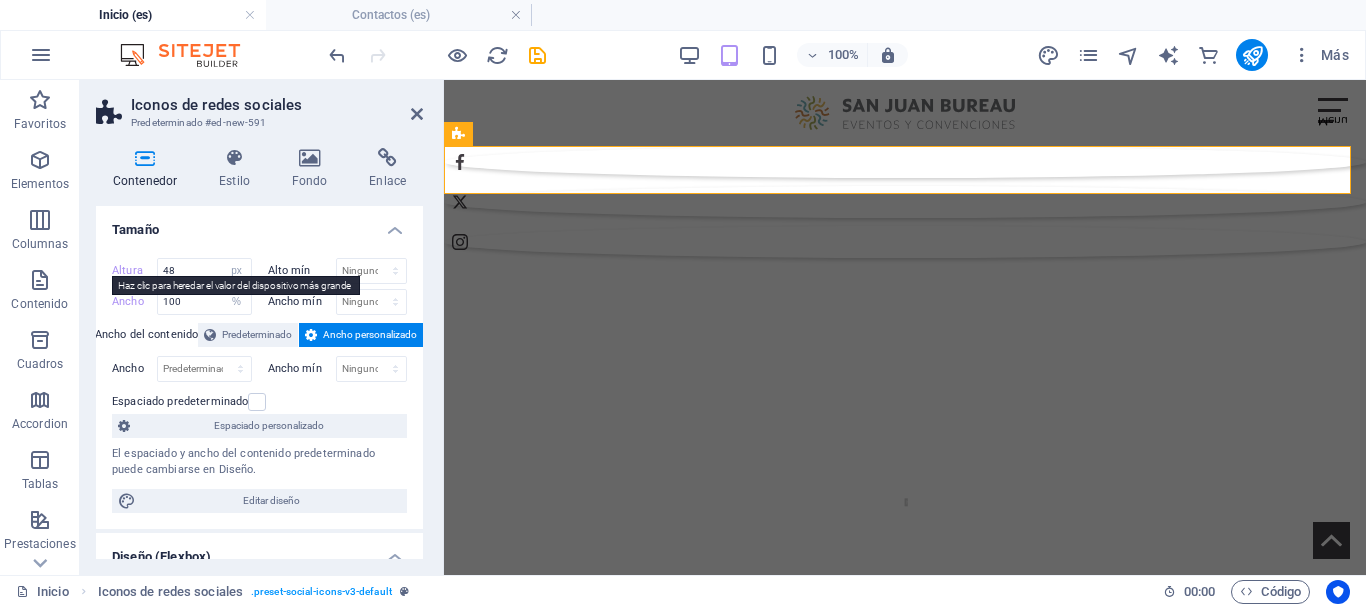 click on "Altura" at bounding box center [134, 270] 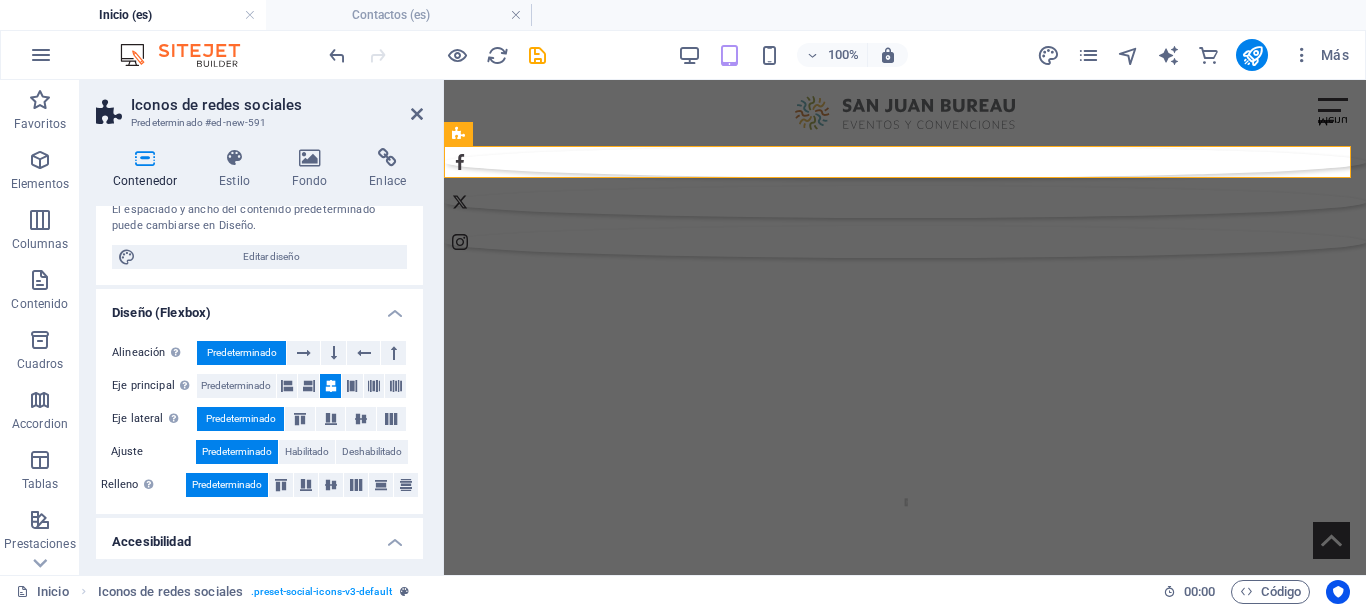 scroll, scrollTop: 300, scrollLeft: 0, axis: vertical 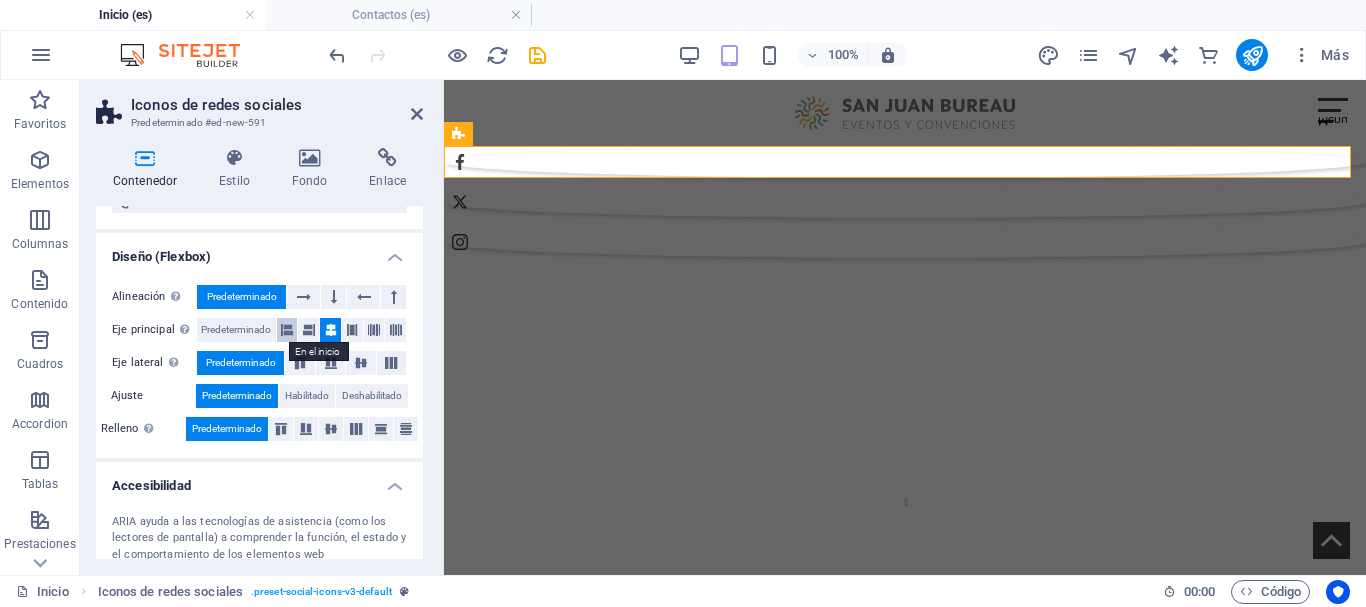 click at bounding box center [287, 330] 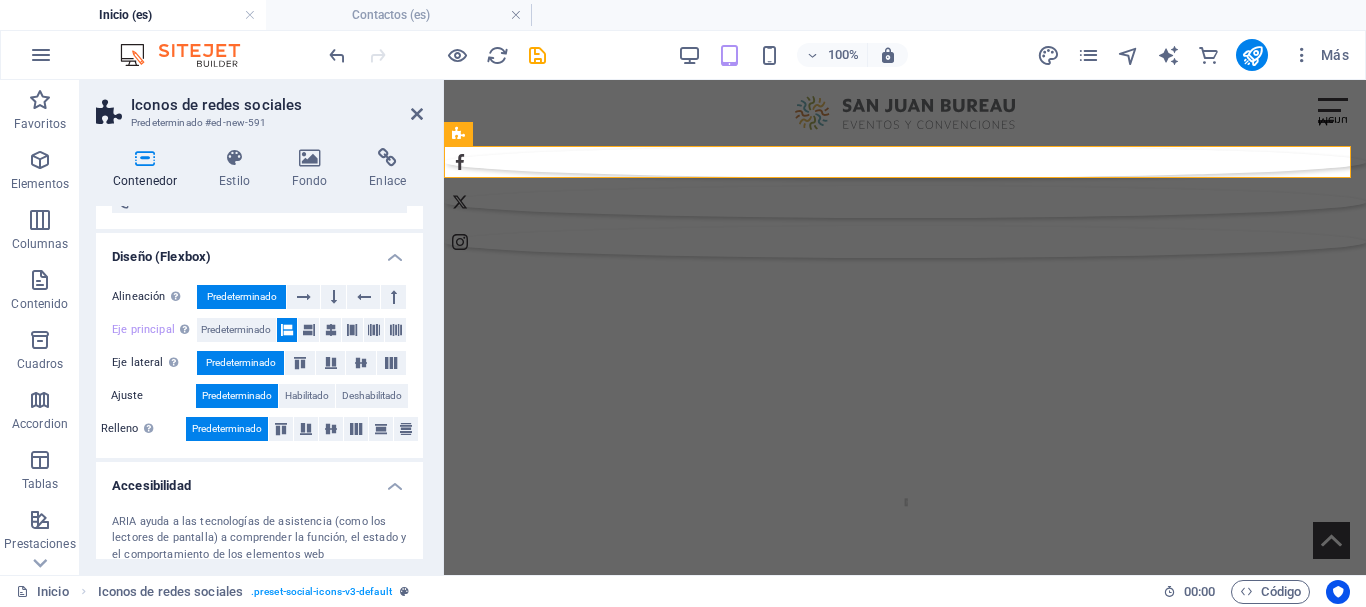 click on "Diseño (Flexbox)" at bounding box center (259, 251) 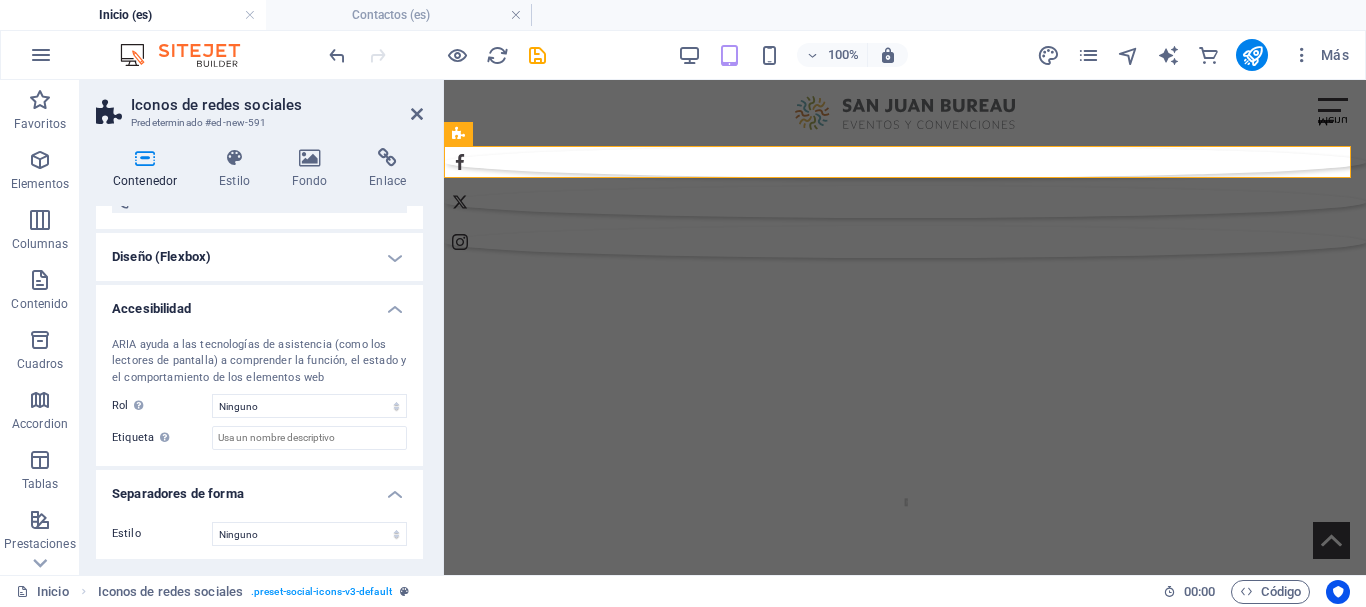 click on "Accesibilidad" at bounding box center (259, 303) 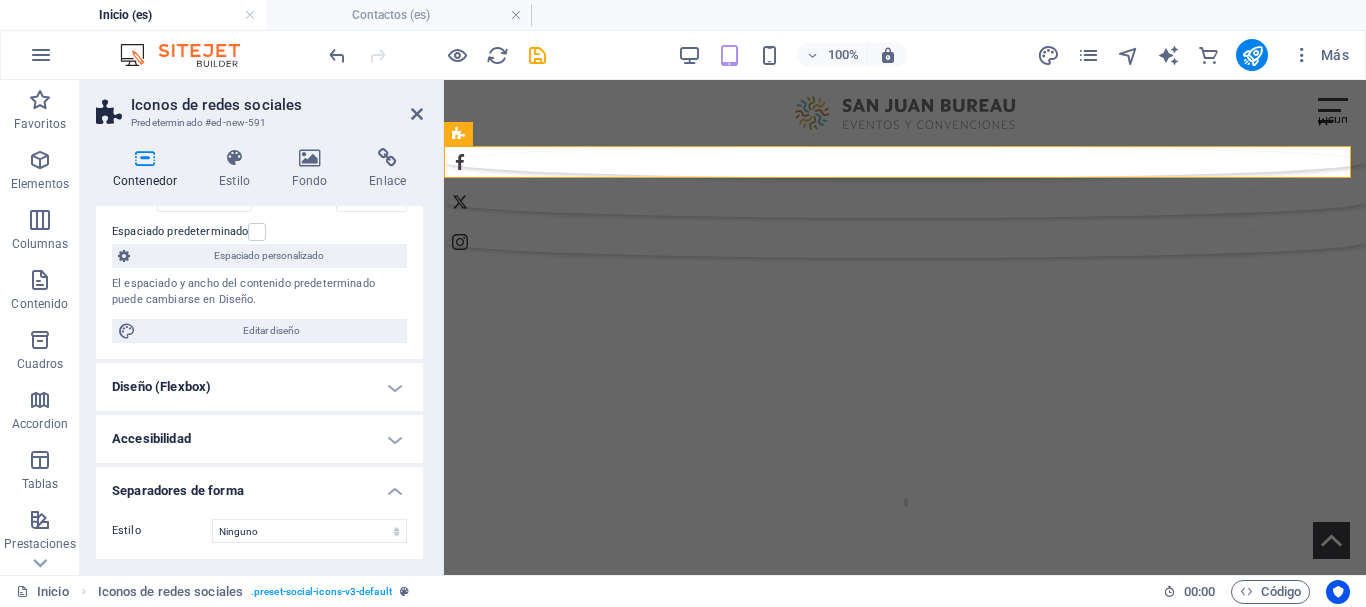 click on "Altura Predeterminado px rem % vh vw Alto mín Ninguno px rem % vh vw Ancho 100 Predeterminado px rem % em vh vw Ancho mín Ninguno px rem % vh vw Ancho del contenido Predeterminado Ancho personalizado Ancho Predeterminado px rem % em vh vw Ancho mín Ninguno px rem % vh vw Espaciado predeterminado Espaciado personalizado El espaciado y ancho del contenido predeterminado puede cambiarse en Diseño. Editar diseño" at bounding box center (259, 215) 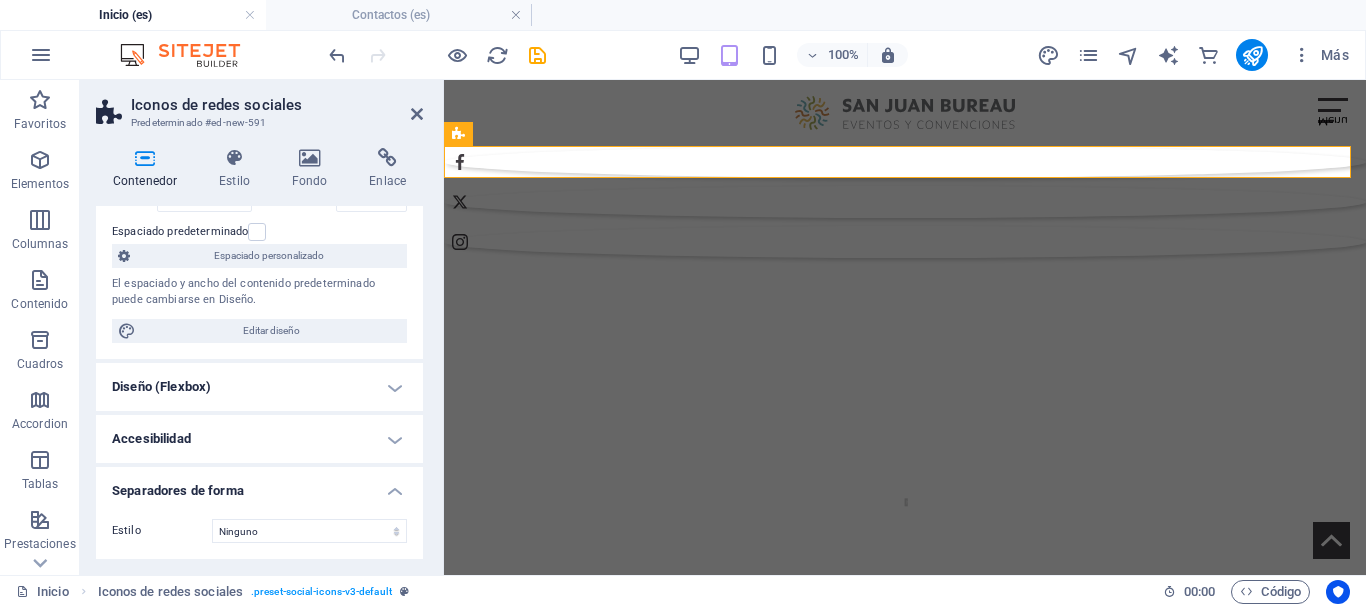 click on "Diseño (Flexbox)" at bounding box center [259, 387] 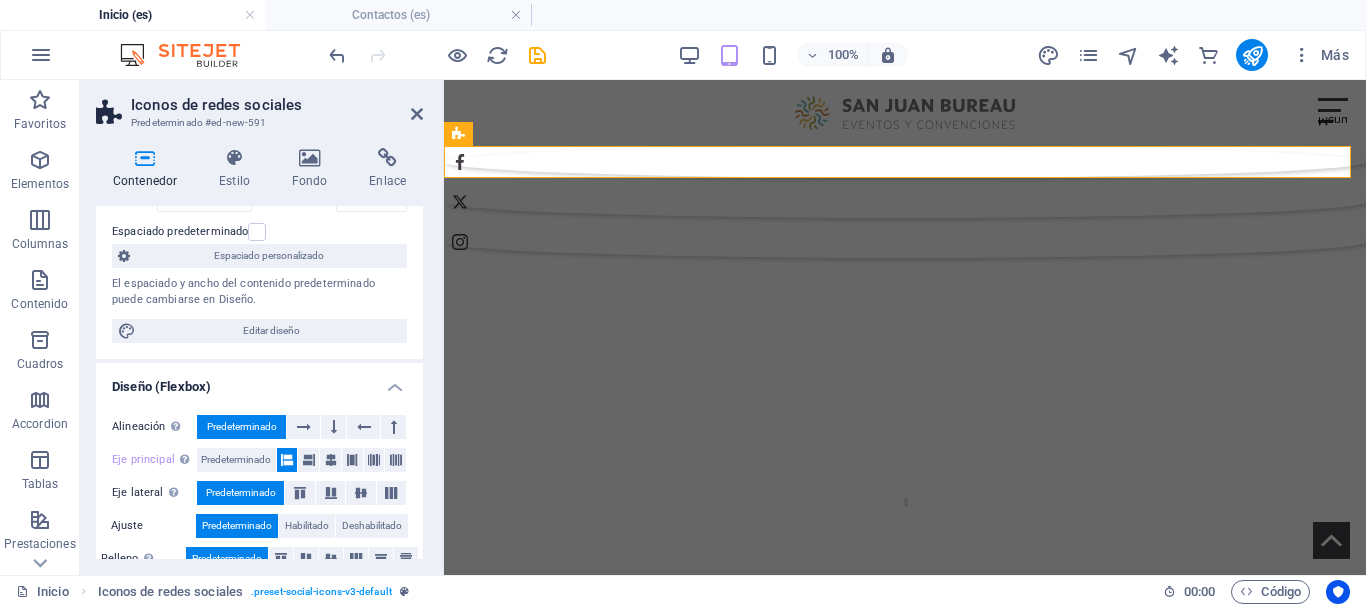 scroll, scrollTop: 300, scrollLeft: 0, axis: vertical 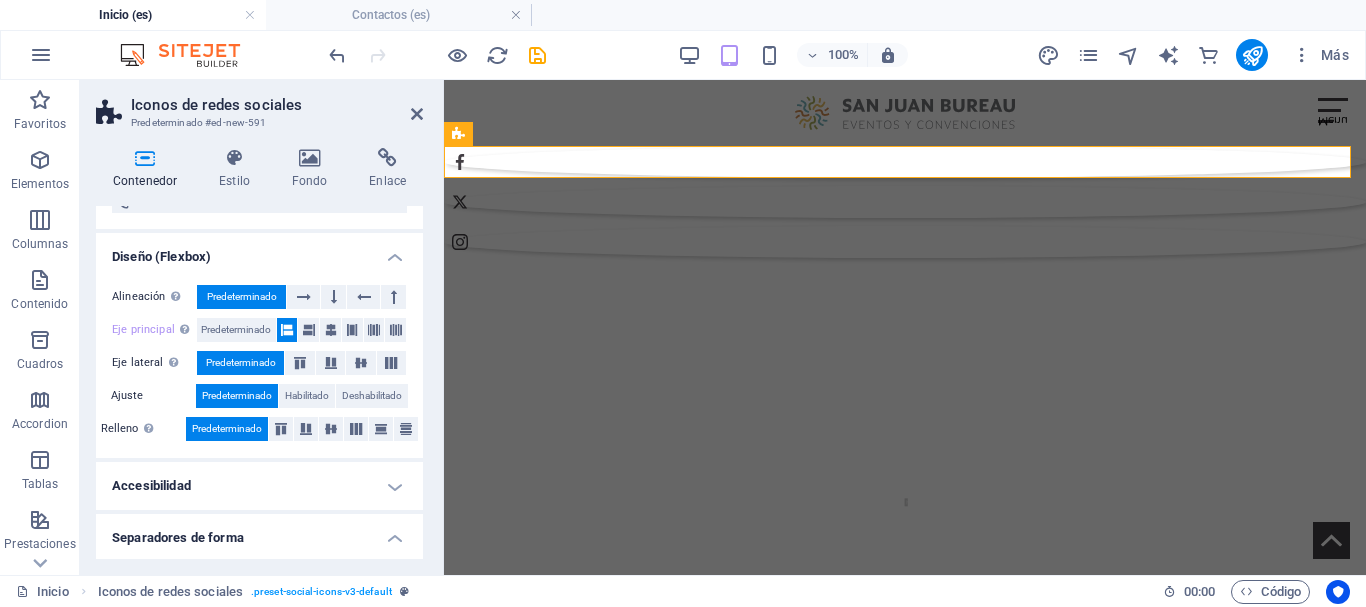click on "Diseño (Flexbox)" at bounding box center (259, 251) 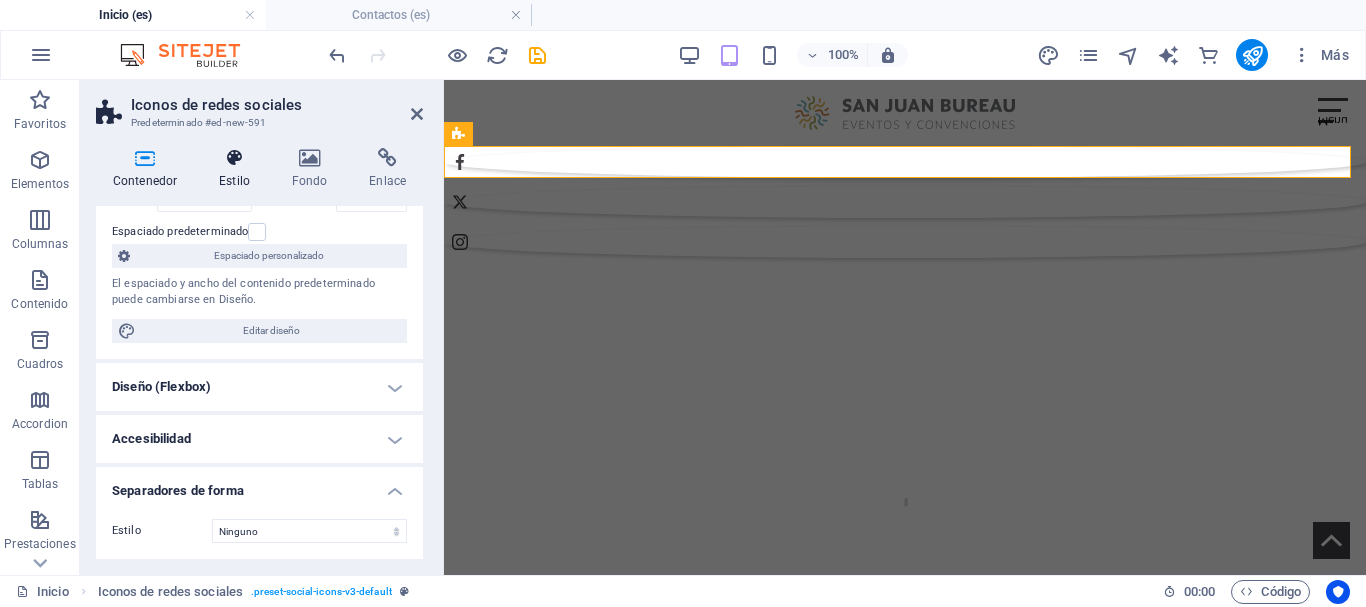 click on "Estilo" at bounding box center (238, 169) 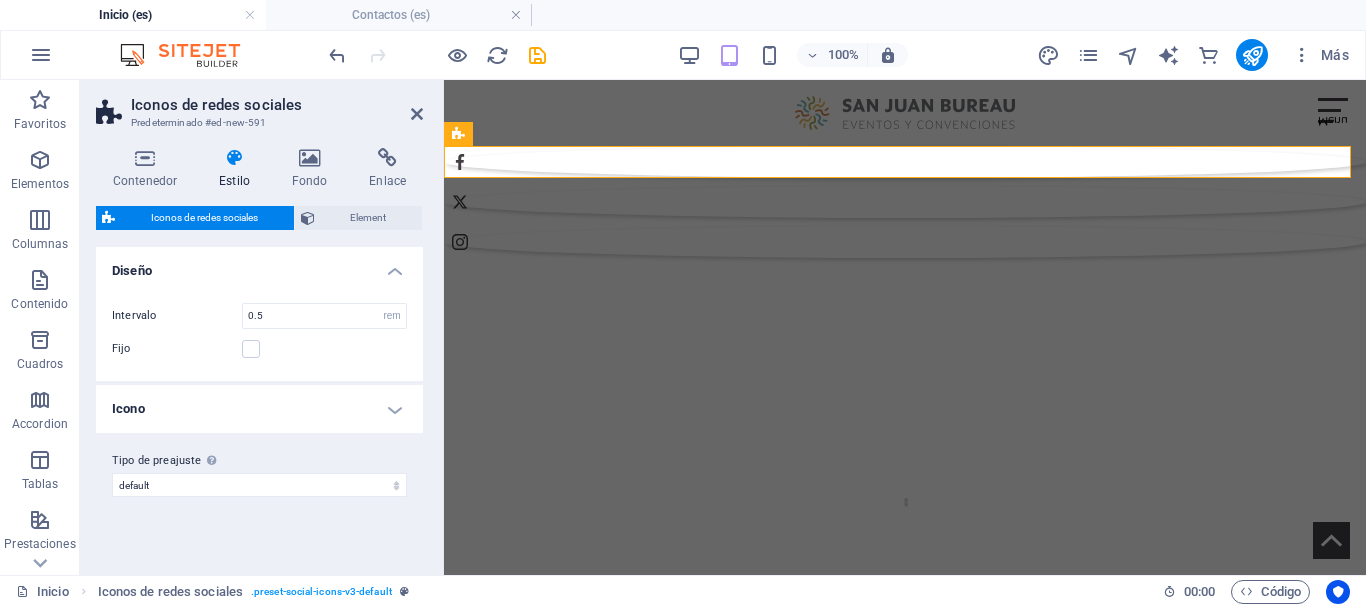 click on "Diseño" at bounding box center [259, 265] 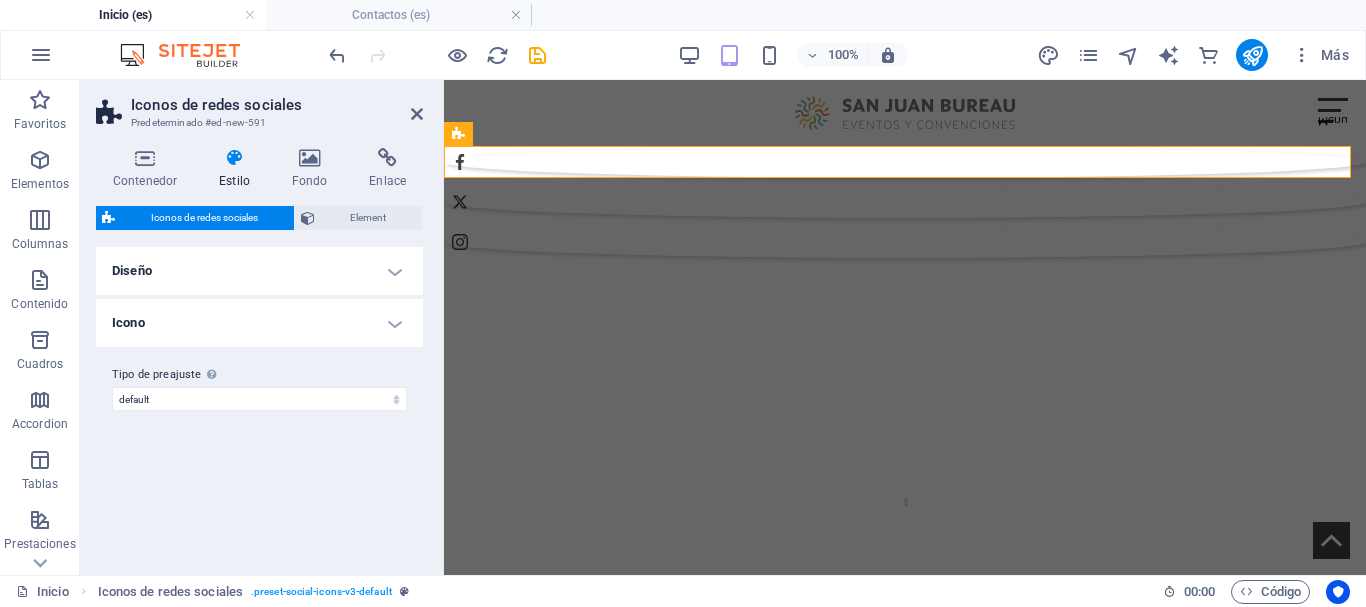 click on "Icono" at bounding box center (259, 323) 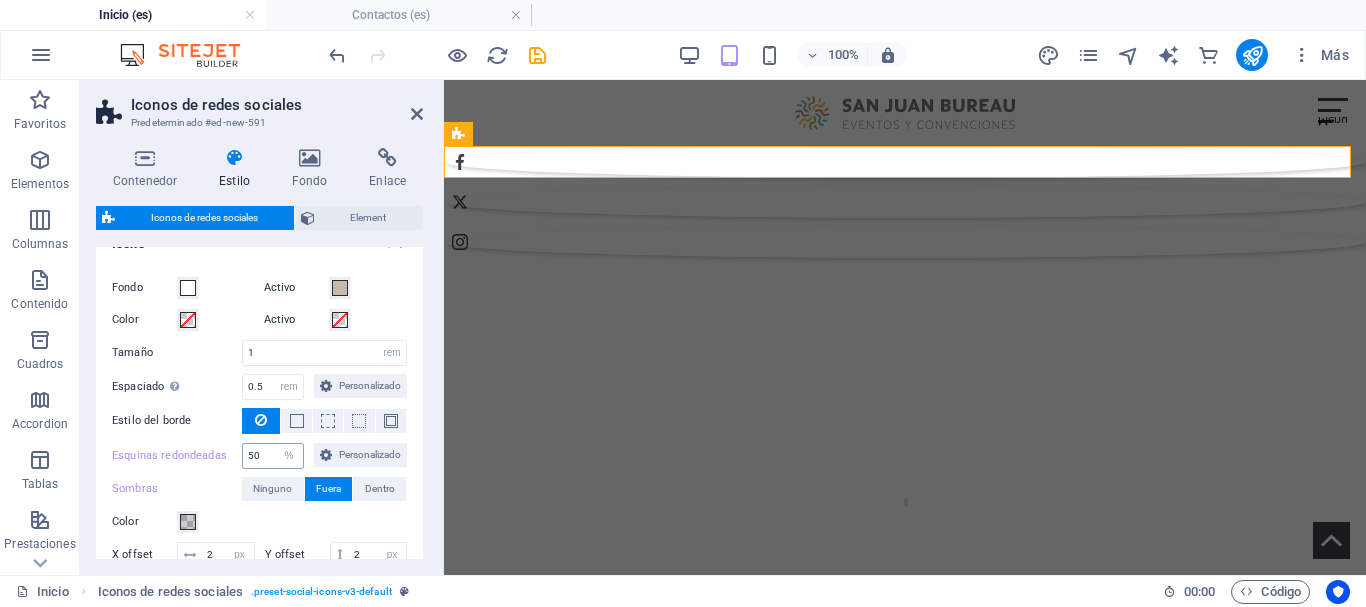 scroll, scrollTop: 200, scrollLeft: 0, axis: vertical 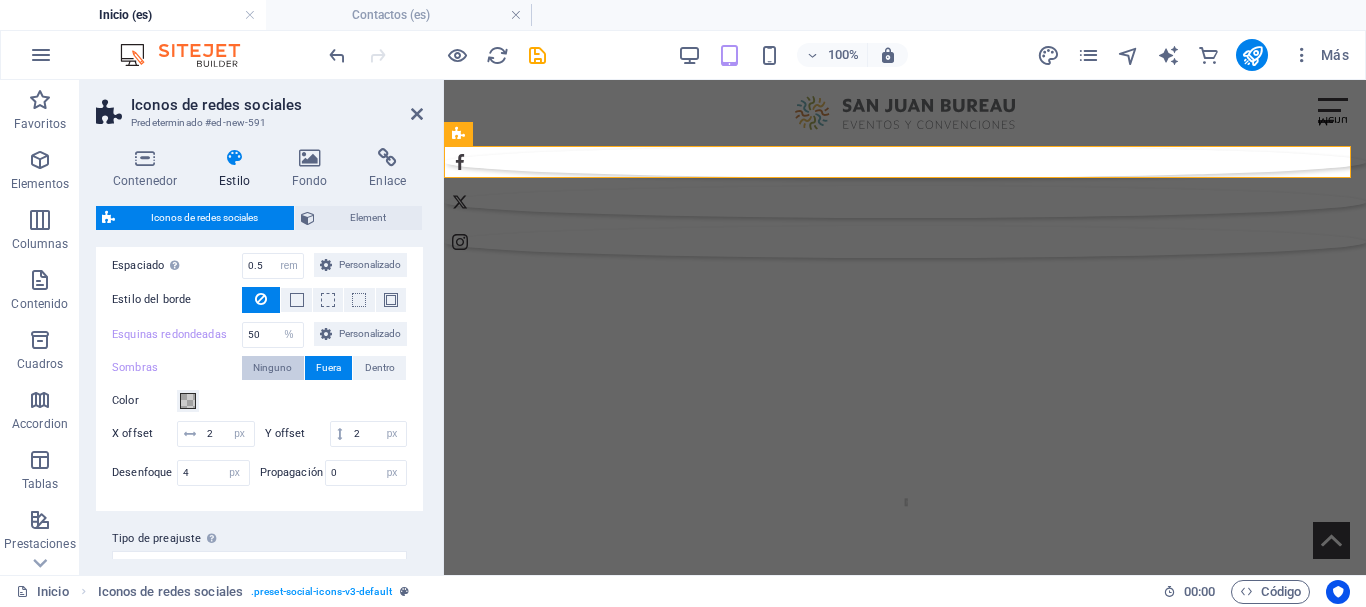click on "Ninguno" at bounding box center [272, 368] 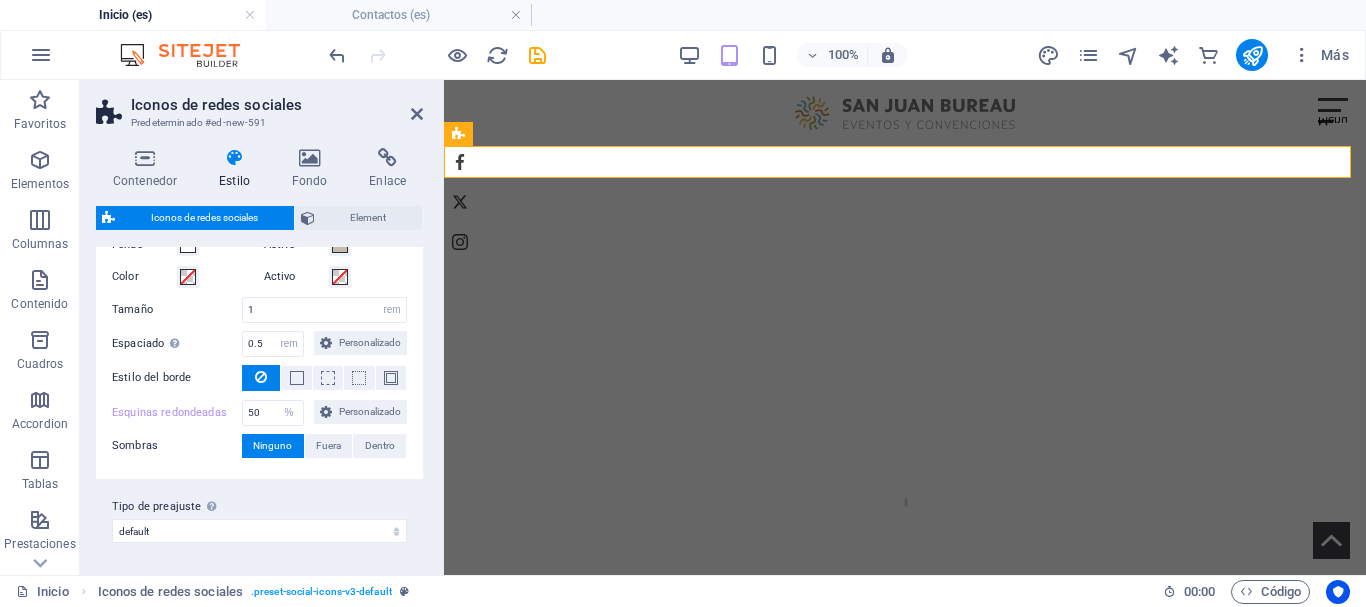 scroll, scrollTop: 0, scrollLeft: 0, axis: both 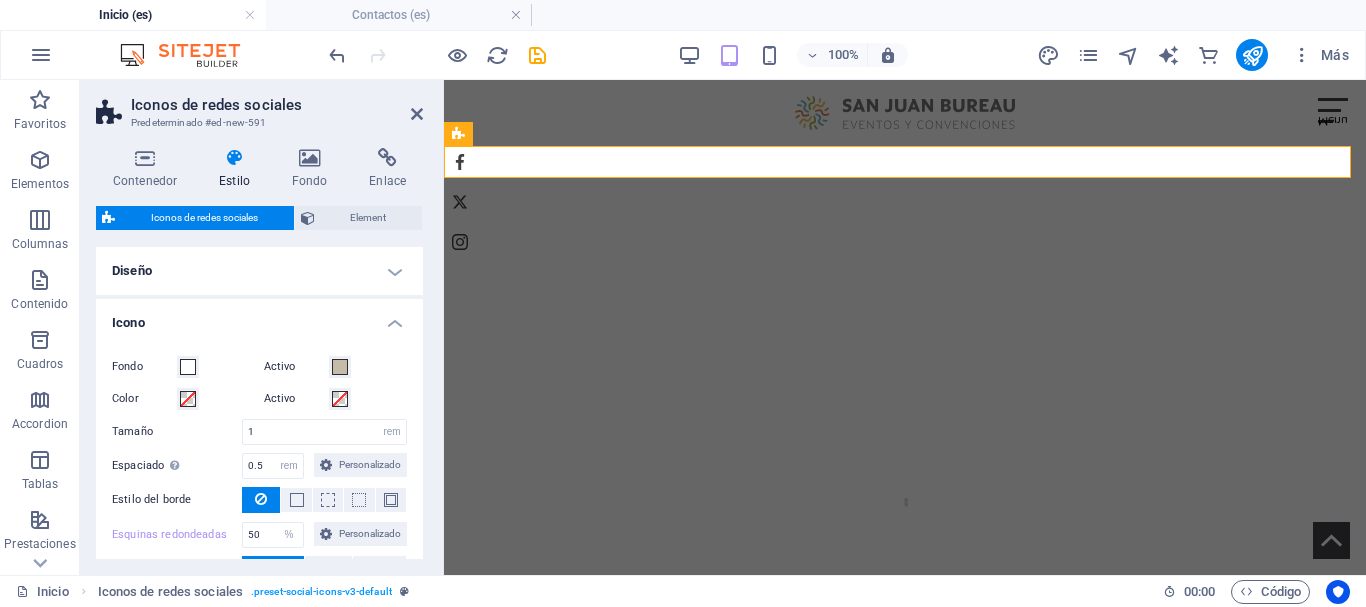 click on "Icono" at bounding box center (259, 317) 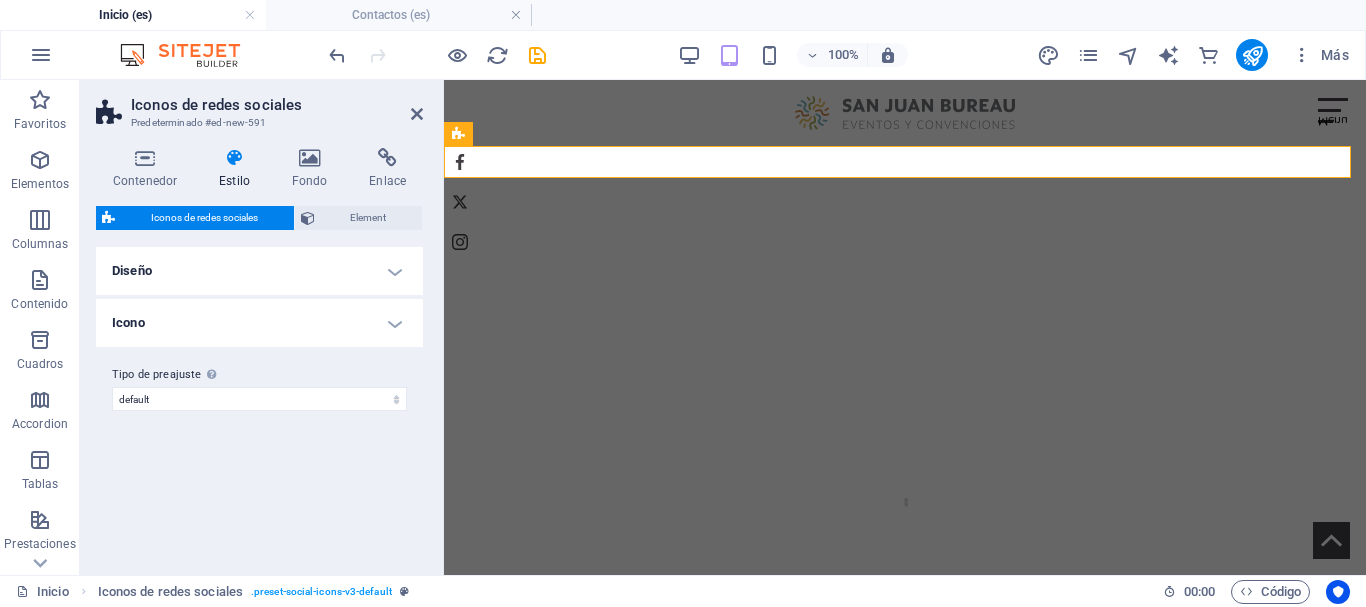 click on "Diseño" at bounding box center (259, 271) 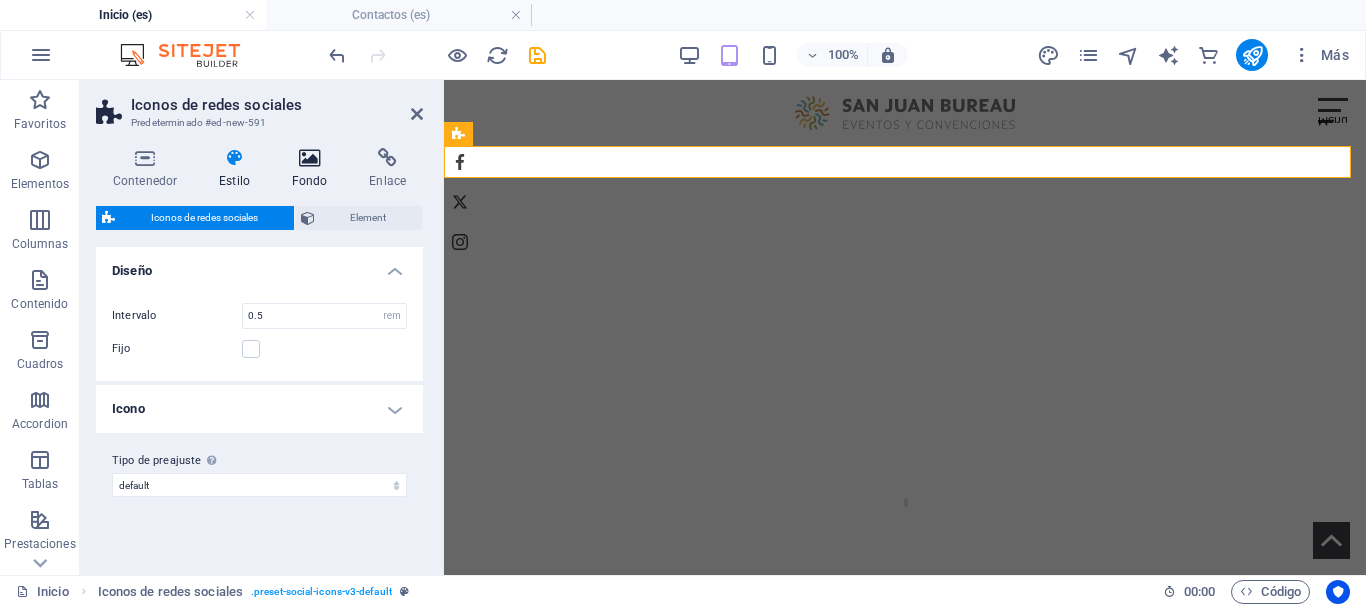 click at bounding box center [310, 158] 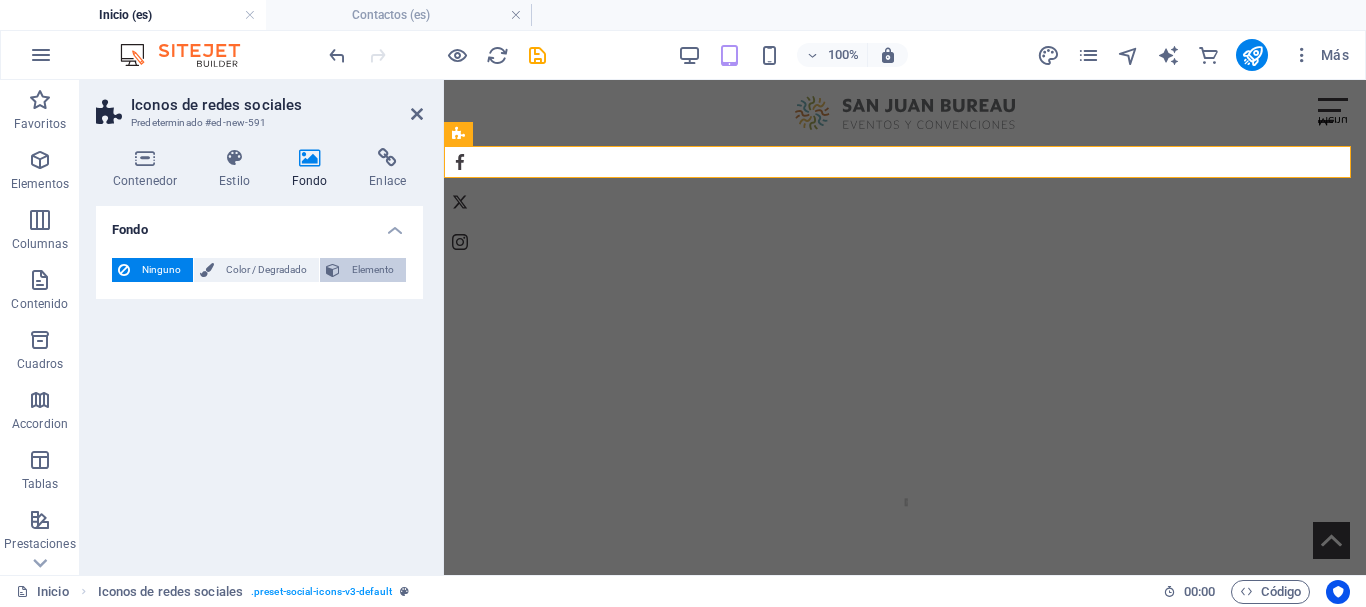 click on "Elemento" at bounding box center (373, 270) 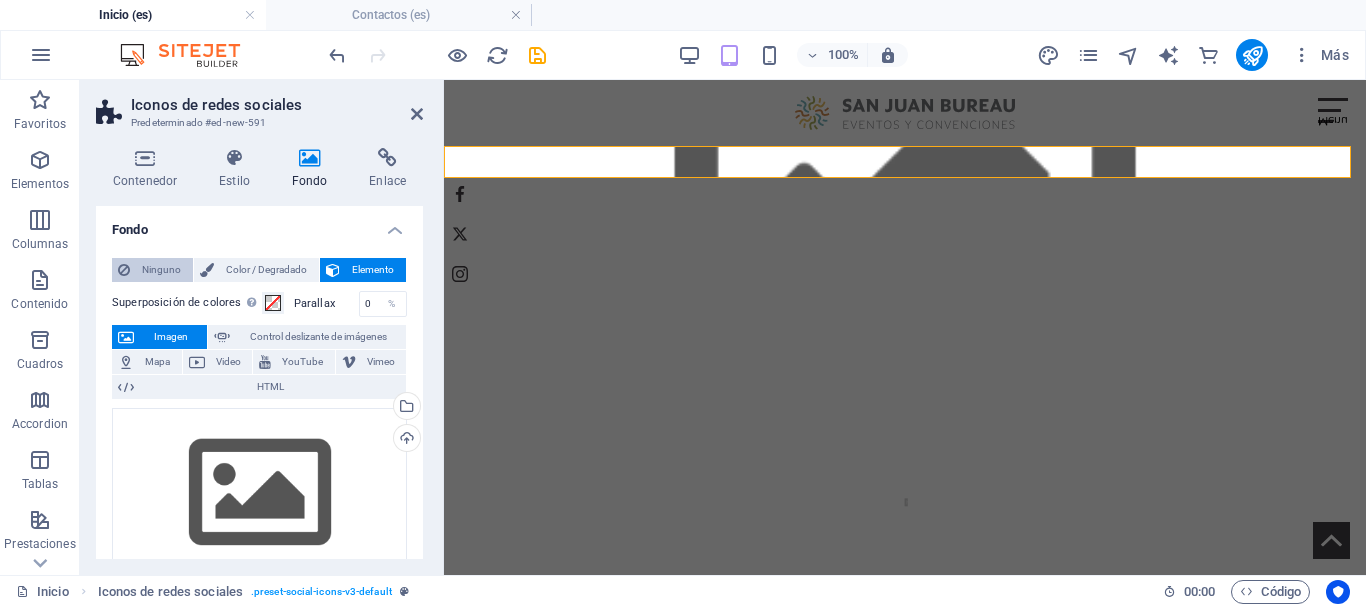 click on "Ninguno" at bounding box center (161, 270) 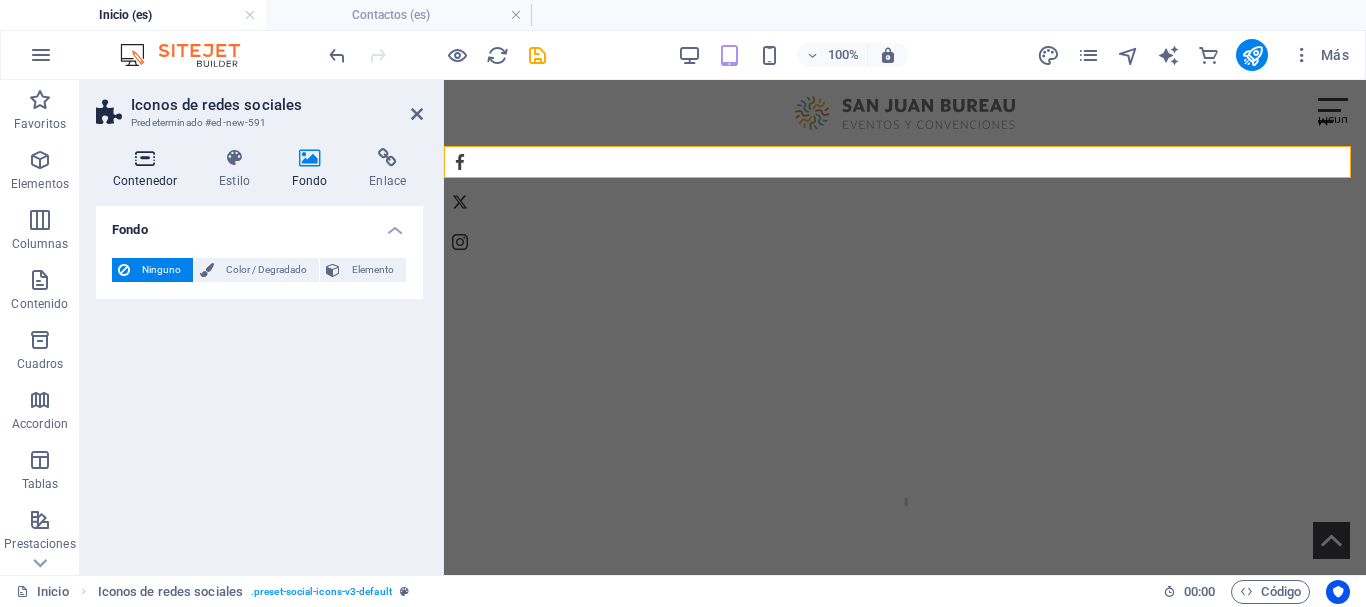 click at bounding box center [145, 158] 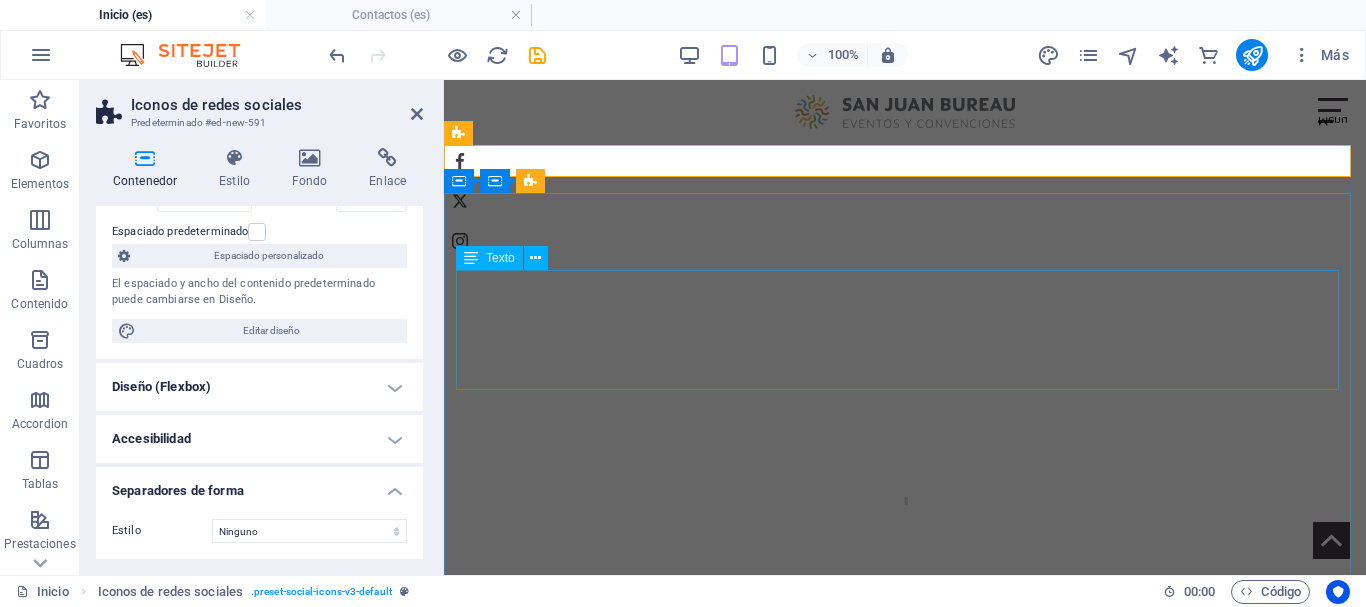 scroll, scrollTop: 0, scrollLeft: 0, axis: both 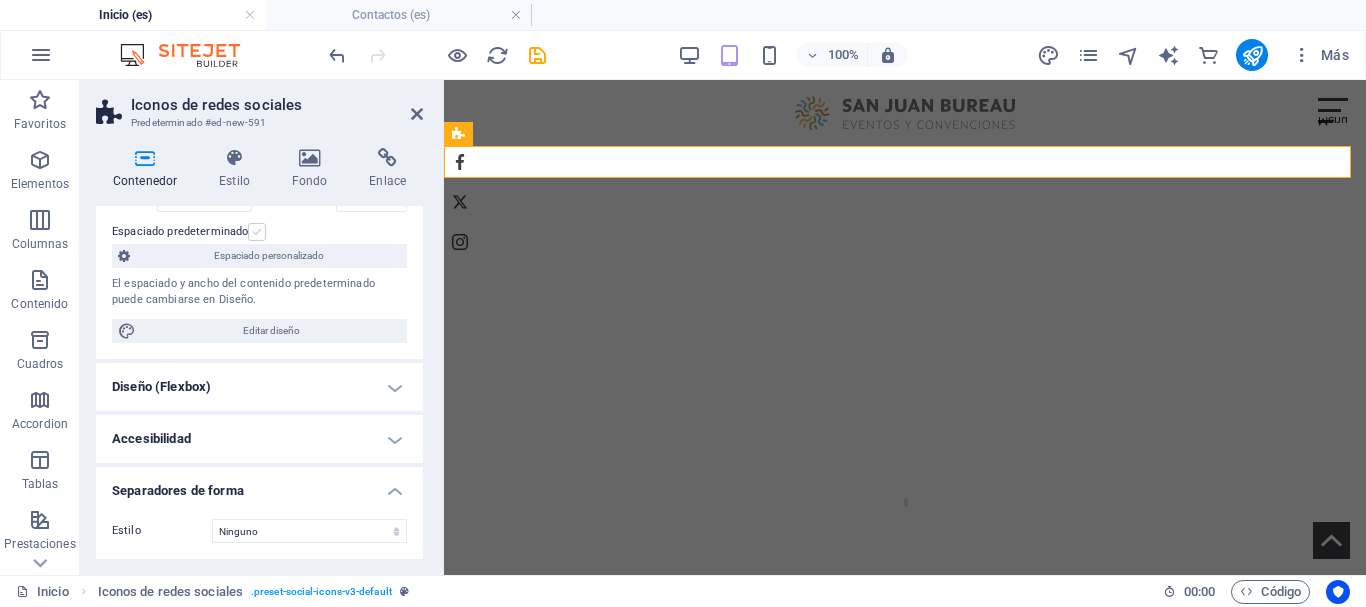 click at bounding box center (257, 232) 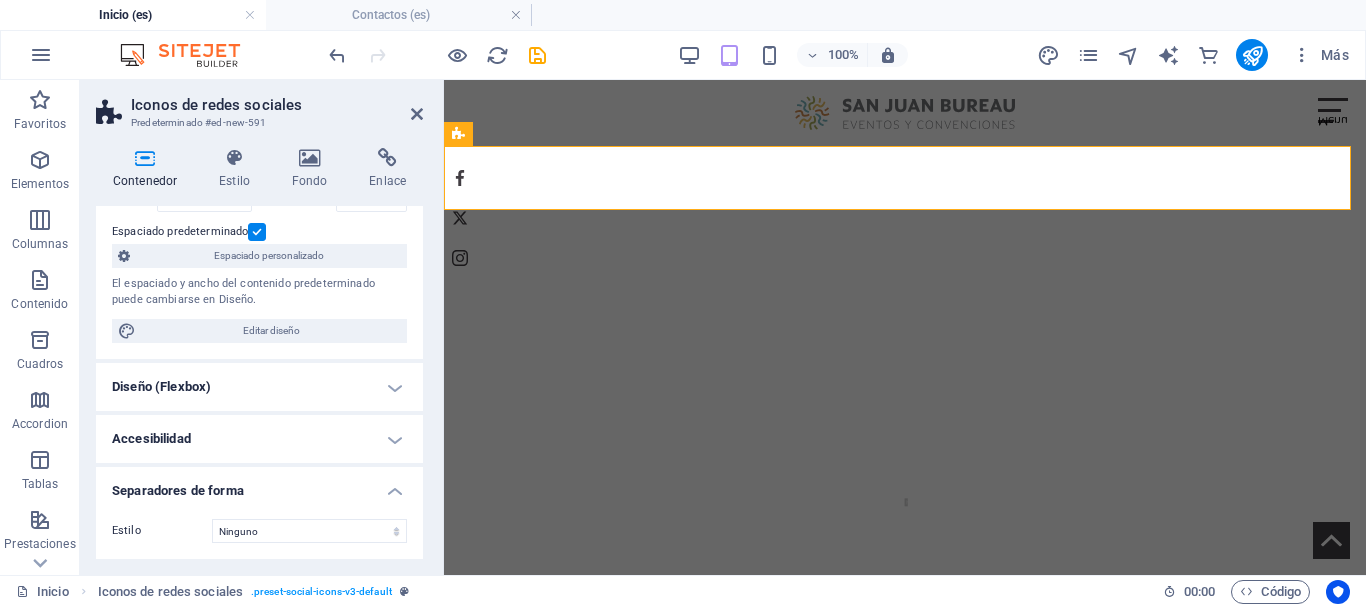 click at bounding box center (257, 232) 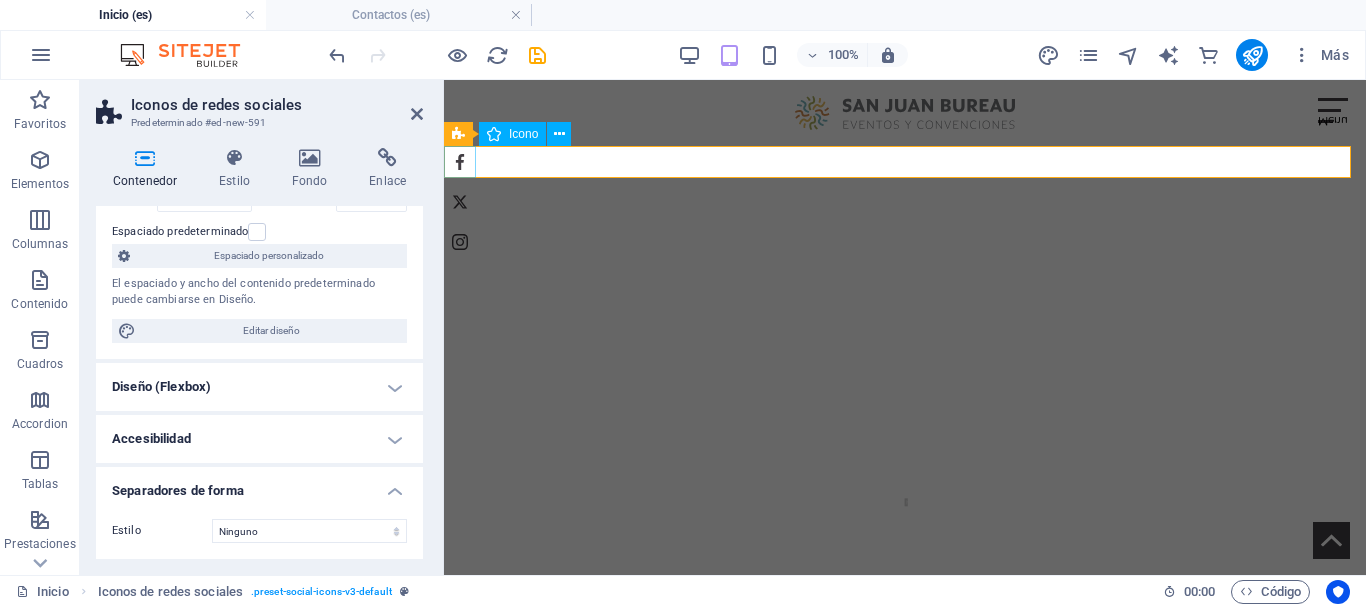 click at bounding box center [905, 162] 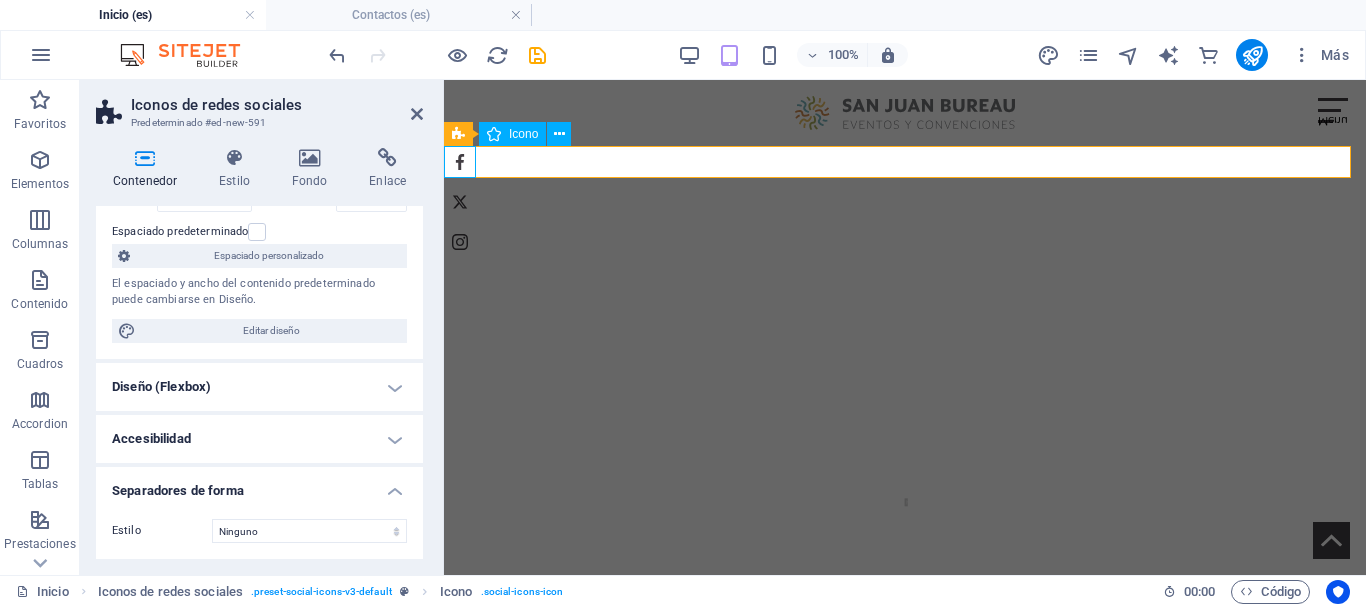 click at bounding box center [905, 162] 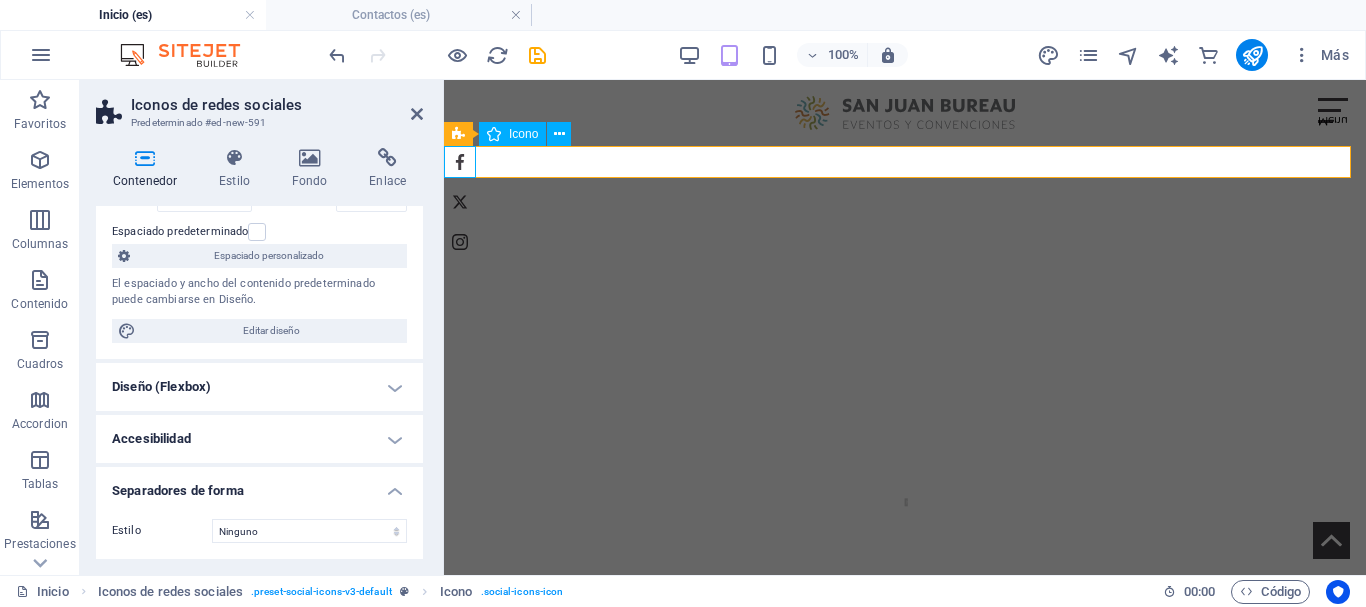 select on "xMidYMid" 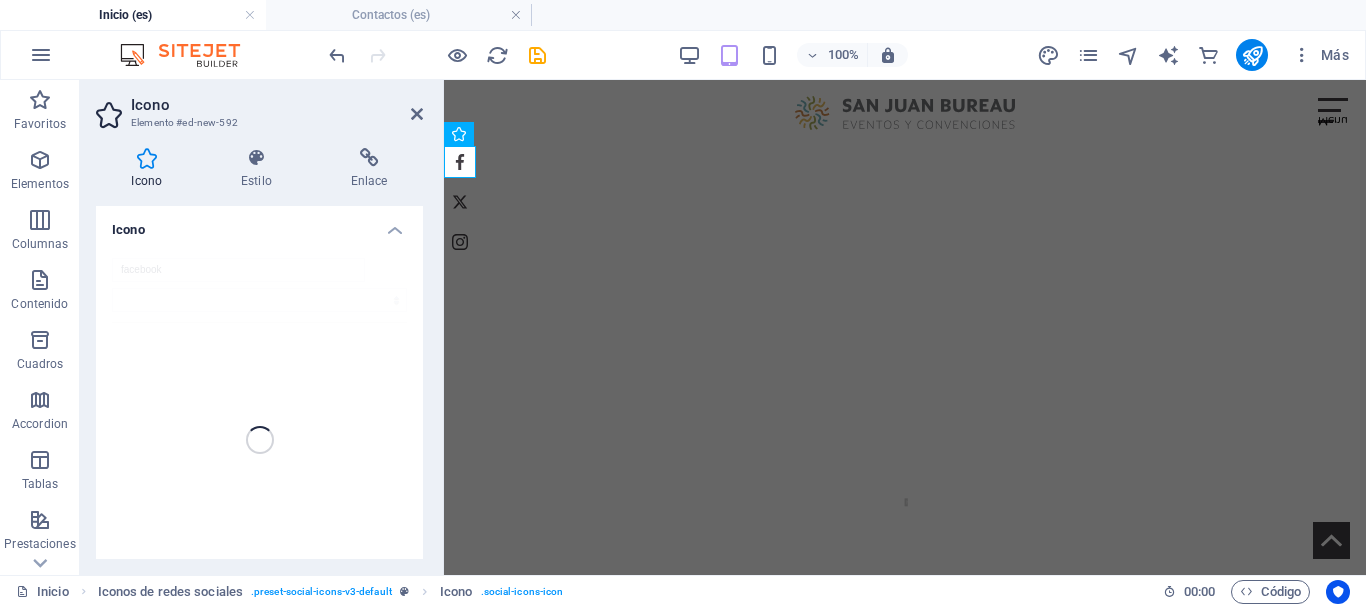 drag, startPoint x: 285, startPoint y: 465, endPoint x: 178, endPoint y: 443, distance: 109.23827 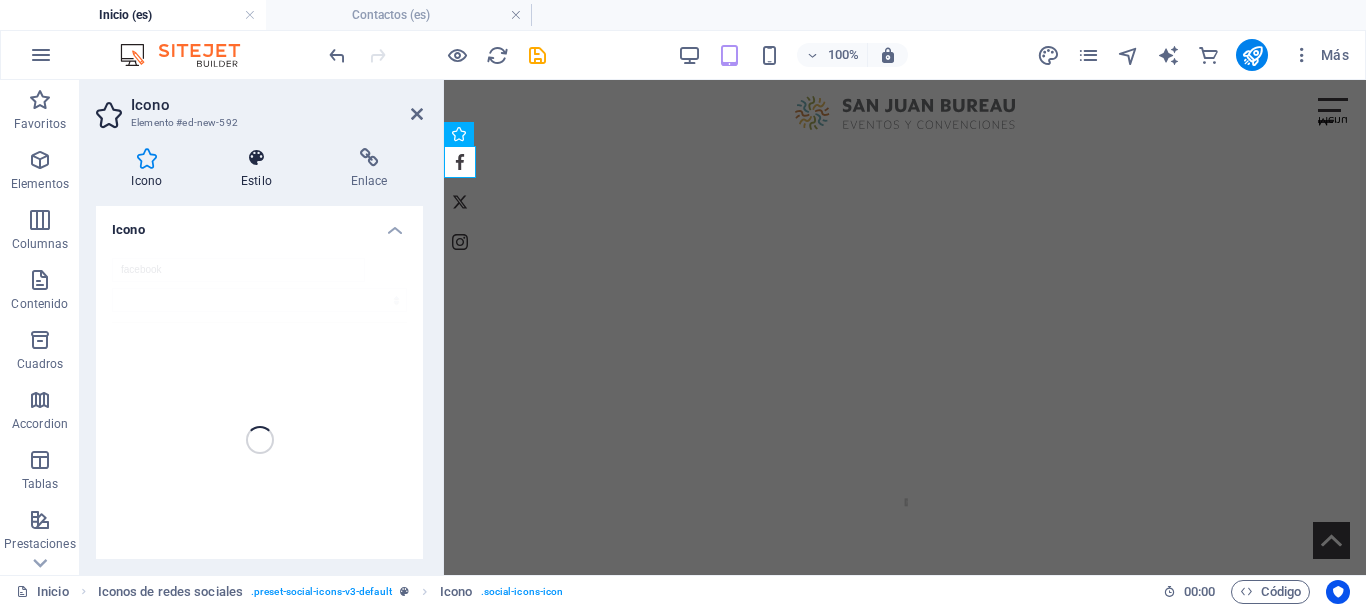 click at bounding box center [257, 158] 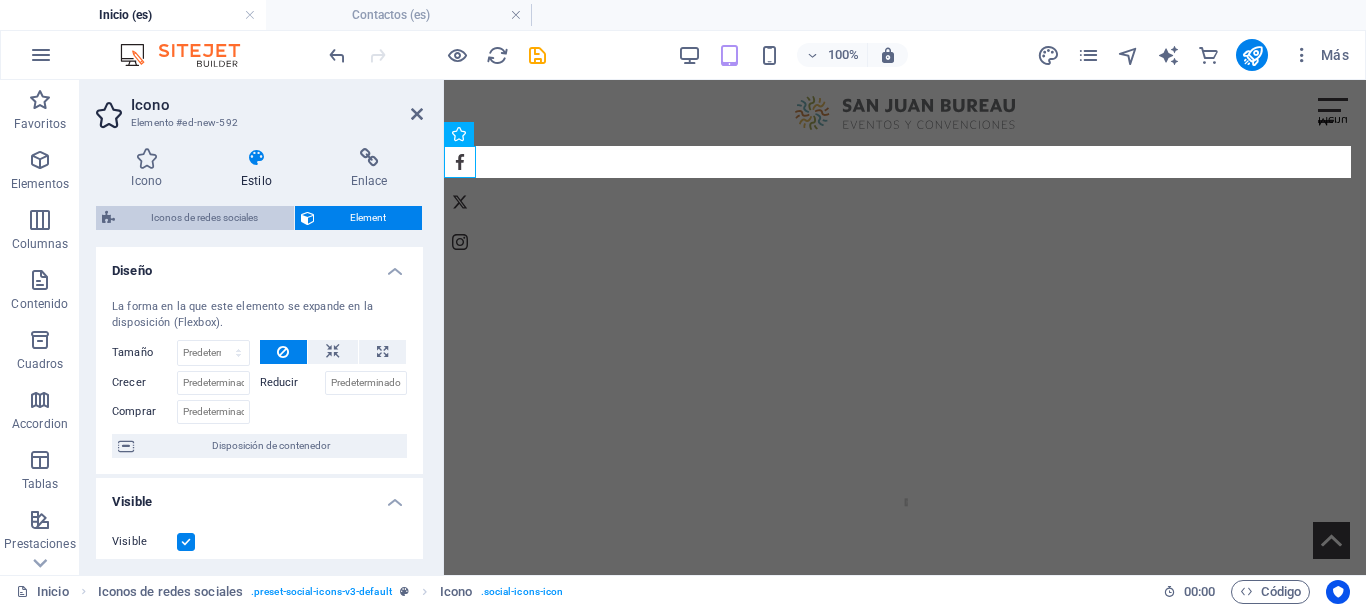 click on "Iconos de redes sociales" at bounding box center (204, 218) 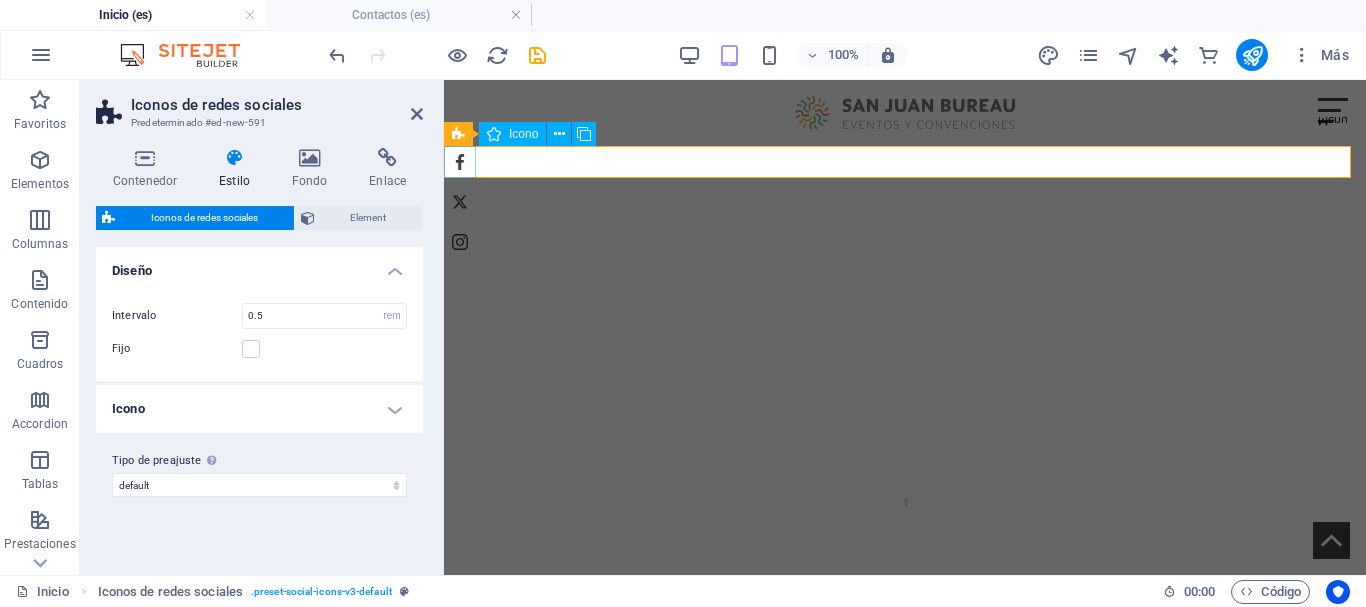 click at bounding box center [905, 162] 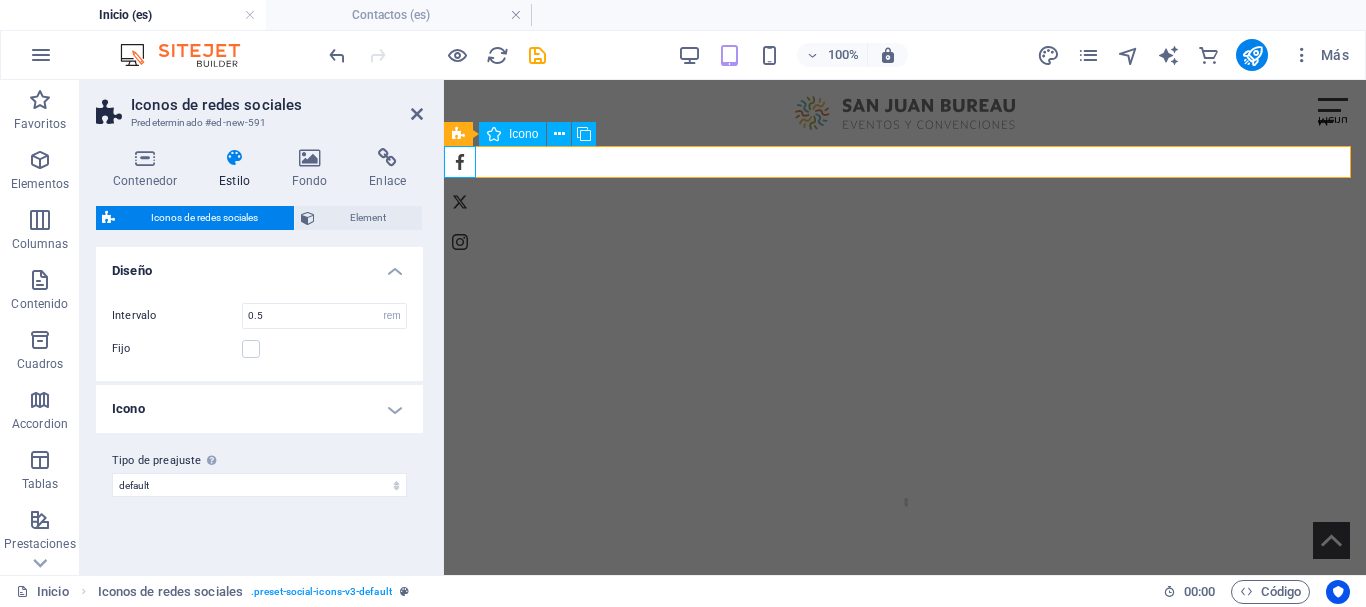 click at bounding box center (905, 162) 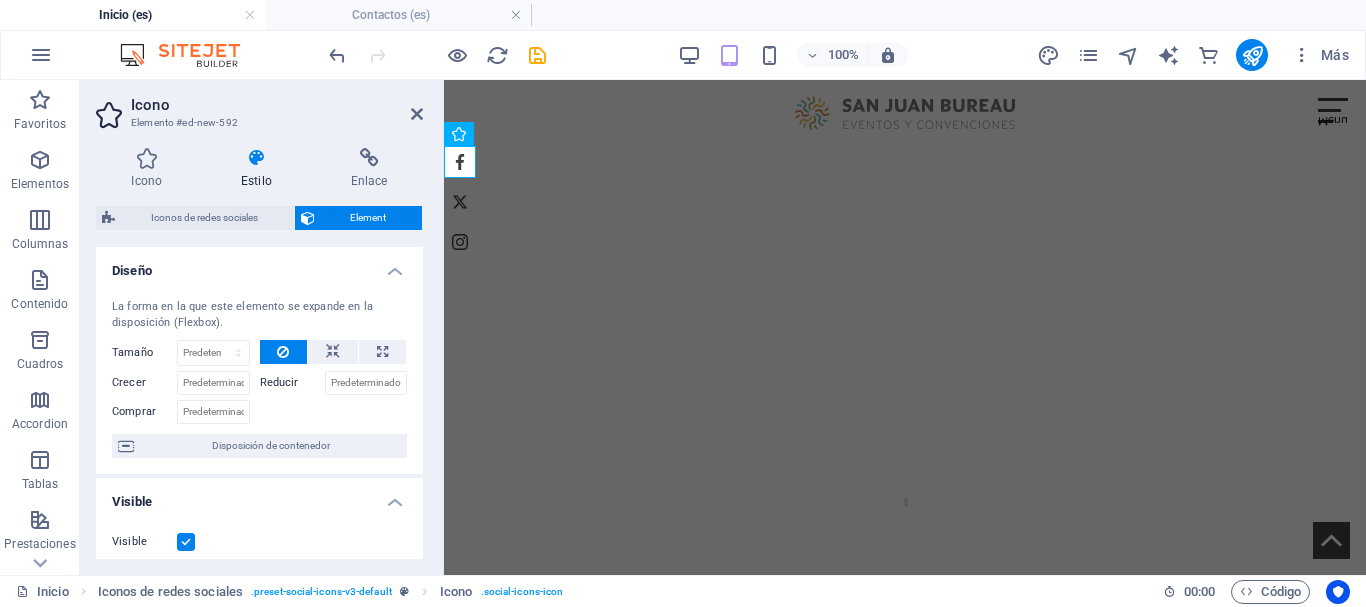 click on "Diseño" at bounding box center (259, 265) 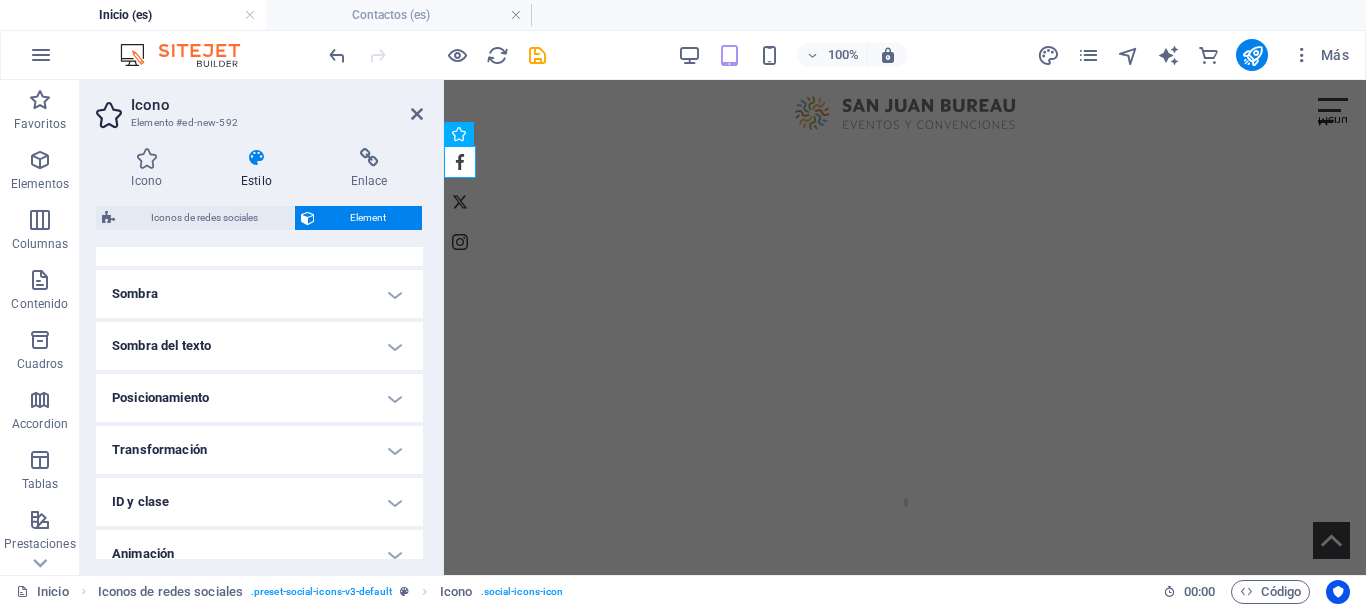 scroll, scrollTop: 0, scrollLeft: 0, axis: both 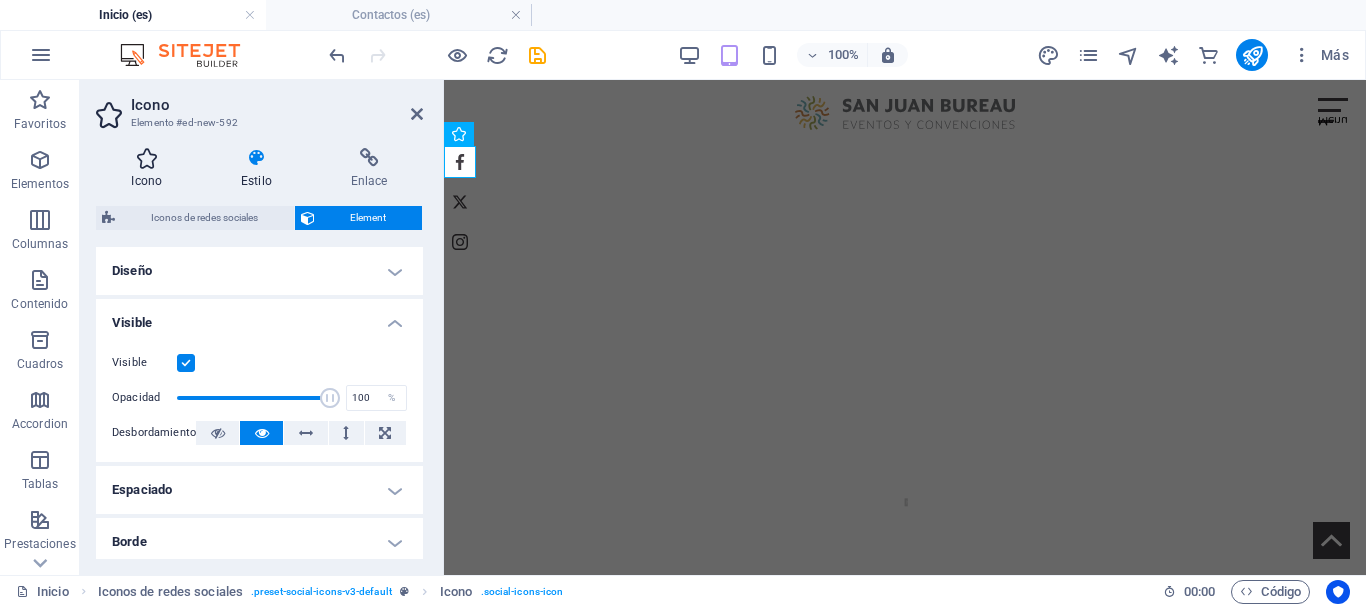 click on "Icono" at bounding box center (151, 169) 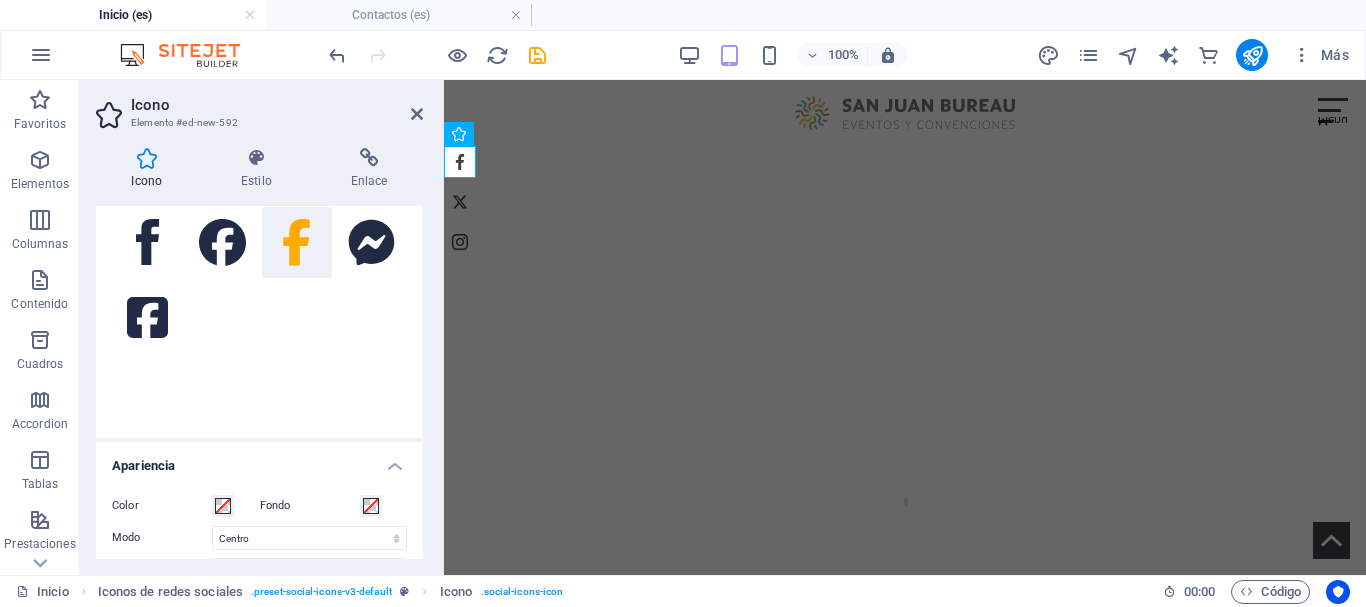 scroll, scrollTop: 300, scrollLeft: 0, axis: vertical 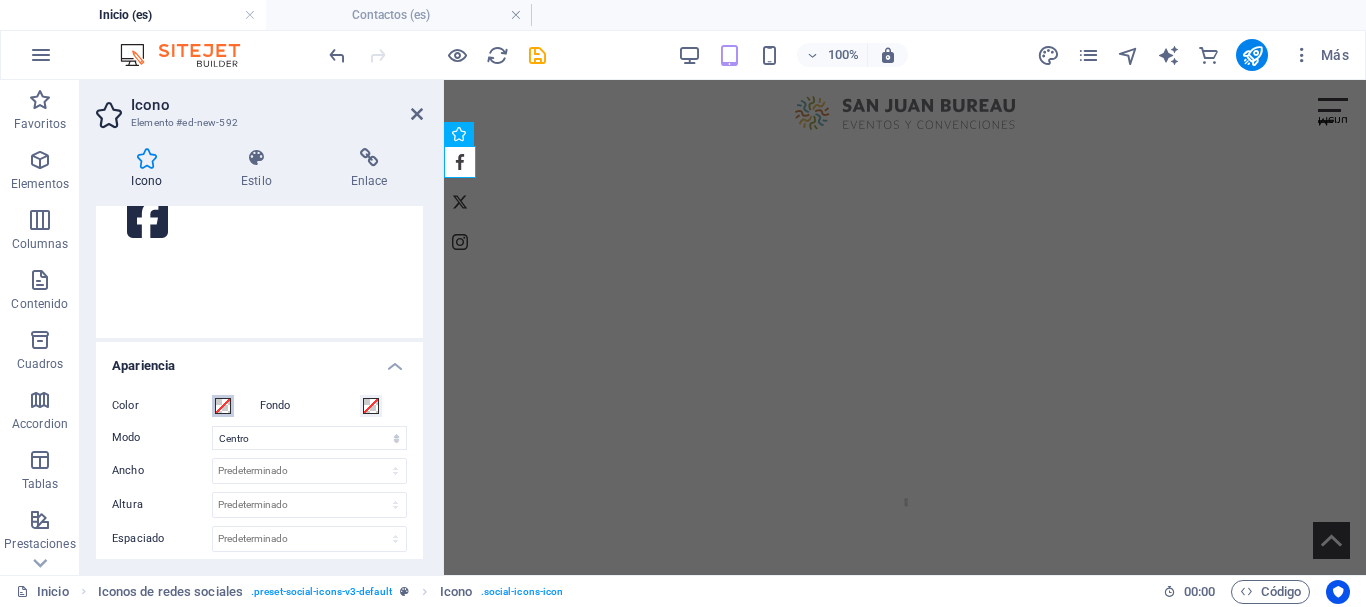 click at bounding box center (223, 406) 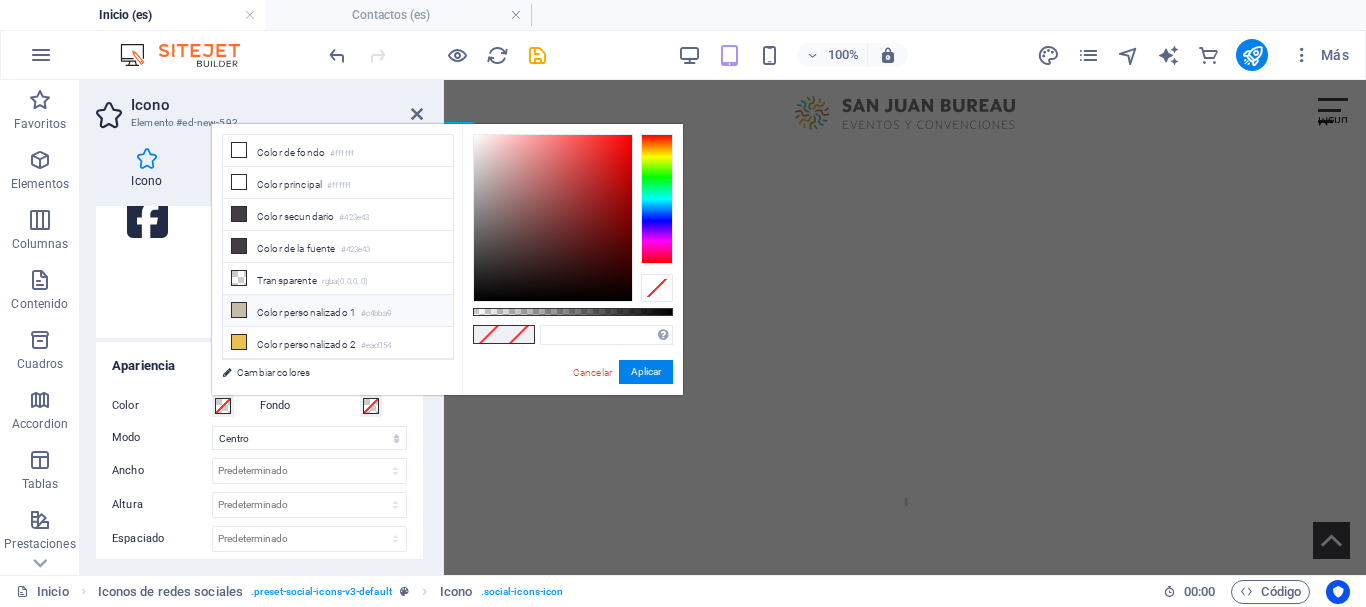 click at bounding box center [239, 310] 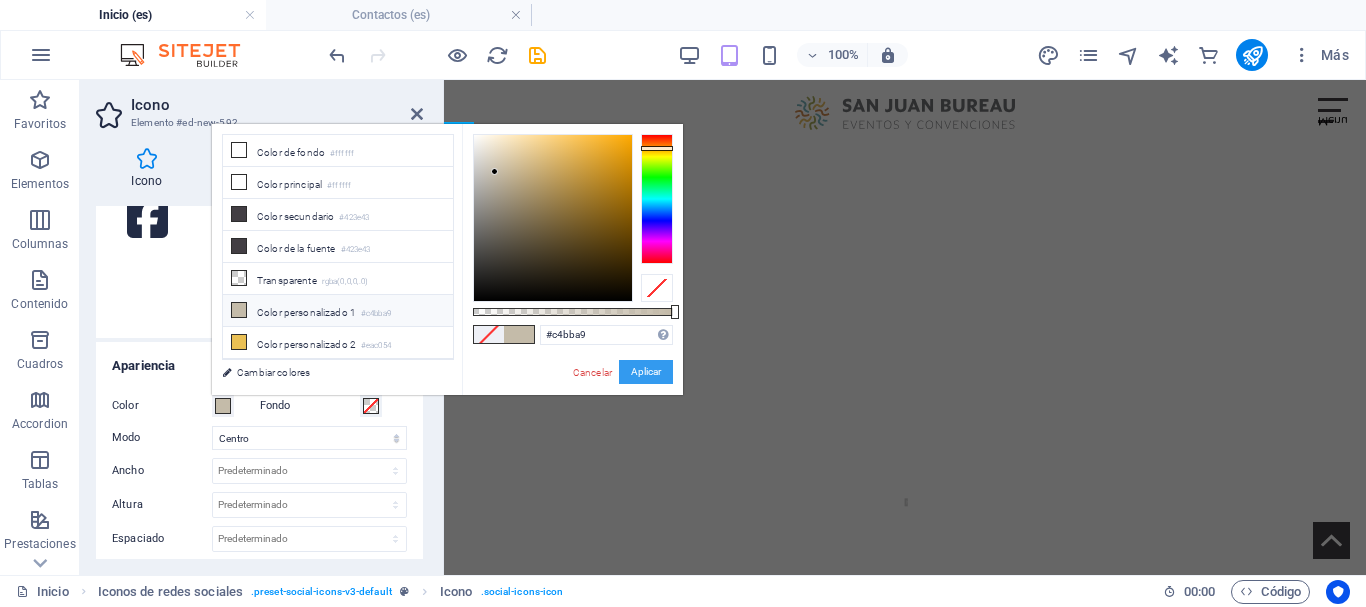 click on "Aplicar" at bounding box center [646, 372] 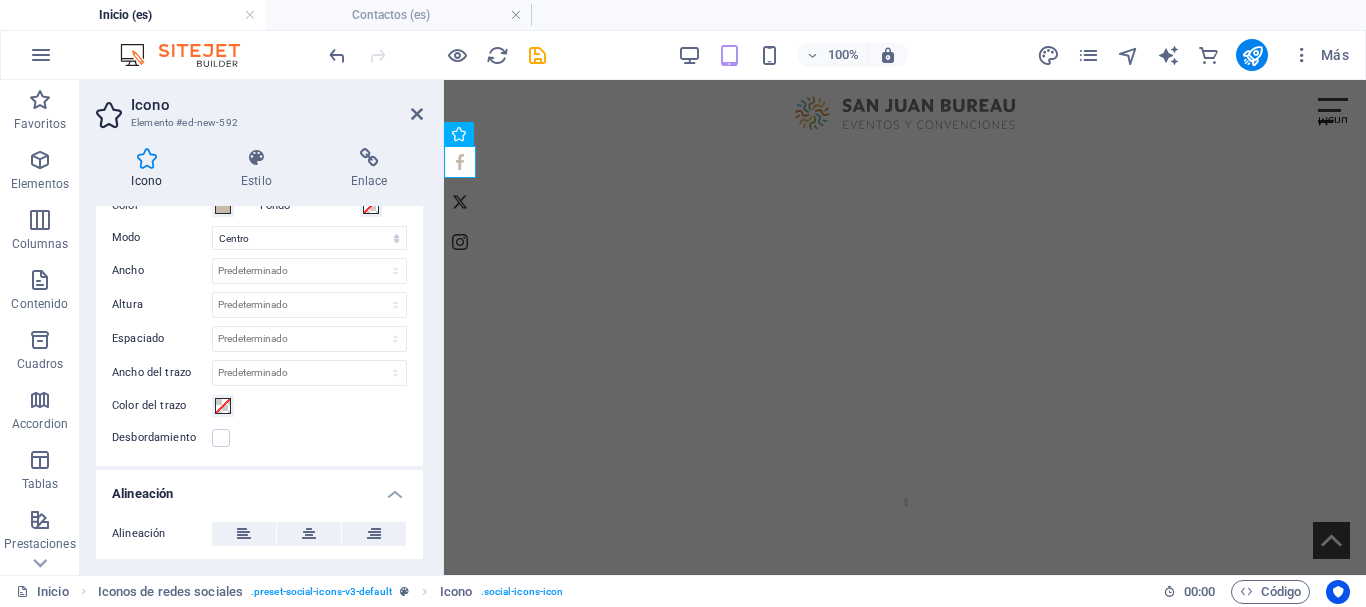 scroll, scrollTop: 600, scrollLeft: 0, axis: vertical 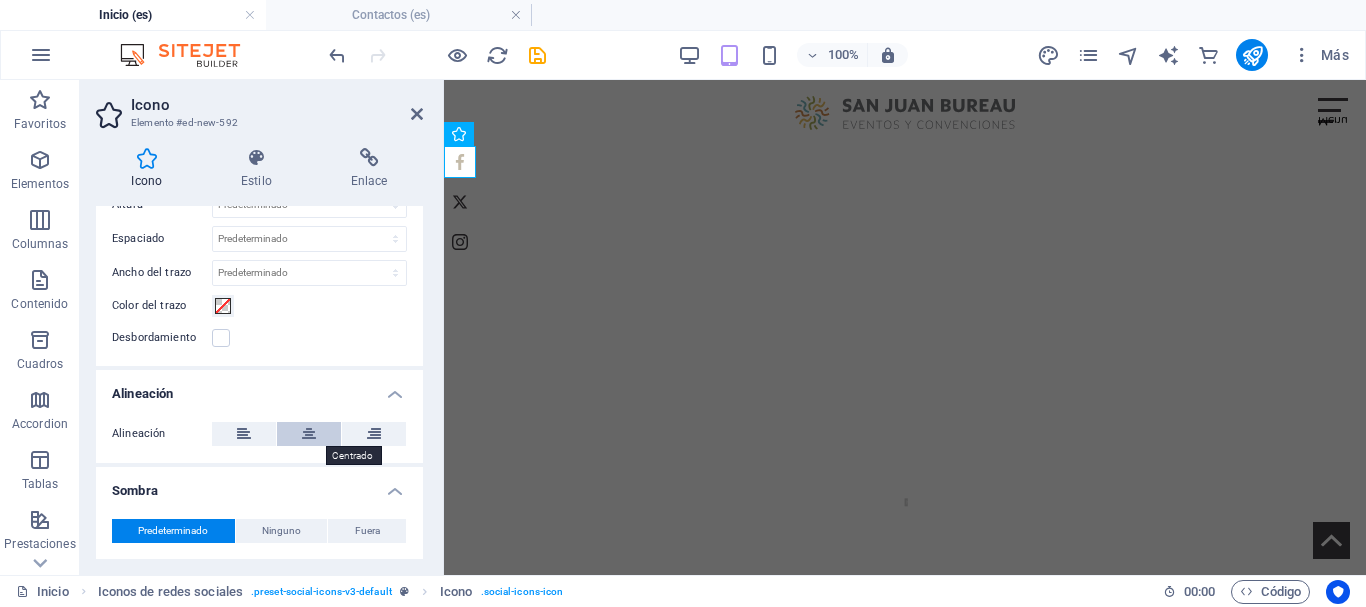 click at bounding box center (309, 434) 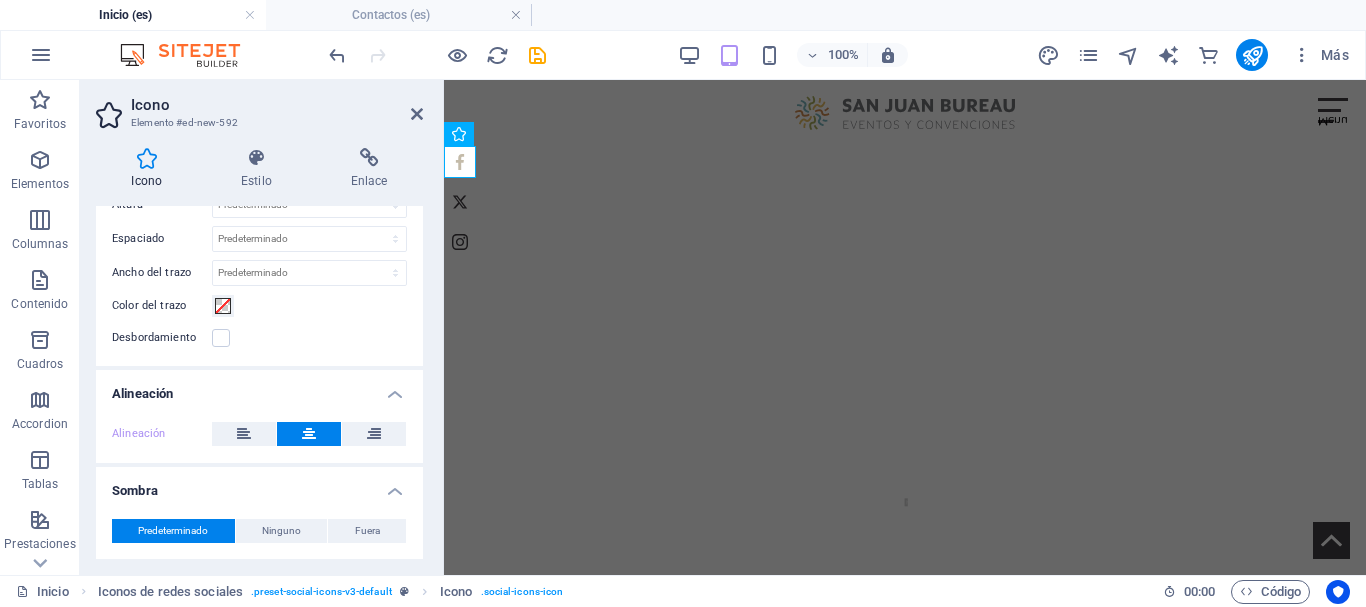 scroll, scrollTop: 697, scrollLeft: 0, axis: vertical 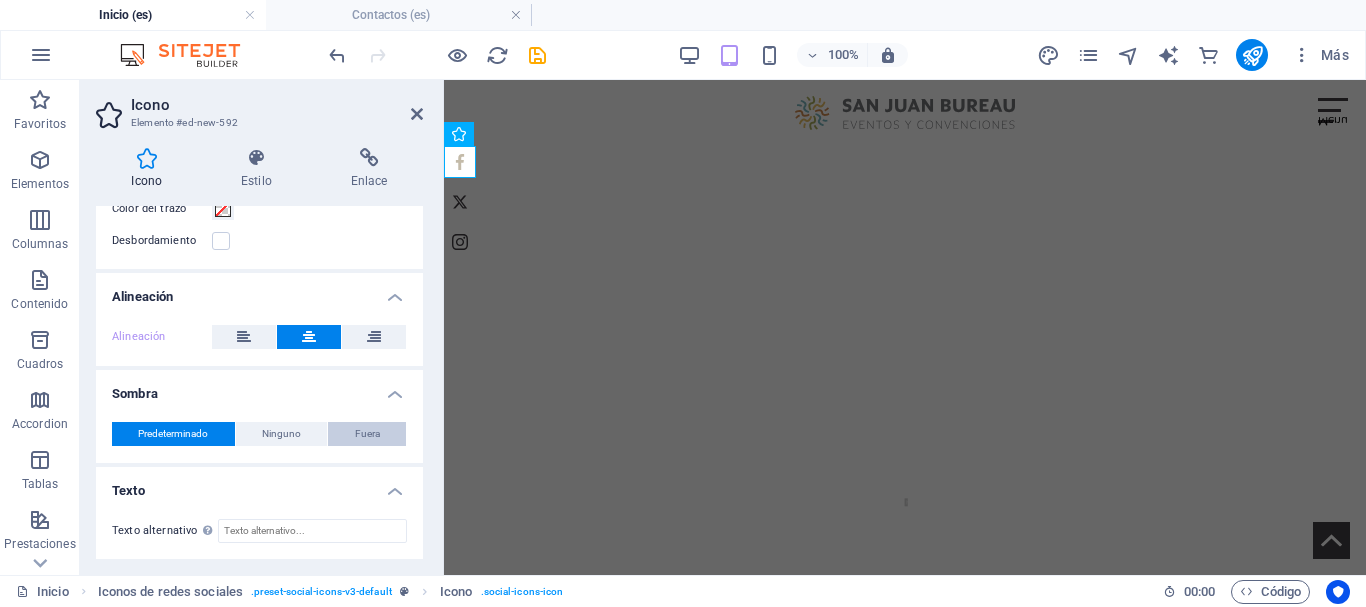 click on "Fuera" at bounding box center (367, 434) 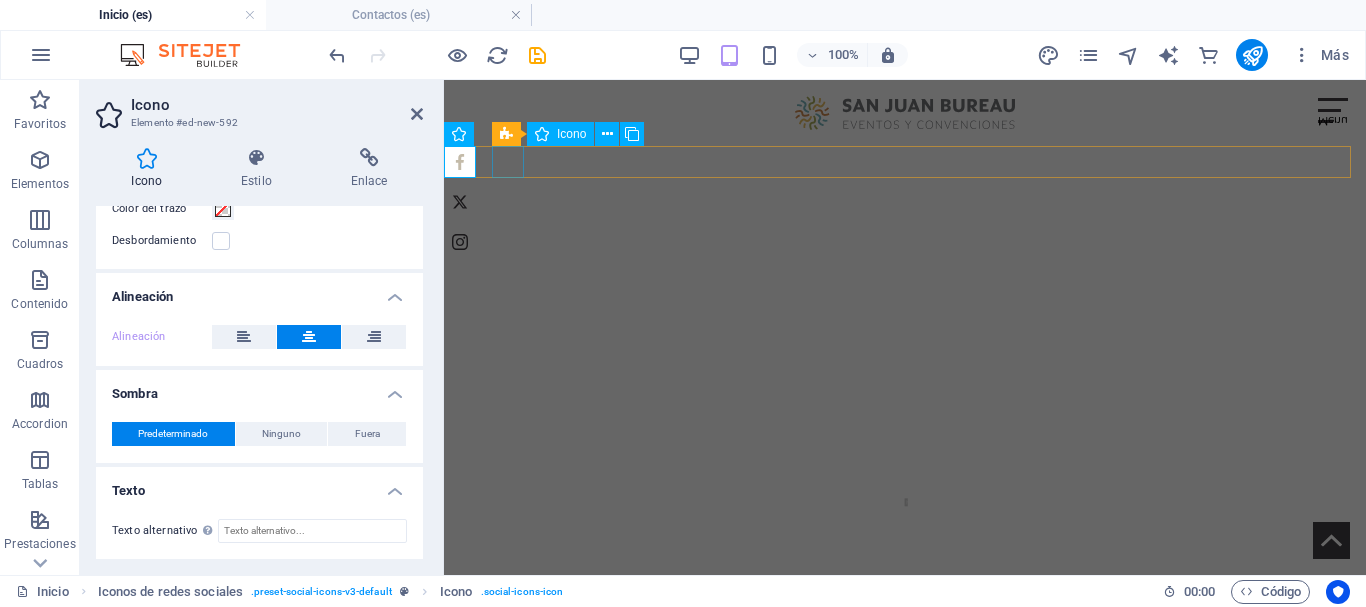 click at bounding box center (905, 202) 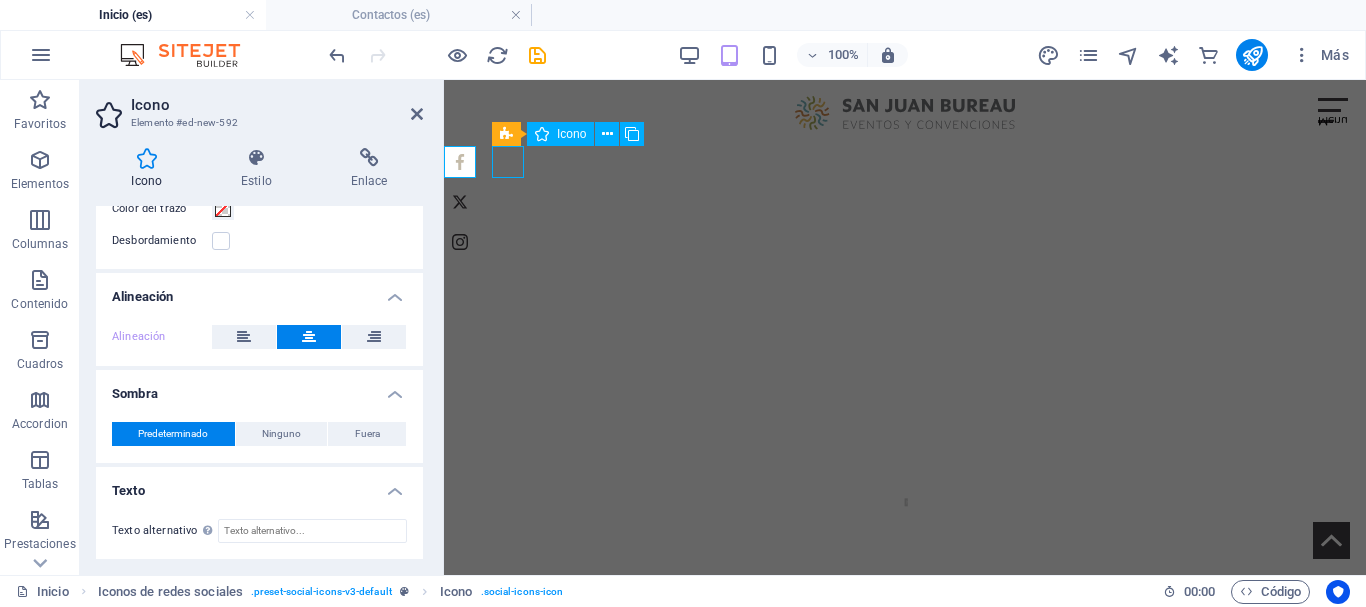 click at bounding box center (905, 202) 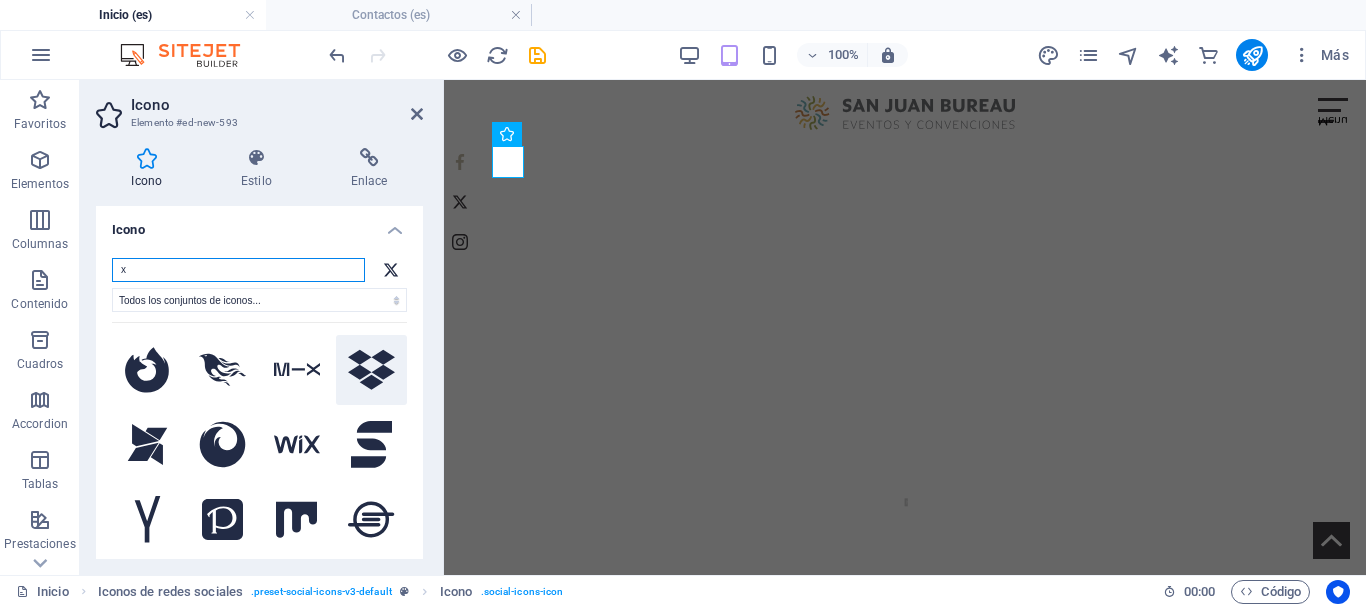 scroll, scrollTop: 1800, scrollLeft: 0, axis: vertical 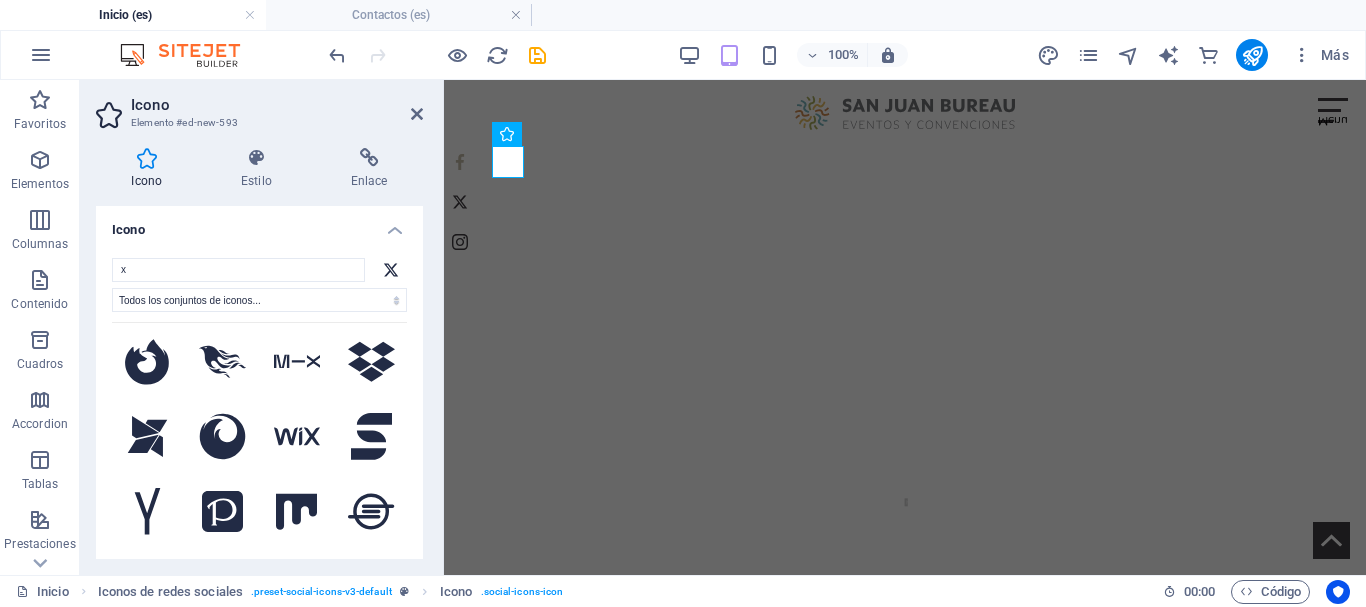 click on "Icono" at bounding box center [259, 224] 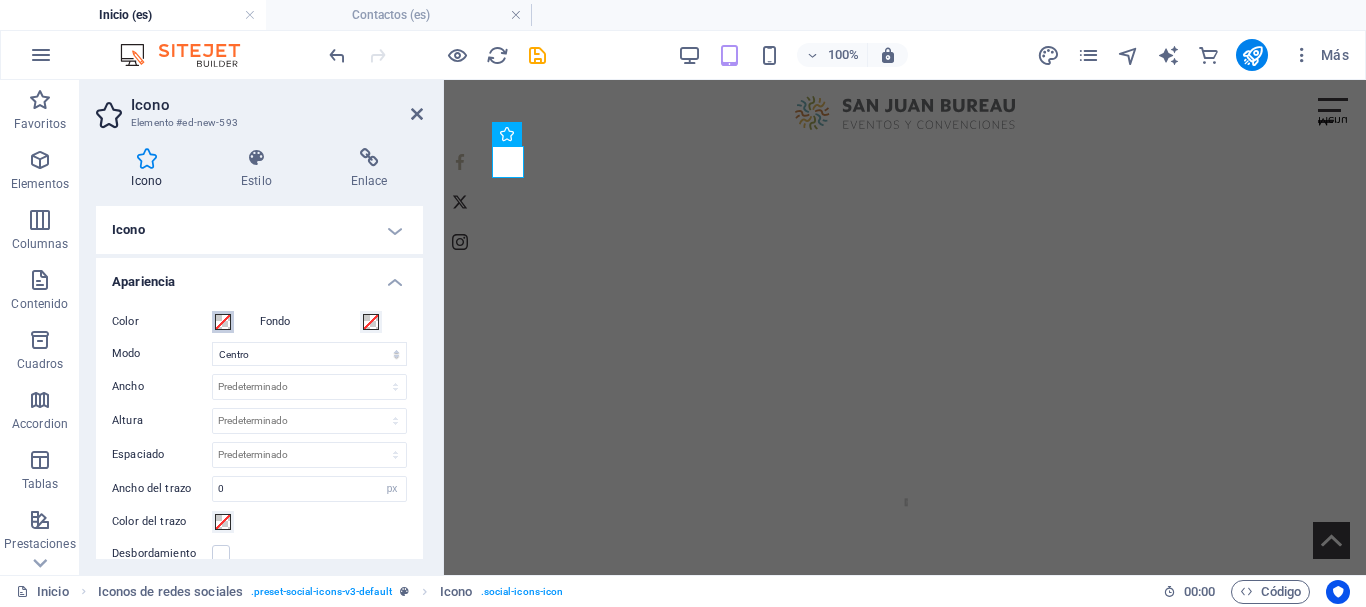 click at bounding box center (223, 322) 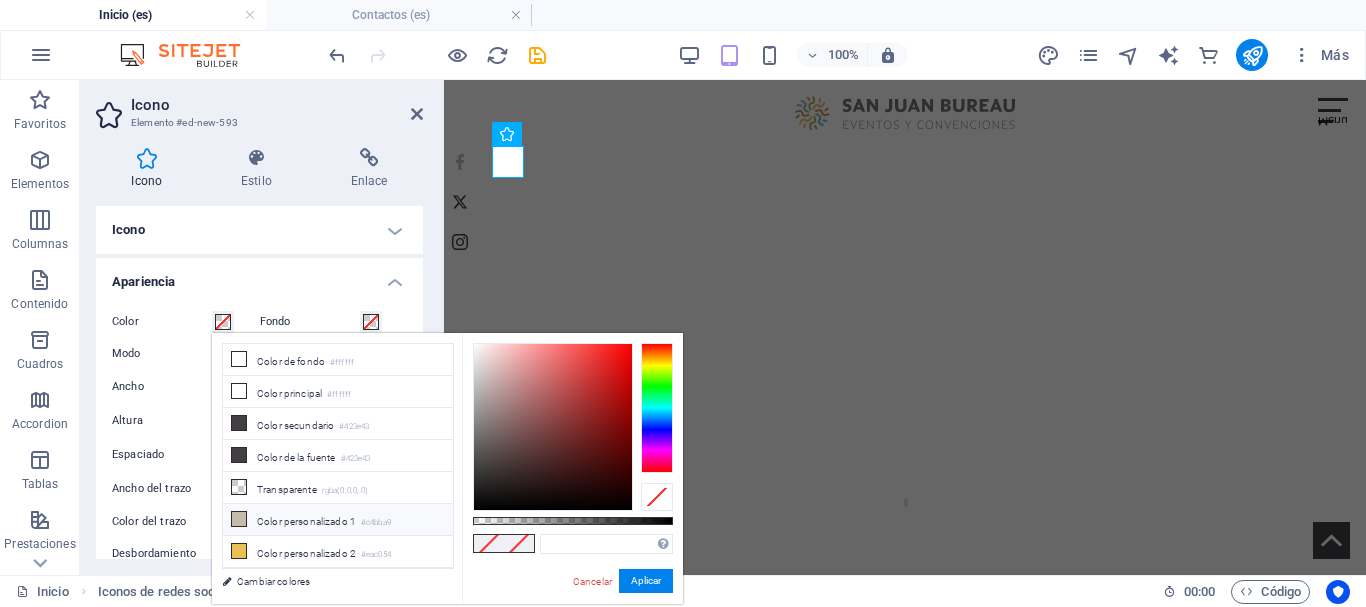 click on "Color personalizado 1
#c4bba9" at bounding box center [338, 520] 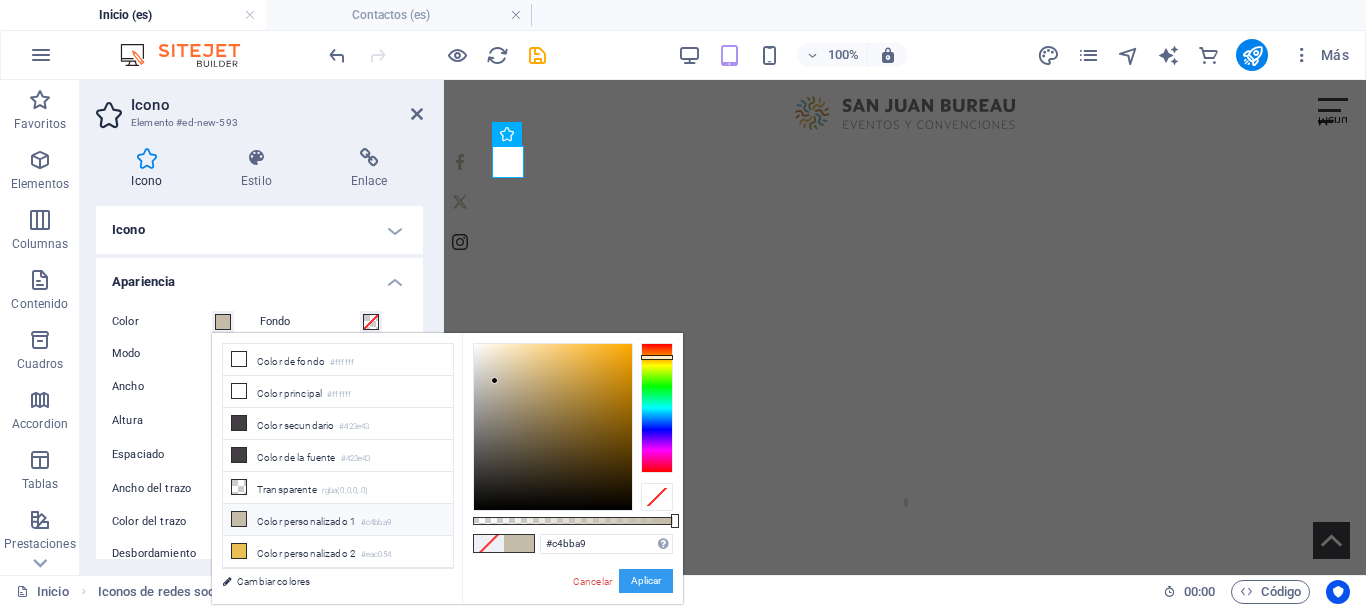 click on "Aplicar" at bounding box center [646, 581] 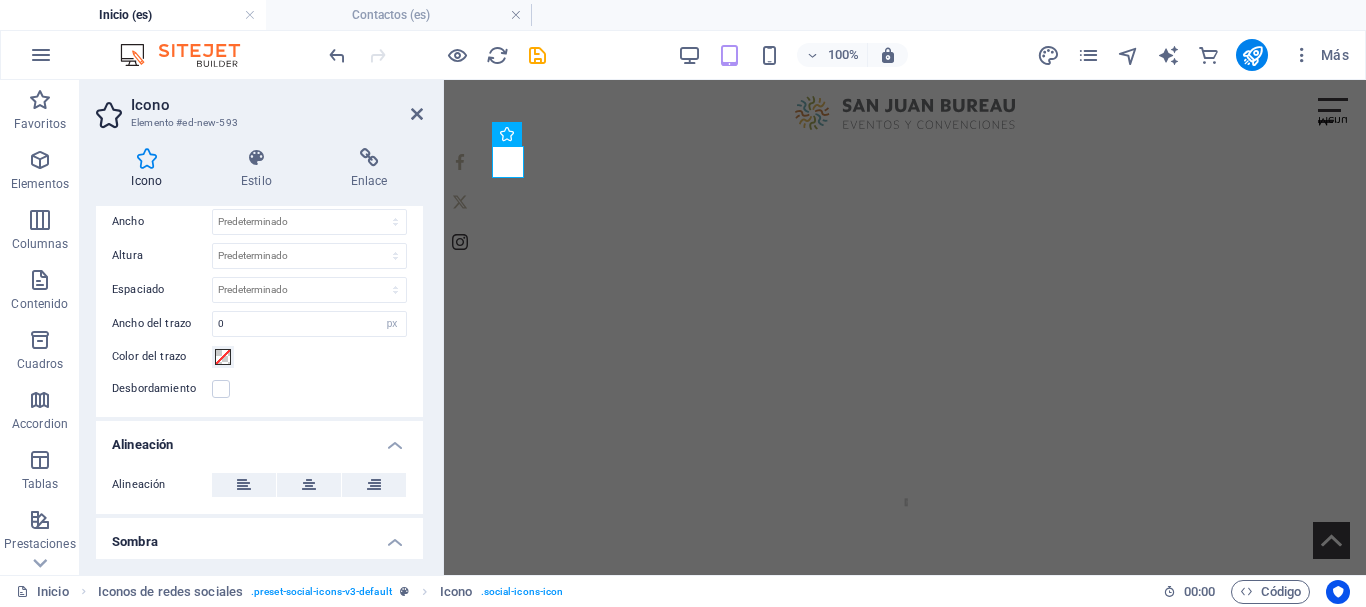 scroll, scrollTop: 200, scrollLeft: 0, axis: vertical 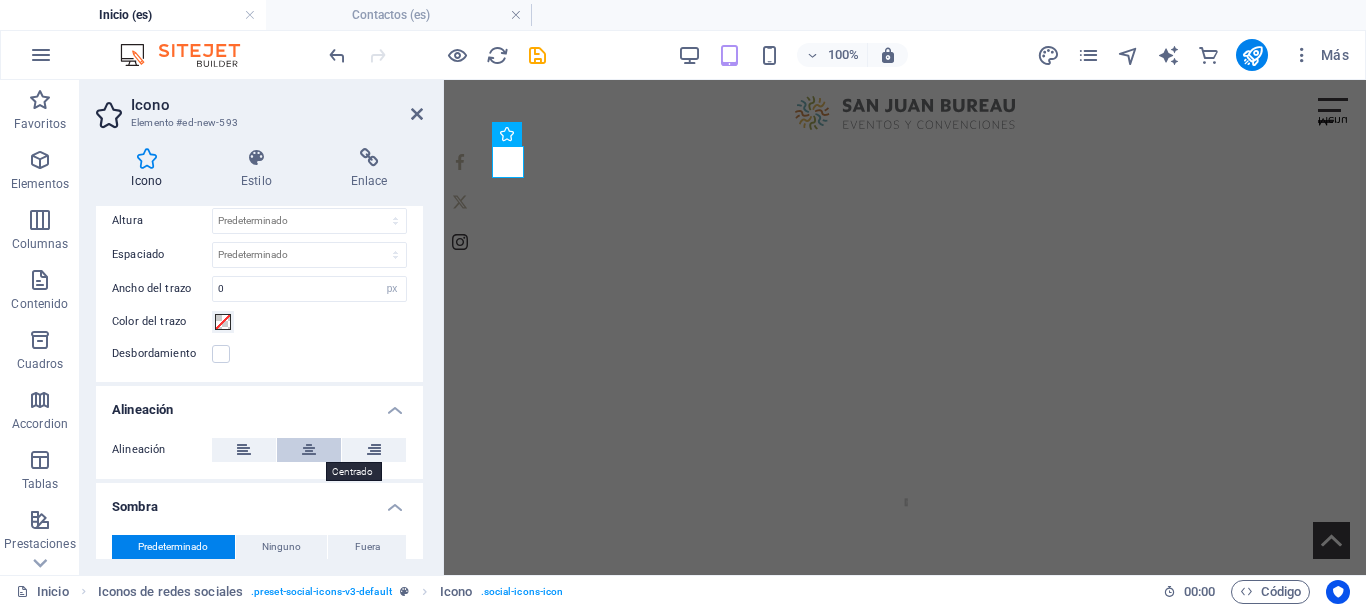 click at bounding box center (309, 450) 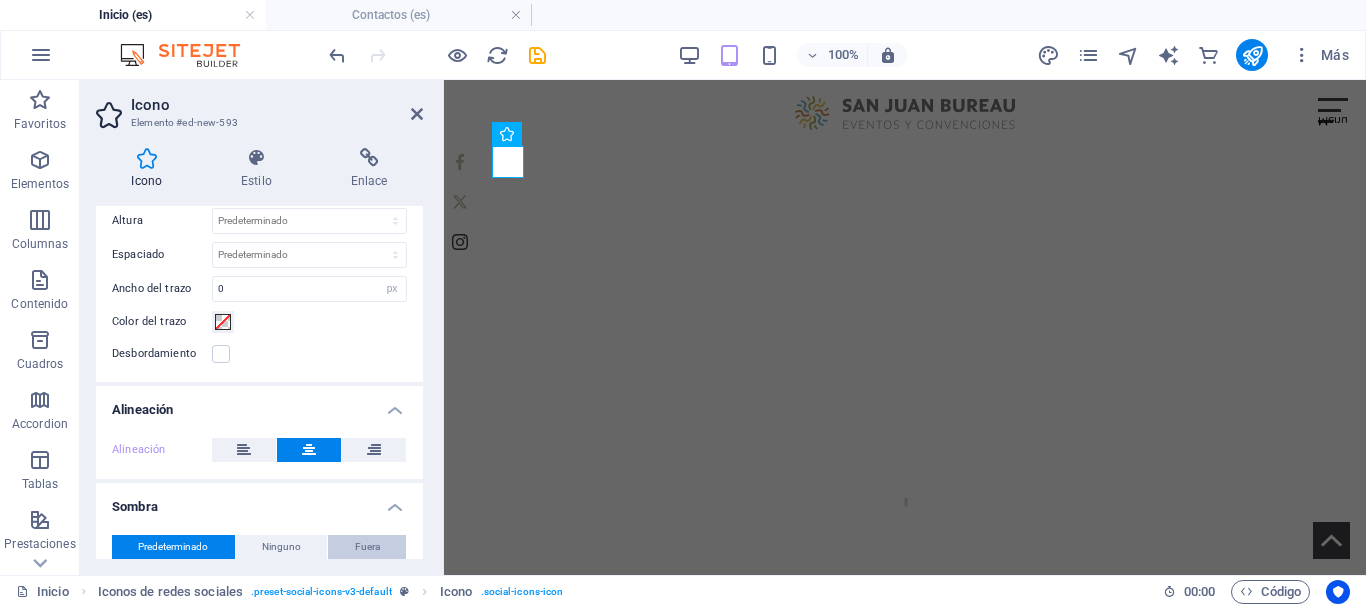 click on "Fuera" at bounding box center (367, 547) 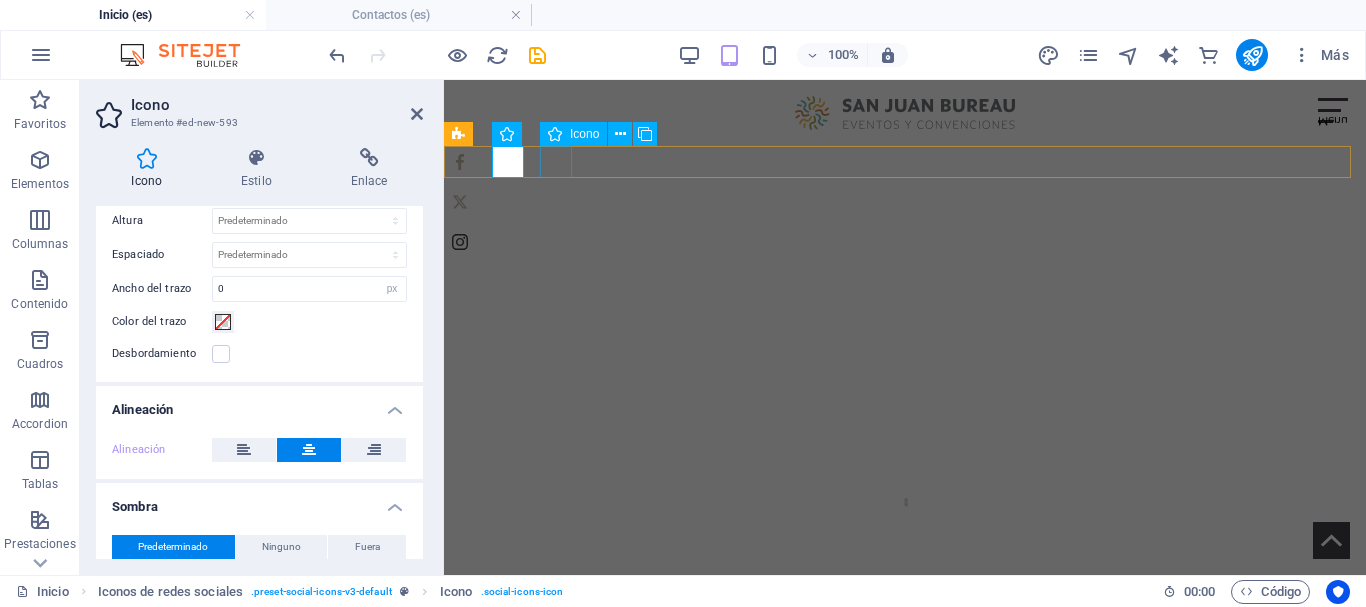 click at bounding box center (905, 242) 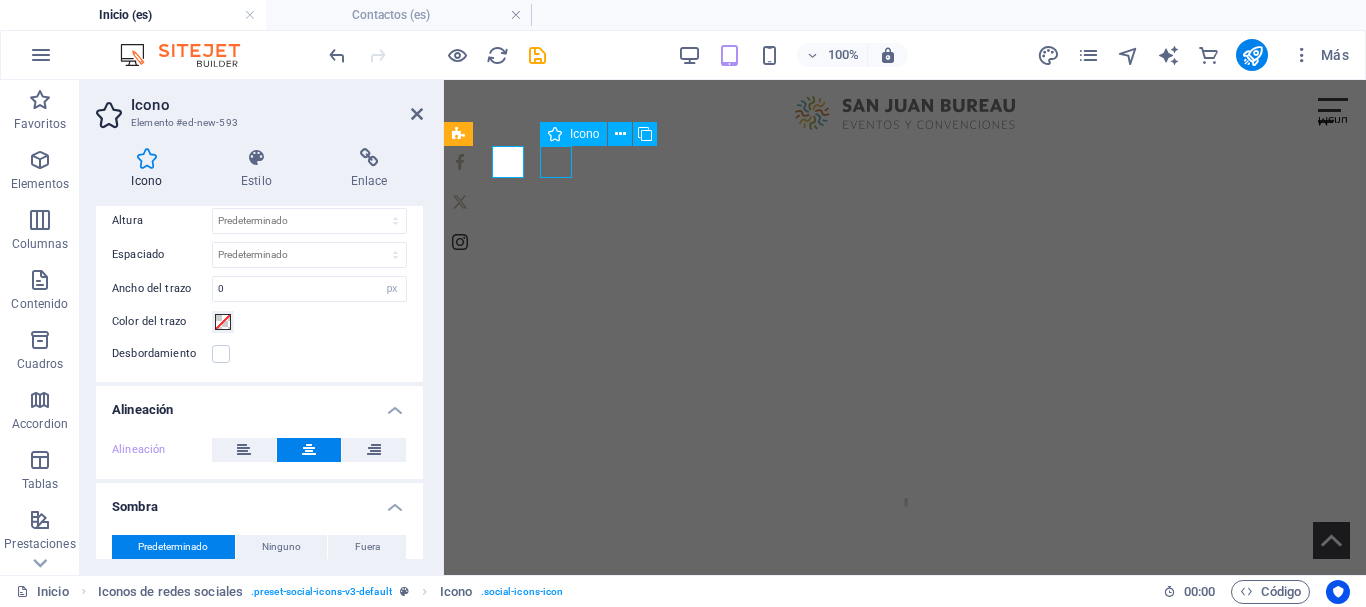 click at bounding box center (905, 242) 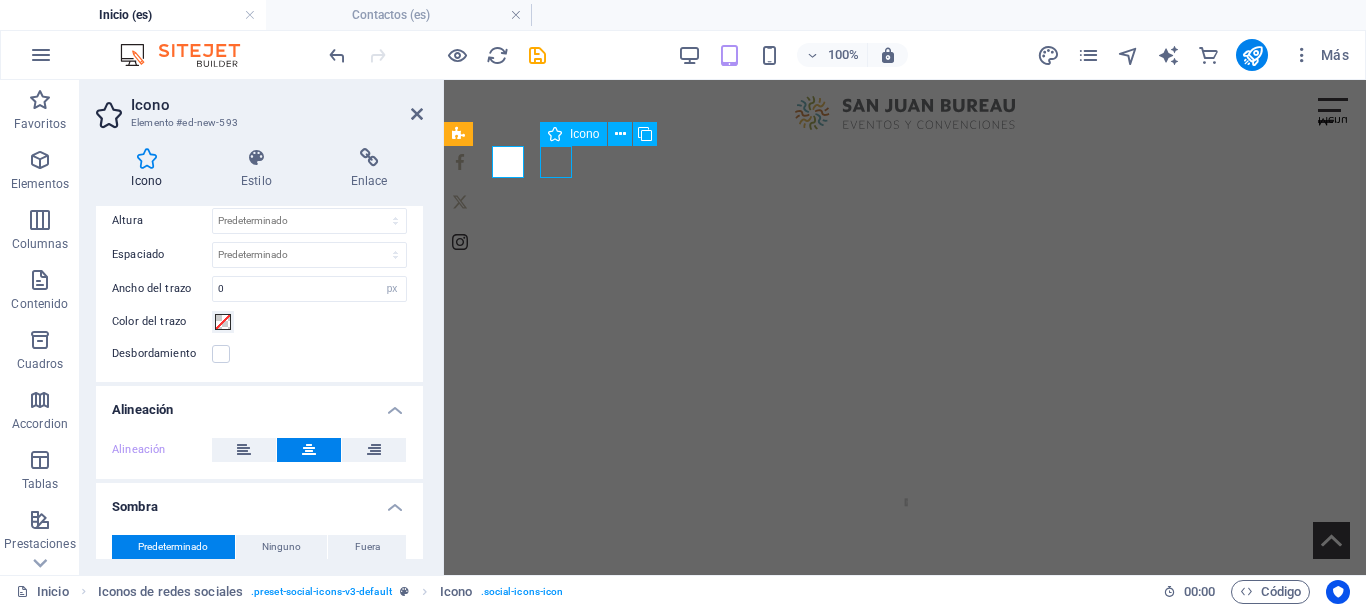 select on "xMidYMid" 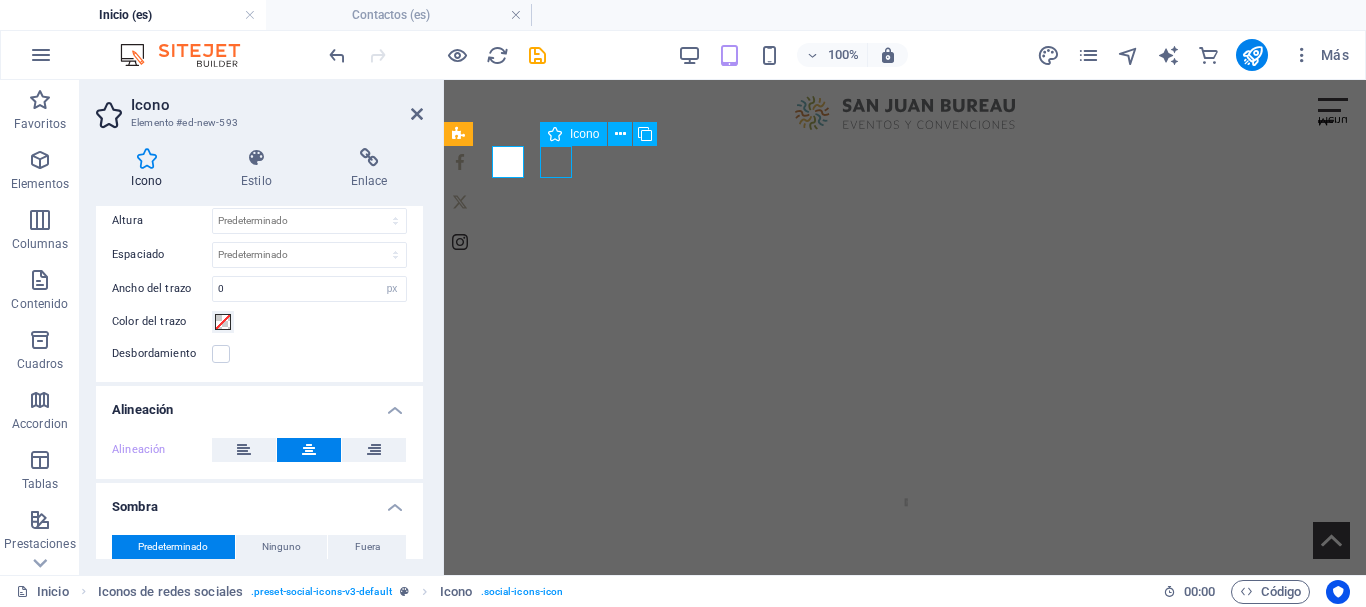 select on "px" 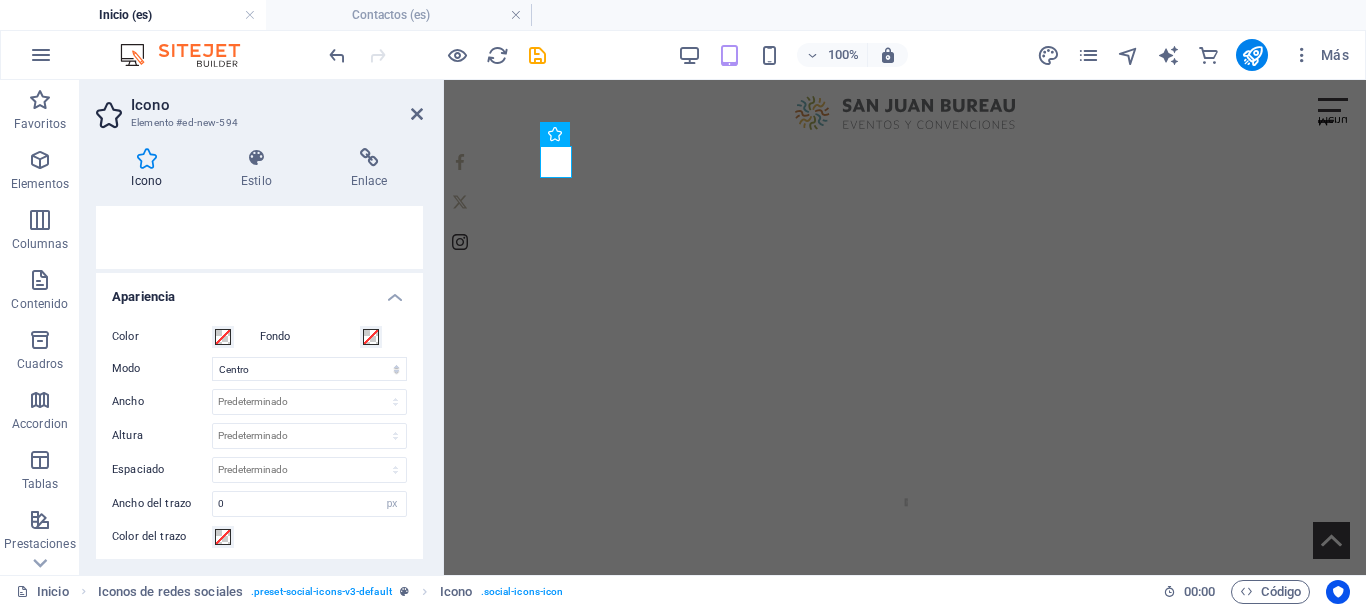 scroll, scrollTop: 400, scrollLeft: 0, axis: vertical 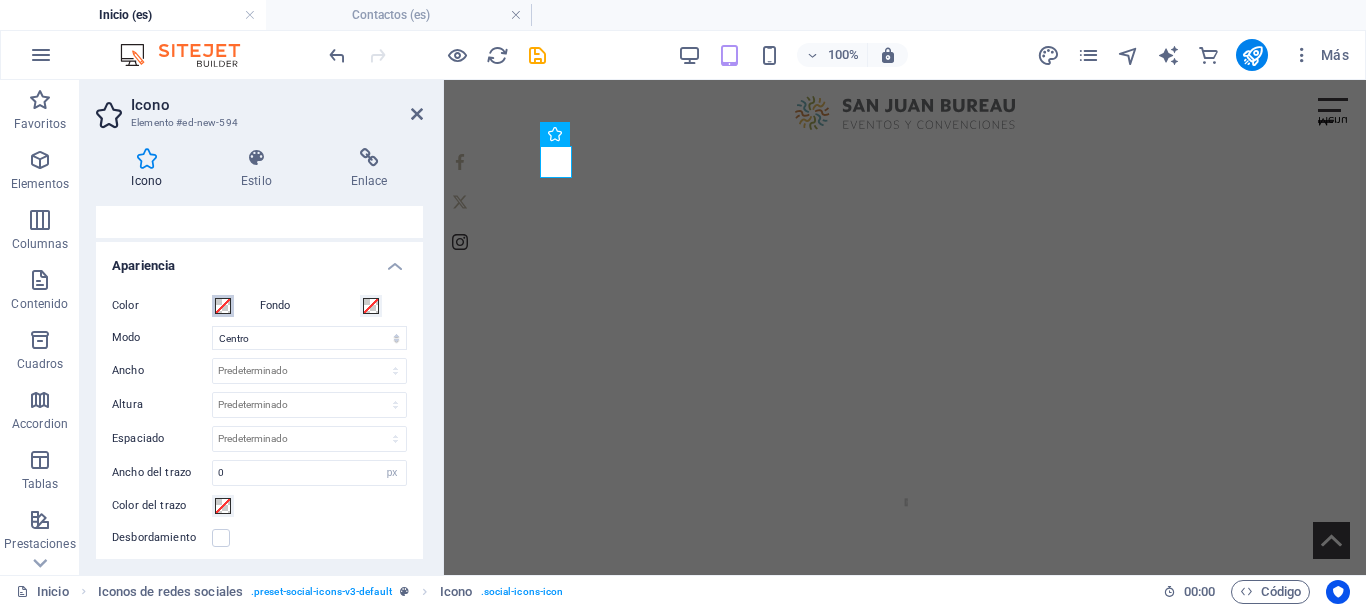 click at bounding box center [223, 306] 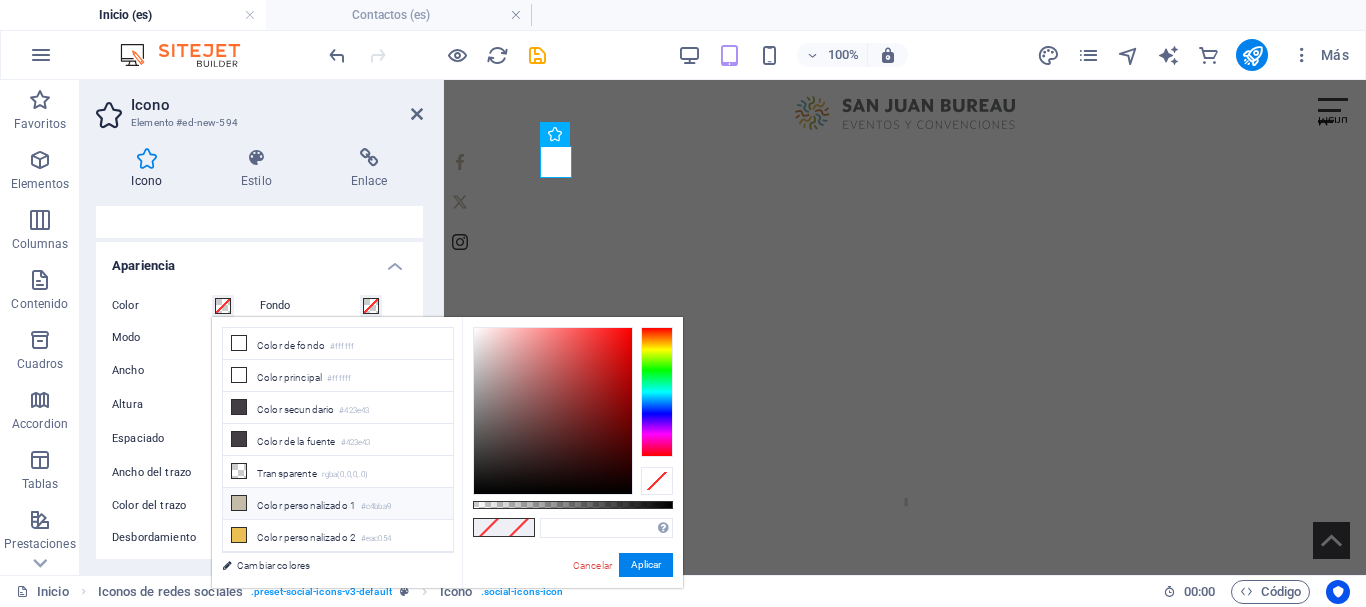 click at bounding box center [239, 503] 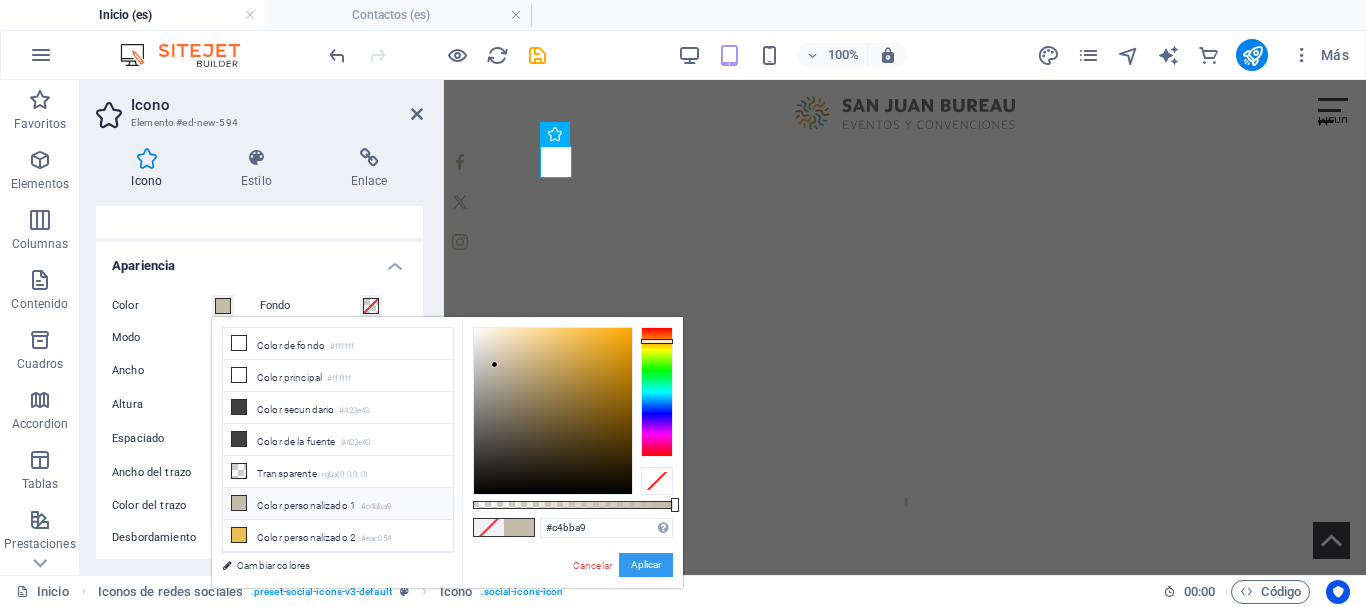 click on "Aplicar" at bounding box center (646, 565) 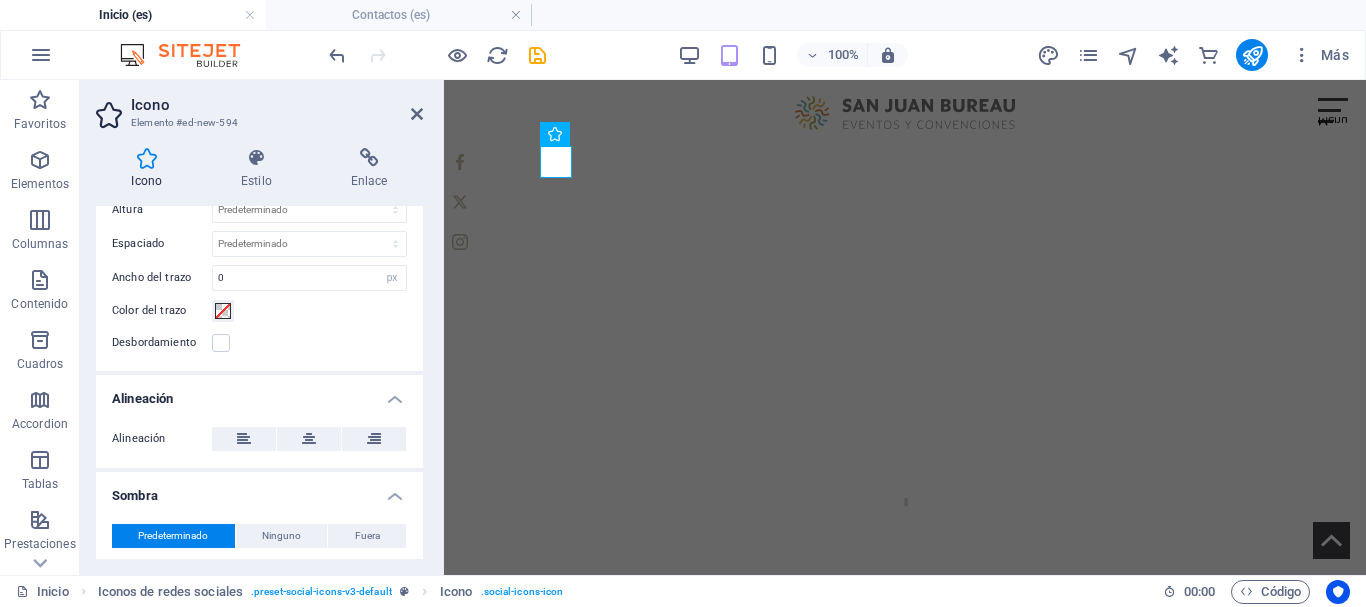 scroll, scrollTop: 600, scrollLeft: 0, axis: vertical 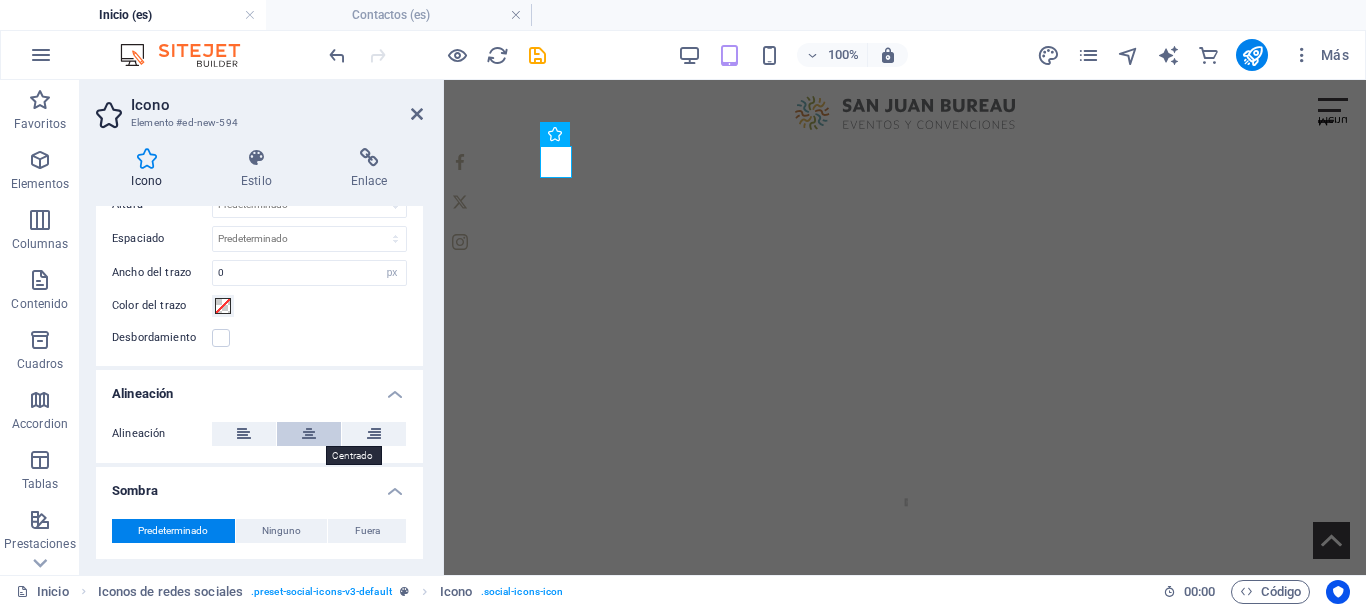 click at bounding box center [309, 434] 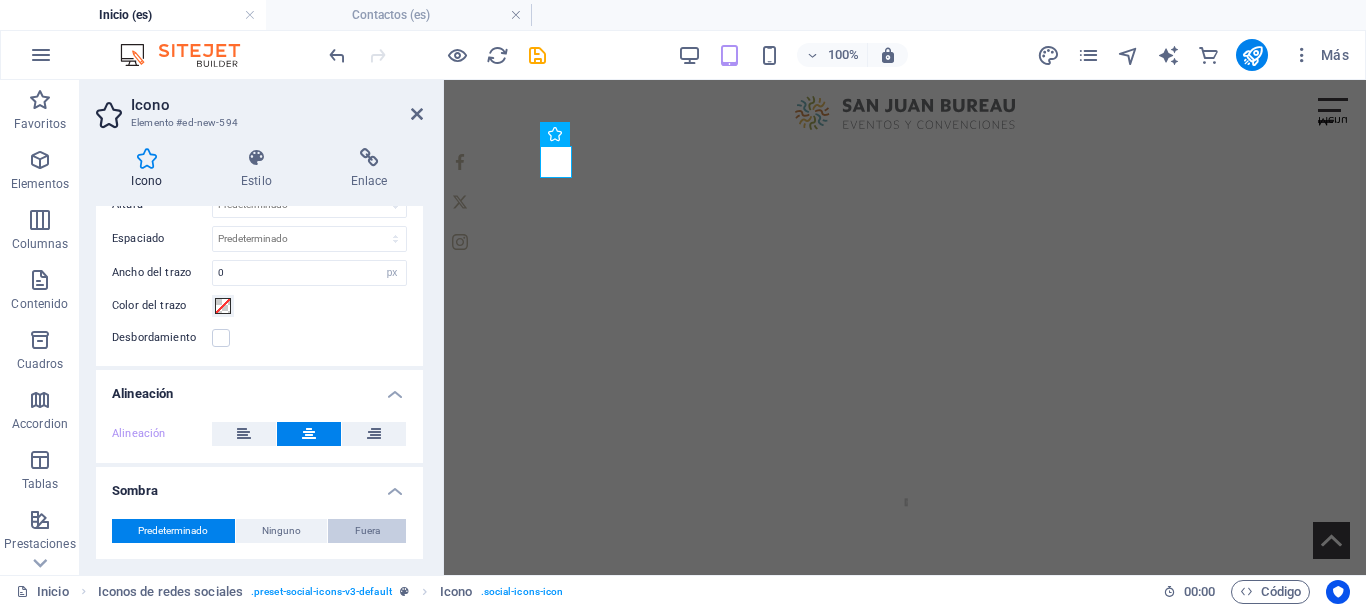 click on "Fuera" at bounding box center (367, 531) 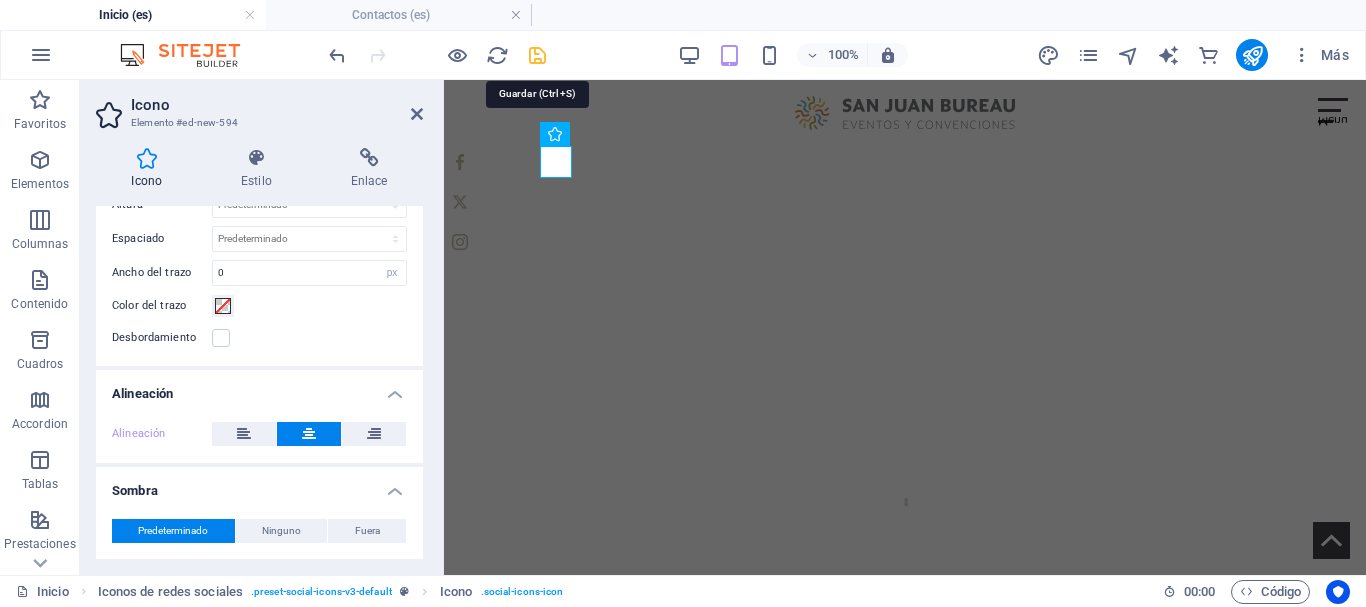 click at bounding box center [537, 55] 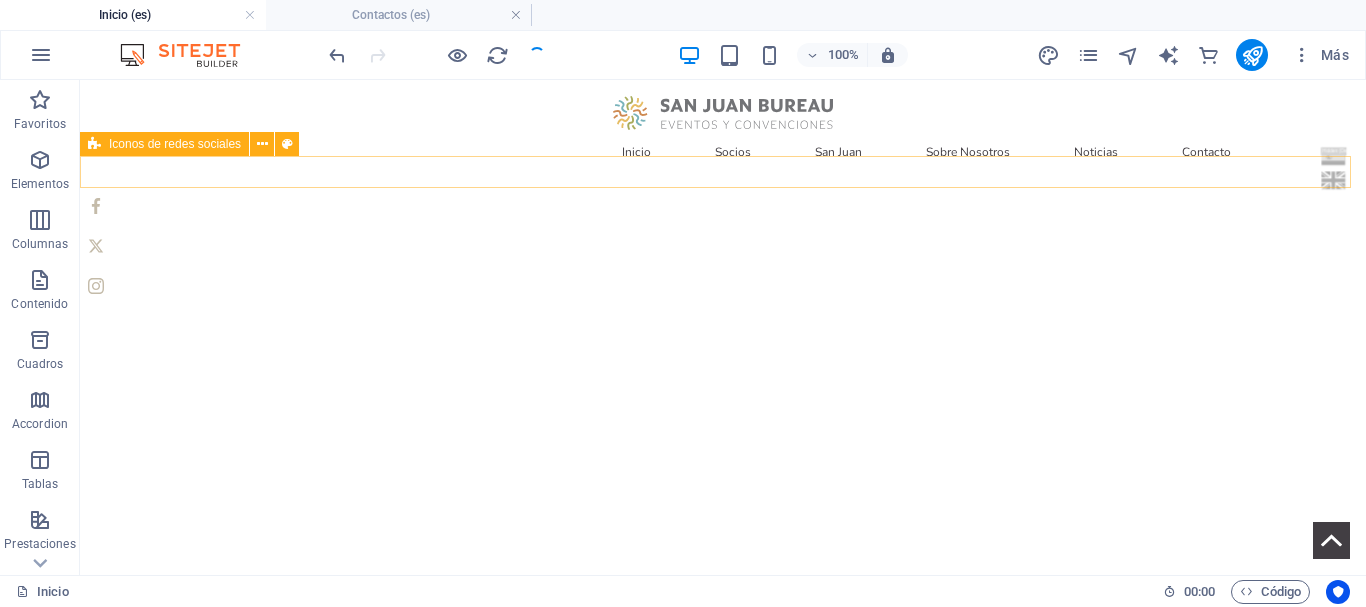 click at bounding box center [723, 246] 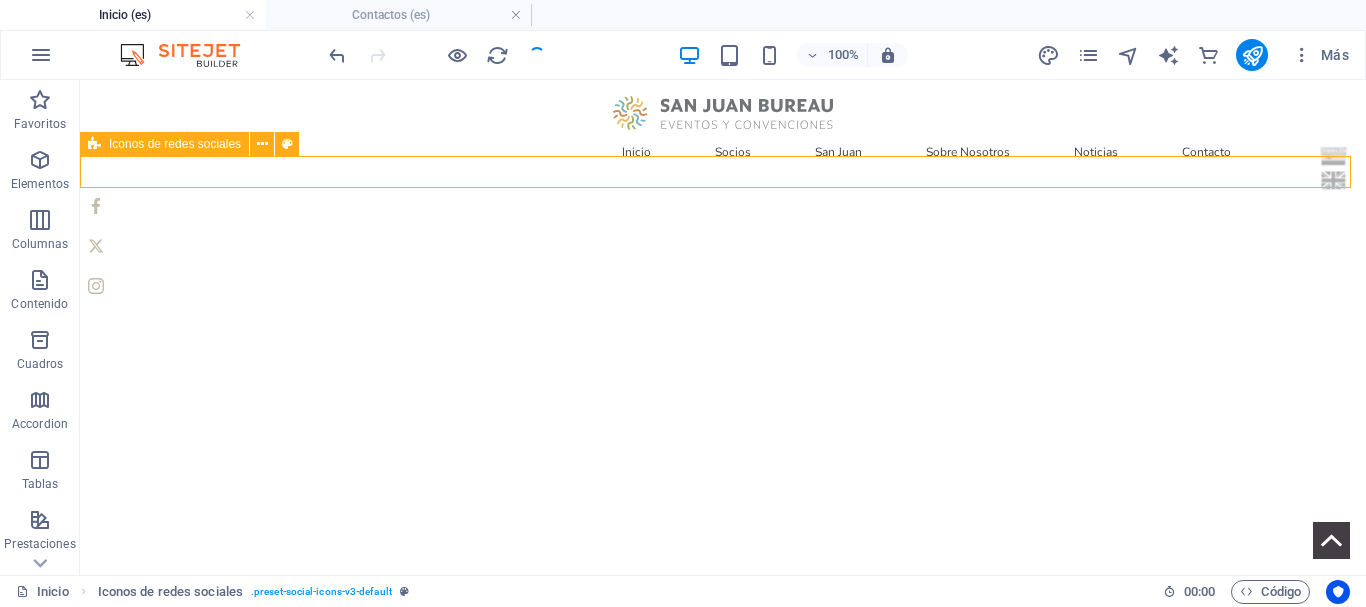 click at bounding box center (723, 246) 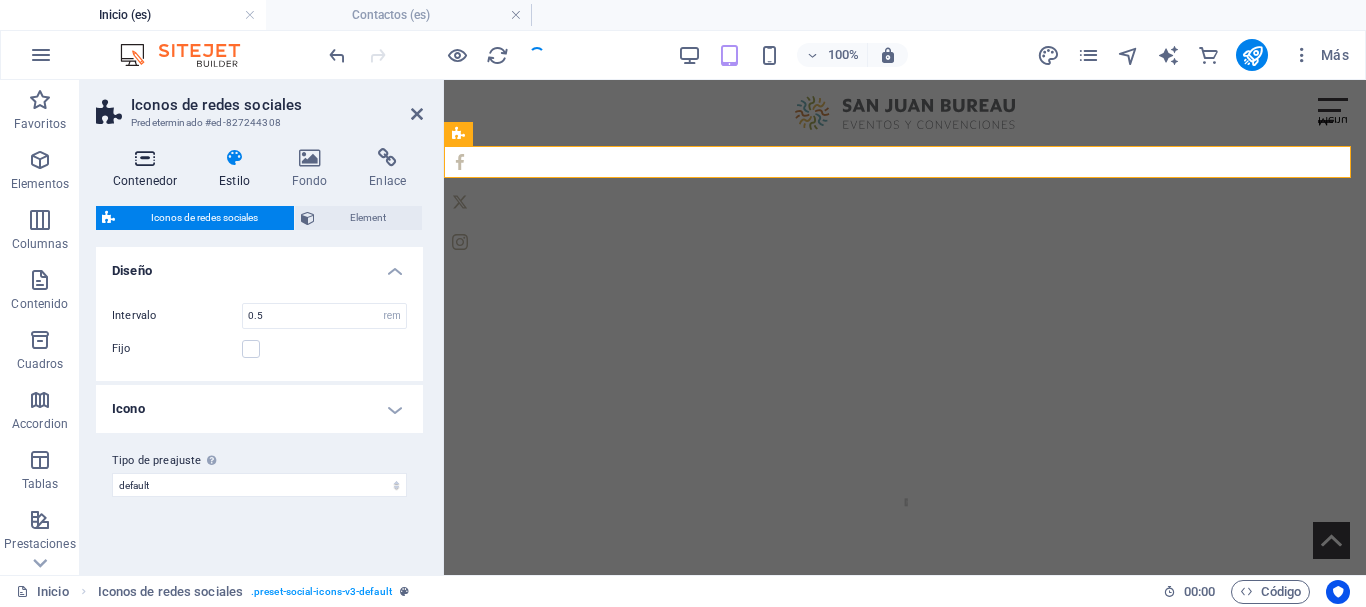 click at bounding box center (145, 158) 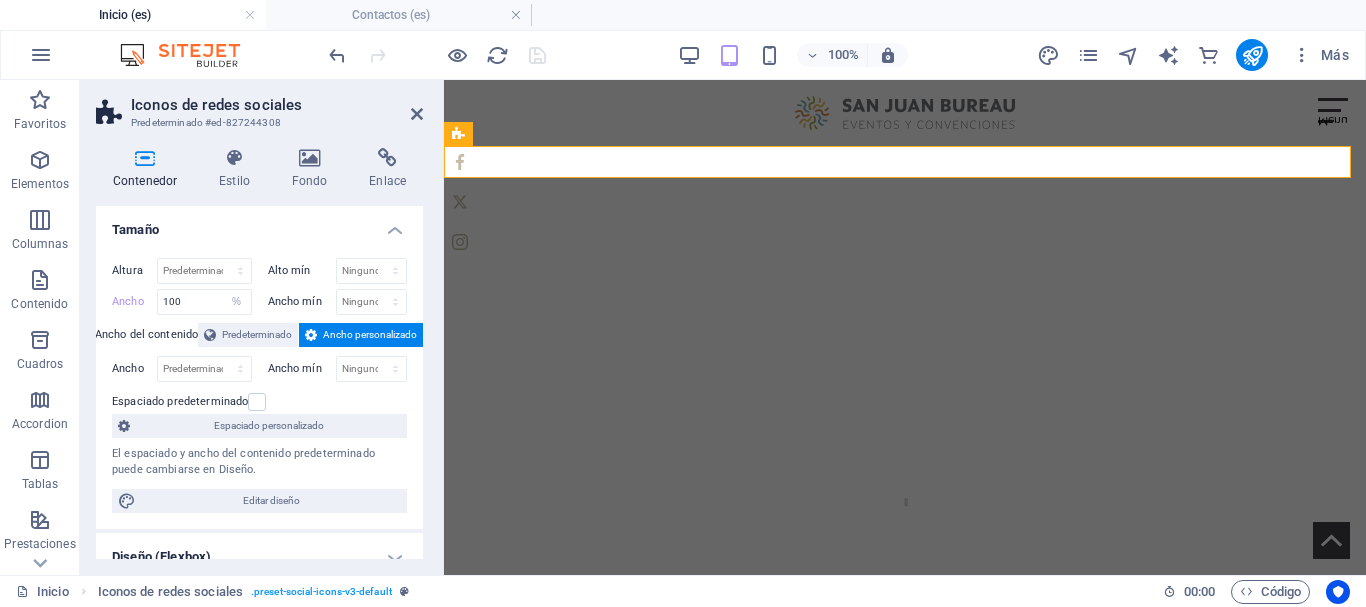 scroll, scrollTop: 170, scrollLeft: 0, axis: vertical 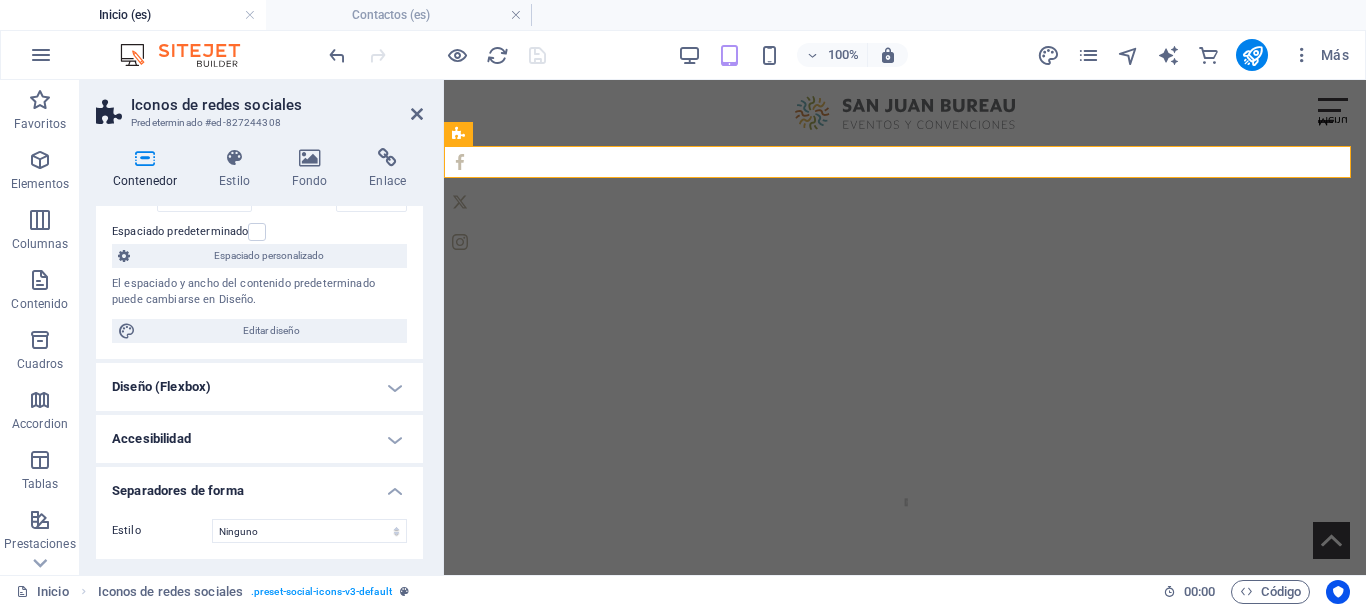 click on "Diseño (Flexbox)" at bounding box center [259, 387] 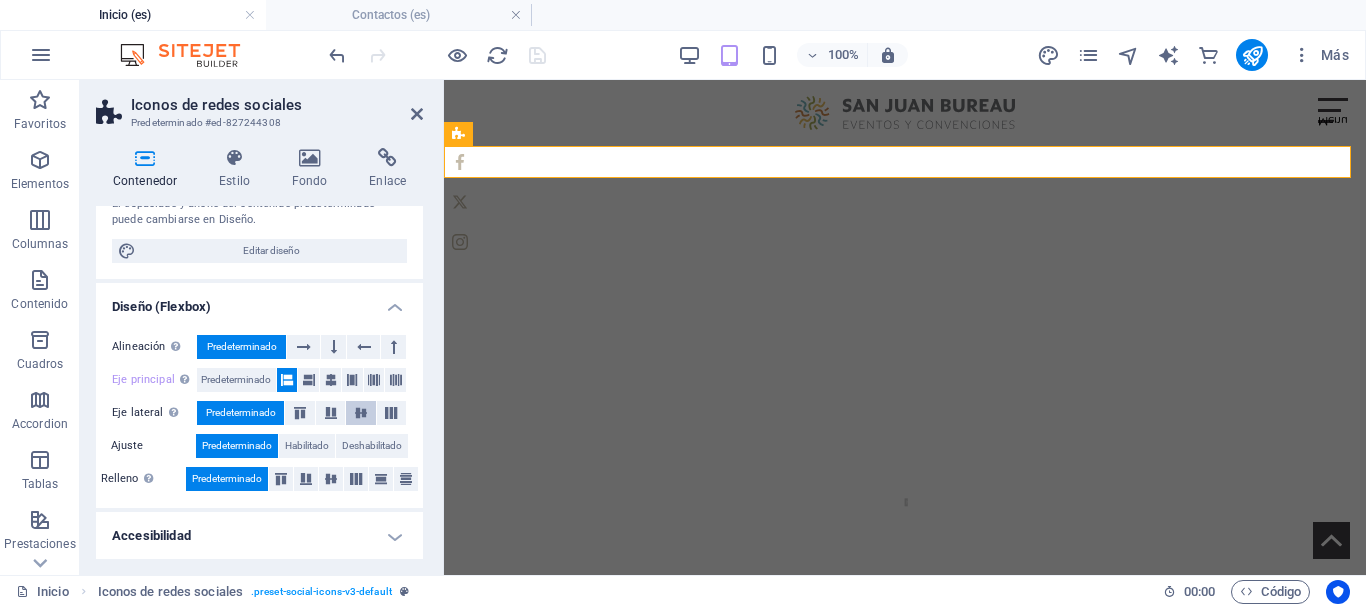 scroll, scrollTop: 270, scrollLeft: 0, axis: vertical 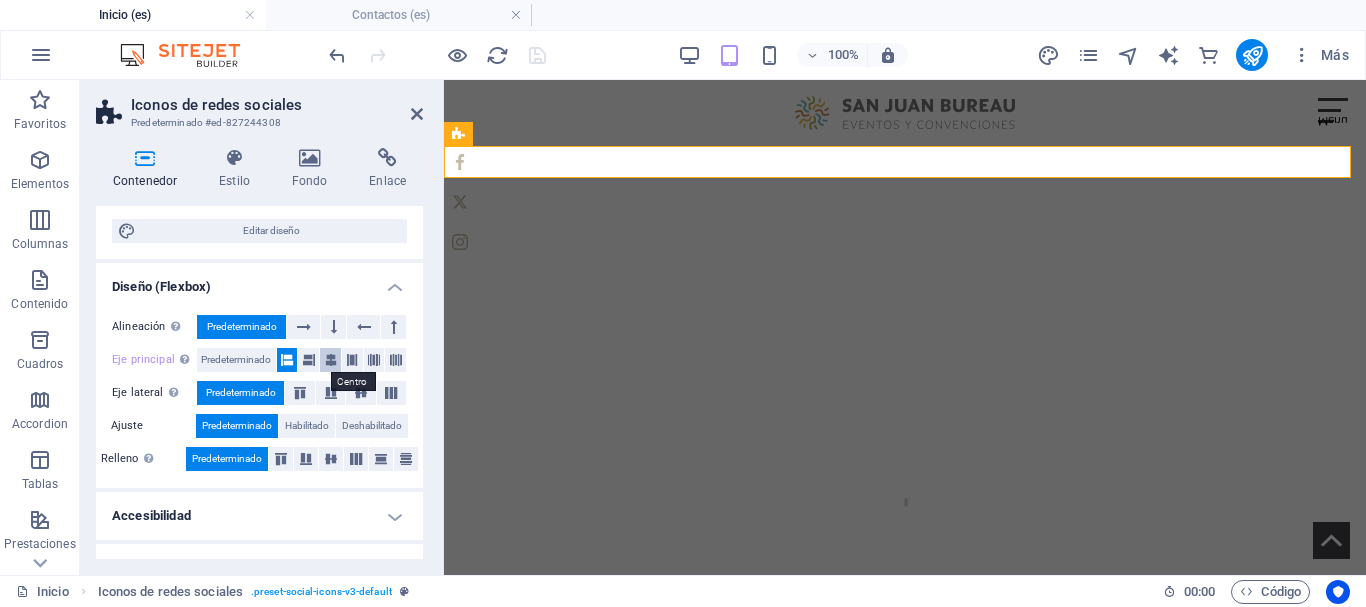 click at bounding box center [331, 360] 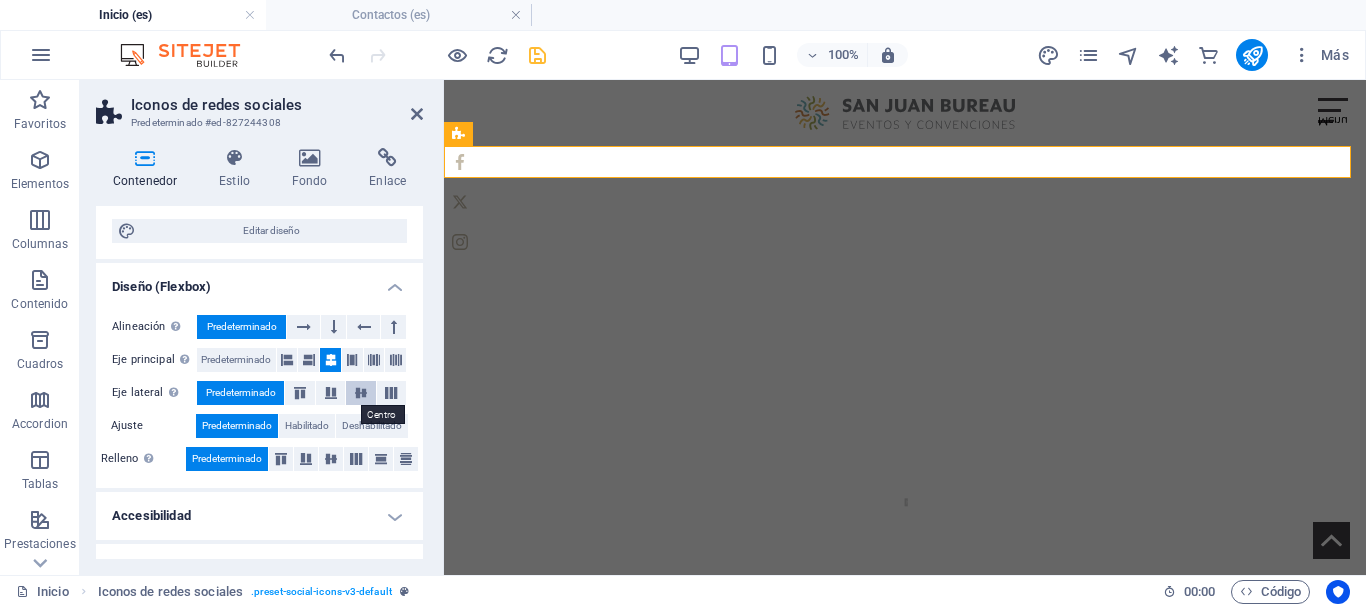 click at bounding box center (361, 393) 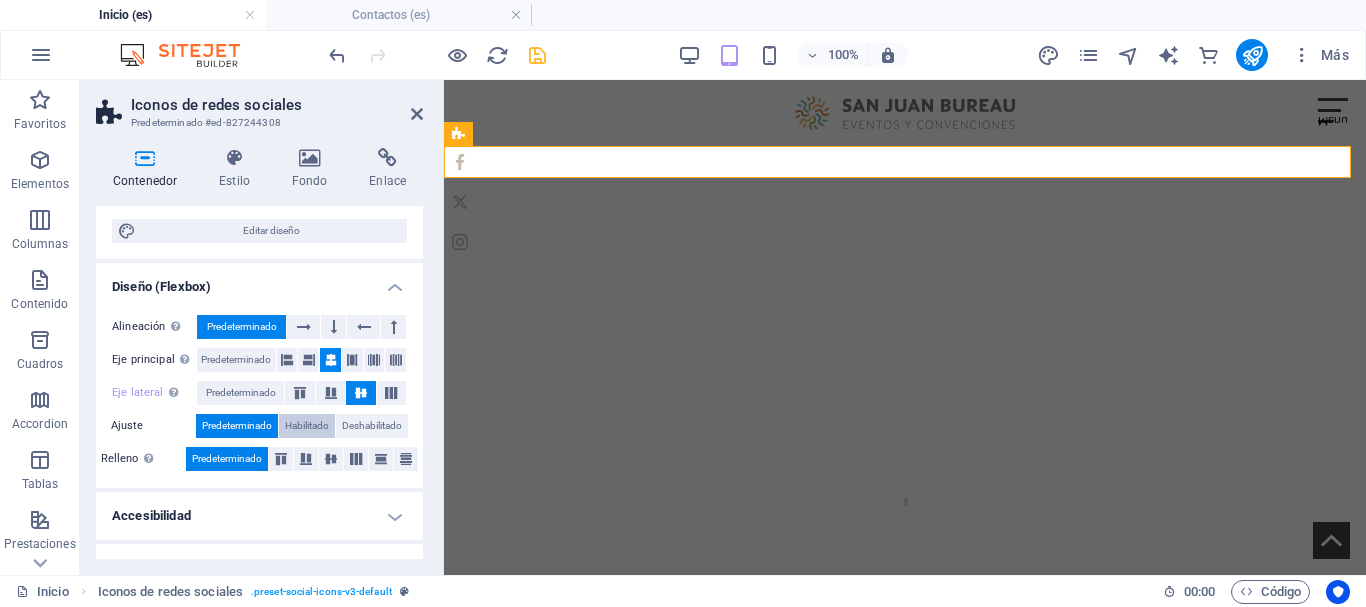 click on "Habilitado" at bounding box center (307, 426) 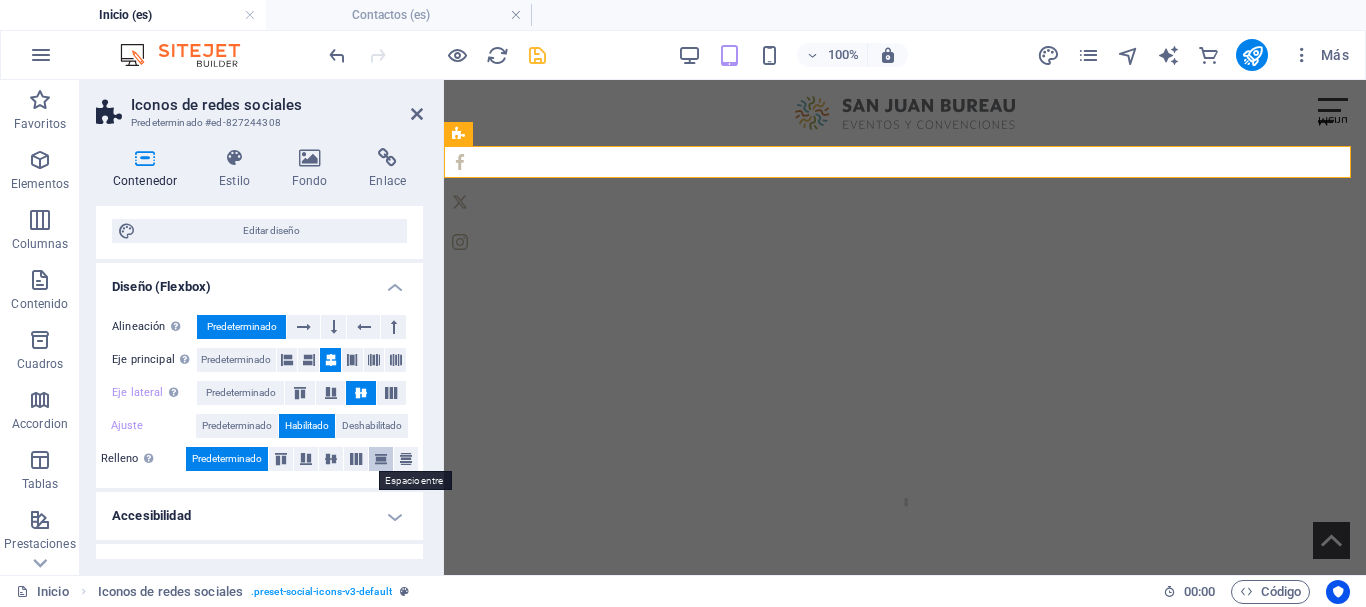 click at bounding box center (381, 459) 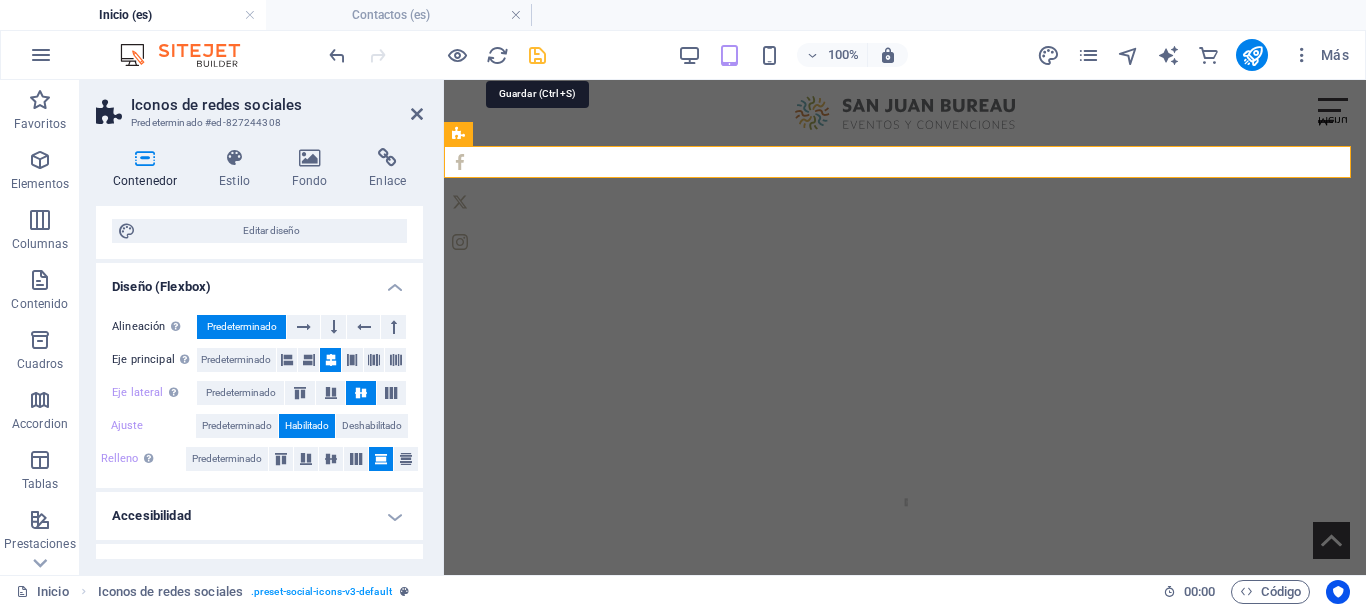 click at bounding box center [537, 55] 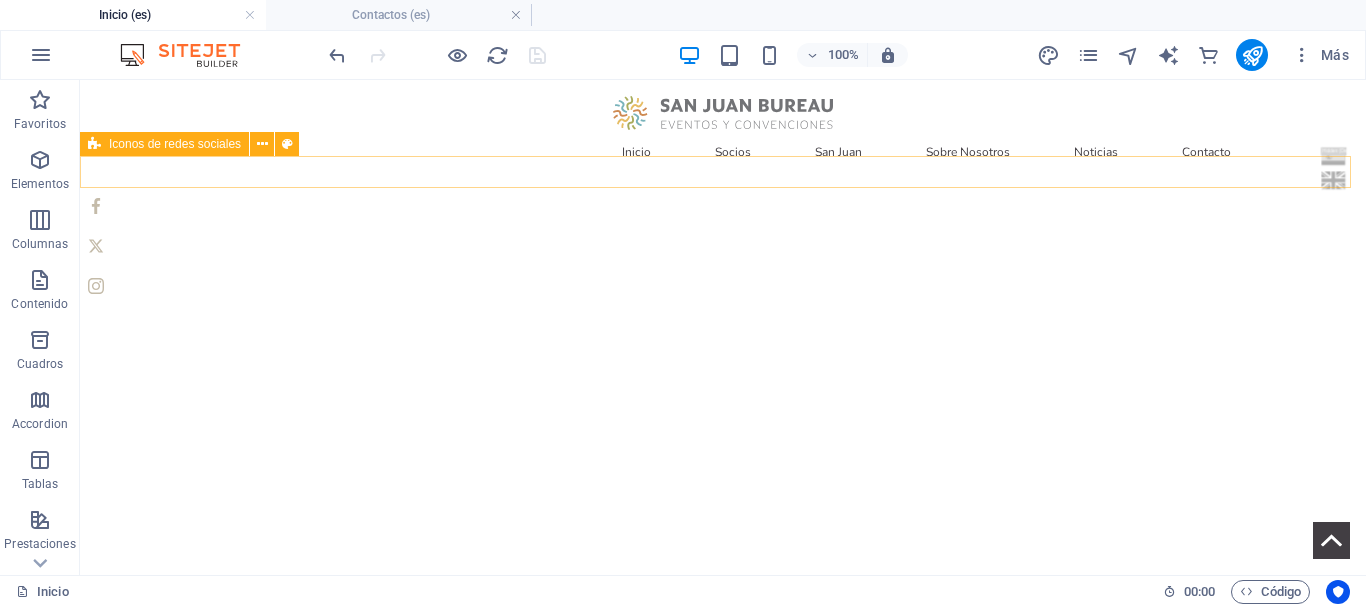 click at bounding box center [723, 246] 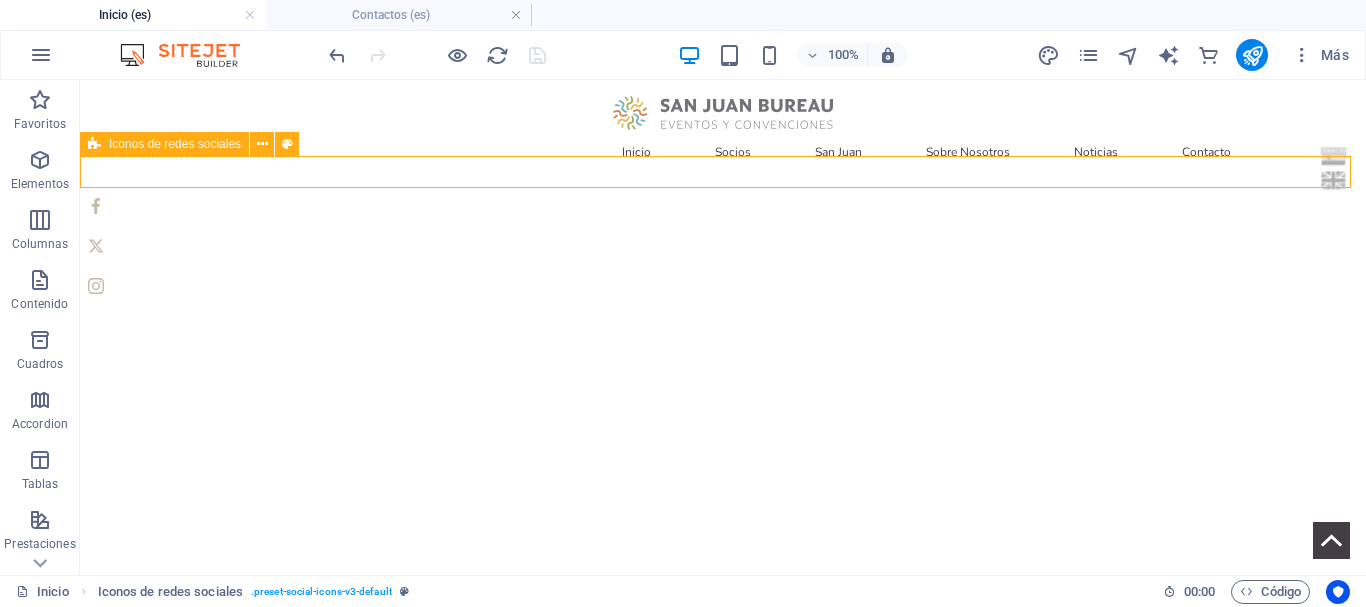 click at bounding box center (723, 246) 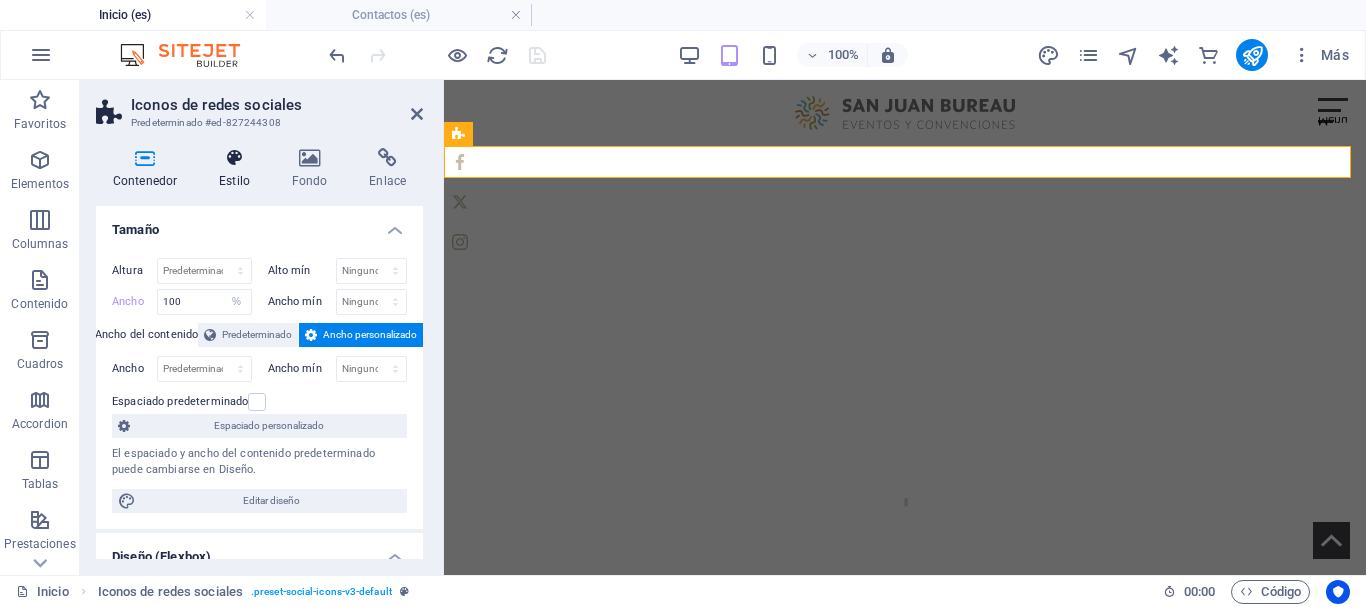 click at bounding box center (234, 158) 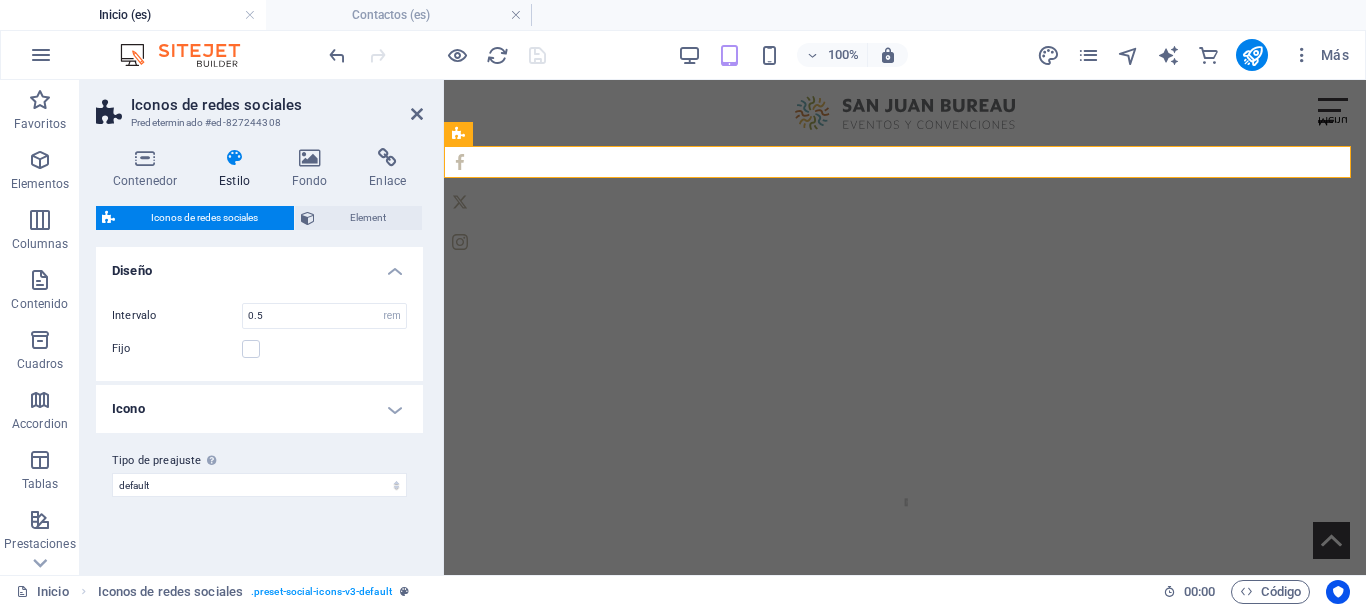 click on "Diseño" at bounding box center (259, 265) 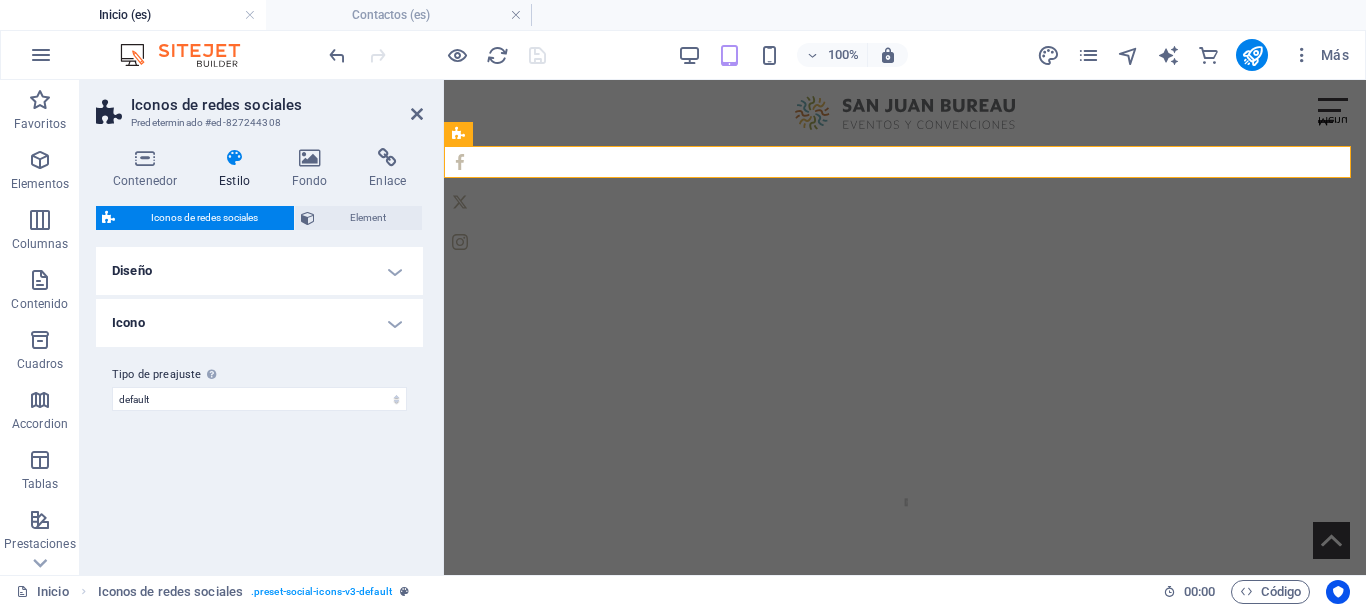 click on "Icono" at bounding box center (259, 323) 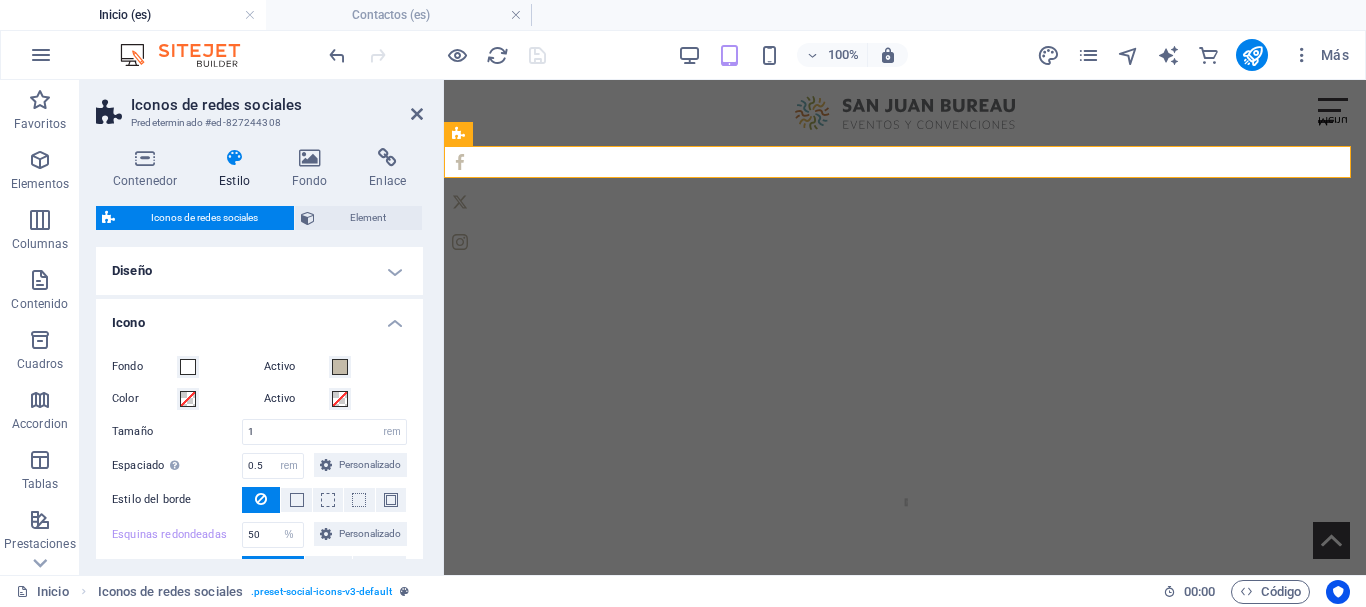 click on "Icono" at bounding box center [259, 317] 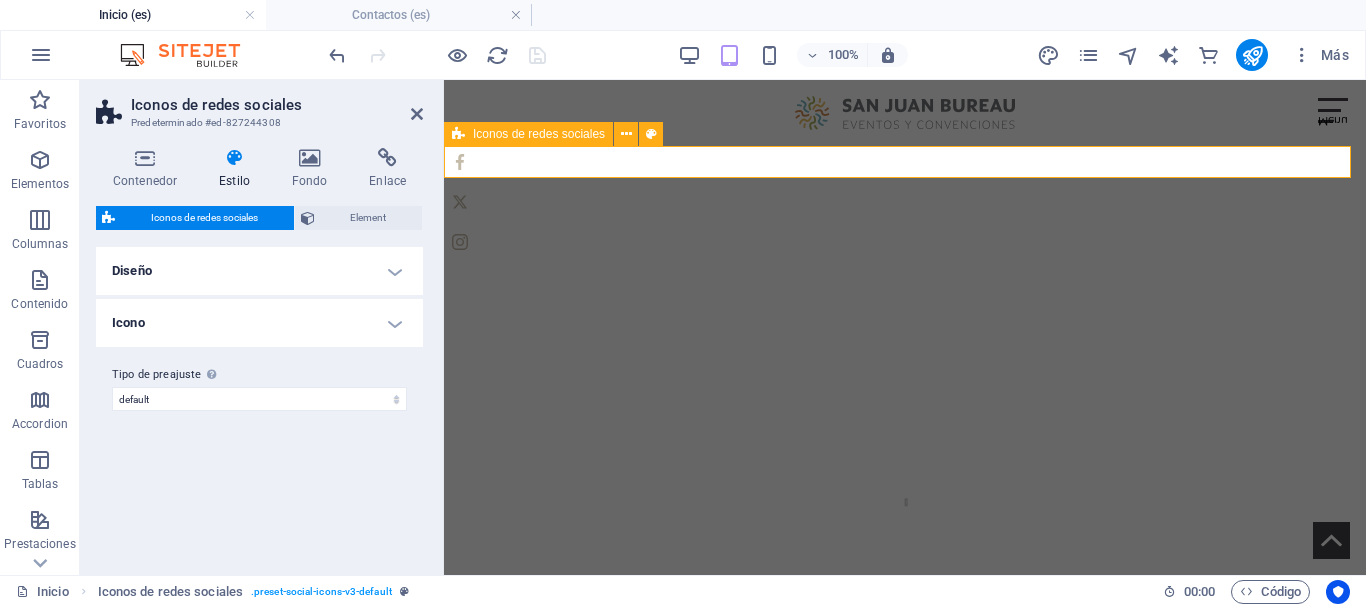 click at bounding box center (905, 202) 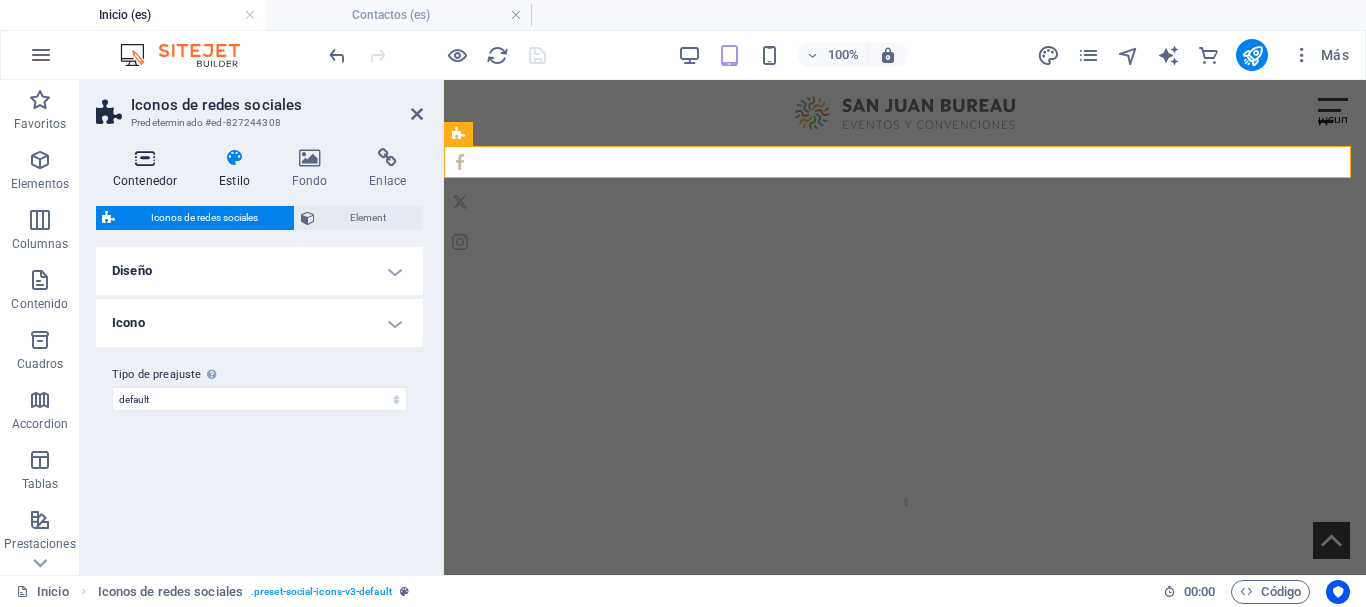 click on "Contenedor" at bounding box center [149, 169] 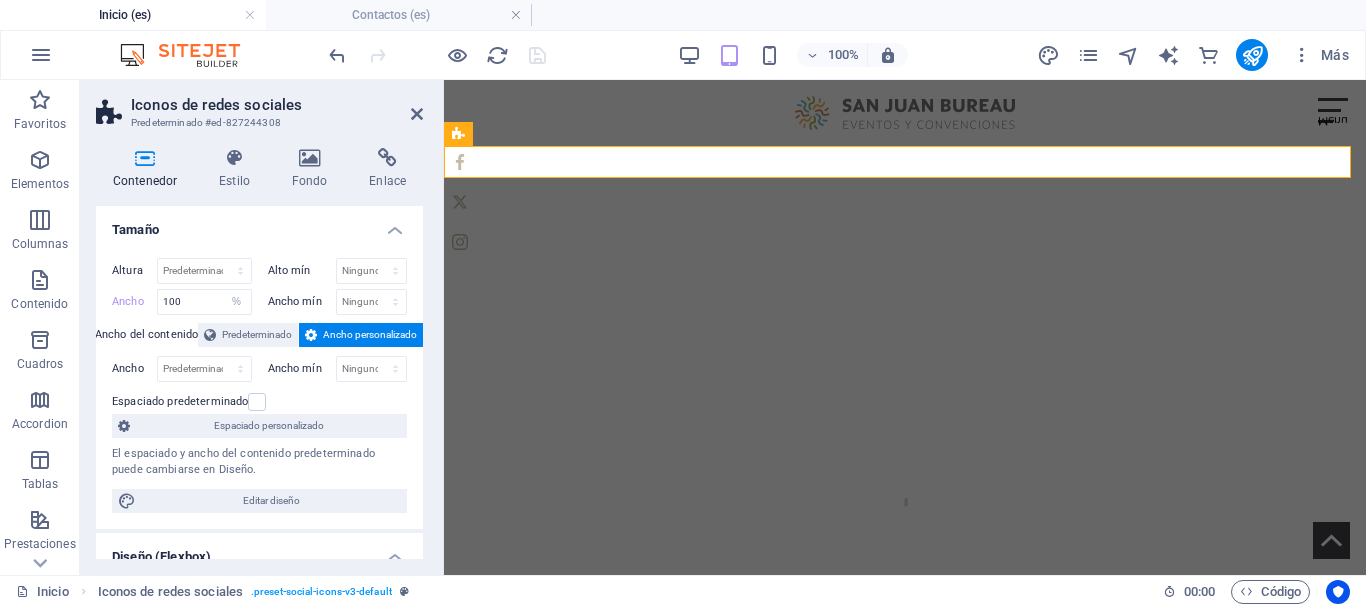 click on "Tamaño" at bounding box center [259, 224] 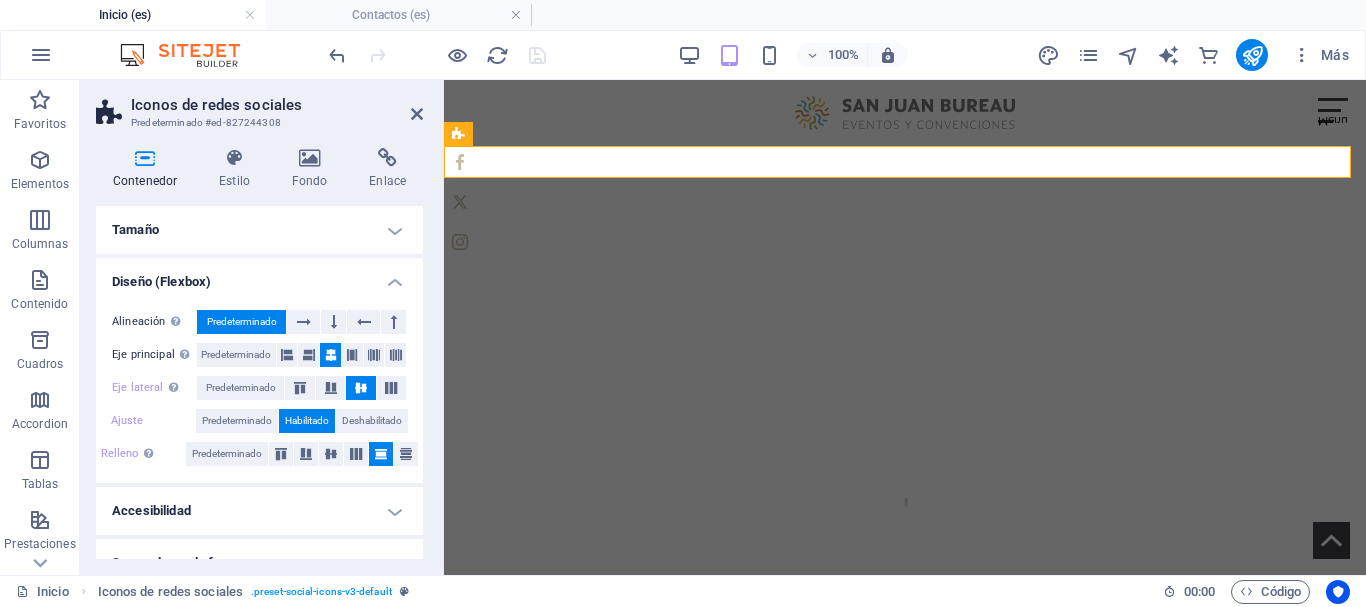 click on "Diseño (Flexbox)" at bounding box center [259, 276] 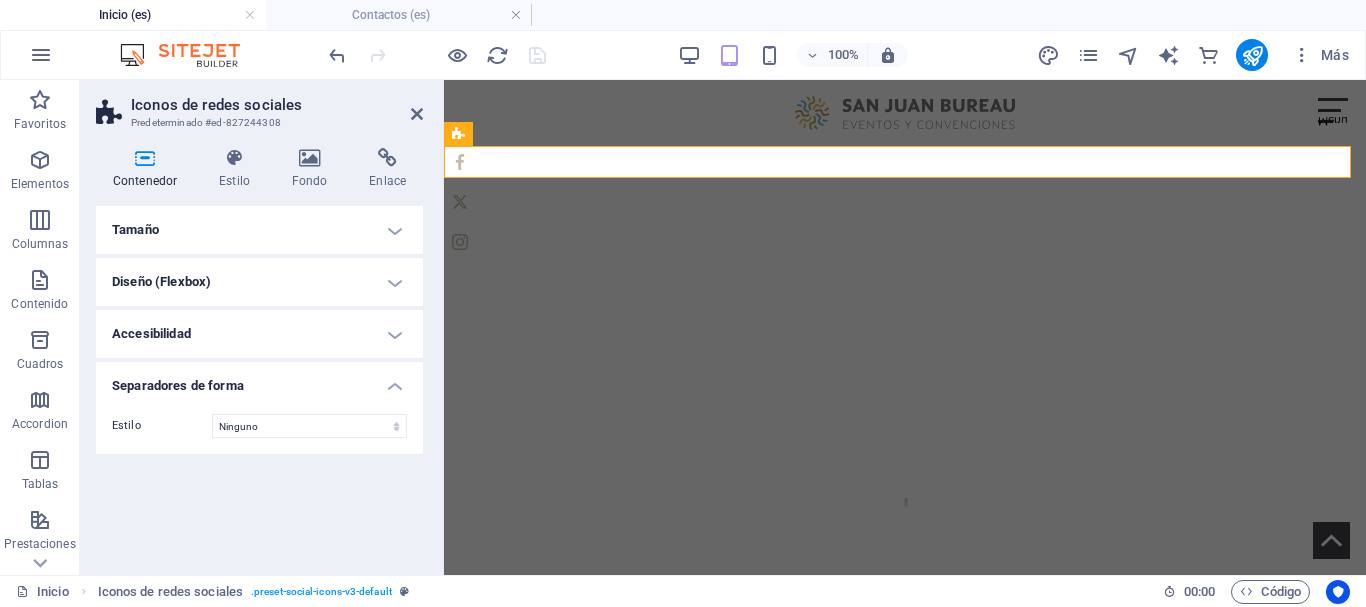 click on "Accesibilidad" at bounding box center [259, 334] 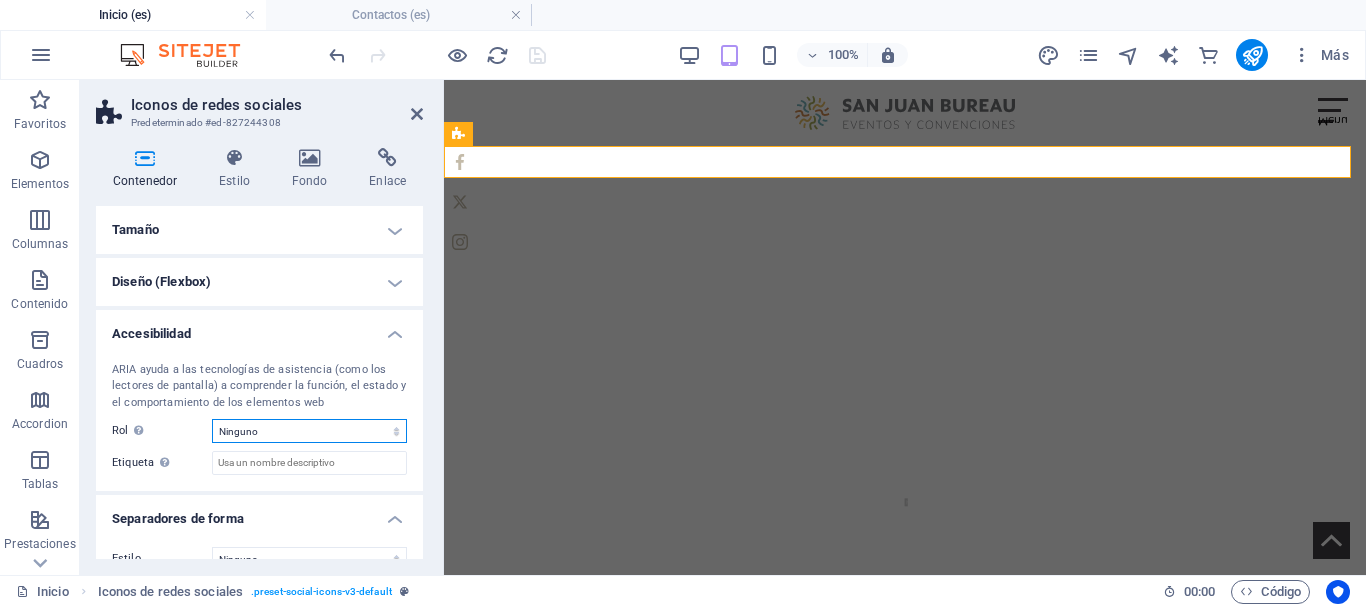 click on "Ninguno Alert Article Banner Comment Complementary Dialog Encabezado Marquee Pie de página Presentation Region Section Separator Status Timer" at bounding box center (309, 431) 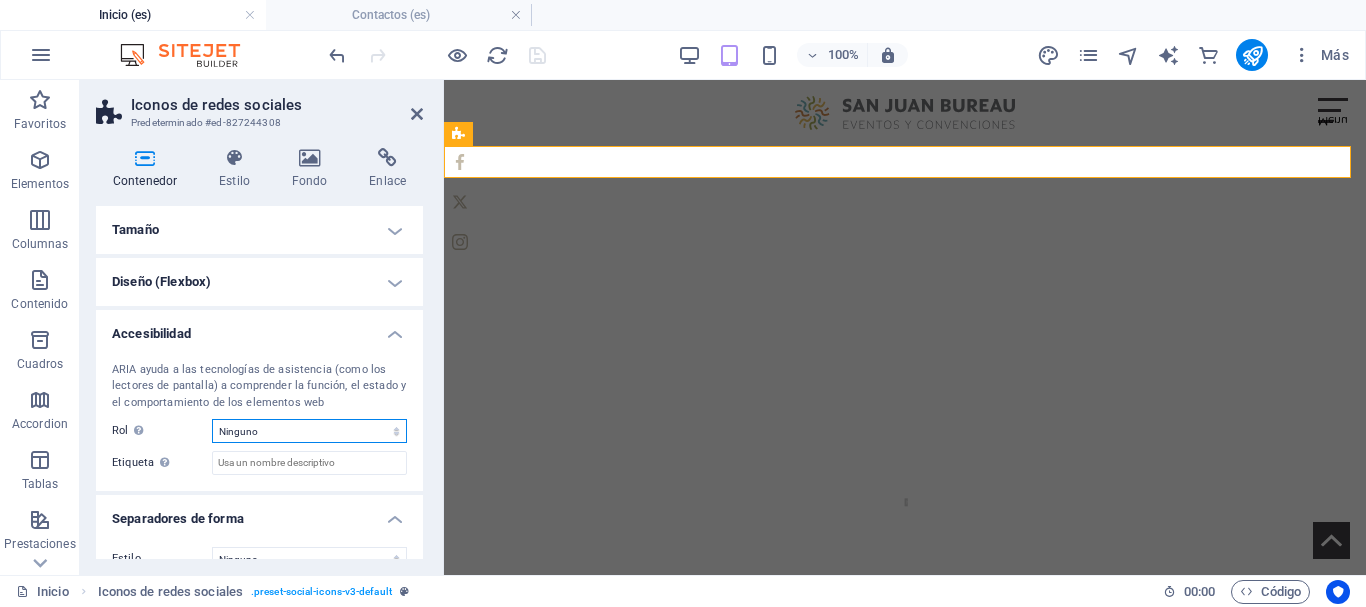 select on "separator" 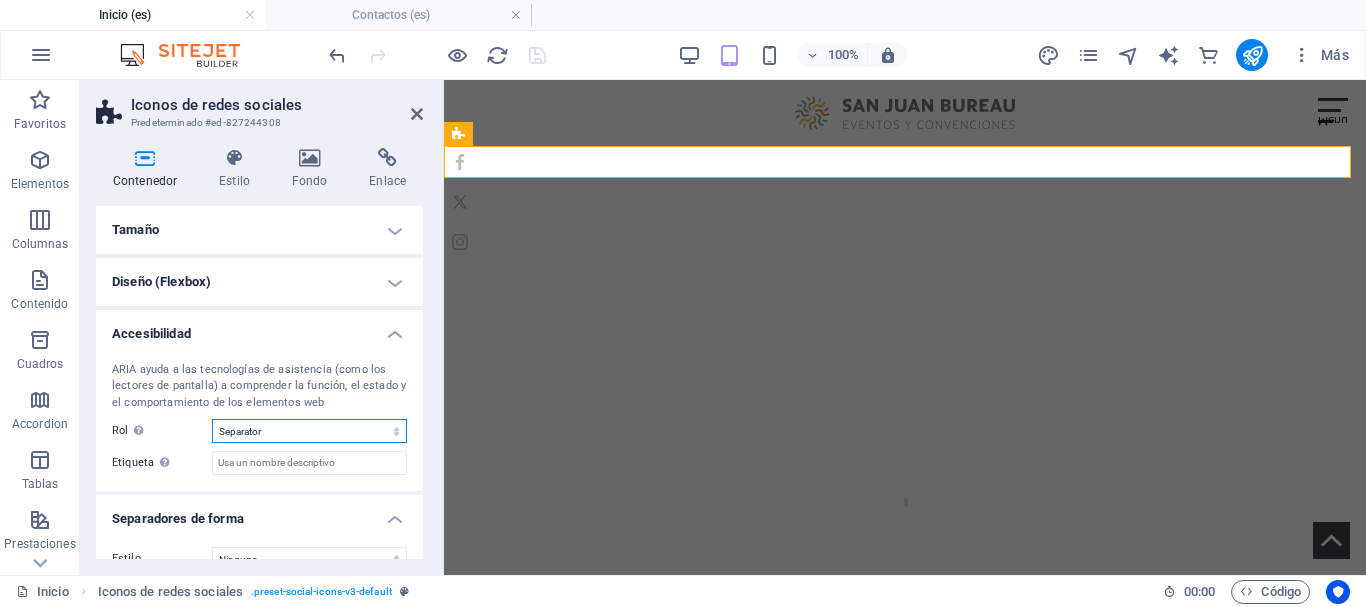 click on "Ninguno Alert Article Banner Comment Complementary Dialog Encabezado Marquee Pie de página Presentation Region Section Separator Status Timer" at bounding box center [309, 431] 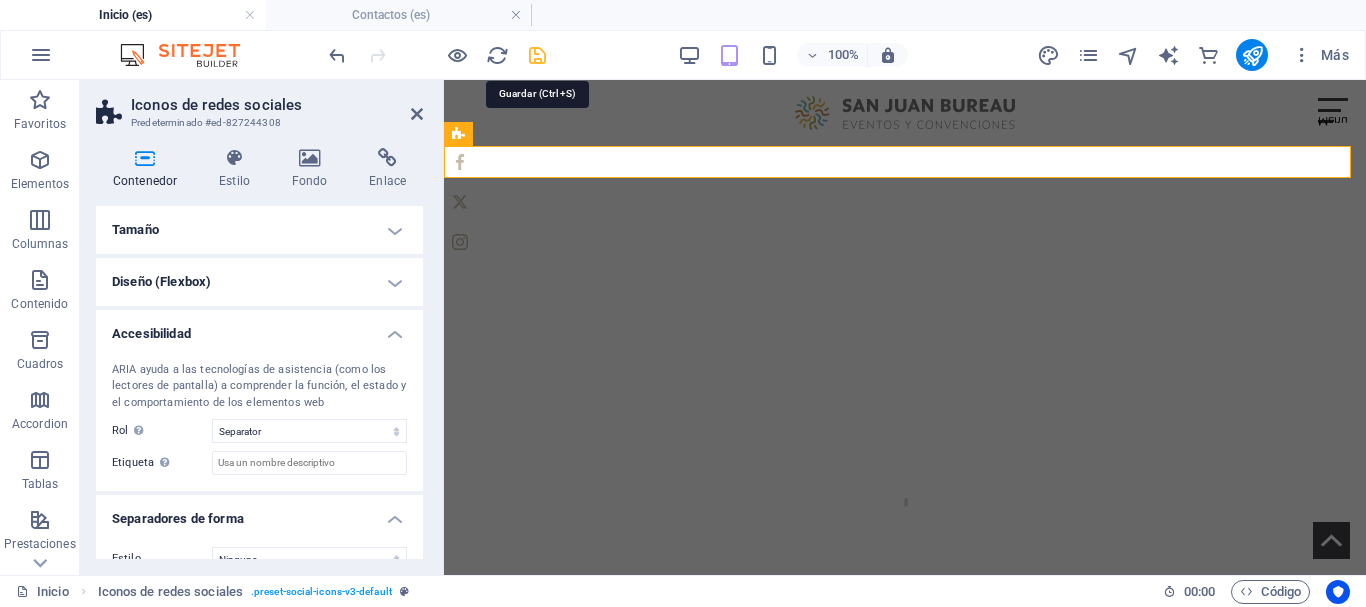 drag, startPoint x: 534, startPoint y: 48, endPoint x: 435, endPoint y: 106, distance: 114.73883 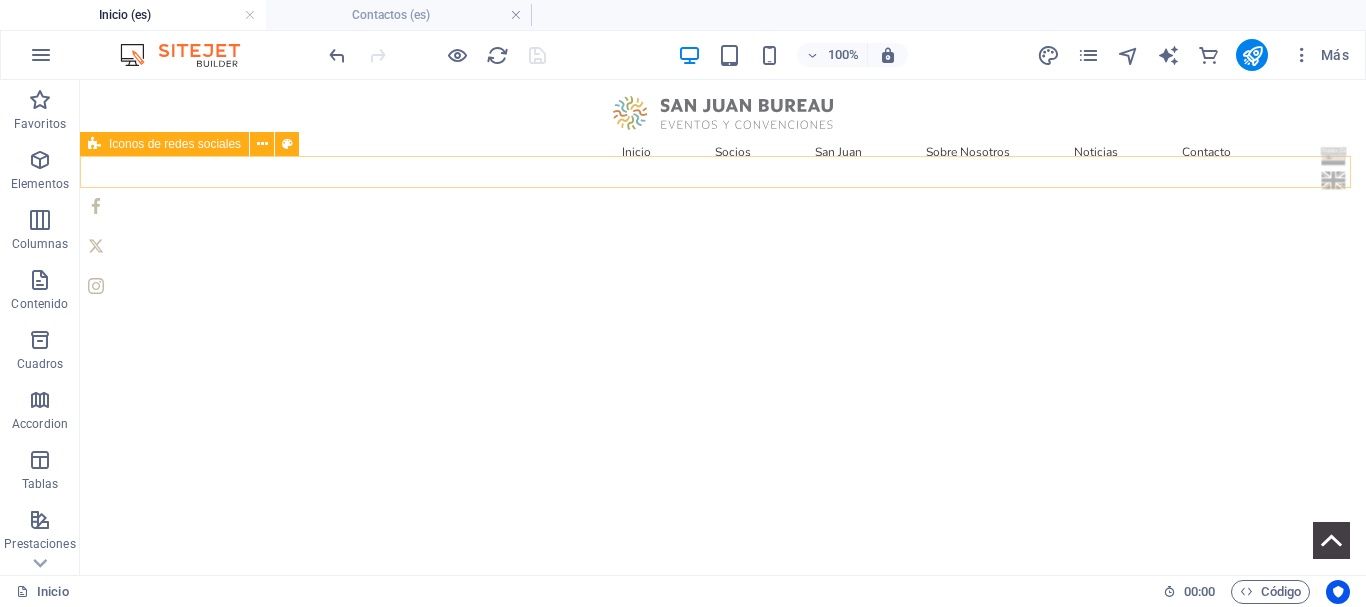 click at bounding box center (723, 246) 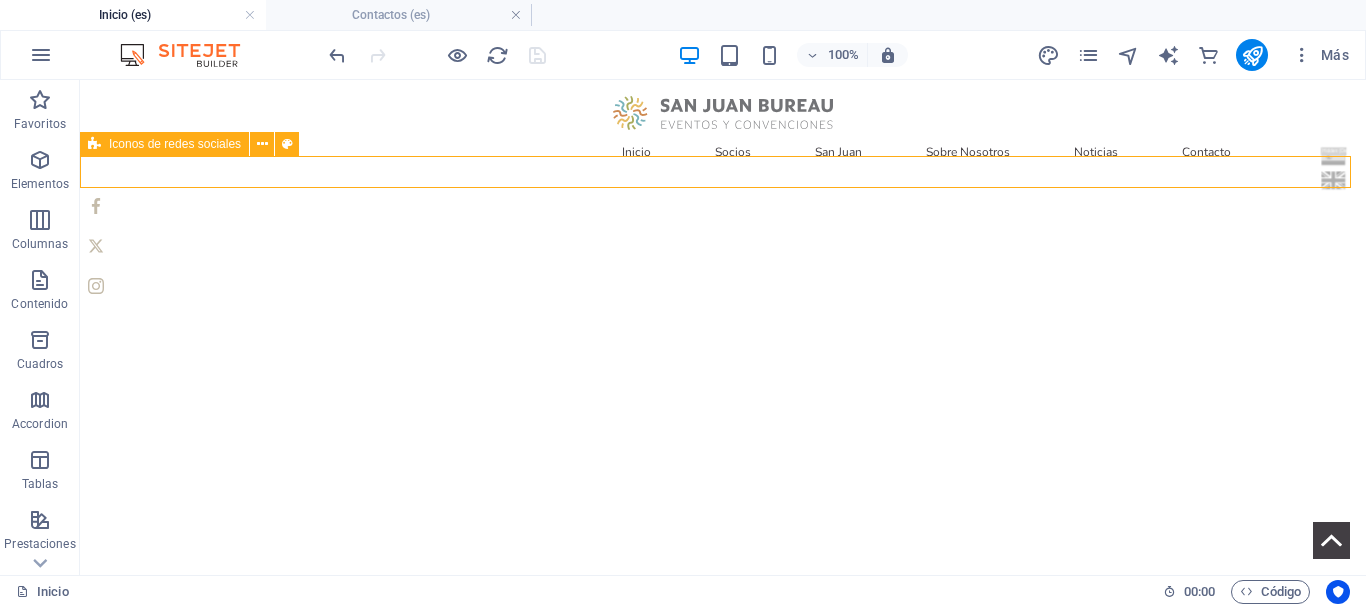 click at bounding box center [723, 246] 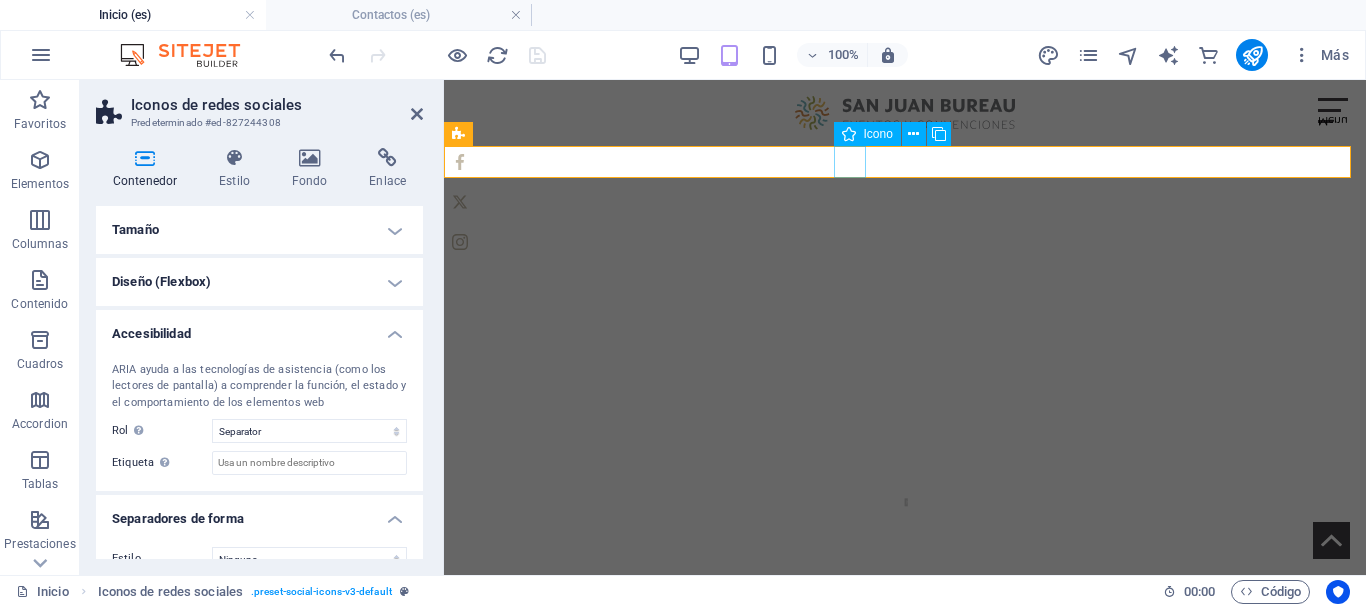 click at bounding box center (905, 162) 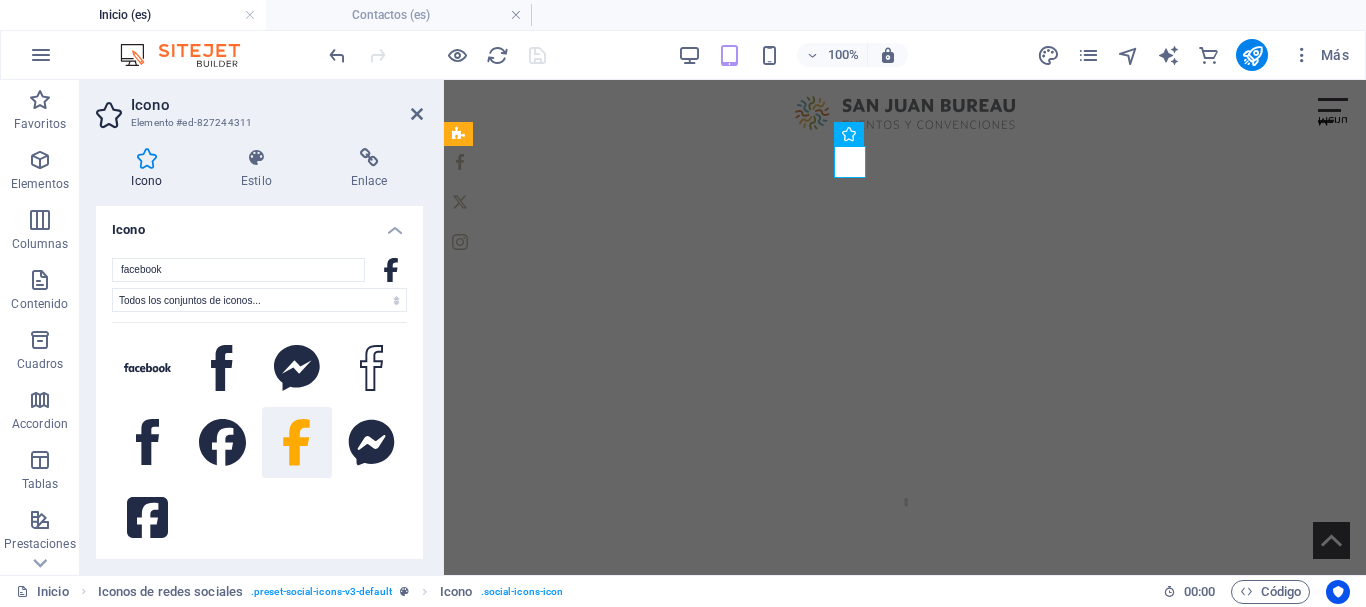 click on "Icono" at bounding box center [259, 224] 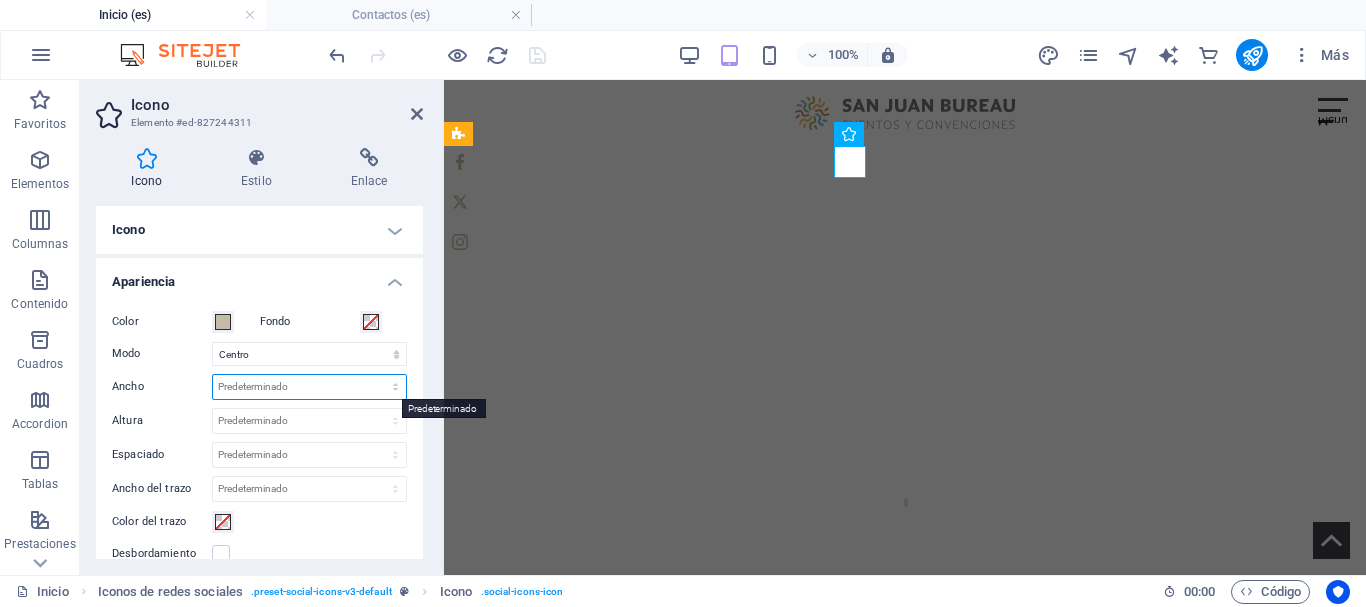 click on "Predeterminado automático px rem % em vh vw" at bounding box center [309, 387] 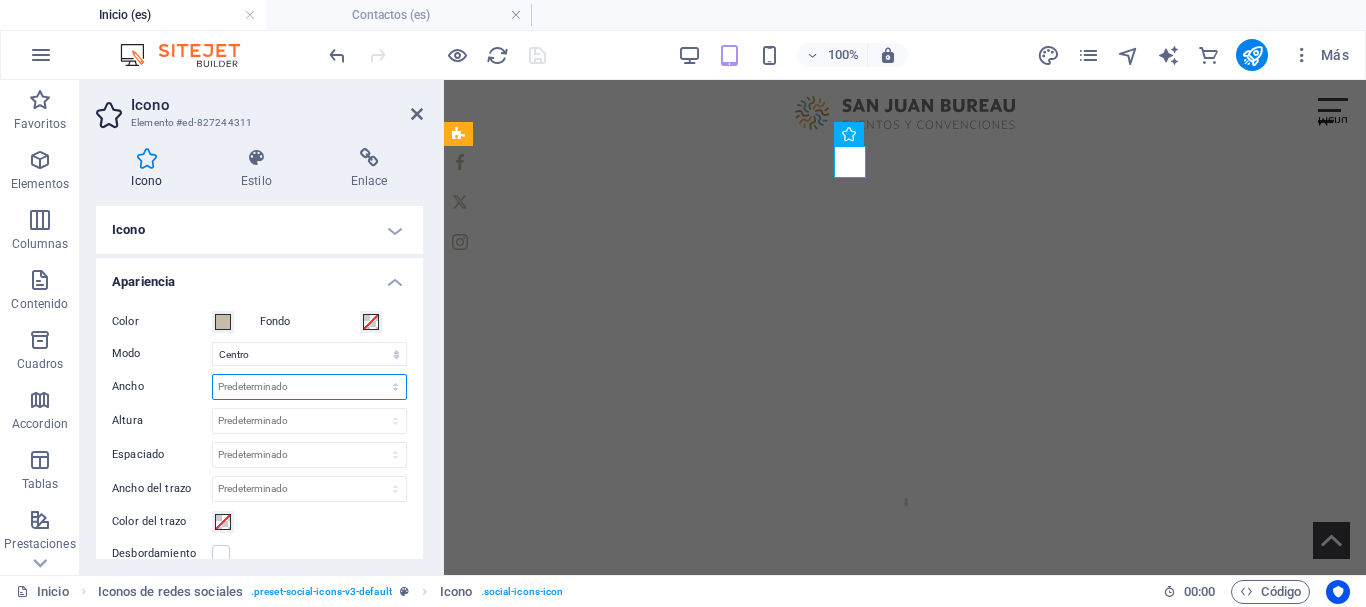 select on "px" 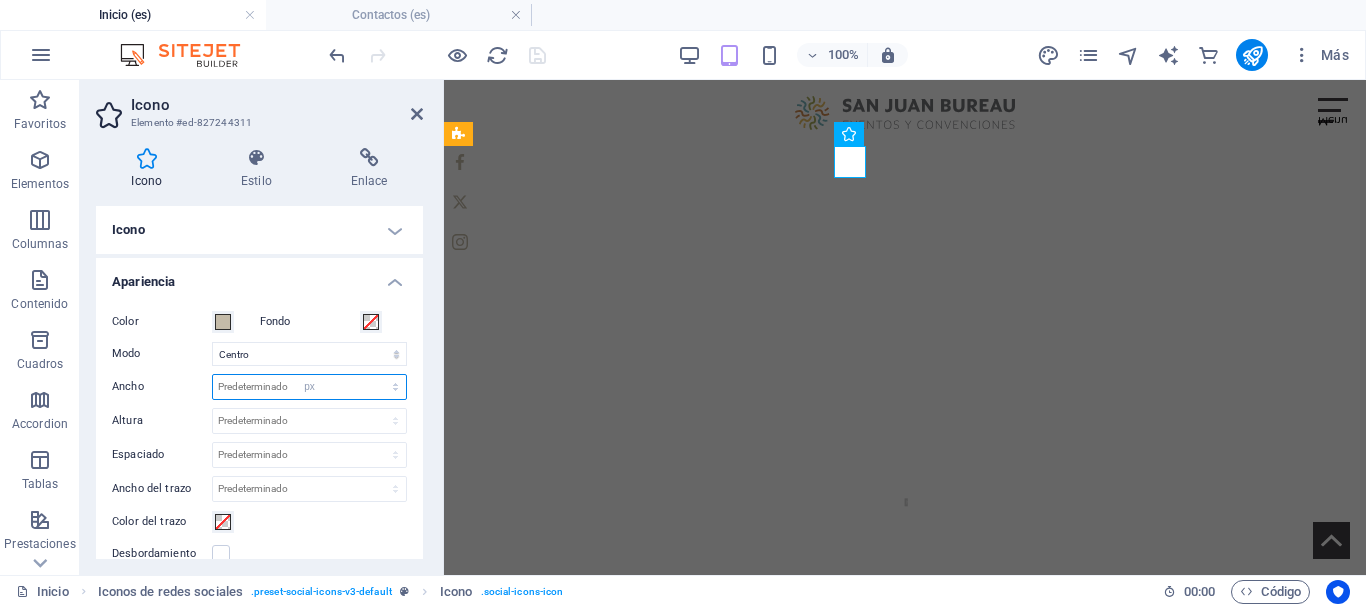 click on "Predeterminado automático px rem % em vh vw" at bounding box center [309, 387] 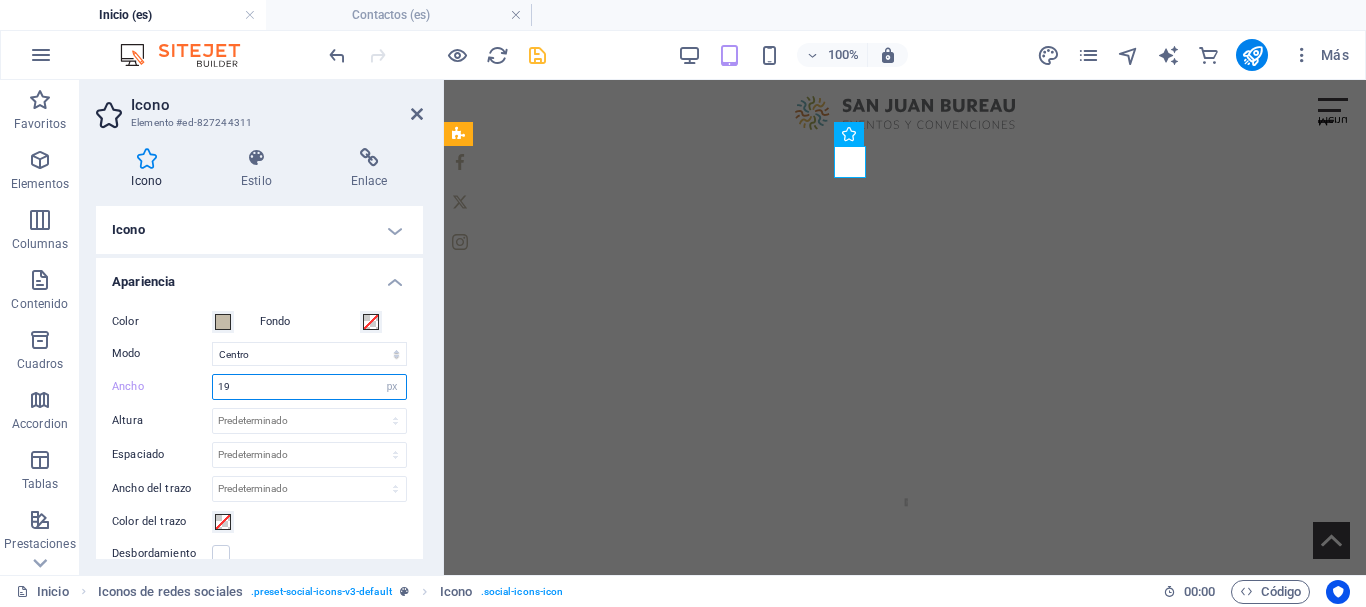 type on "19" 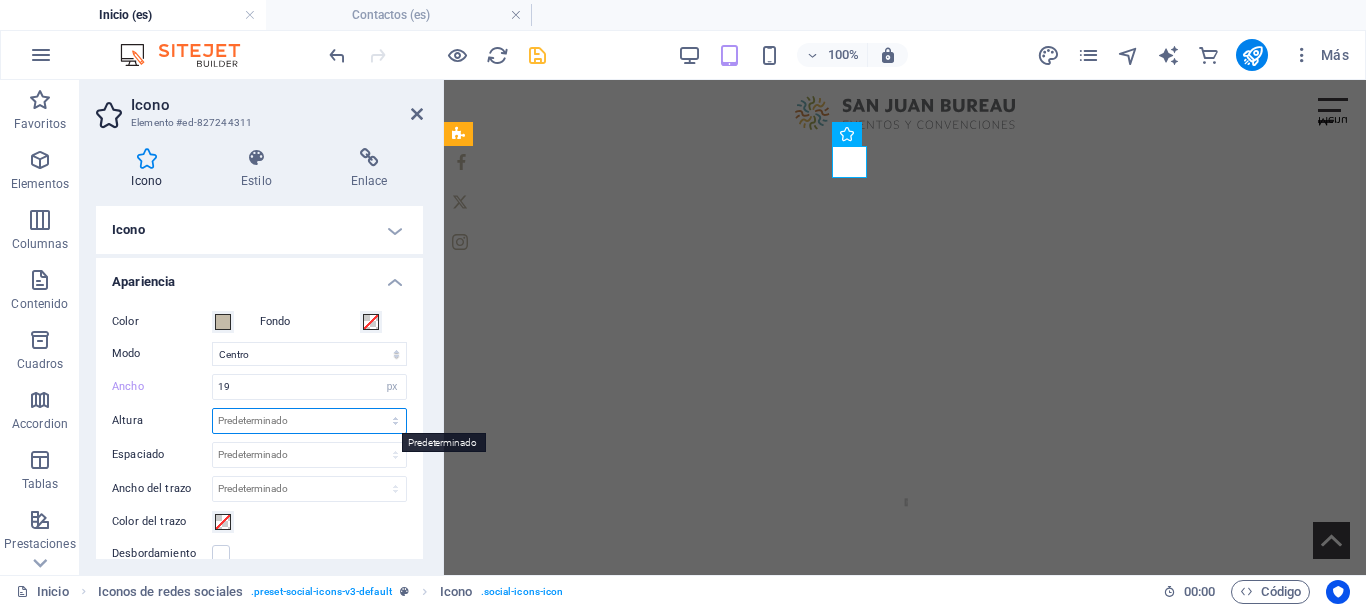 click on "Predeterminado automático px rem em vh vw" at bounding box center (309, 421) 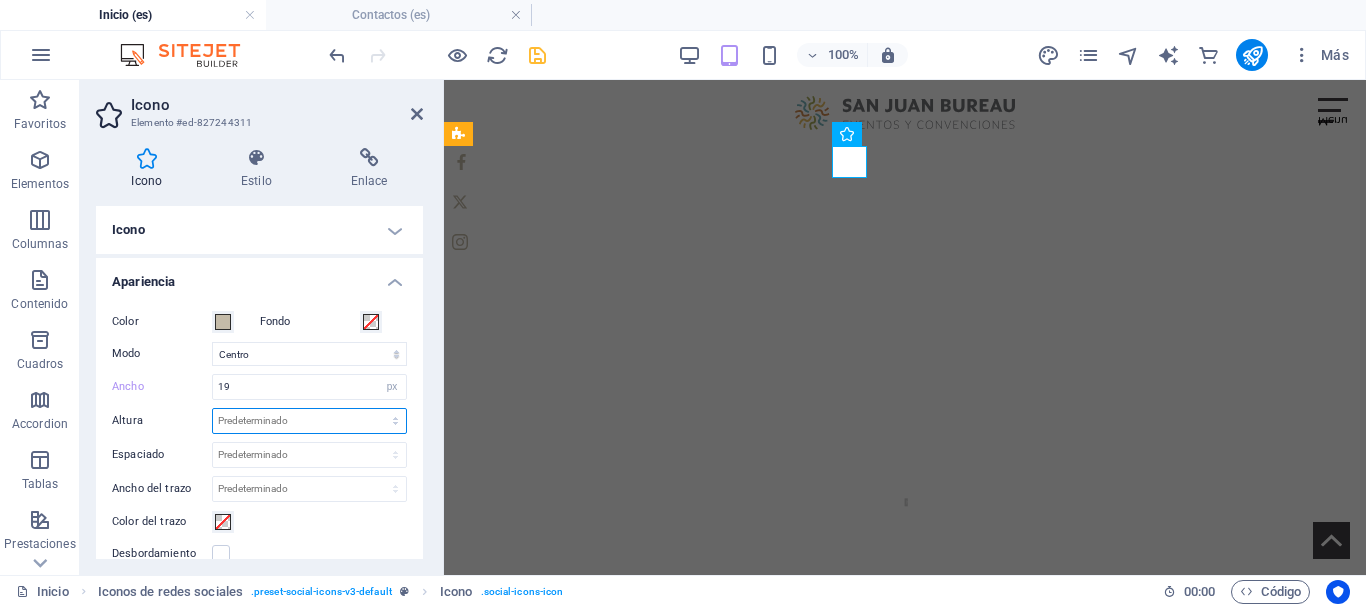 select on "px" 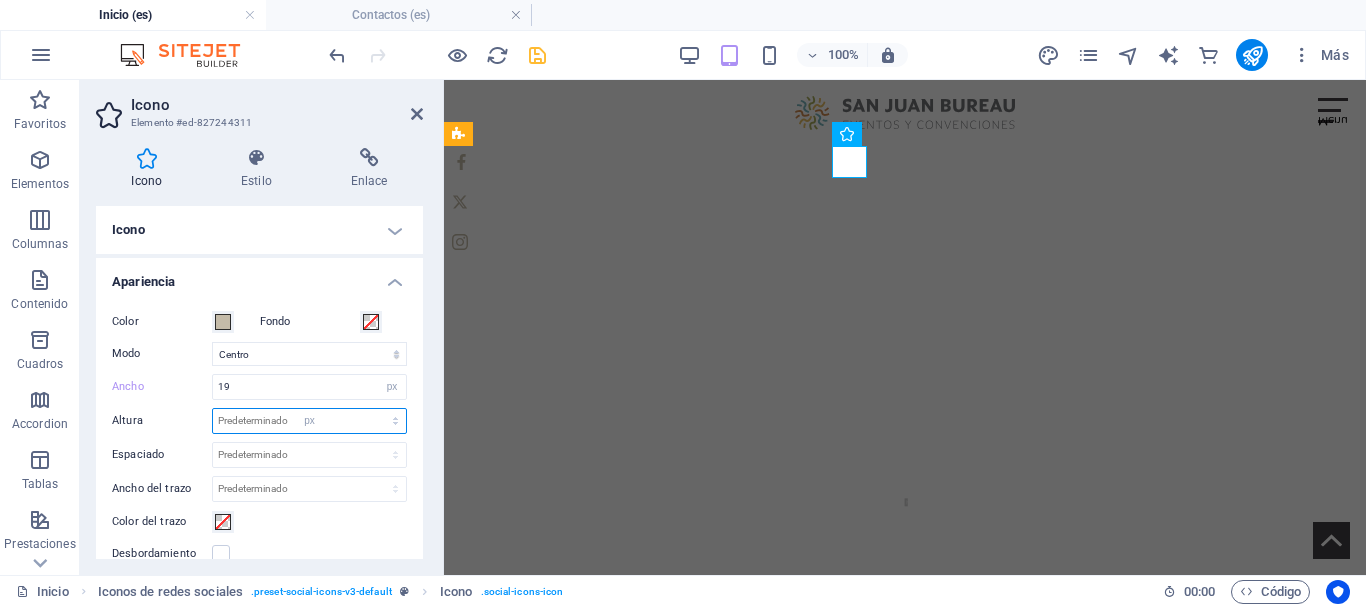 click on "Predeterminado automático px rem em vh vw" at bounding box center [309, 421] 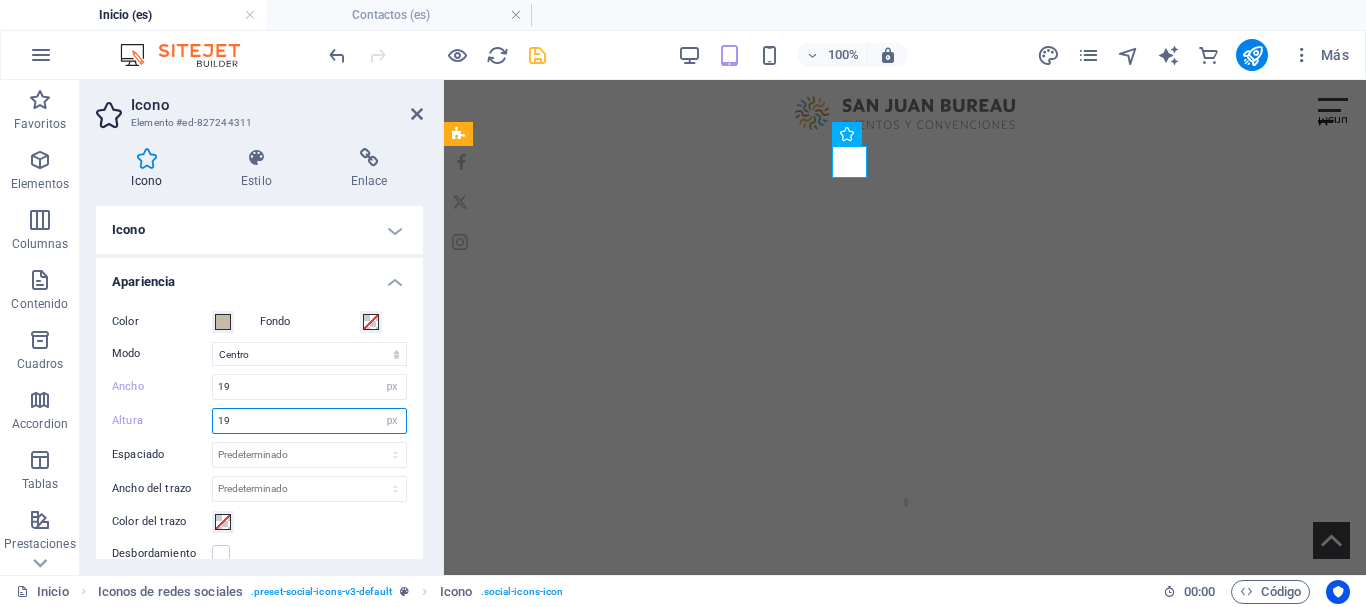 type on "19" 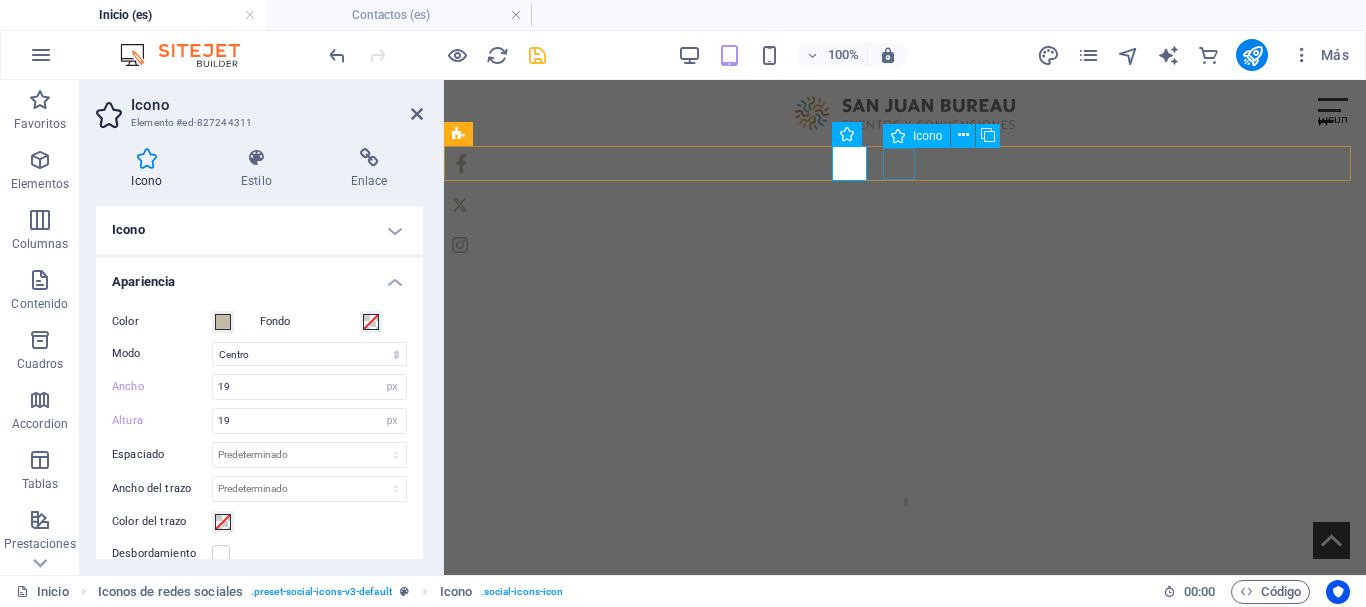 click at bounding box center (905, 205) 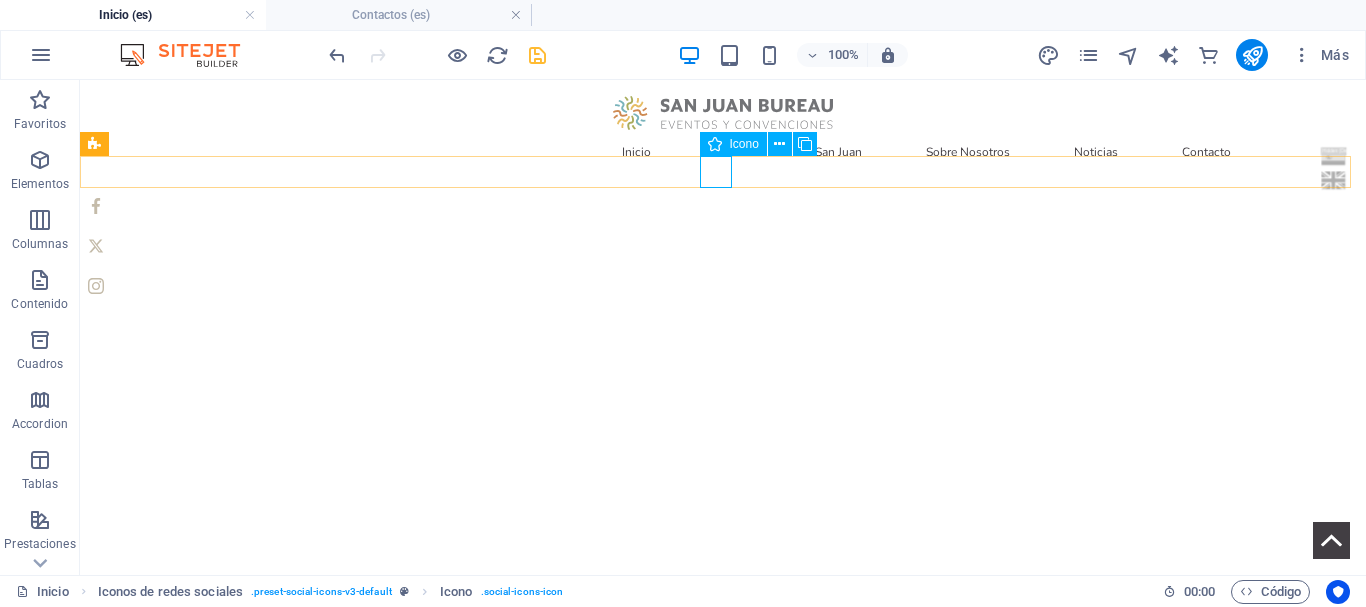 click at bounding box center (723, 246) 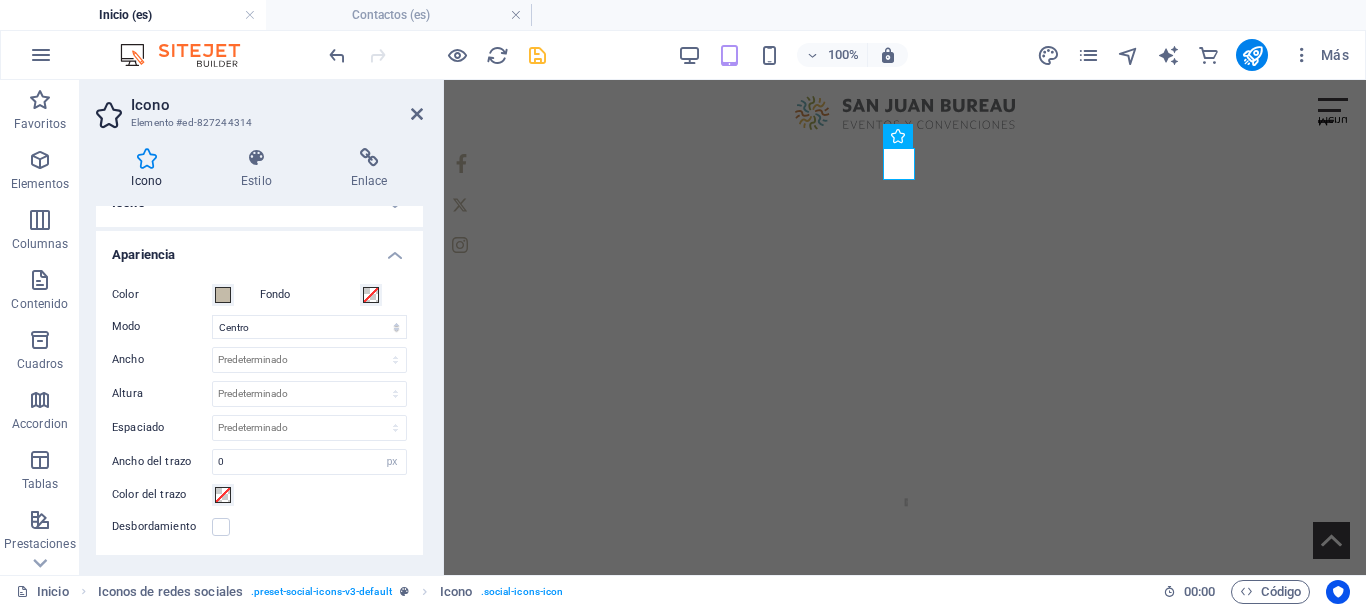 scroll, scrollTop: 13, scrollLeft: 0, axis: vertical 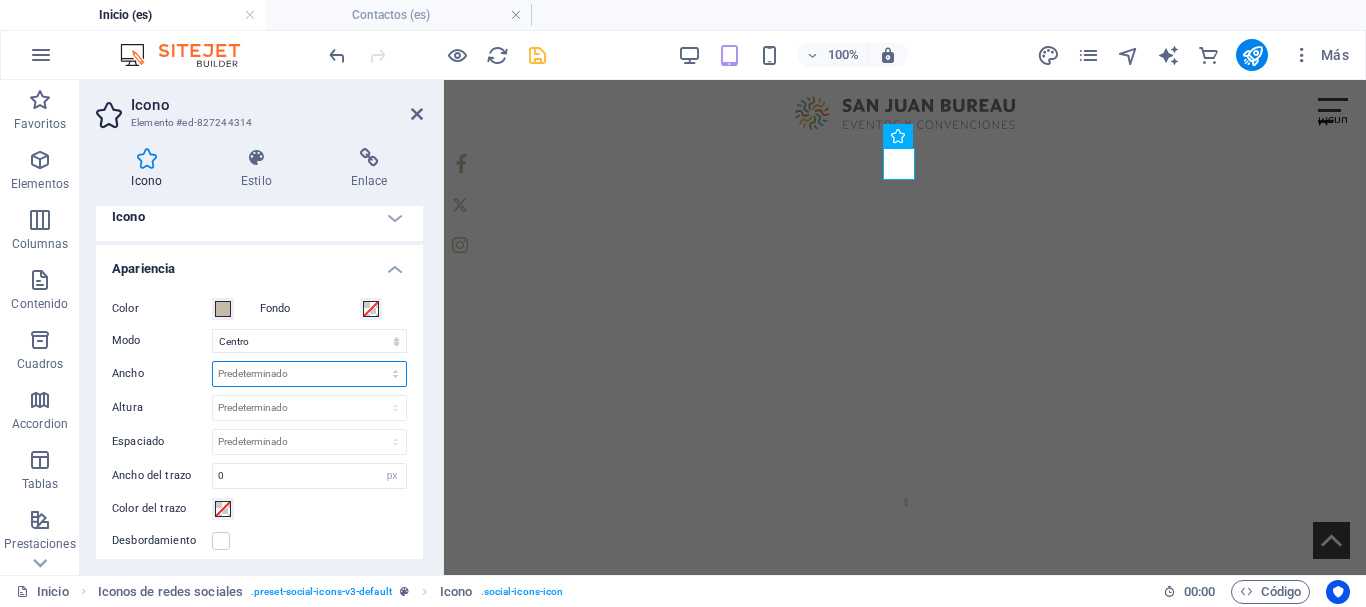 click on "Predeterminado automático px rem % em vh vw" at bounding box center (309, 374) 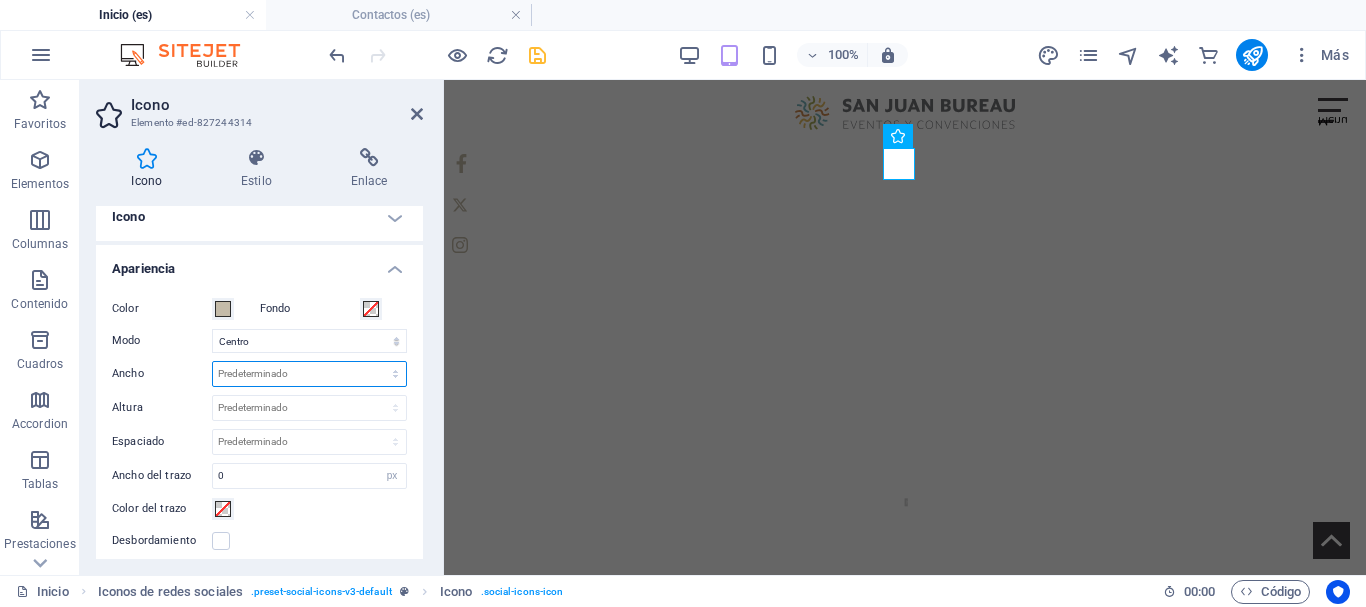 select on "px" 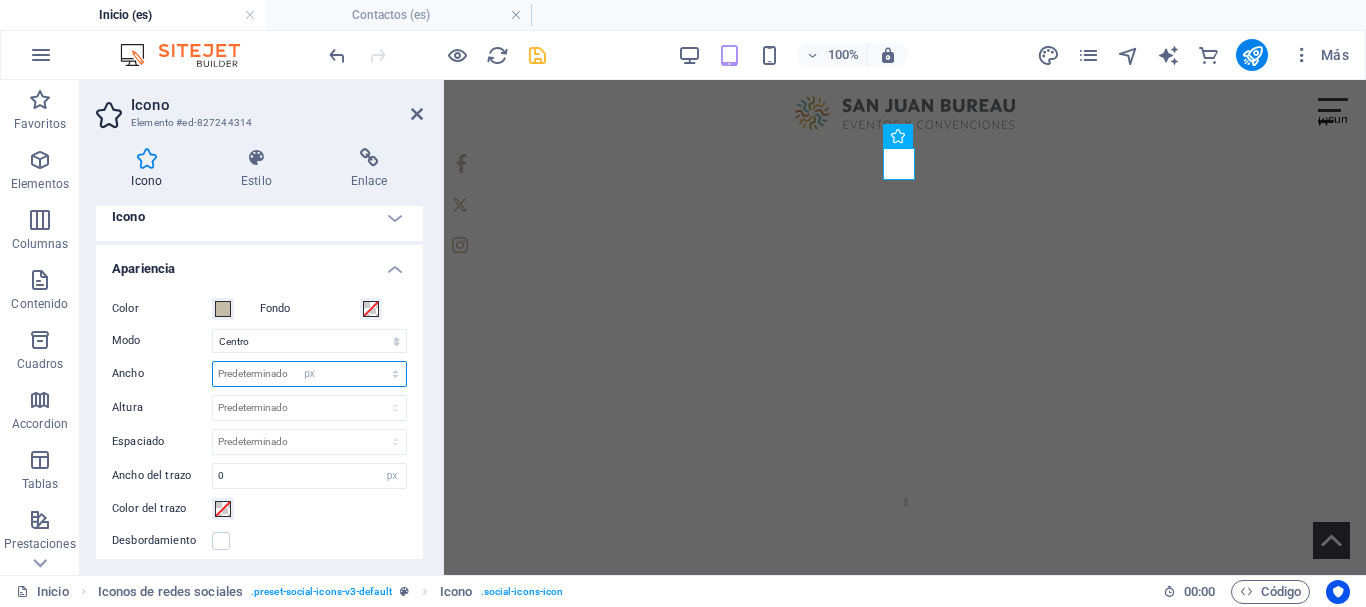 click on "Predeterminado automático px rem % em vh vw" at bounding box center (309, 374) 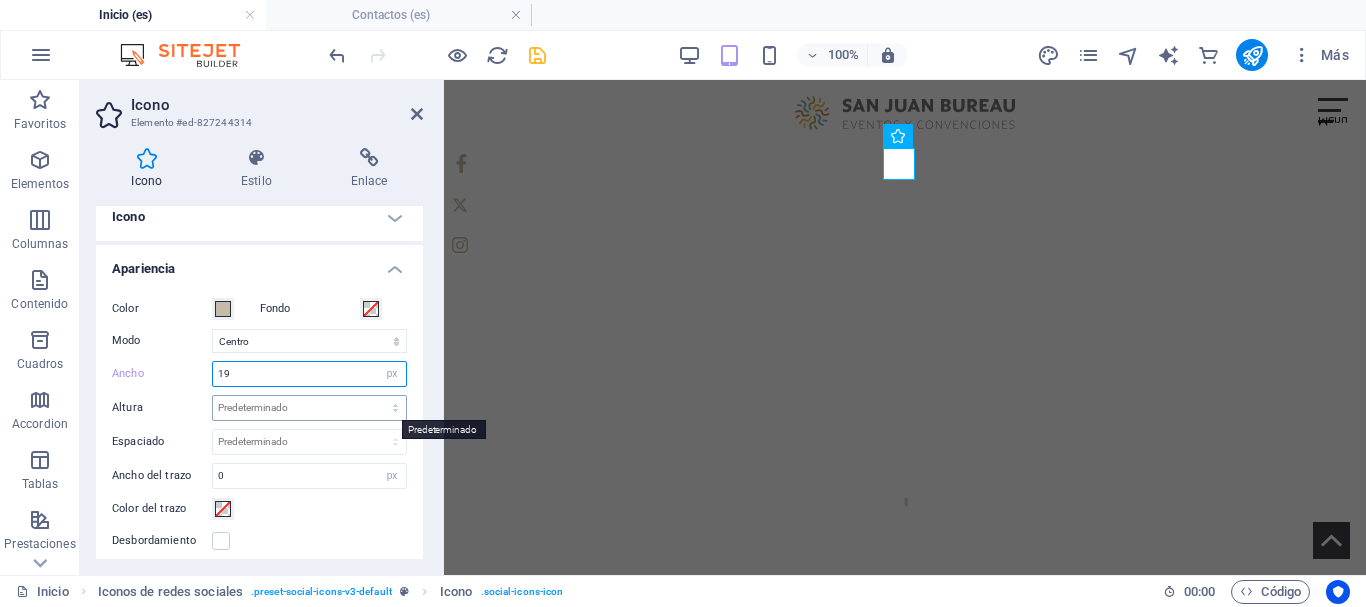type on "19" 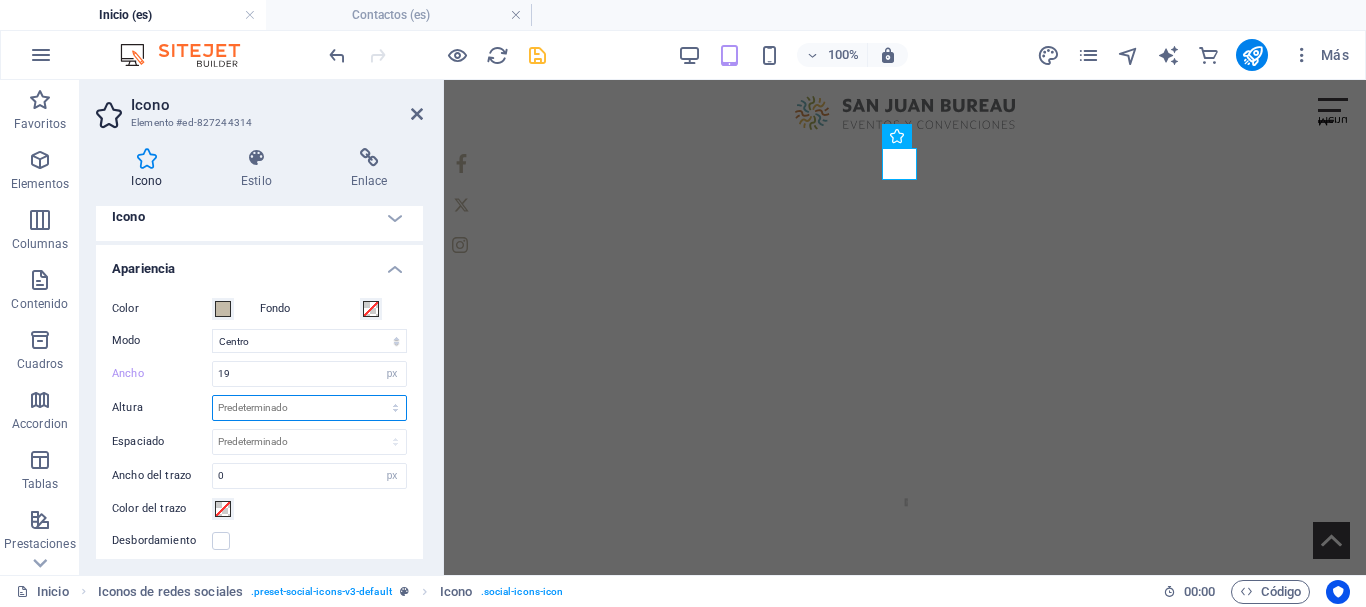 click on "Predeterminado automático px rem em vh vw" at bounding box center [309, 408] 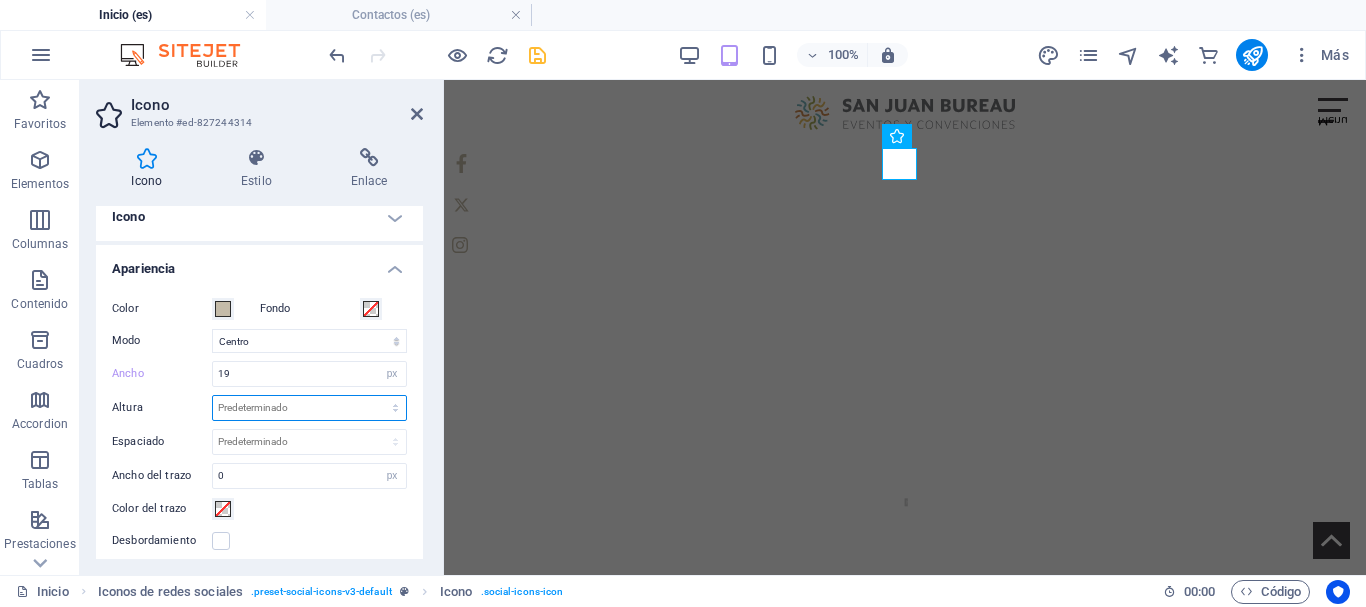select on "px" 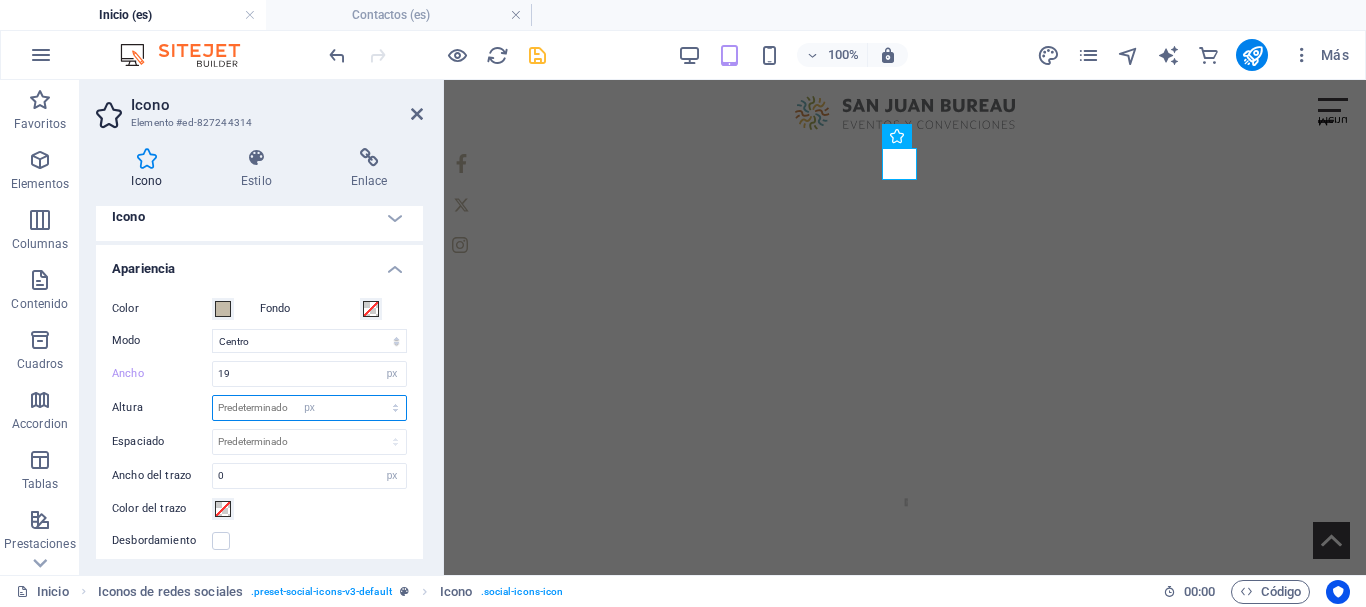 click on "Predeterminado automático px rem em vh vw" at bounding box center [309, 408] 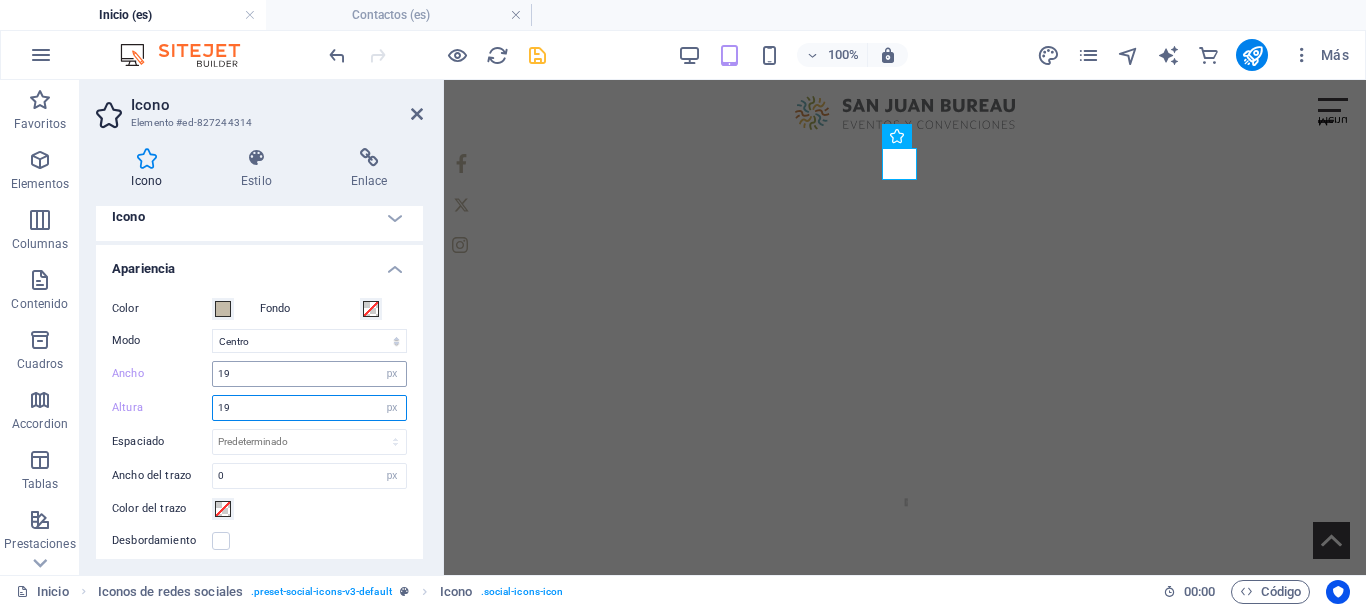 type on "19" 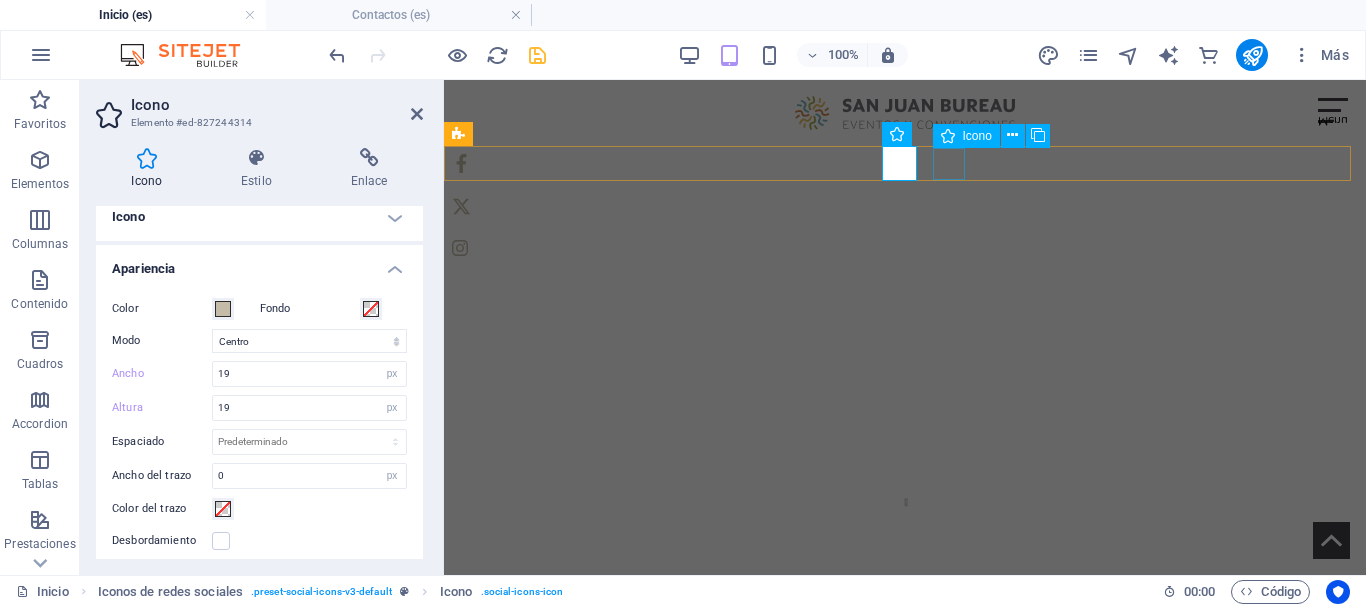 click at bounding box center (905, 248) 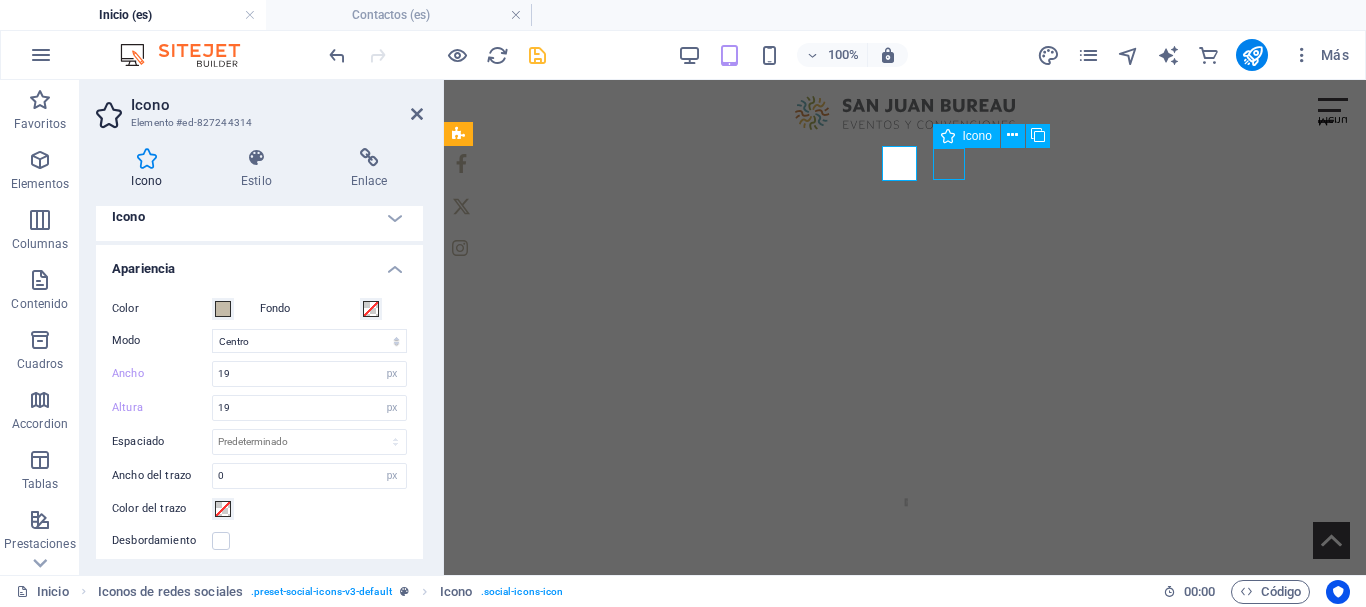 click at bounding box center (905, 248) 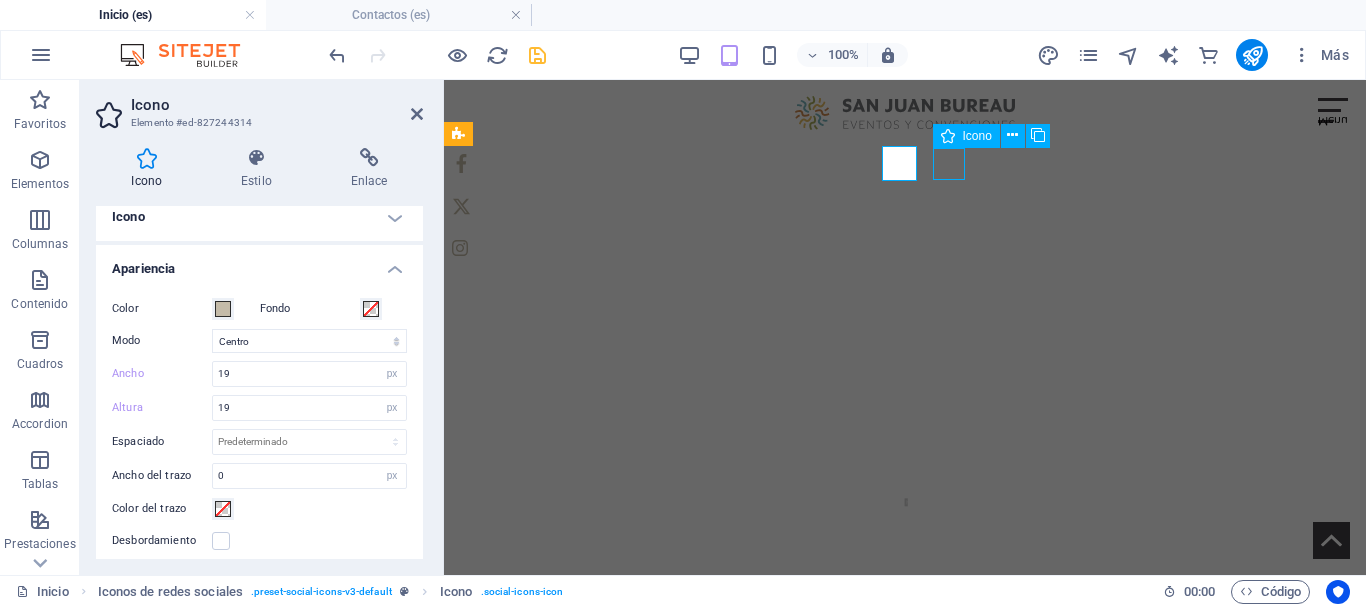 select on "xMidYMid" 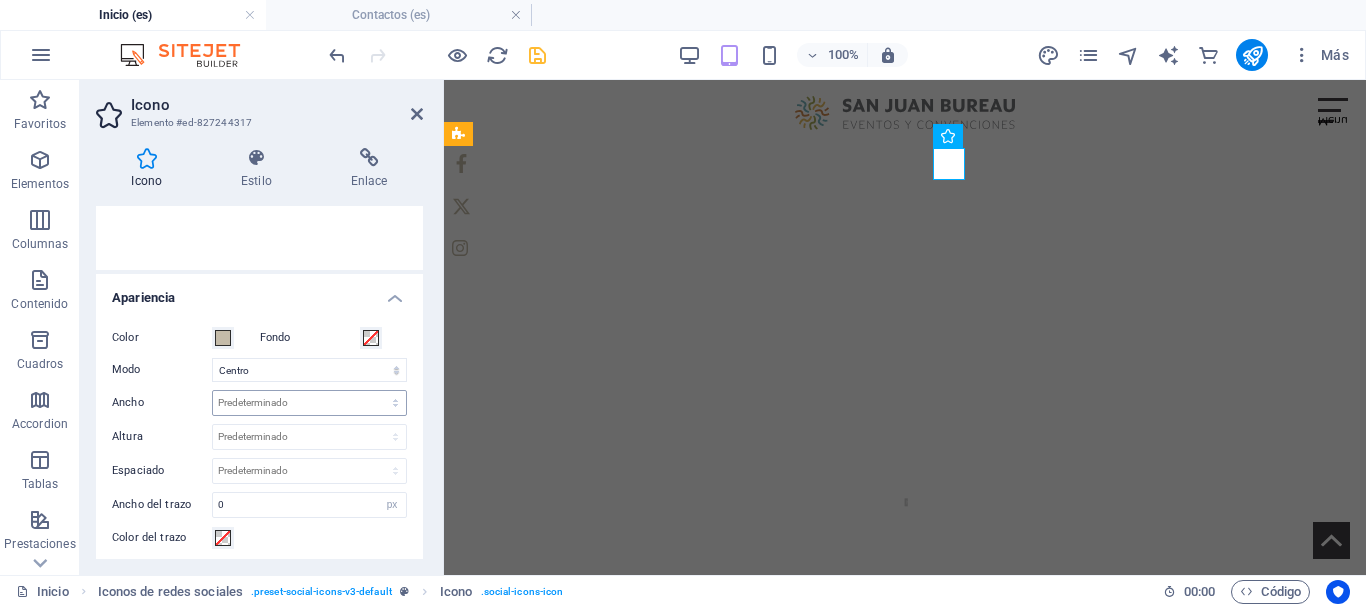 scroll, scrollTop: 400, scrollLeft: 0, axis: vertical 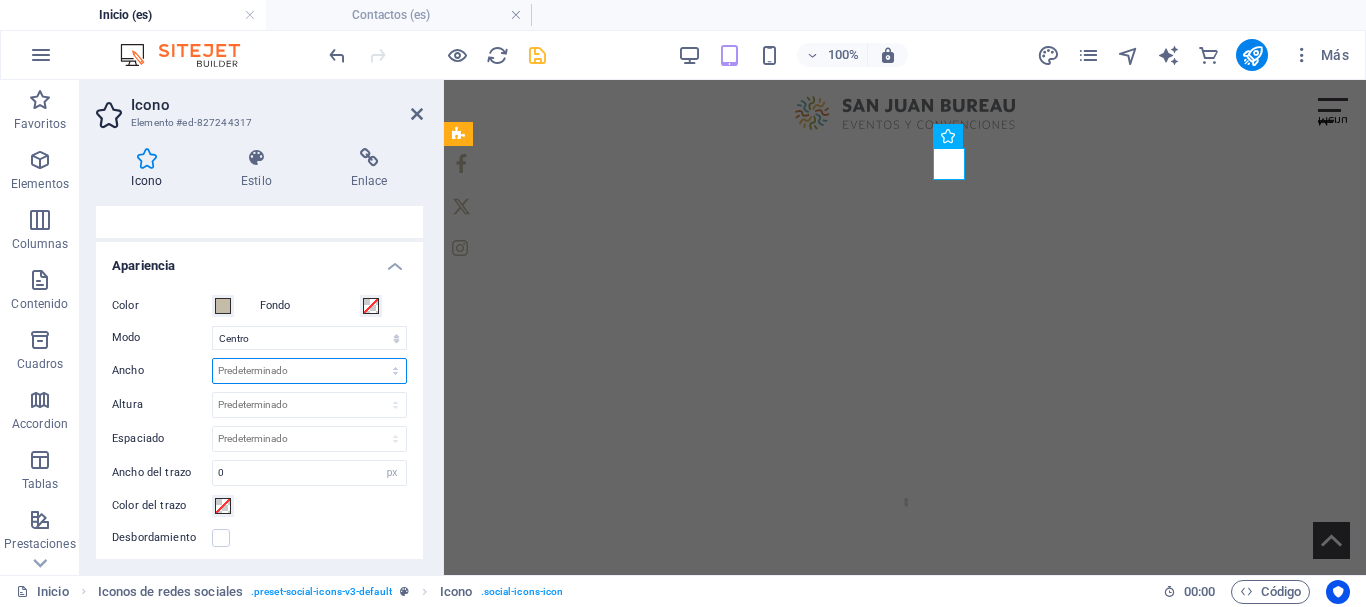 click on "Predeterminado automático px rem % em vh vw" at bounding box center [309, 371] 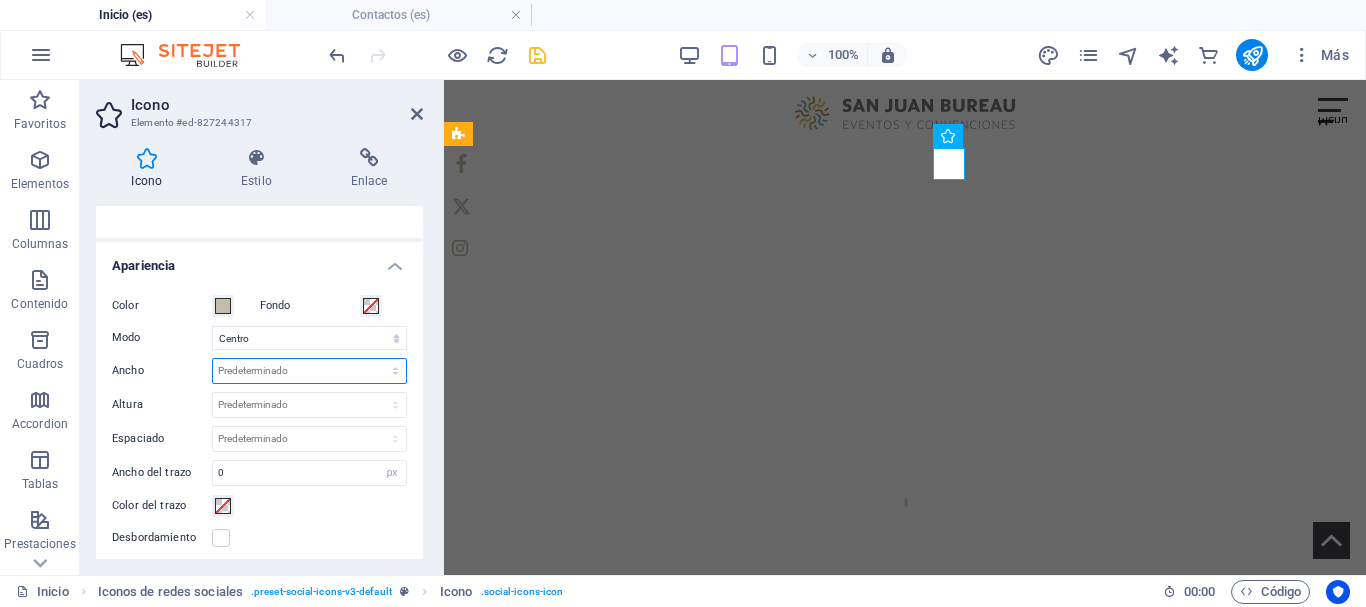 select on "px" 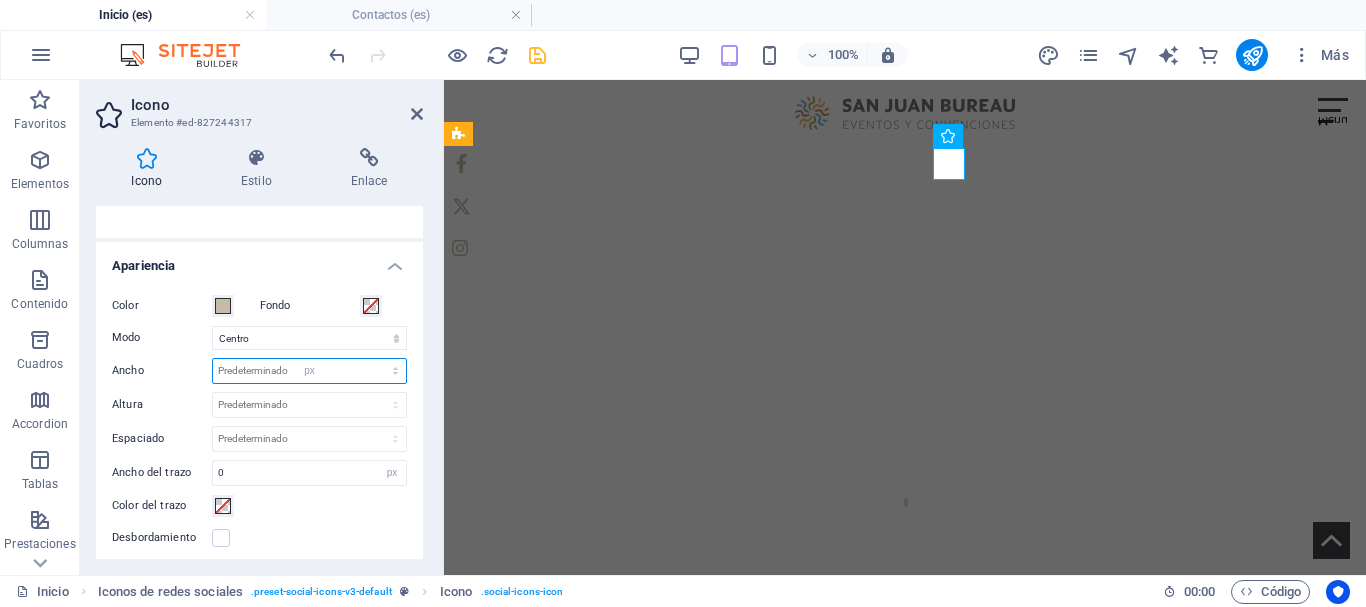 click on "Predeterminado automático px rem % em vh vw" at bounding box center [309, 371] 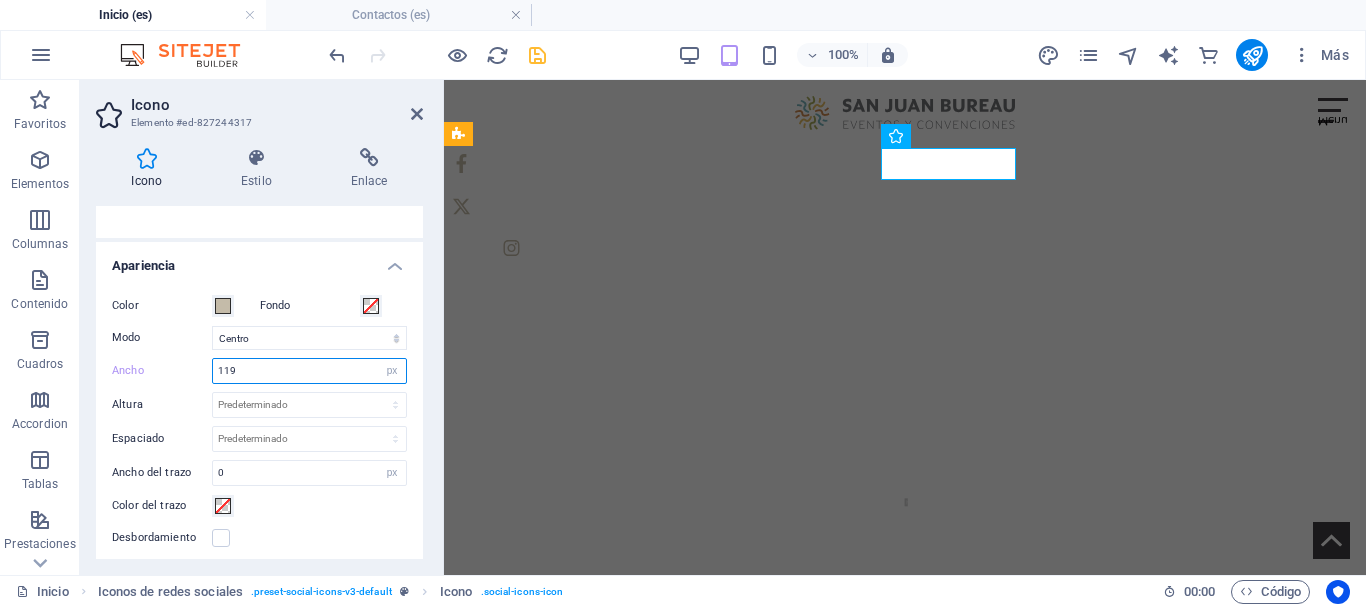 click on "119" at bounding box center (309, 371) 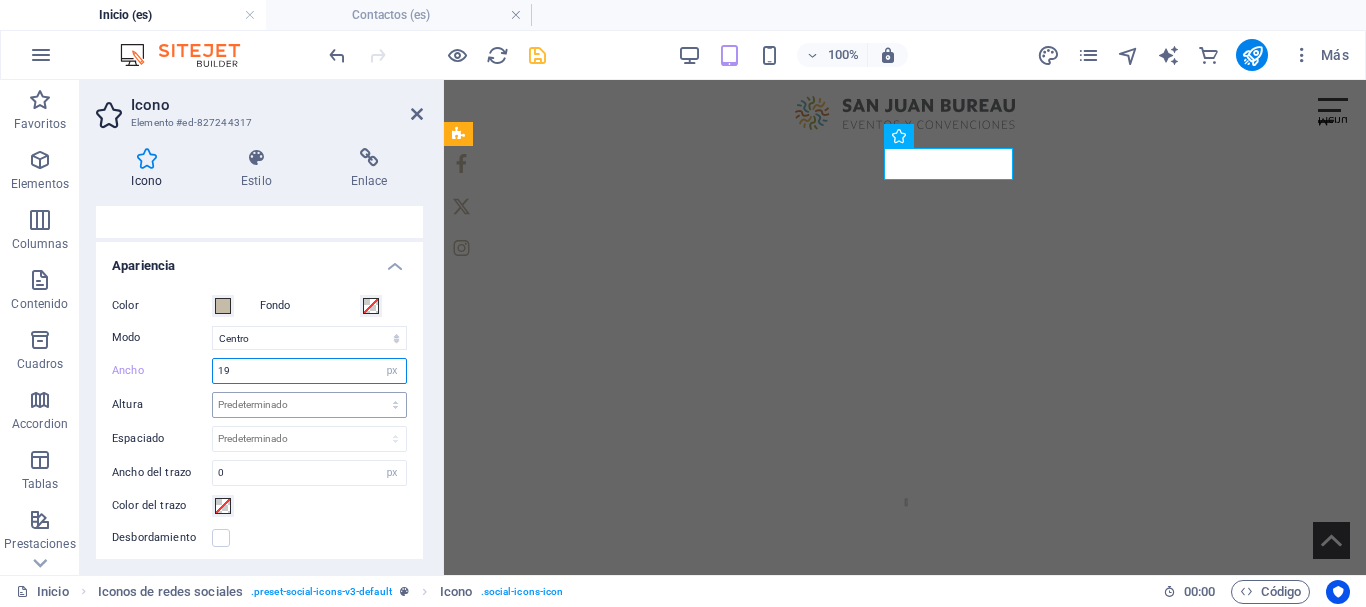type on "19" 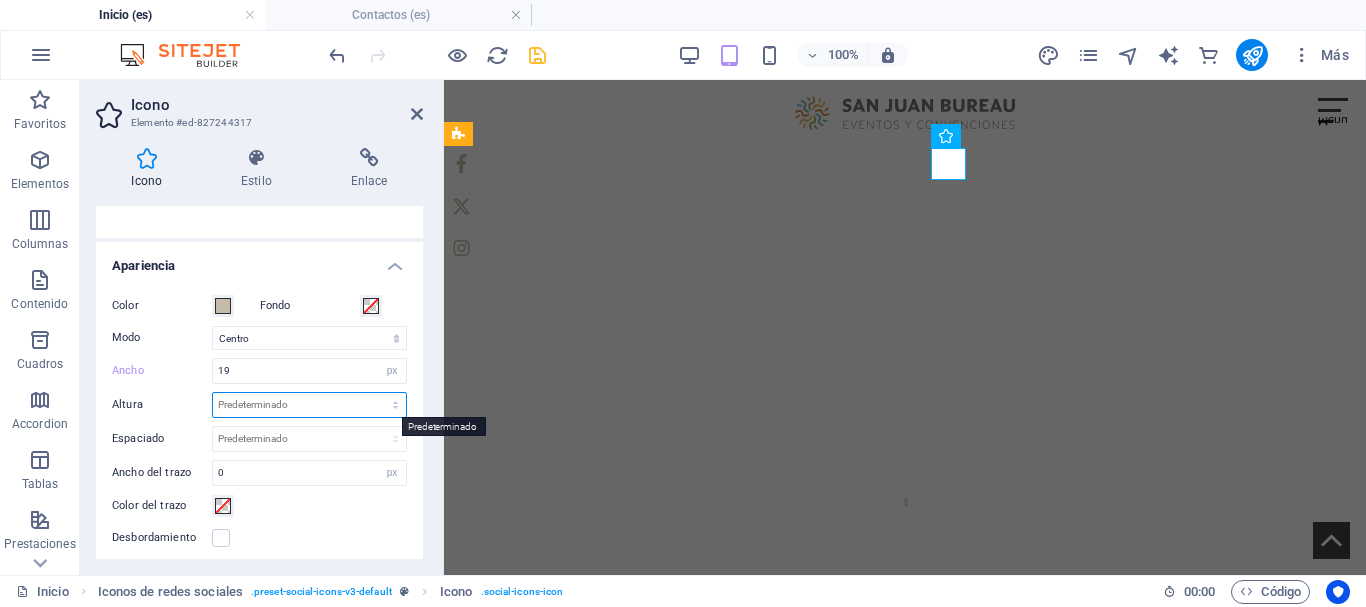 click on "Predeterminado automático px rem em vh vw" at bounding box center [309, 405] 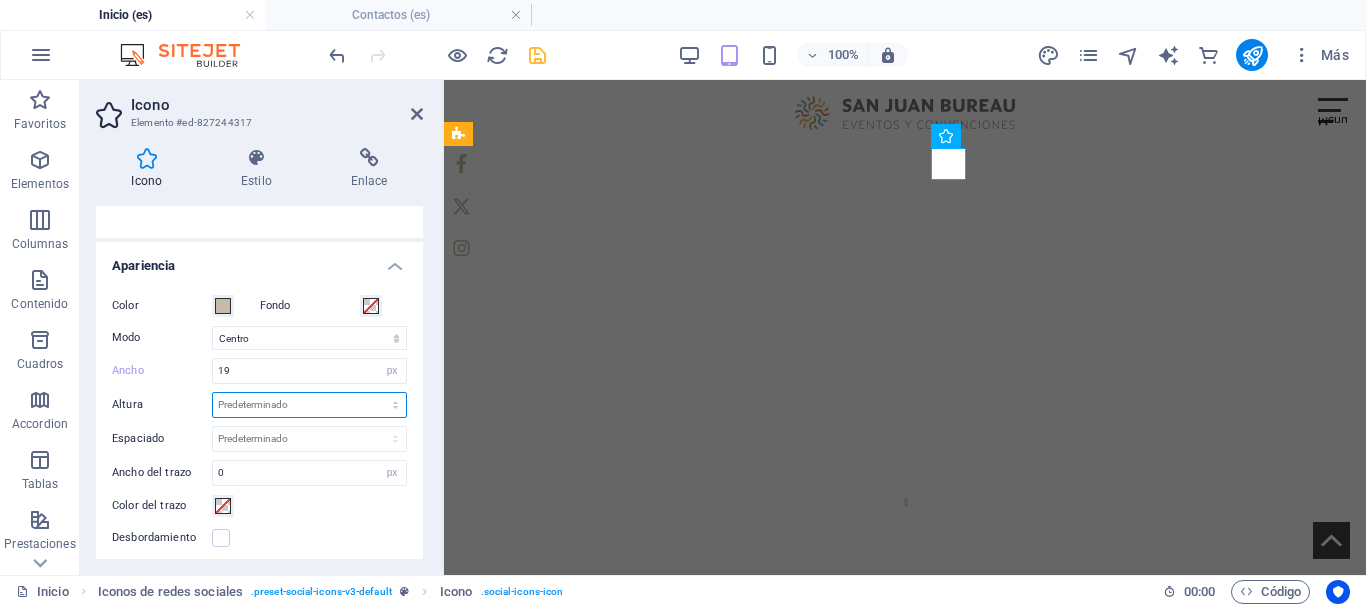 select on "px" 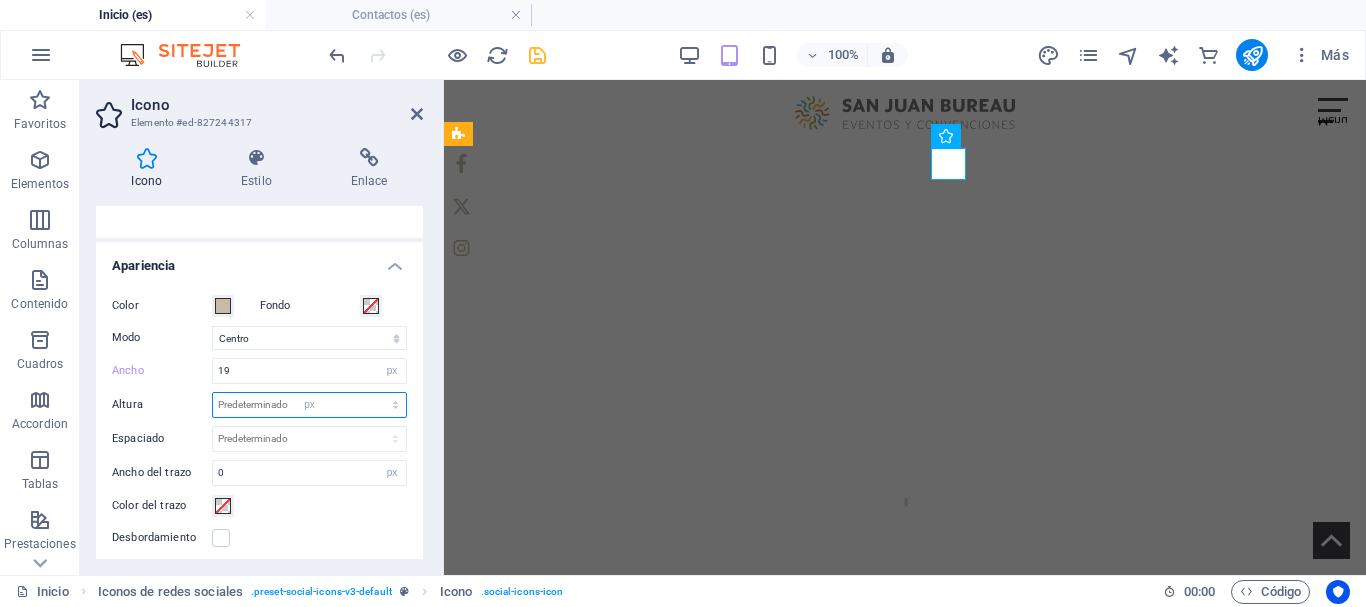 click on "Predeterminado automático px rem em vh vw" at bounding box center [309, 405] 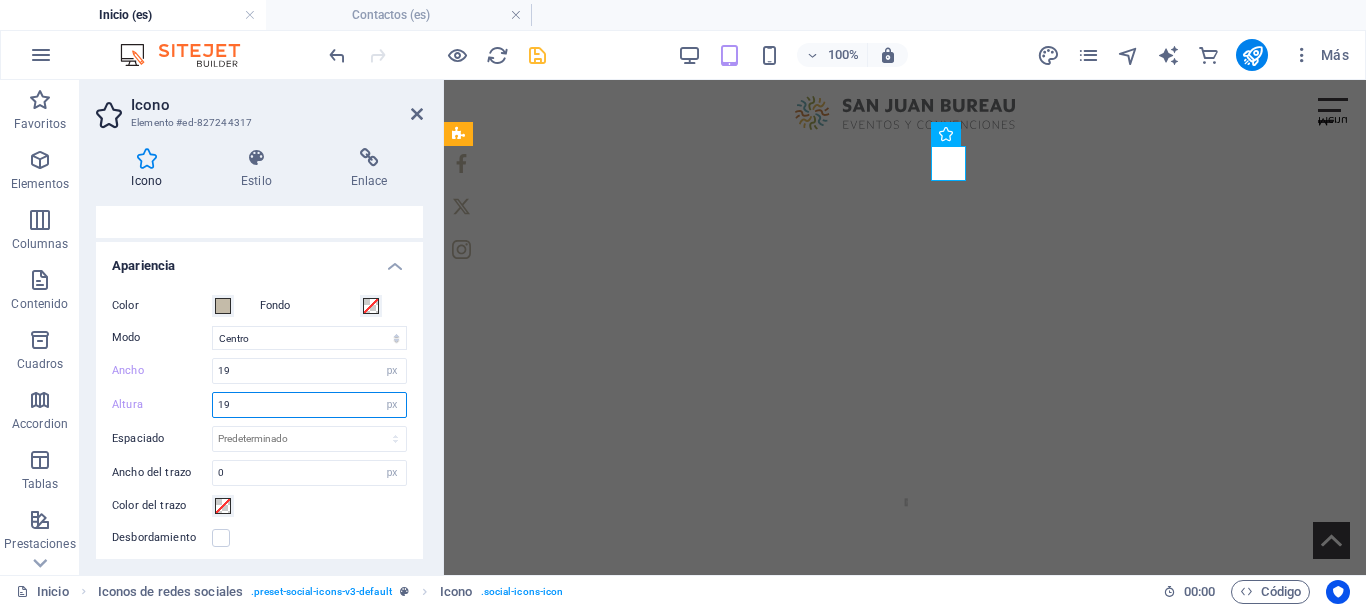 scroll, scrollTop: 500, scrollLeft: 0, axis: vertical 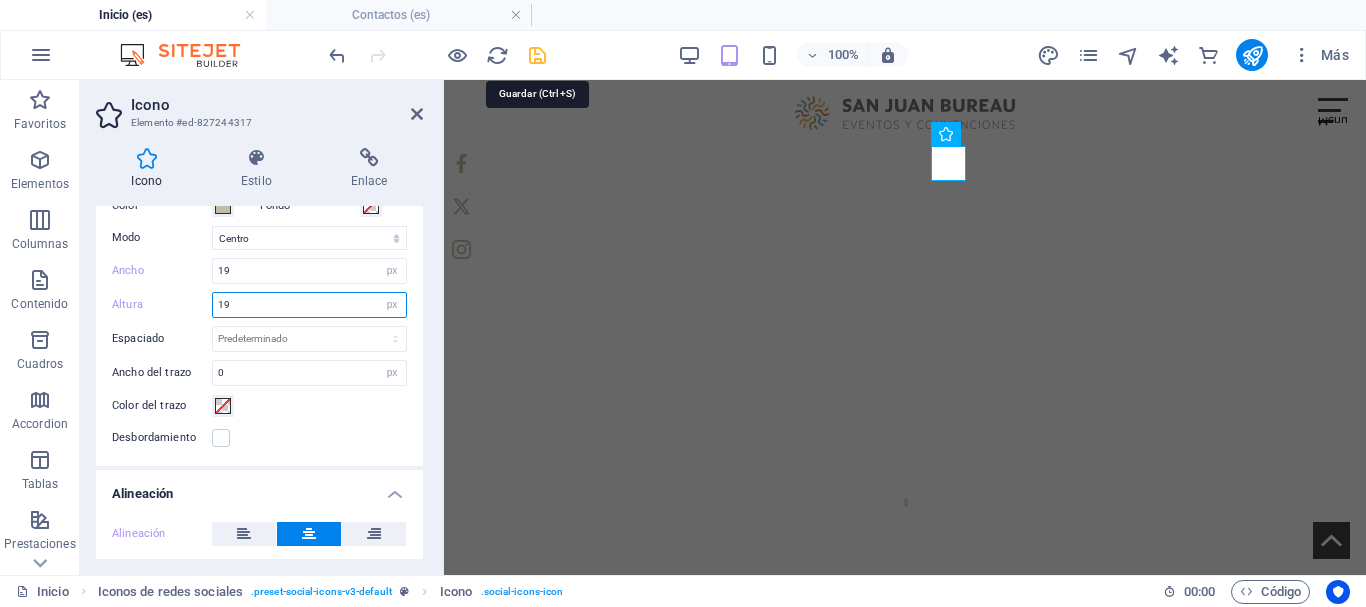 type on "19" 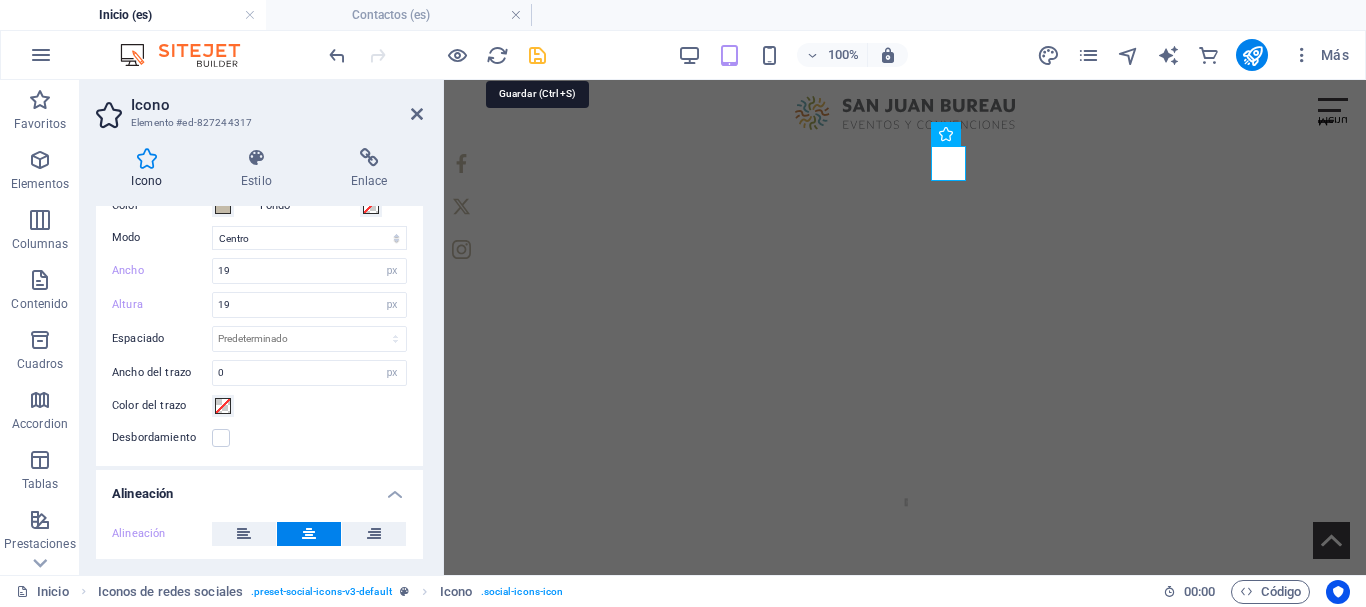 drag, startPoint x: 538, startPoint y: 52, endPoint x: 500, endPoint y: 219, distance: 171.2688 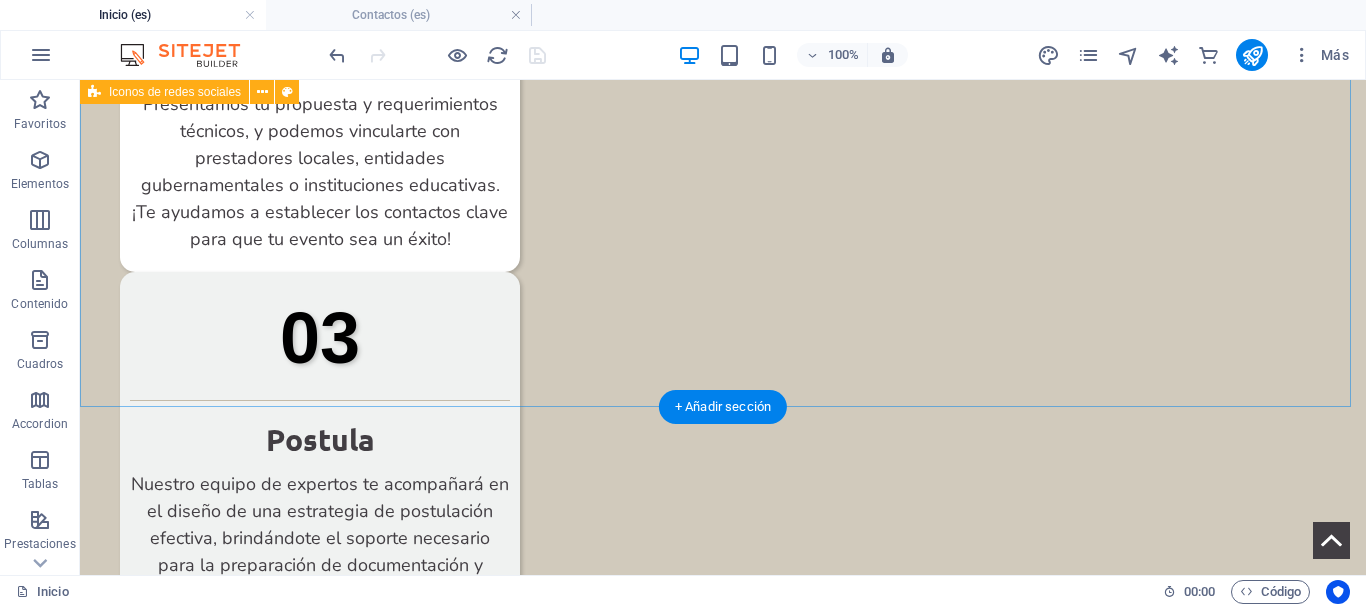 scroll, scrollTop: 0, scrollLeft: 0, axis: both 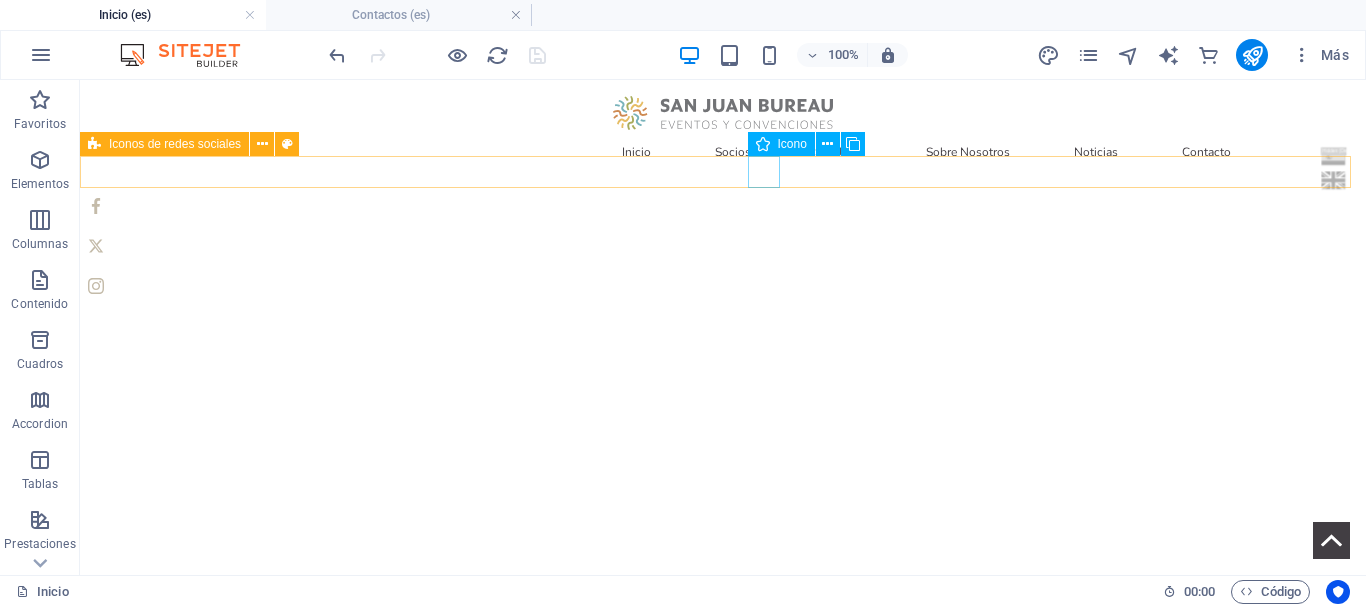 click at bounding box center [723, 286] 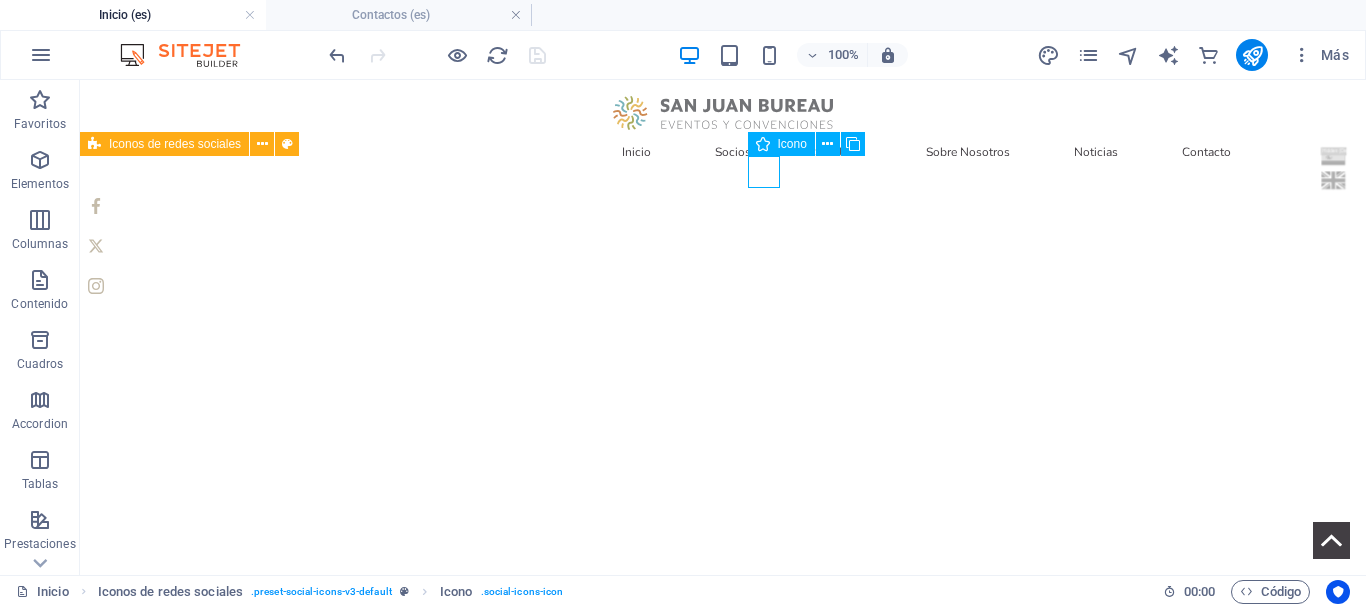 click at bounding box center [723, 286] 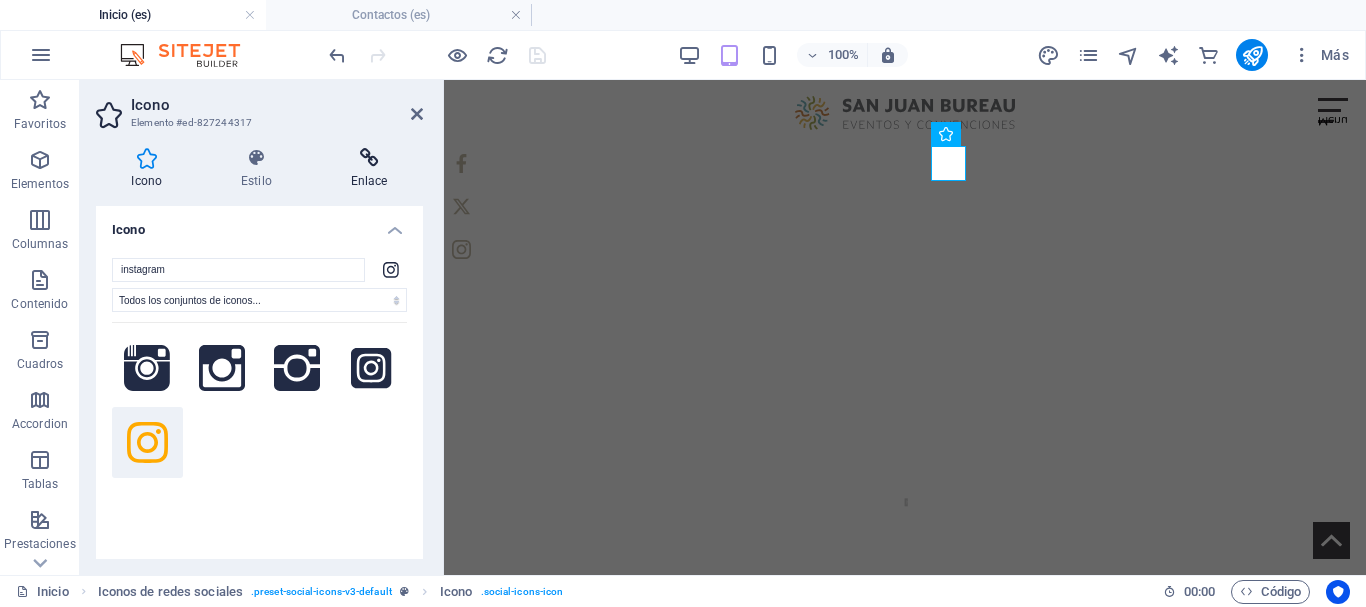 click on "Enlace" at bounding box center (369, 169) 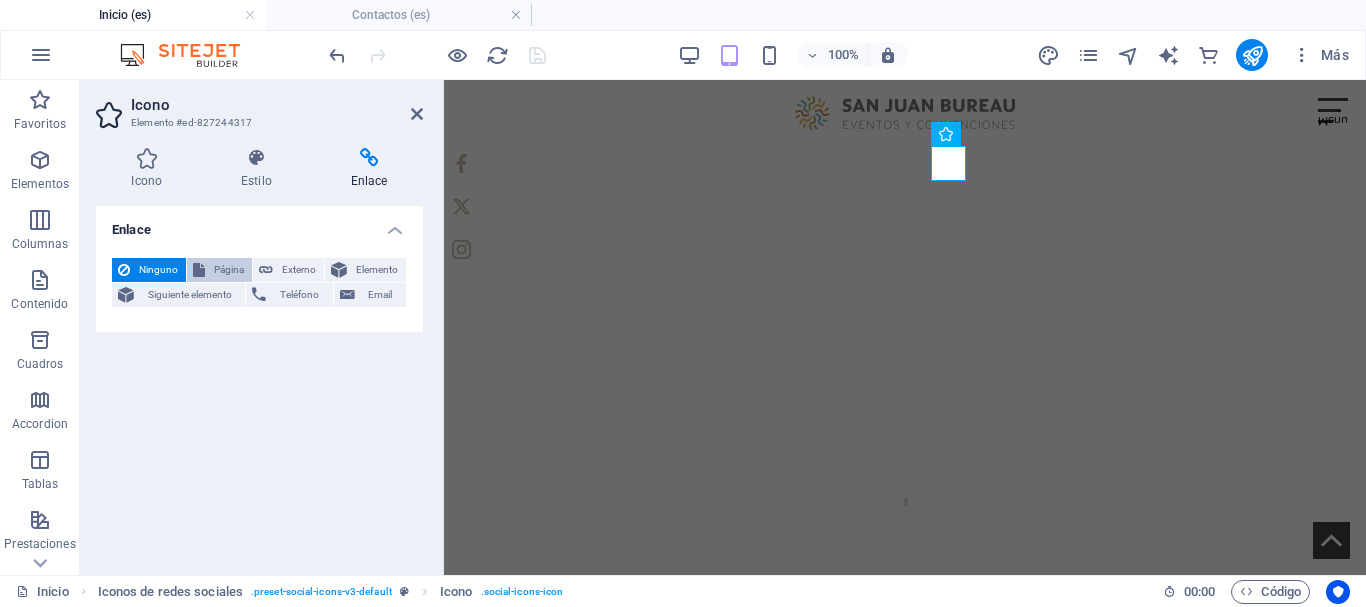 click on "Página" at bounding box center (228, 270) 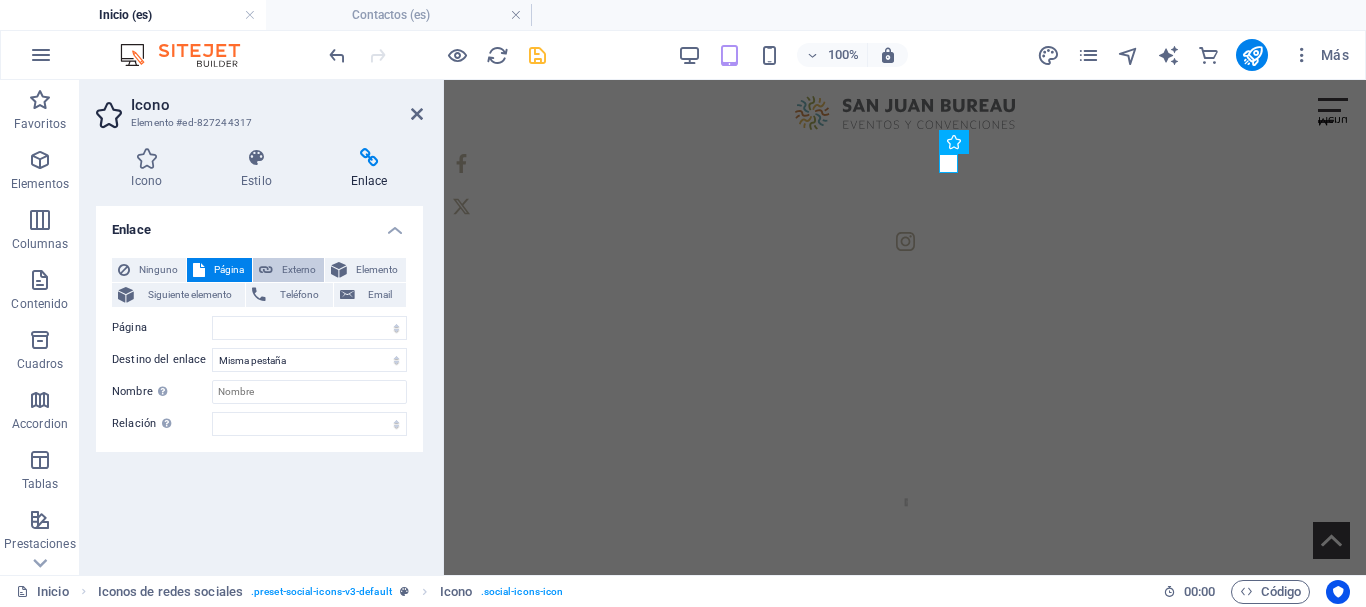 click on "Externo" at bounding box center (298, 270) 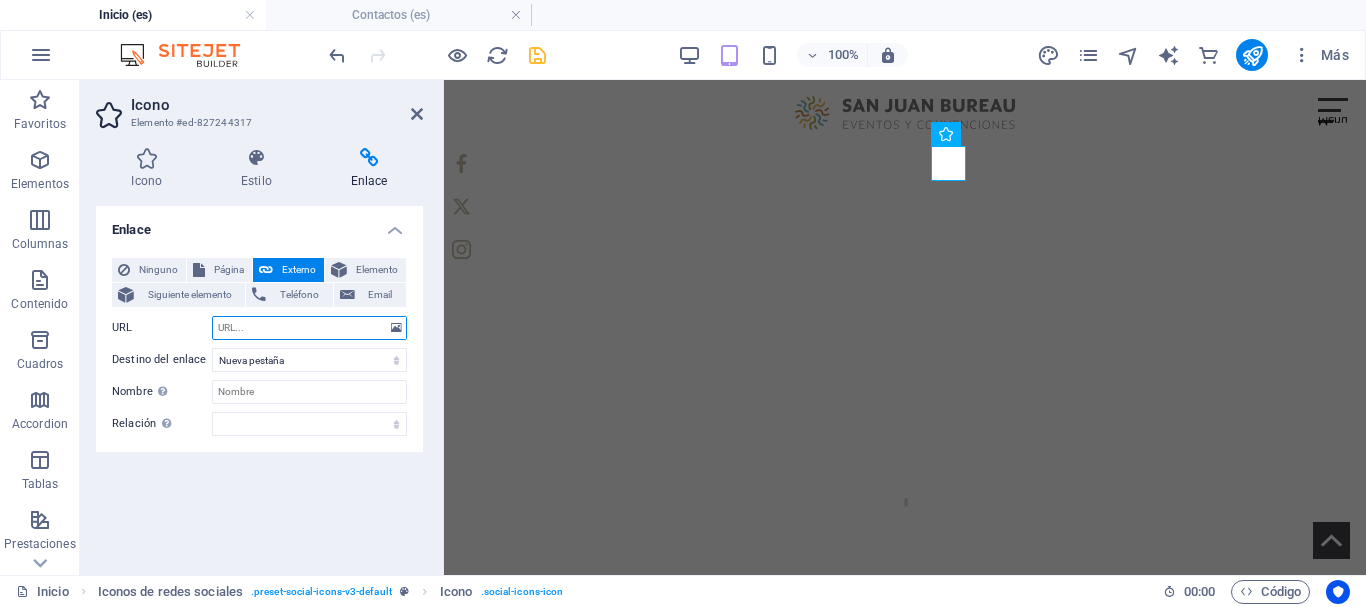 paste on "https://www.instagram.com/sanjuanbureau/" 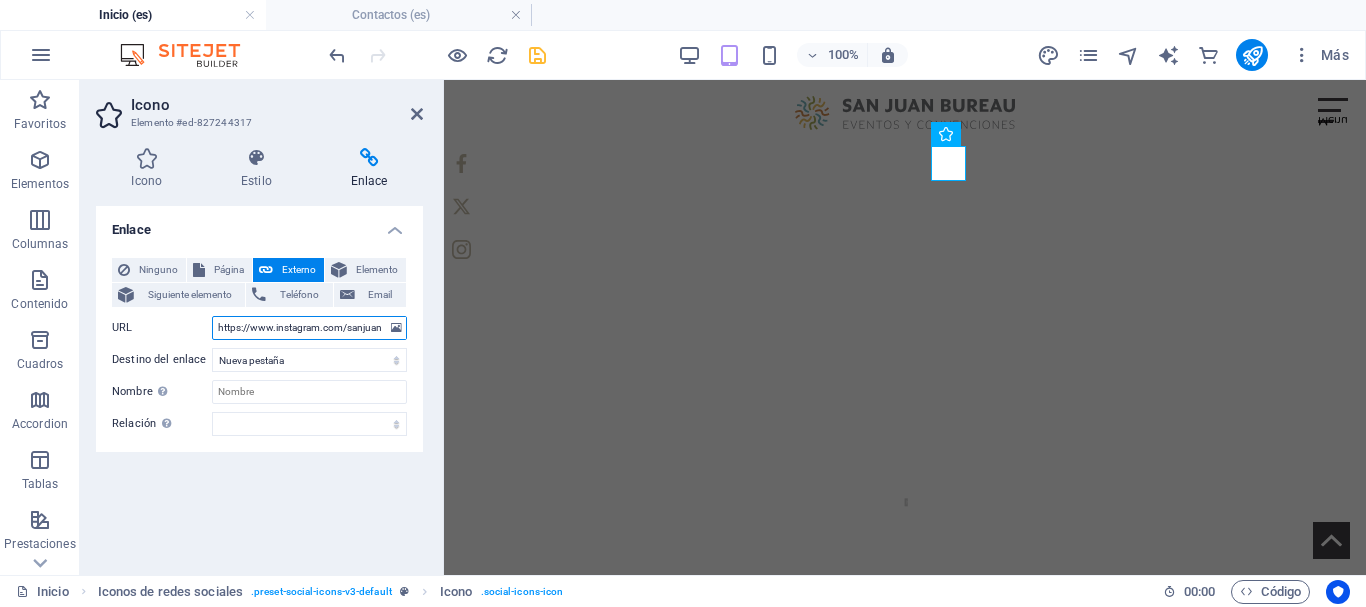 scroll, scrollTop: 0, scrollLeft: 35, axis: horizontal 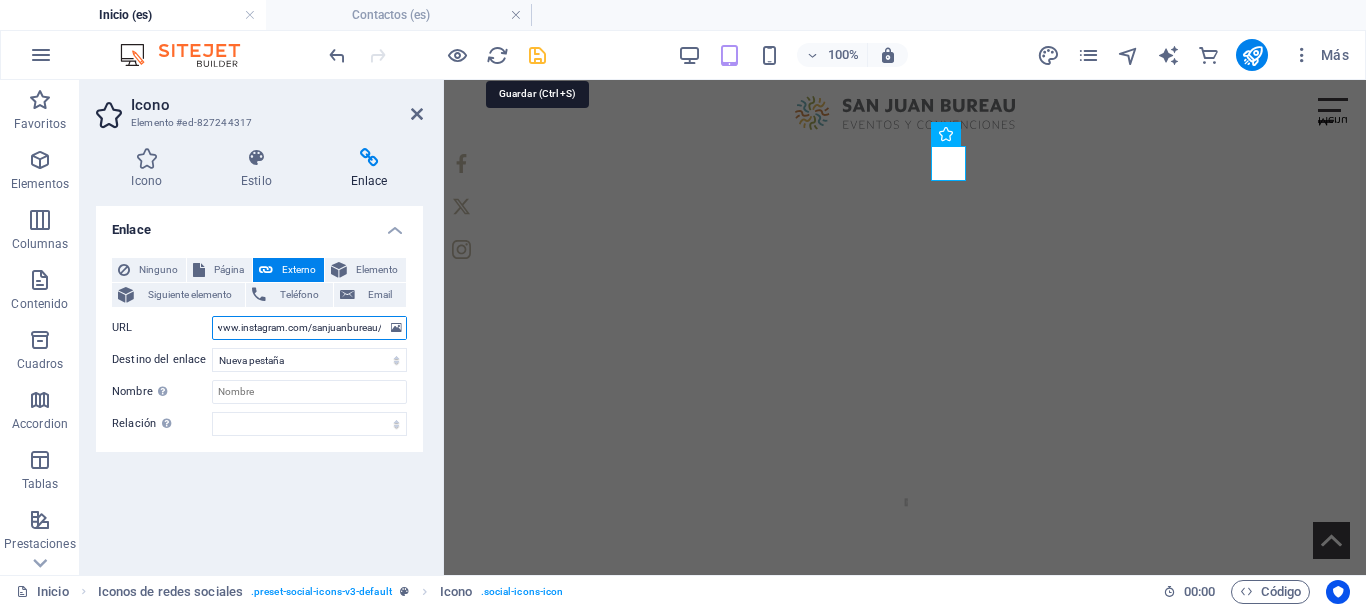 type on "https://www.instagram.com/sanjuanbureau/" 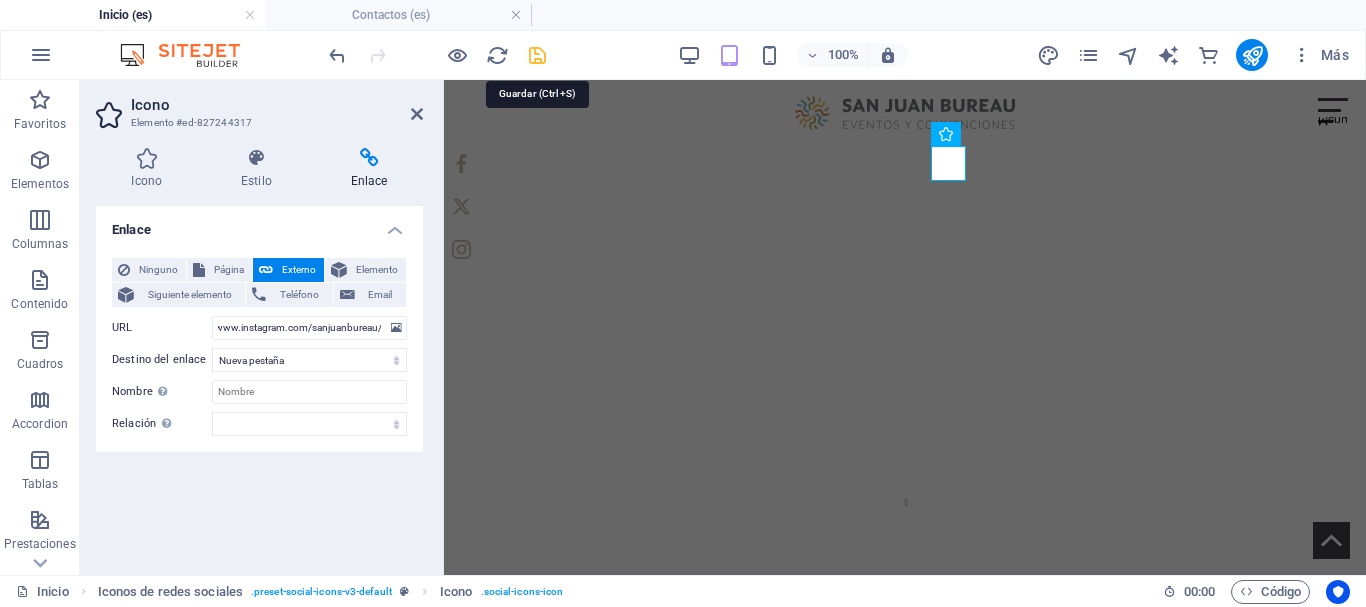 click at bounding box center (537, 55) 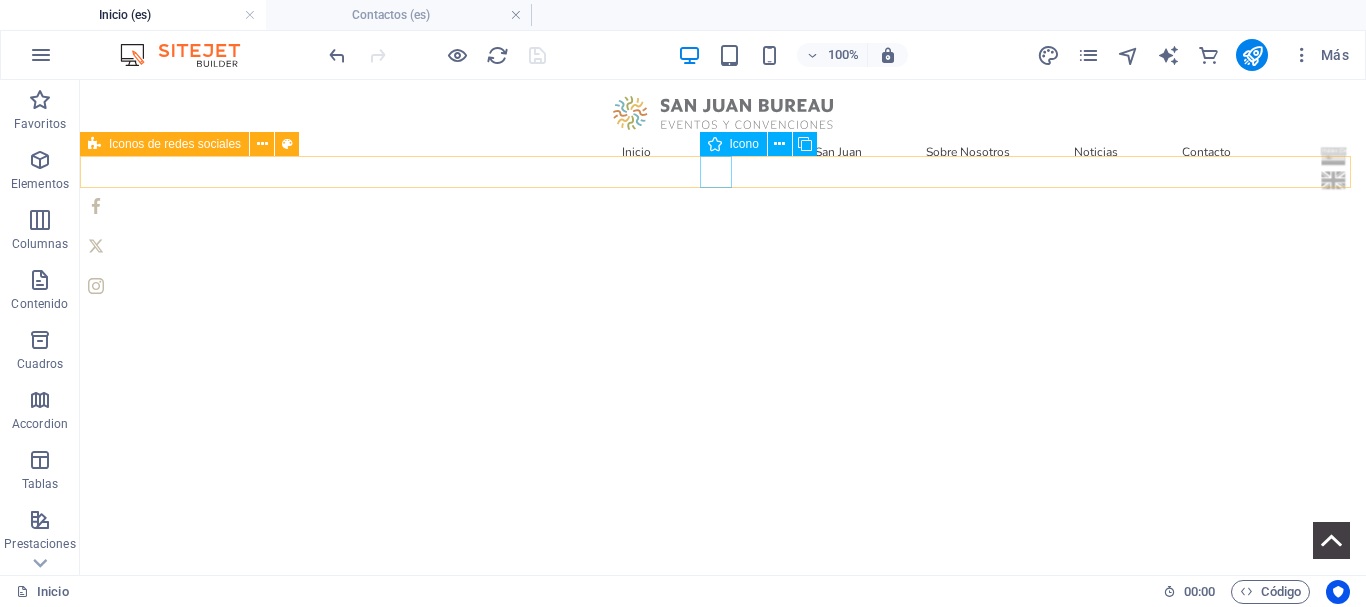 click at bounding box center [723, 246] 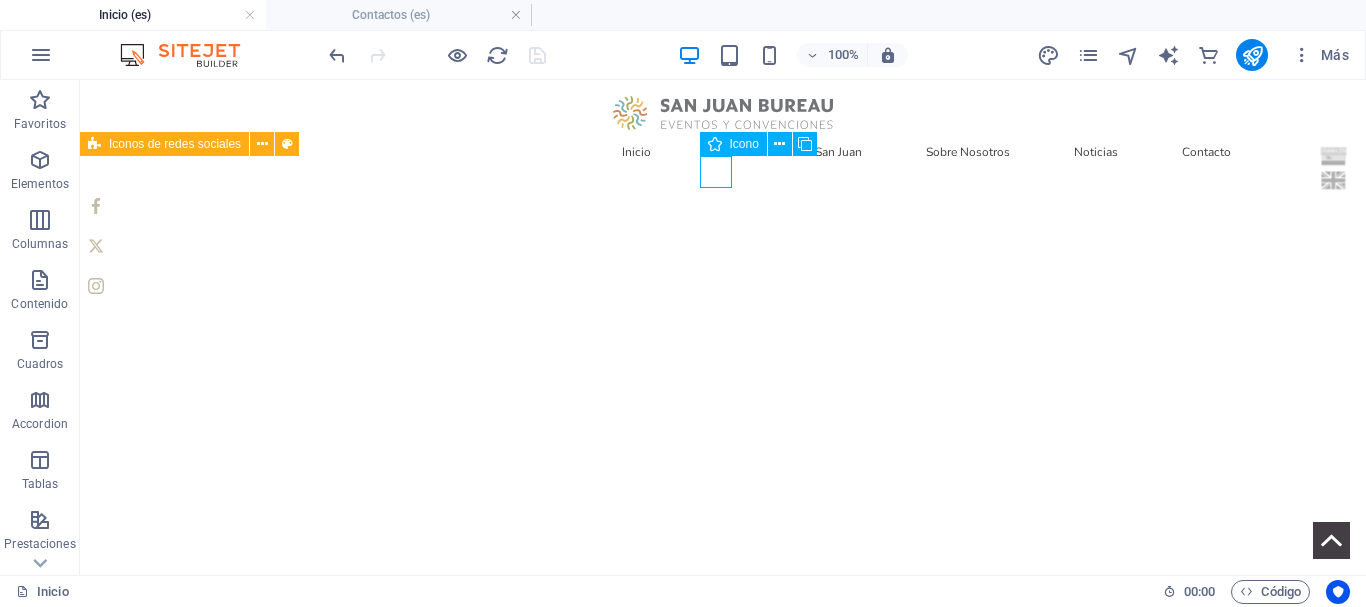click at bounding box center [723, 246] 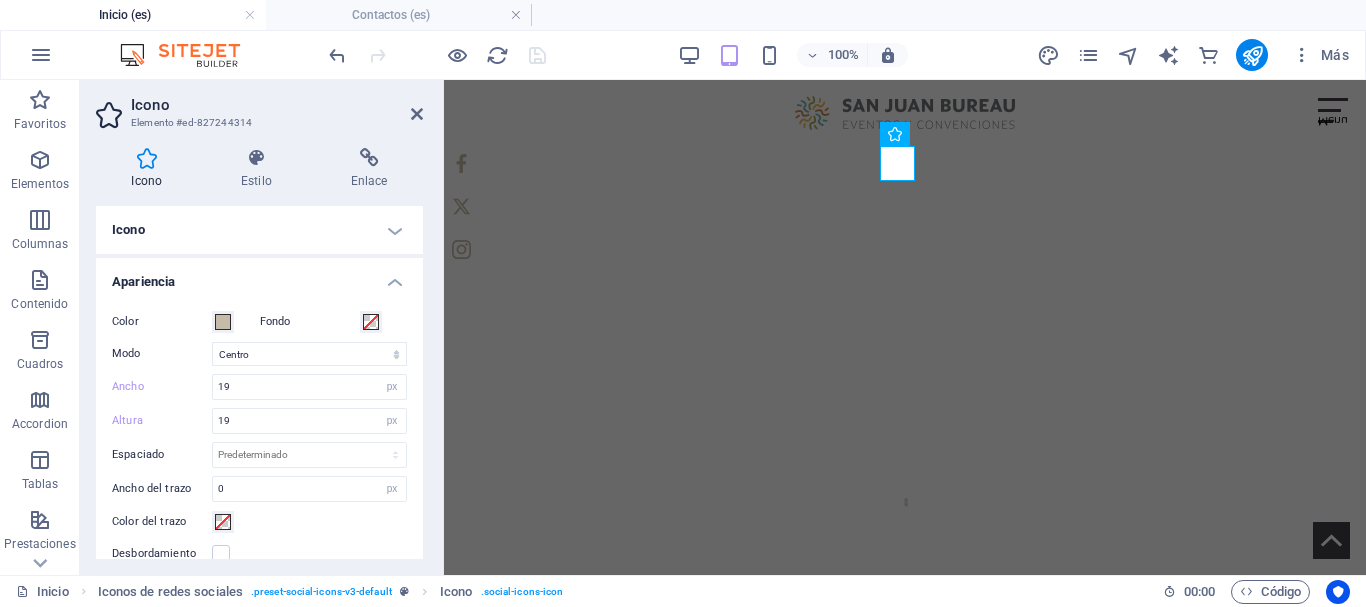 click on "Icono" at bounding box center (151, 169) 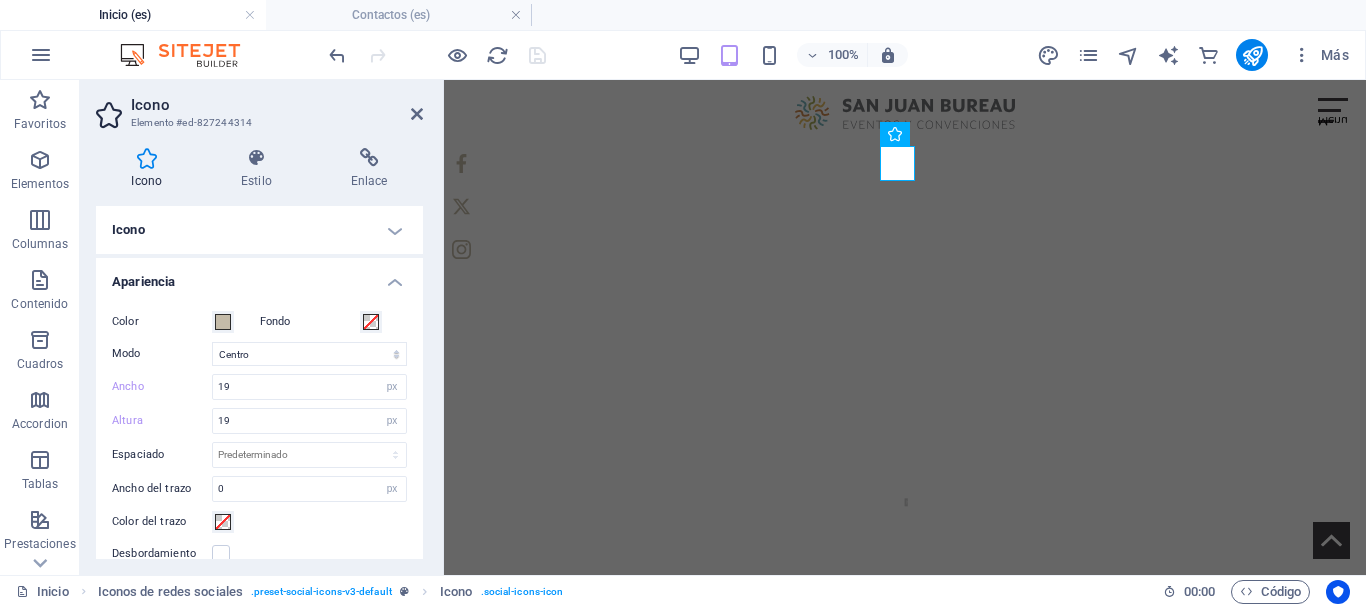 click on "Apariencia" at bounding box center (259, 276) 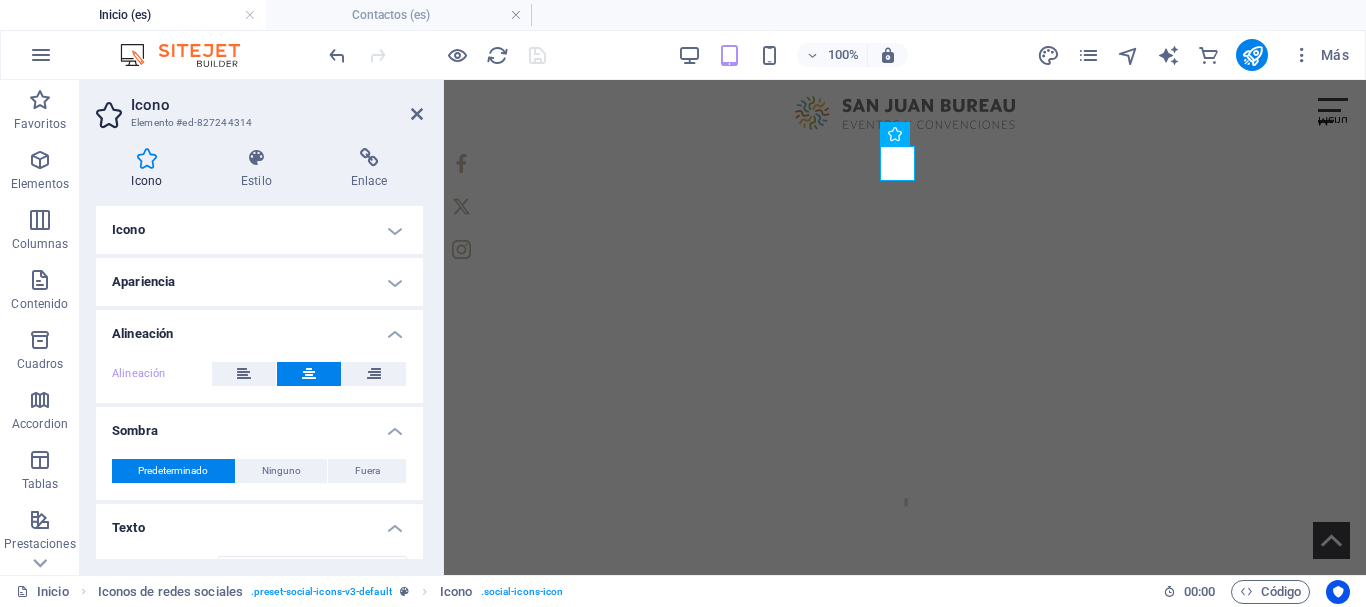 click on "Icono" at bounding box center (259, 230) 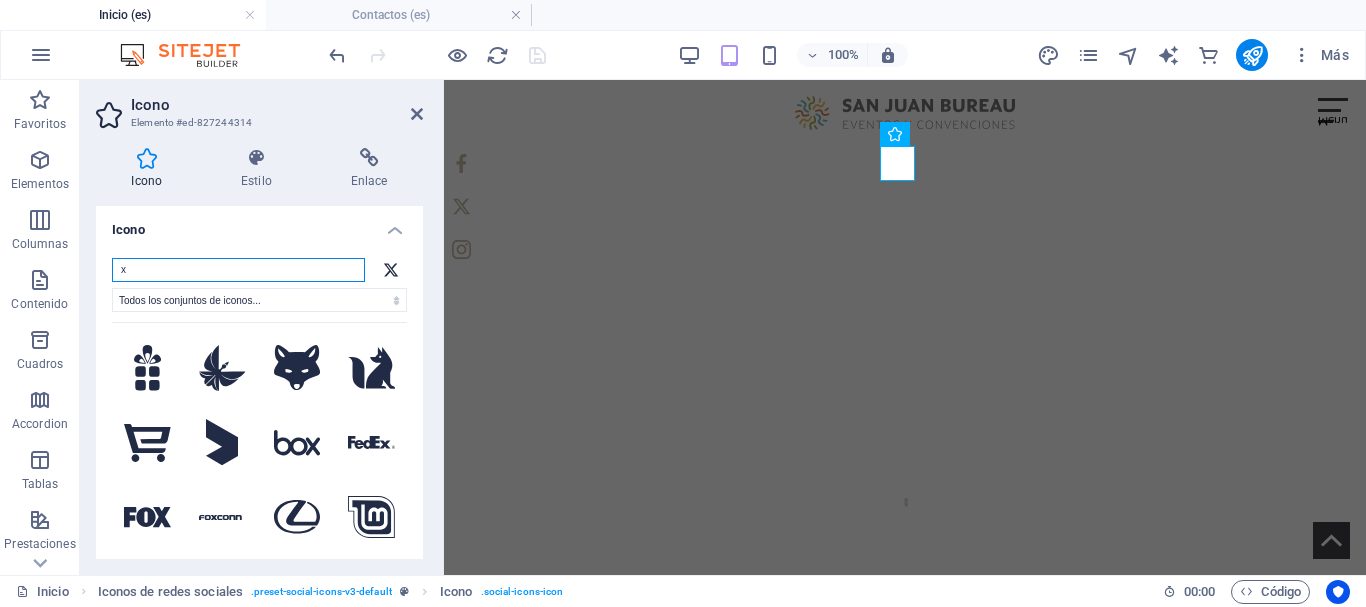 click on "x" at bounding box center (238, 270) 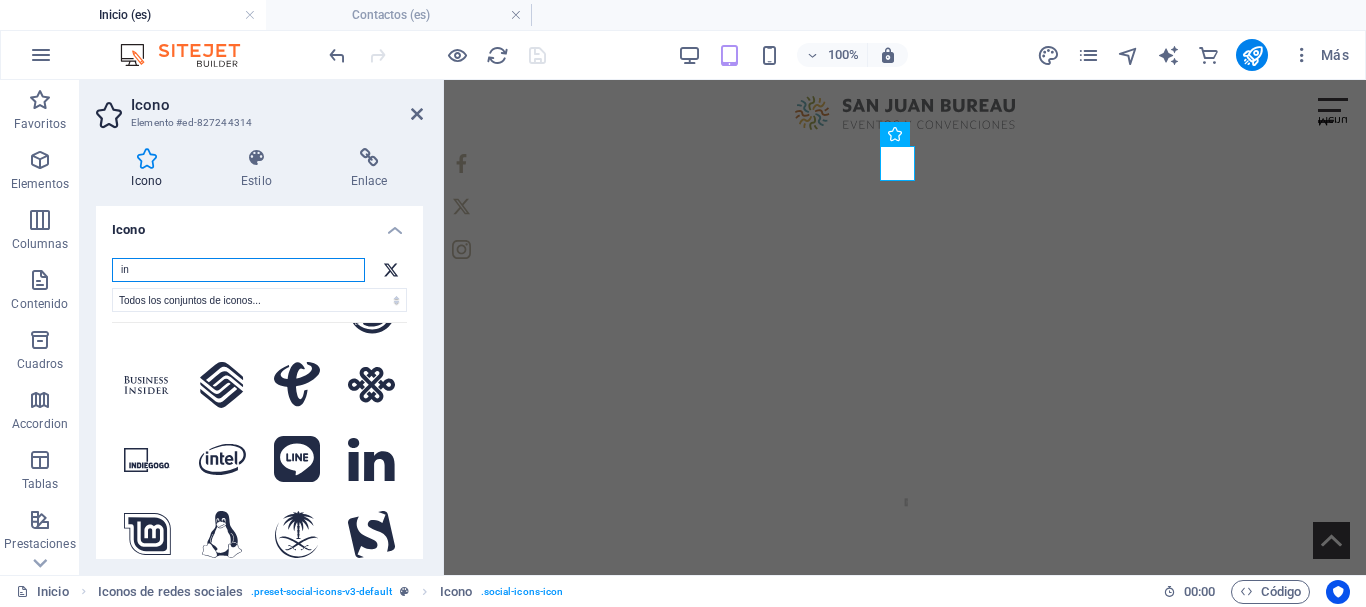 scroll, scrollTop: 300, scrollLeft: 0, axis: vertical 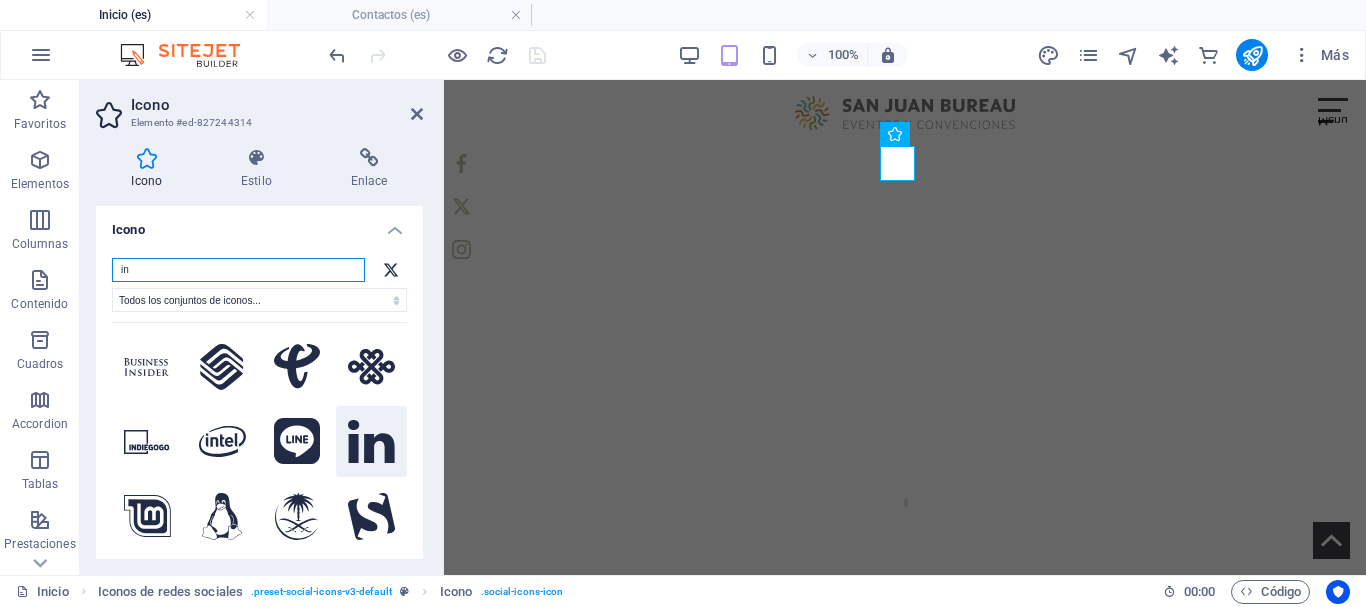type on "in" 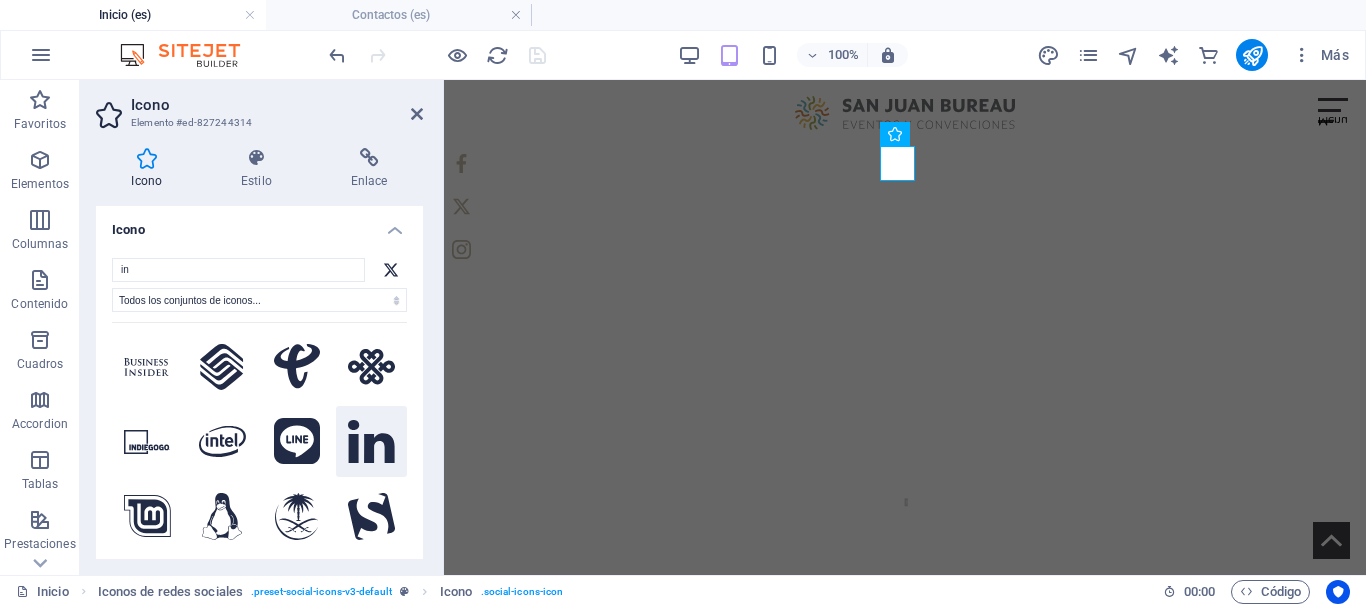 click 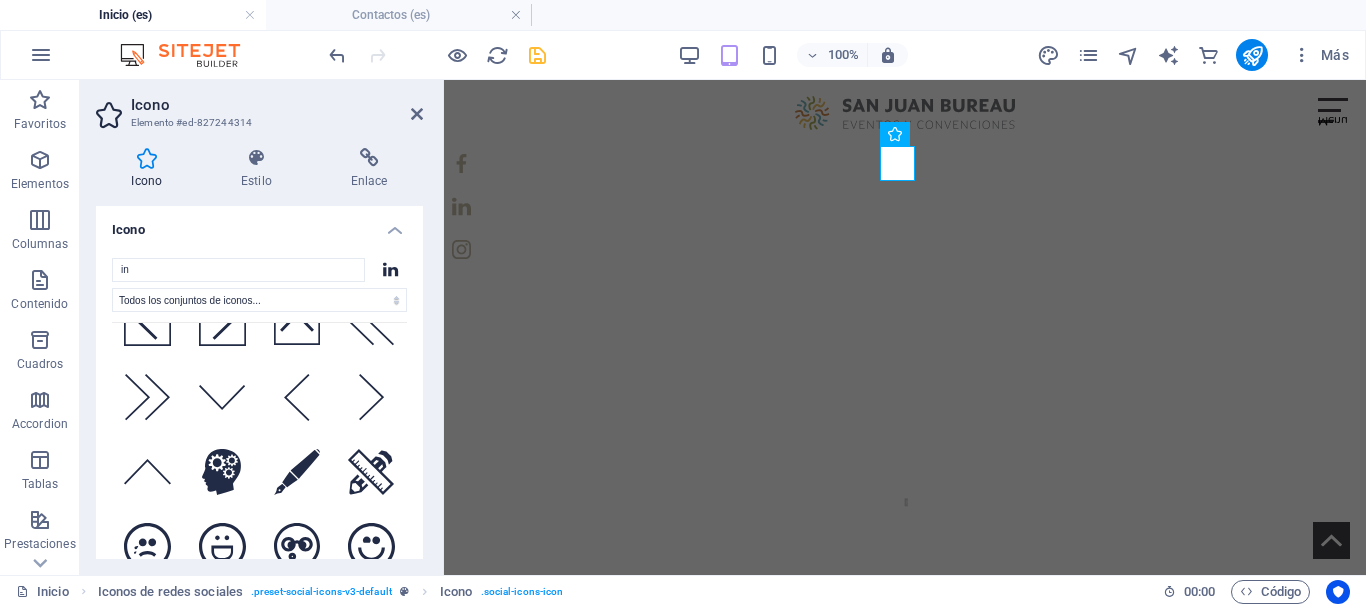 scroll, scrollTop: 1400, scrollLeft: 0, axis: vertical 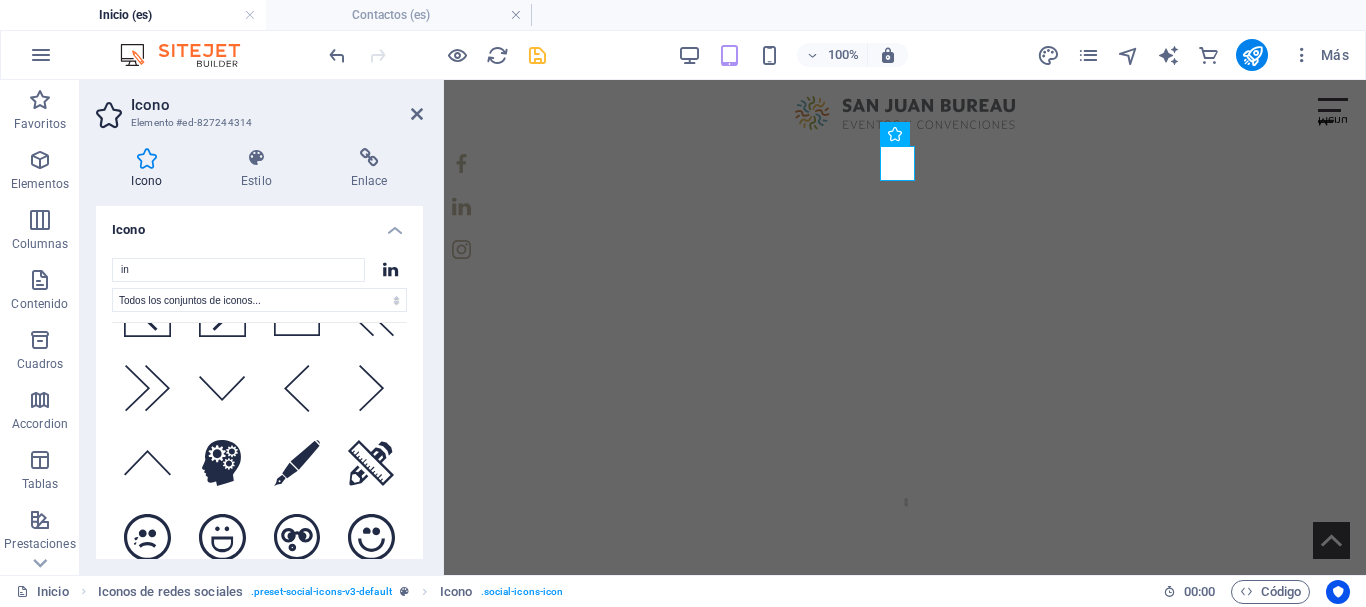 click on "Icono" at bounding box center [259, 224] 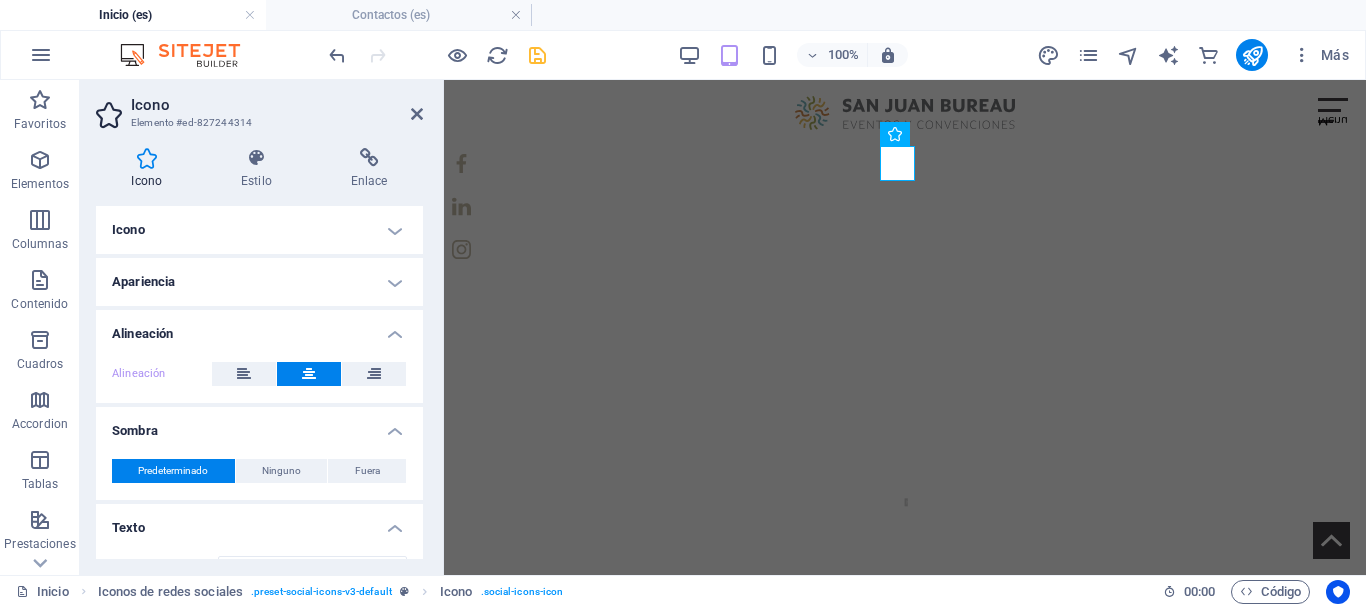 click on "Icono" at bounding box center [259, 230] 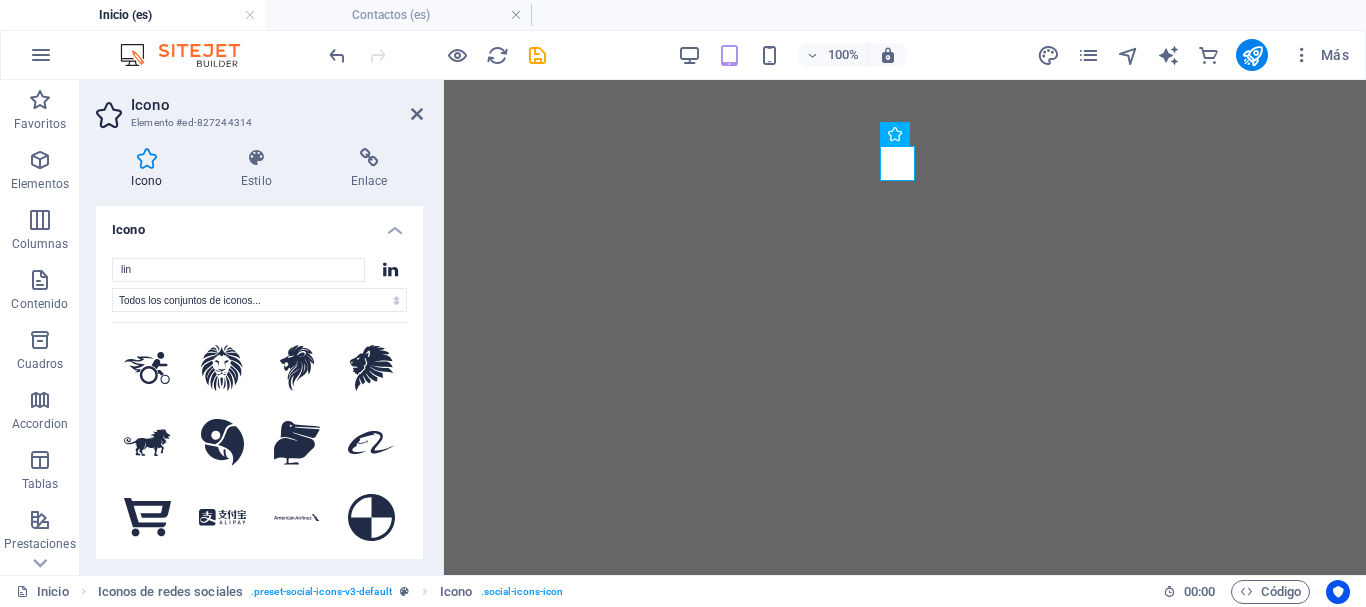 scroll, scrollTop: 0, scrollLeft: 0, axis: both 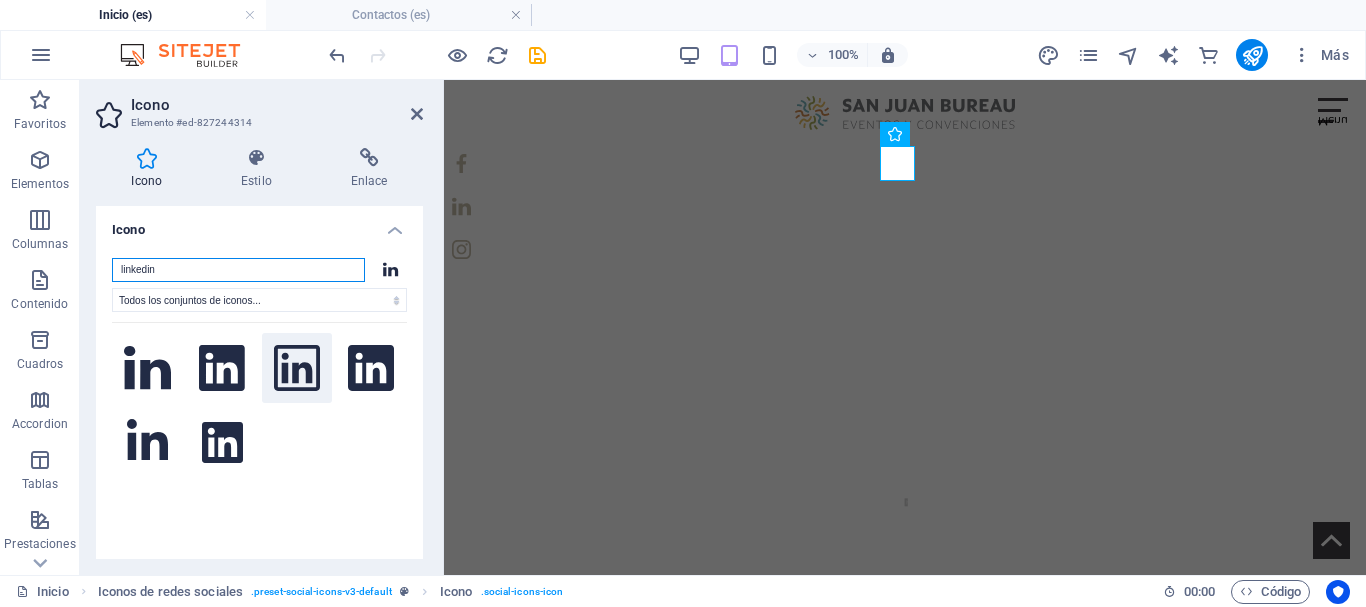type on "linkedin" 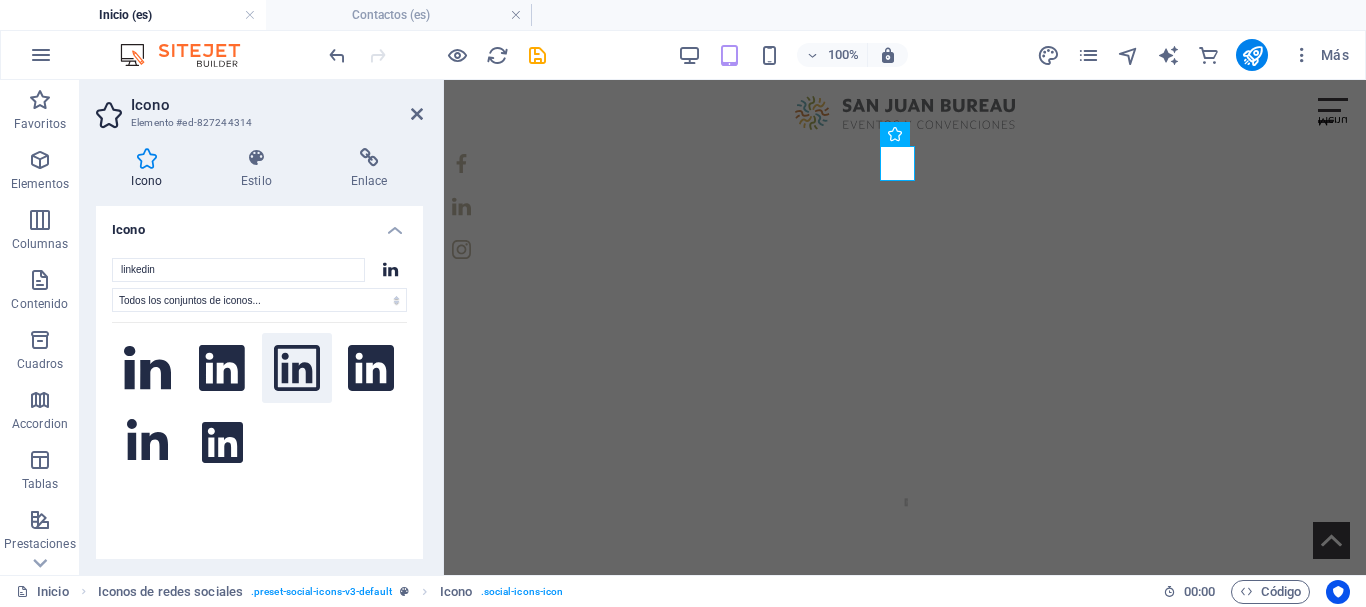 click 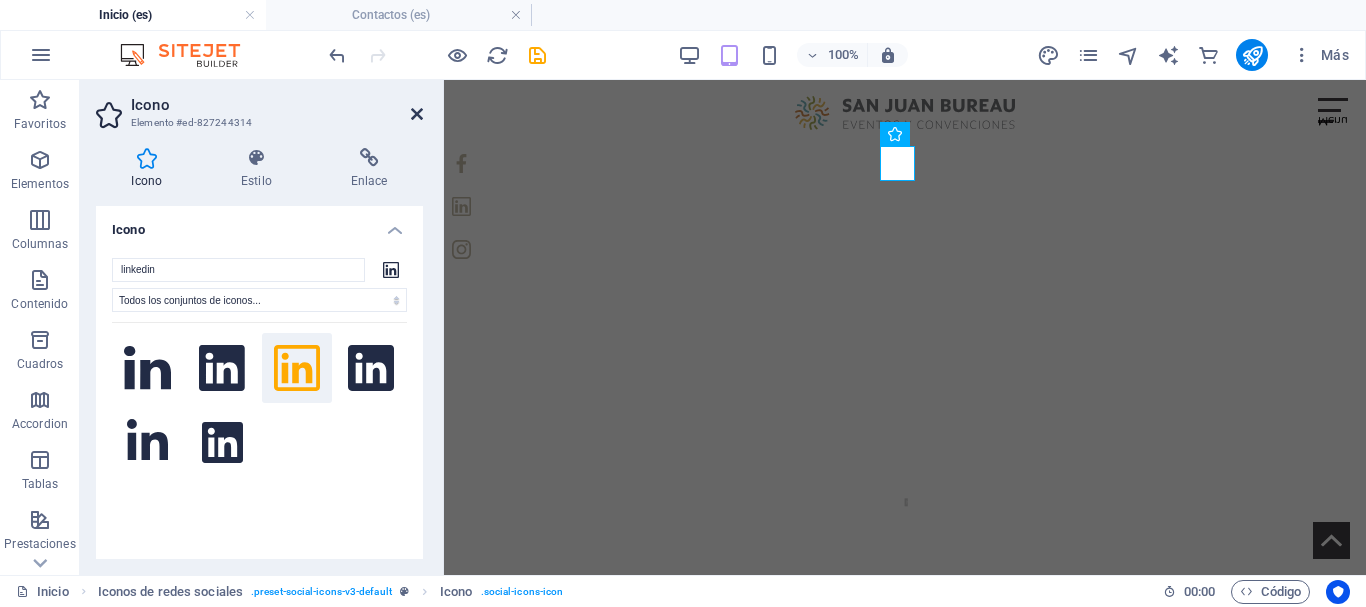 click at bounding box center (417, 114) 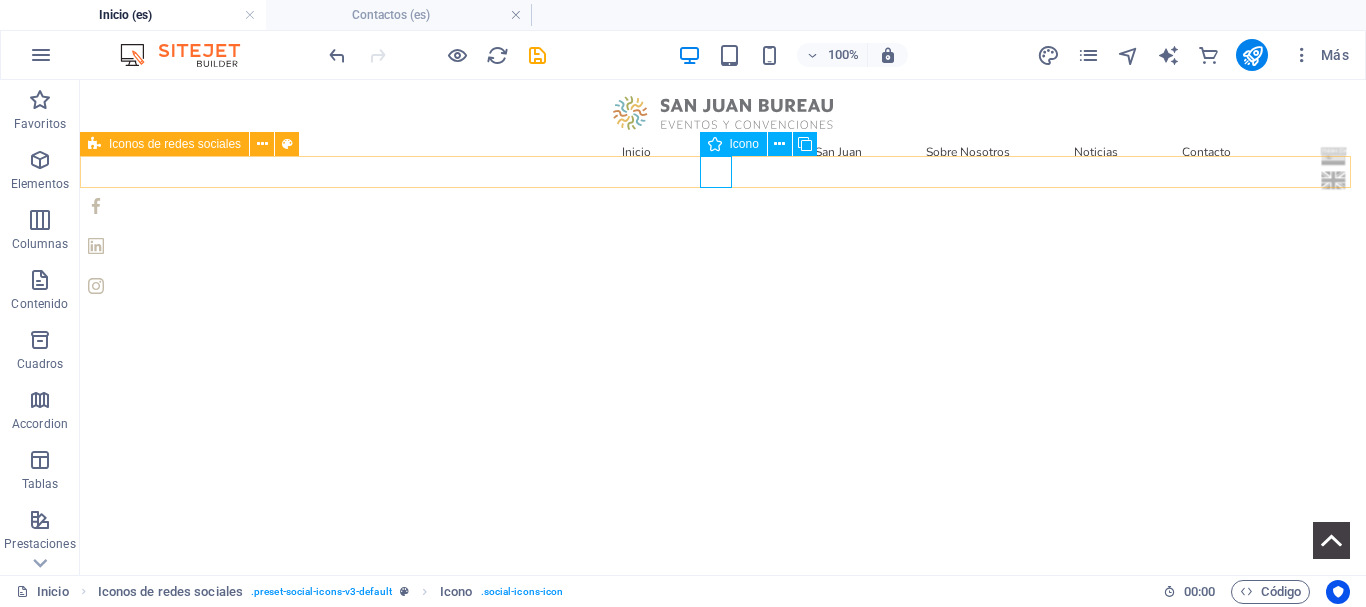 click at bounding box center (723, 246) 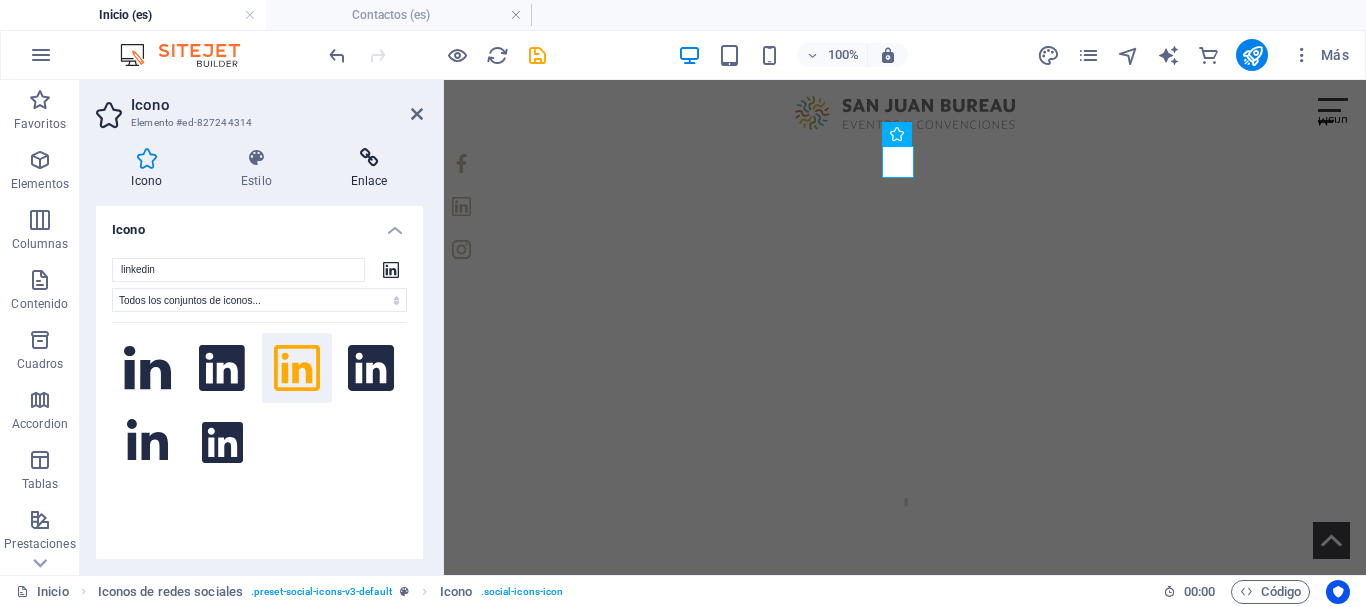 click at bounding box center [369, 158] 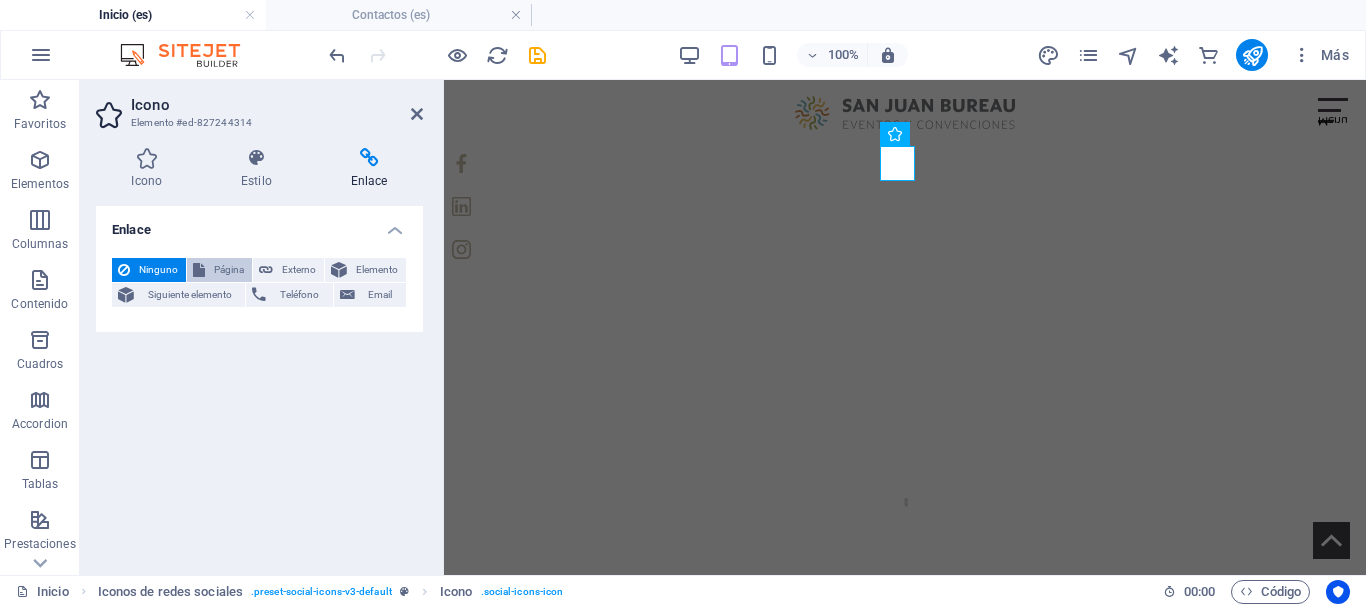 click on "Página" at bounding box center [228, 270] 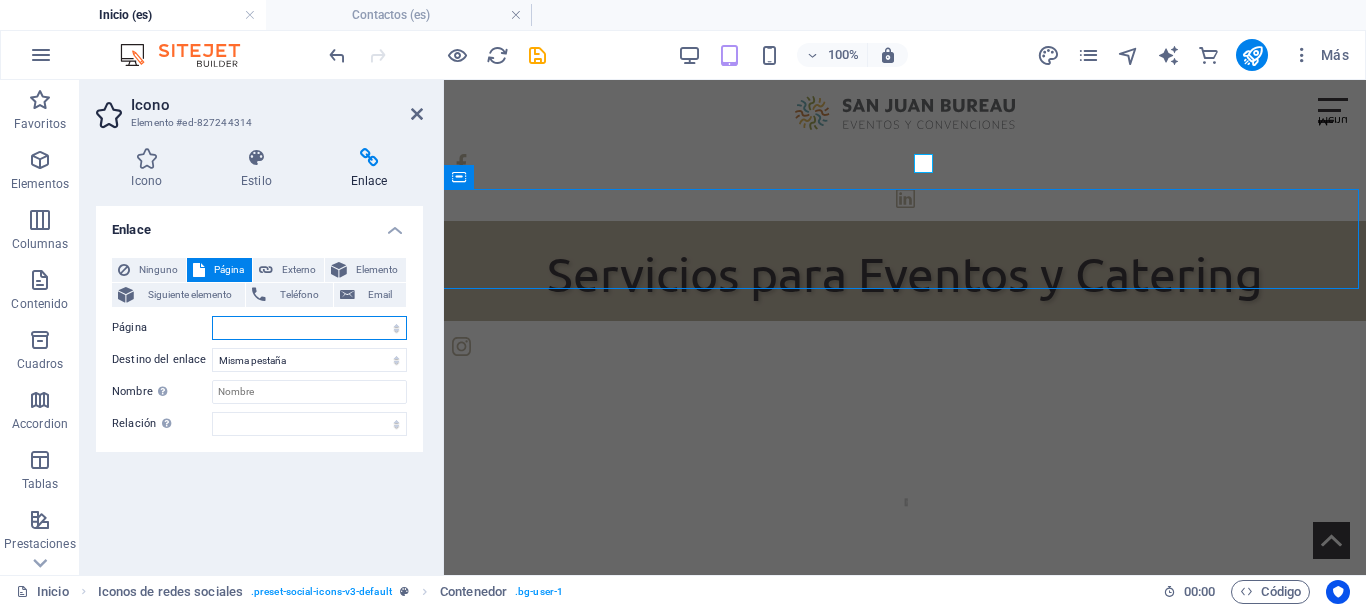 click on "Inicio Socios Socios 1 Por que San Juan? Sobre nosotros Contactos Noticias Barrio de eventos Organizadores, Agencias y DMCs Hotelería Restaurantes y Gastronomía Servicios para eventos Servicios de catering  Alquiler de vehiculos Transporte Formulario exitoso HOME Partners Why San Juan? About us Contact us Organizers, Agencies and DMCs Hospitality Restaurants and Gastronomy Event services Catering services Car rental Transport" at bounding box center (309, 328) 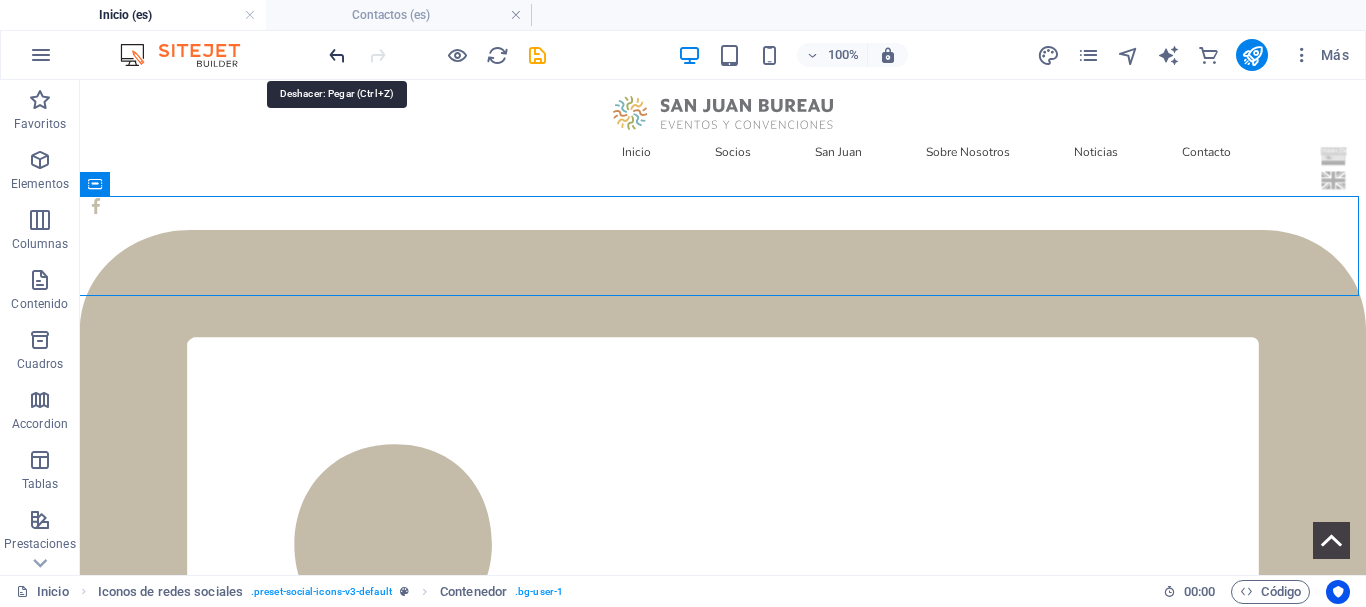 click at bounding box center (337, 55) 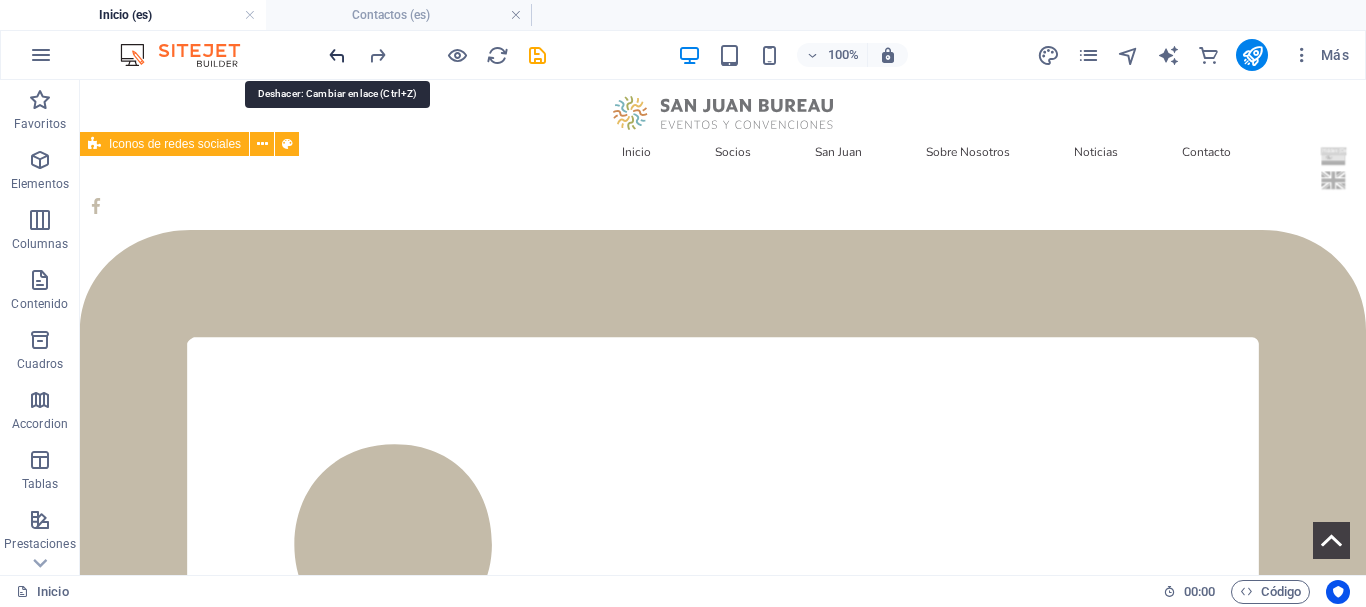 click at bounding box center (337, 55) 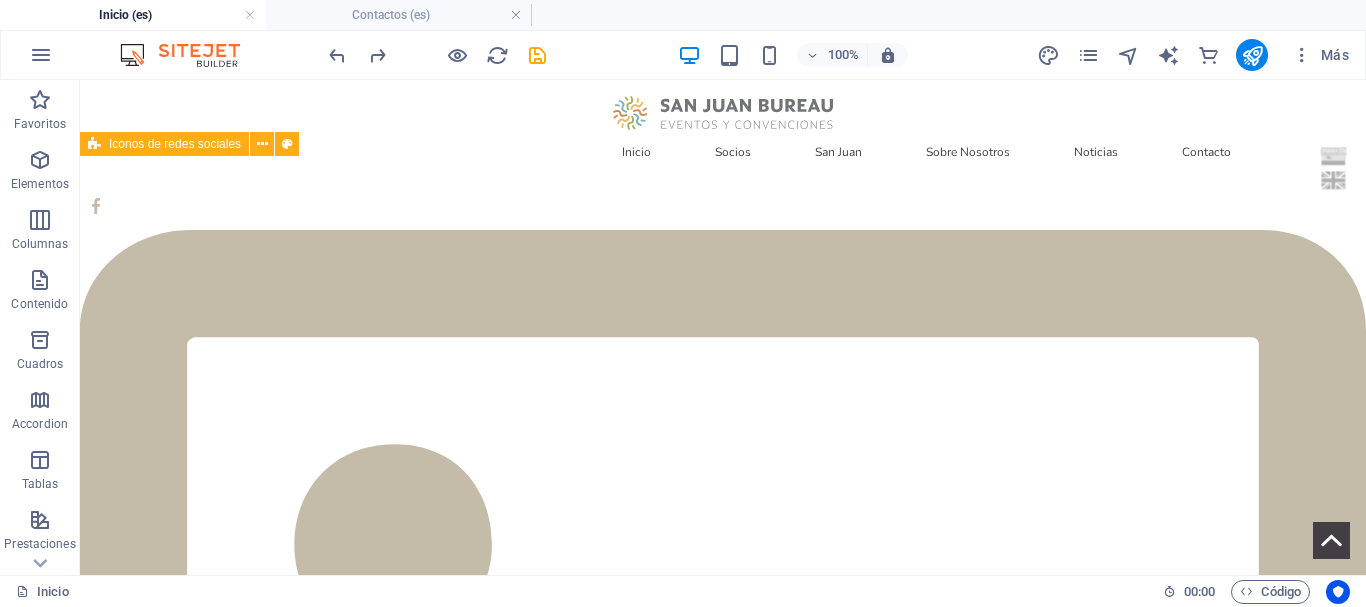 click at bounding box center [723, 875] 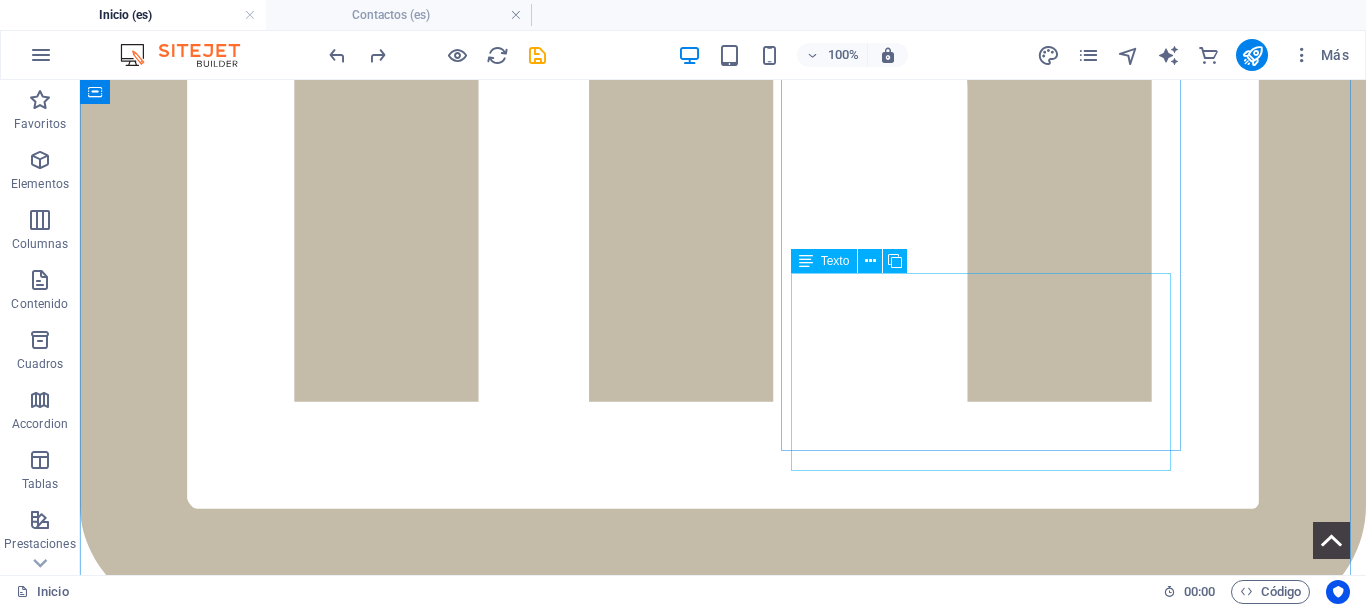 scroll, scrollTop: 0, scrollLeft: 0, axis: both 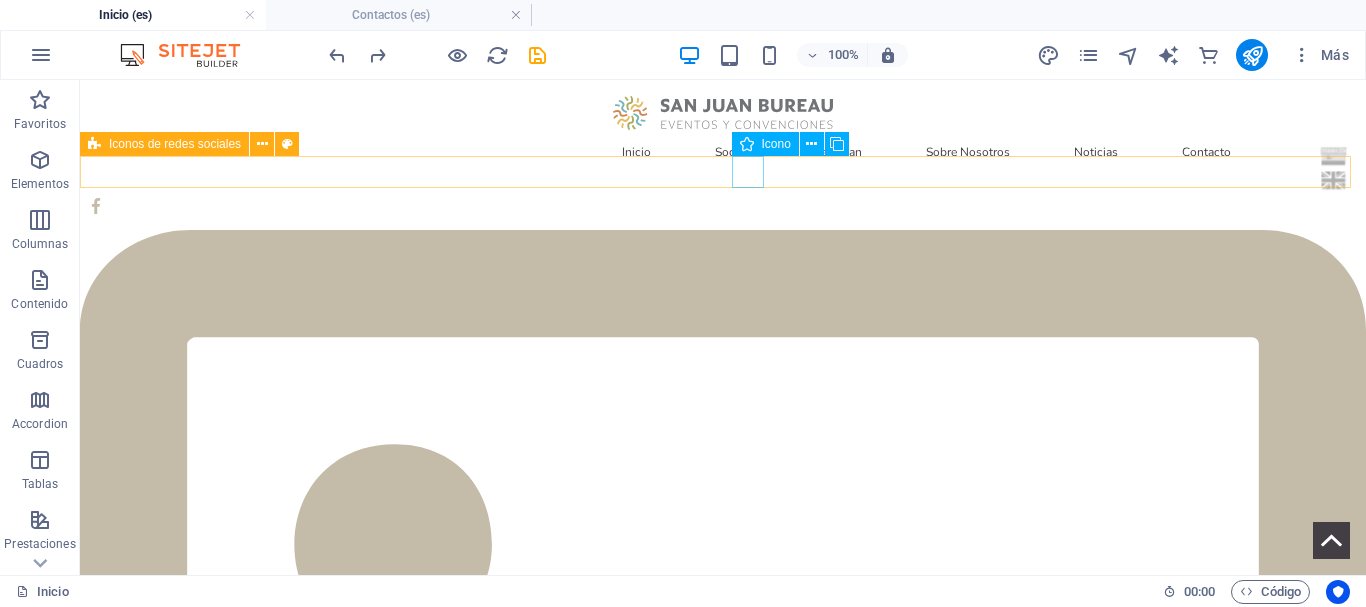 click at bounding box center [723, 1545] 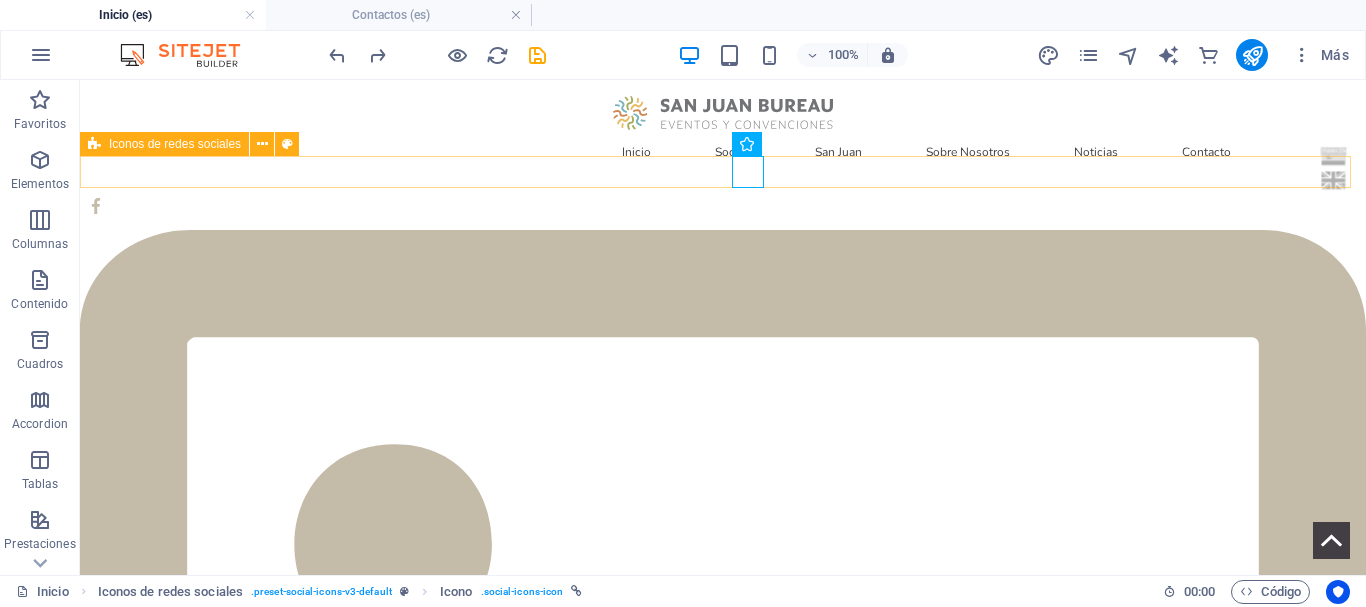 click at bounding box center (723, 875) 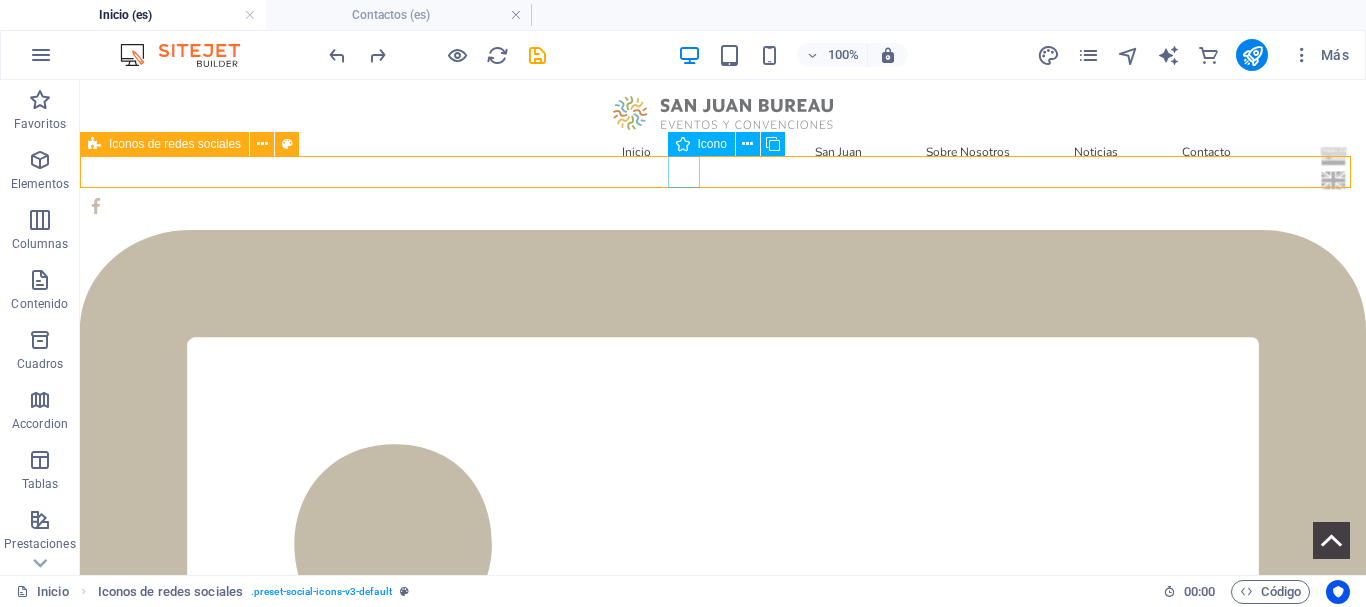 click at bounding box center [723, 206] 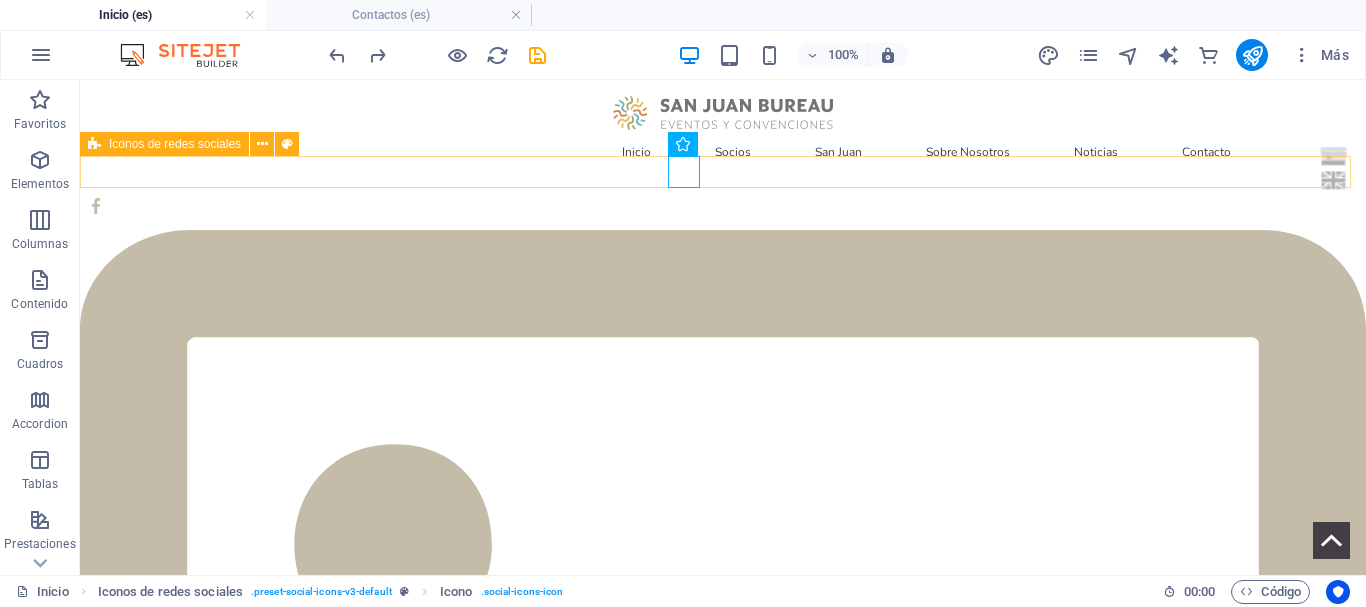 click at bounding box center [723, 875] 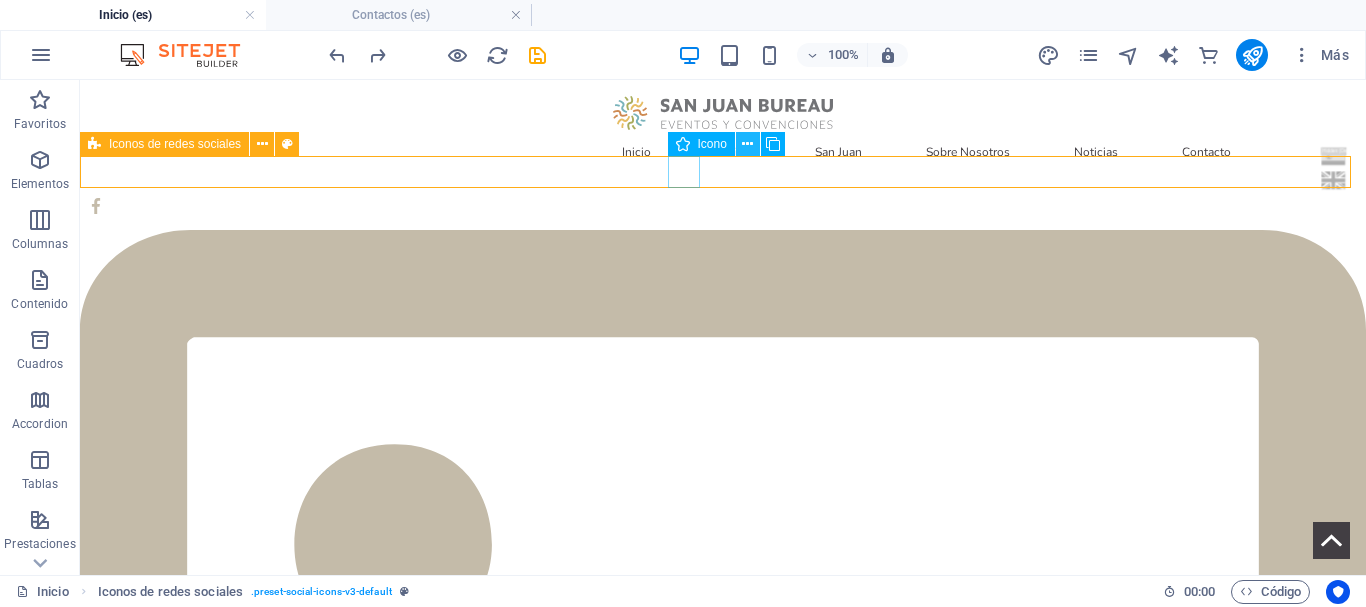 click at bounding box center (747, 144) 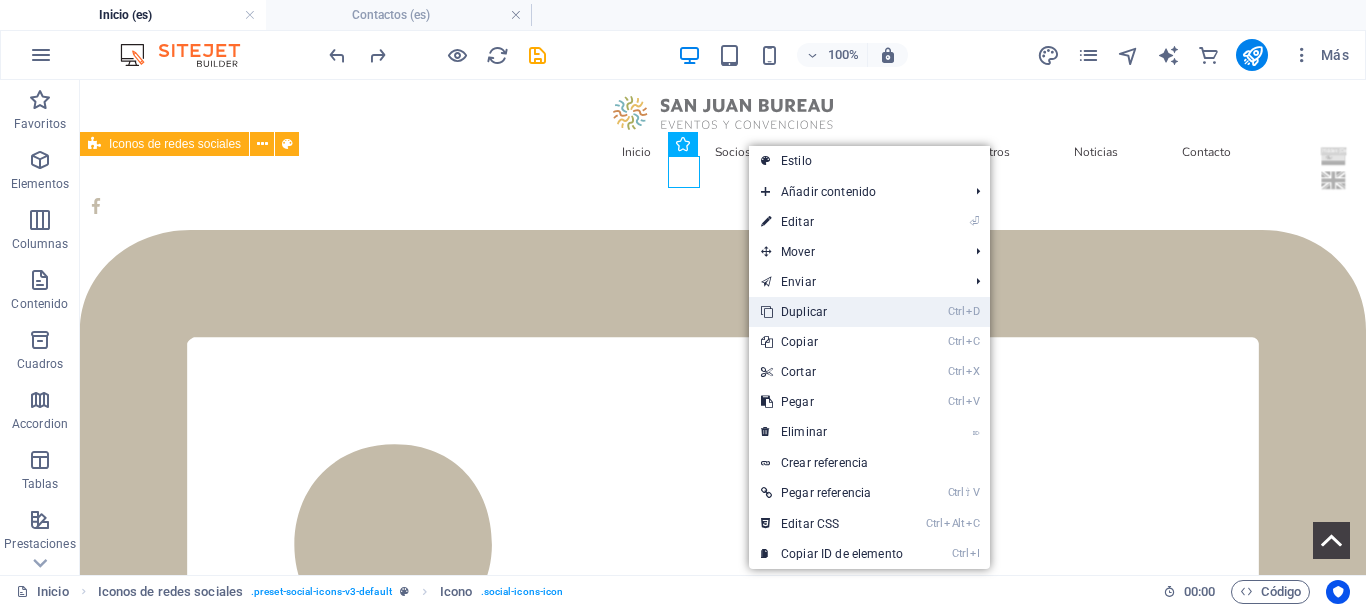 click on "Ctrl D  Duplicar" at bounding box center [832, 312] 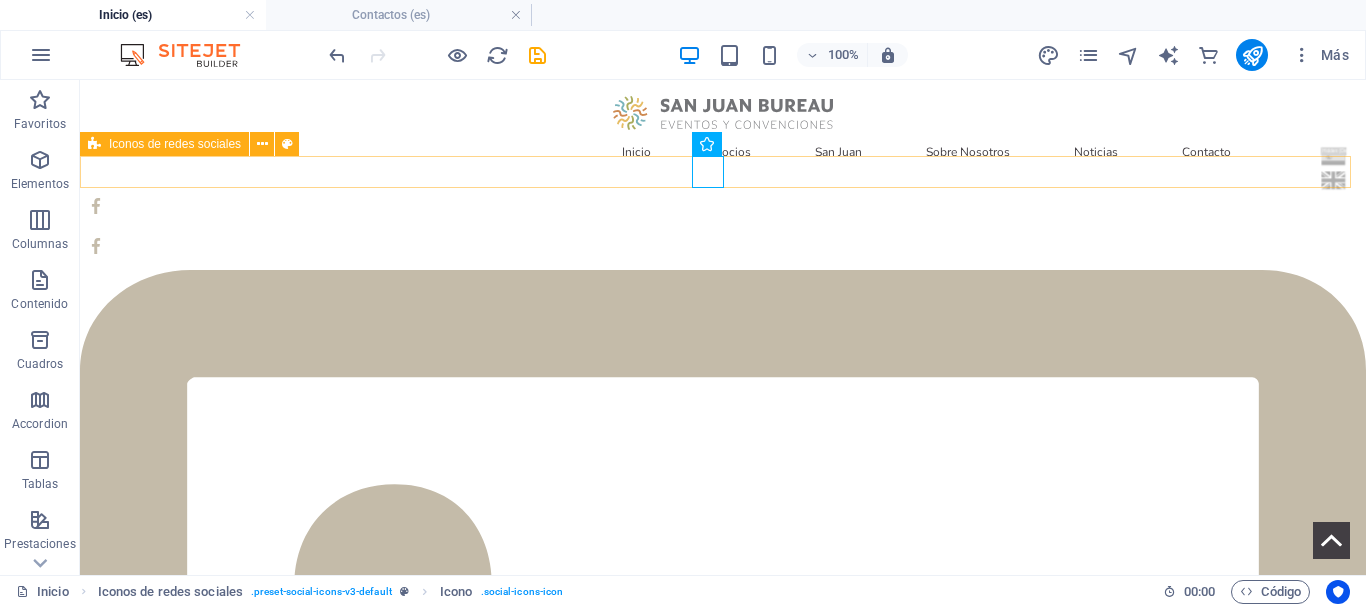 click at bounding box center (723, 895) 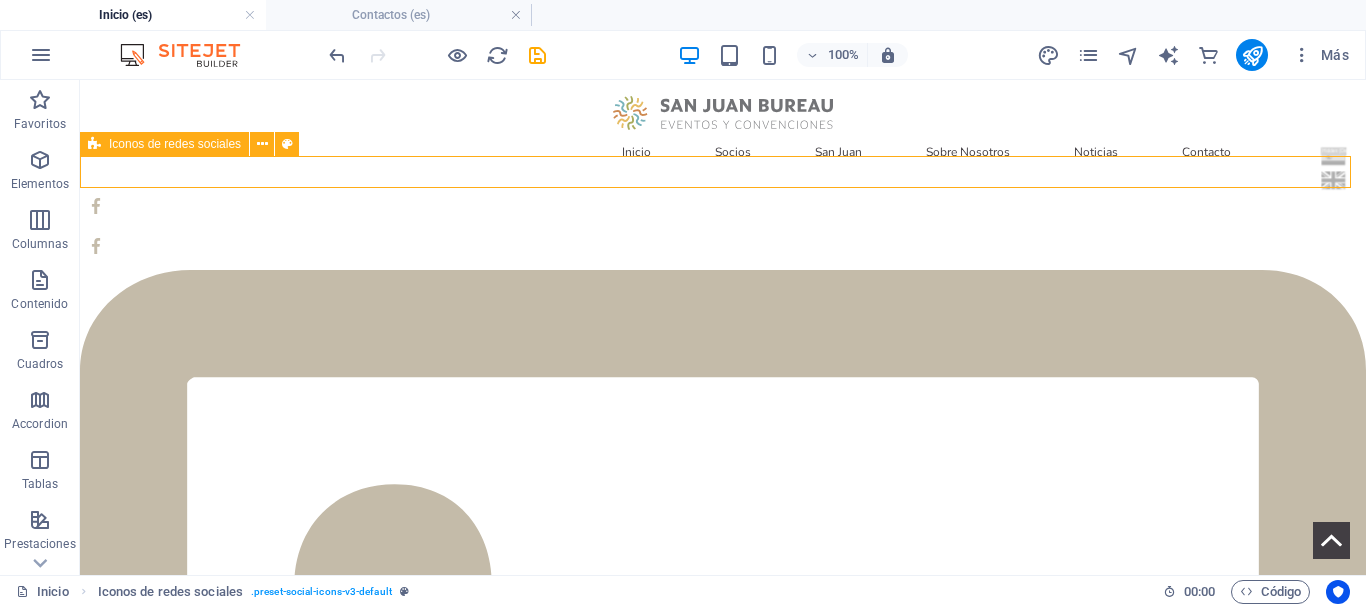 click at bounding box center [723, 895] 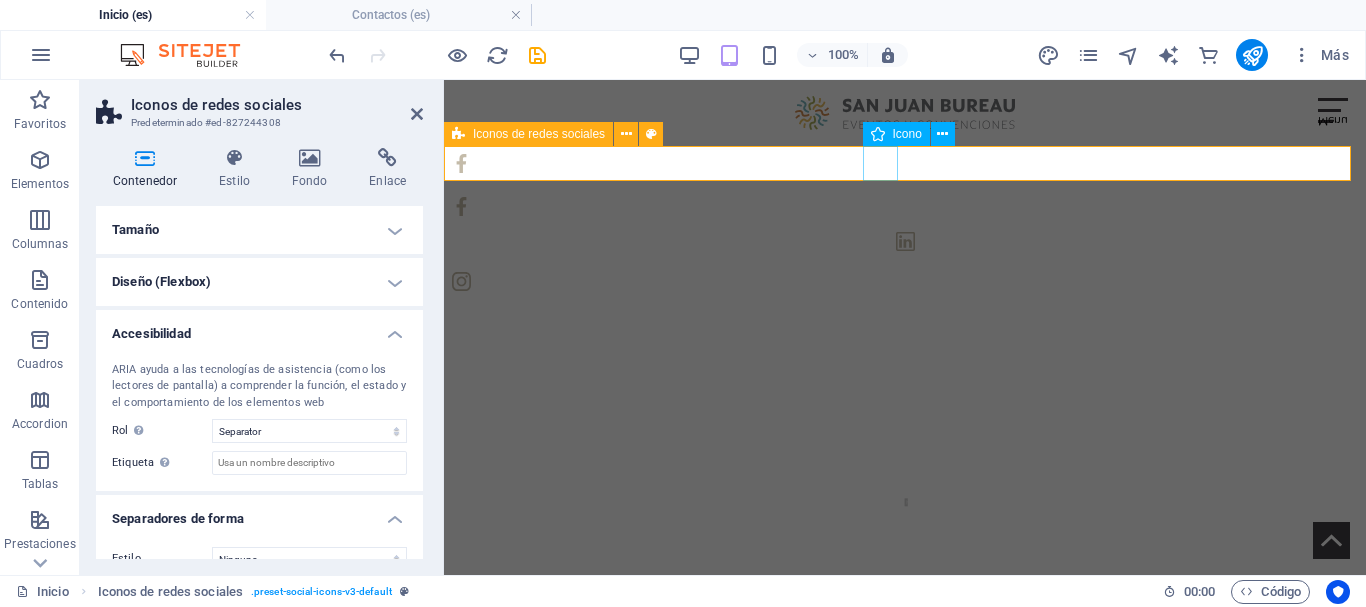 click at bounding box center [905, 206] 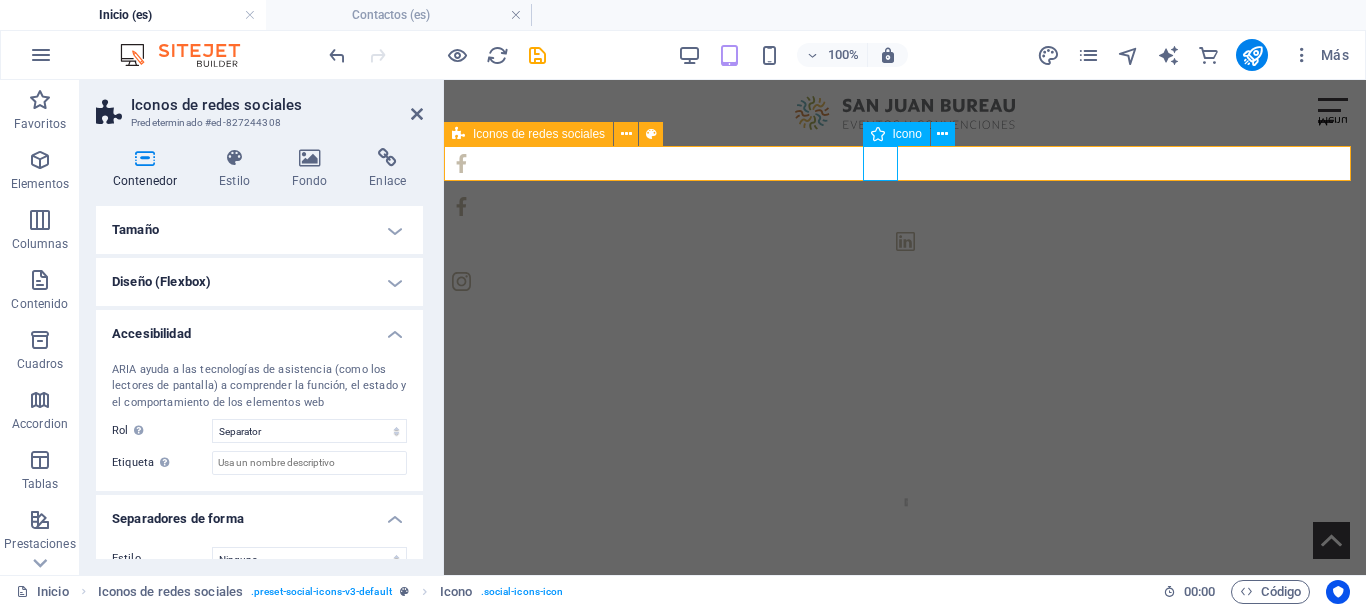 click on "Icono" at bounding box center (896, 134) 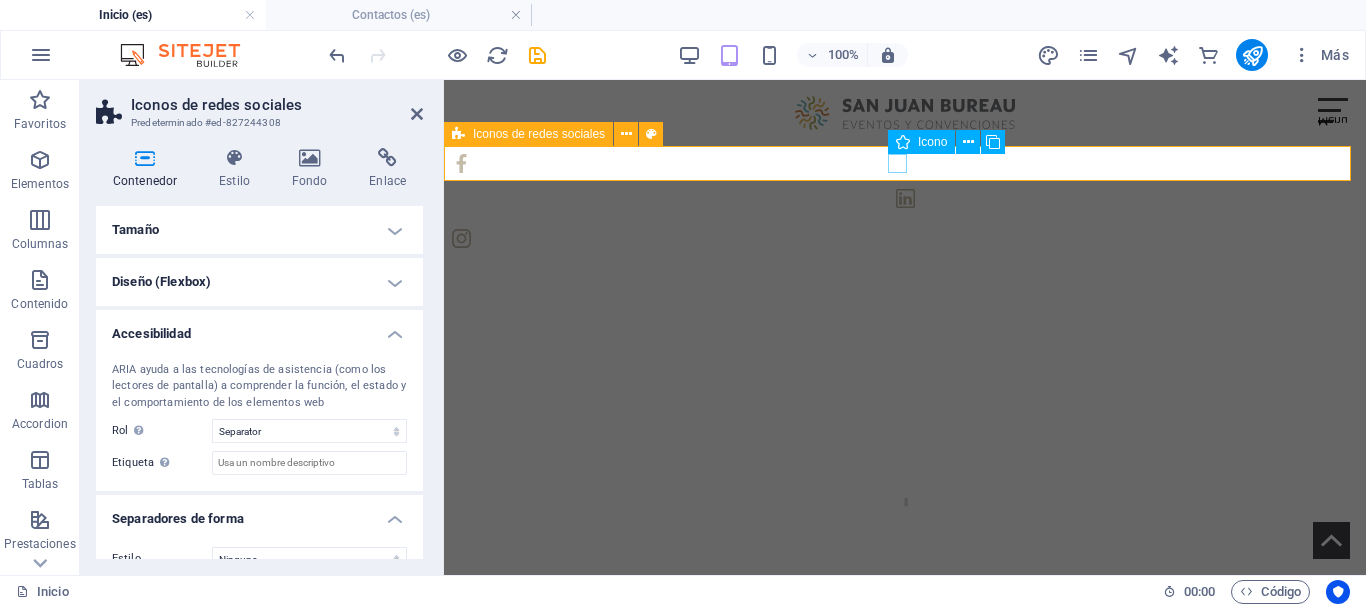 click at bounding box center [905, 201] 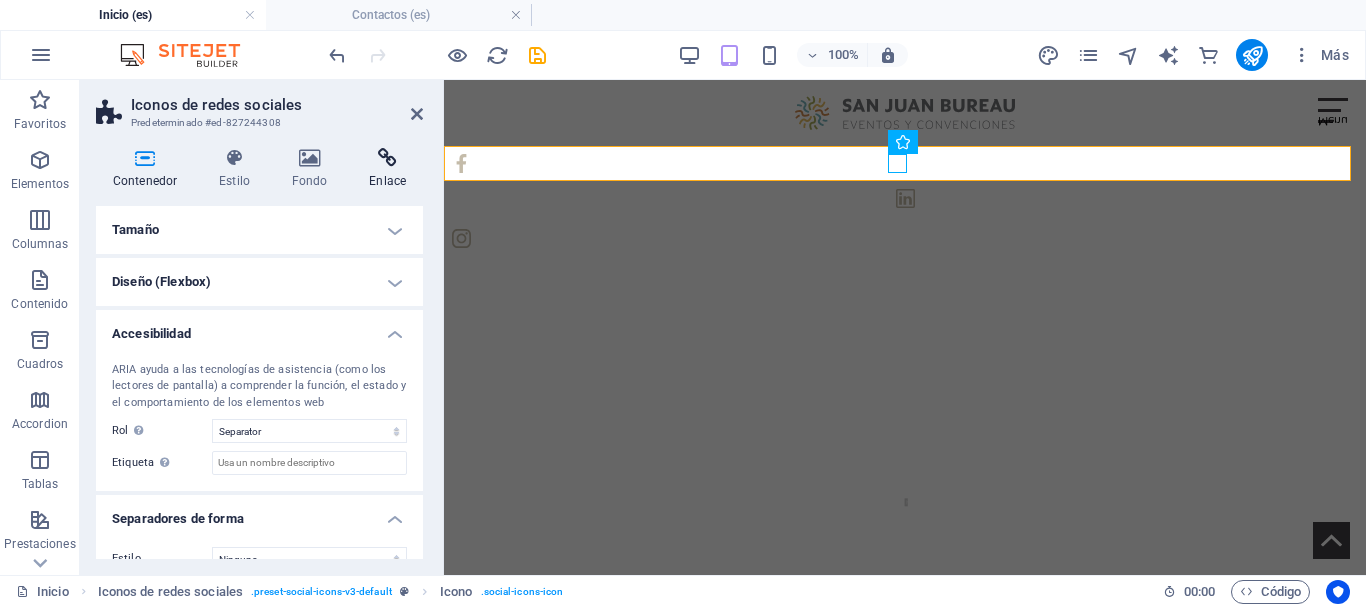 click at bounding box center [387, 158] 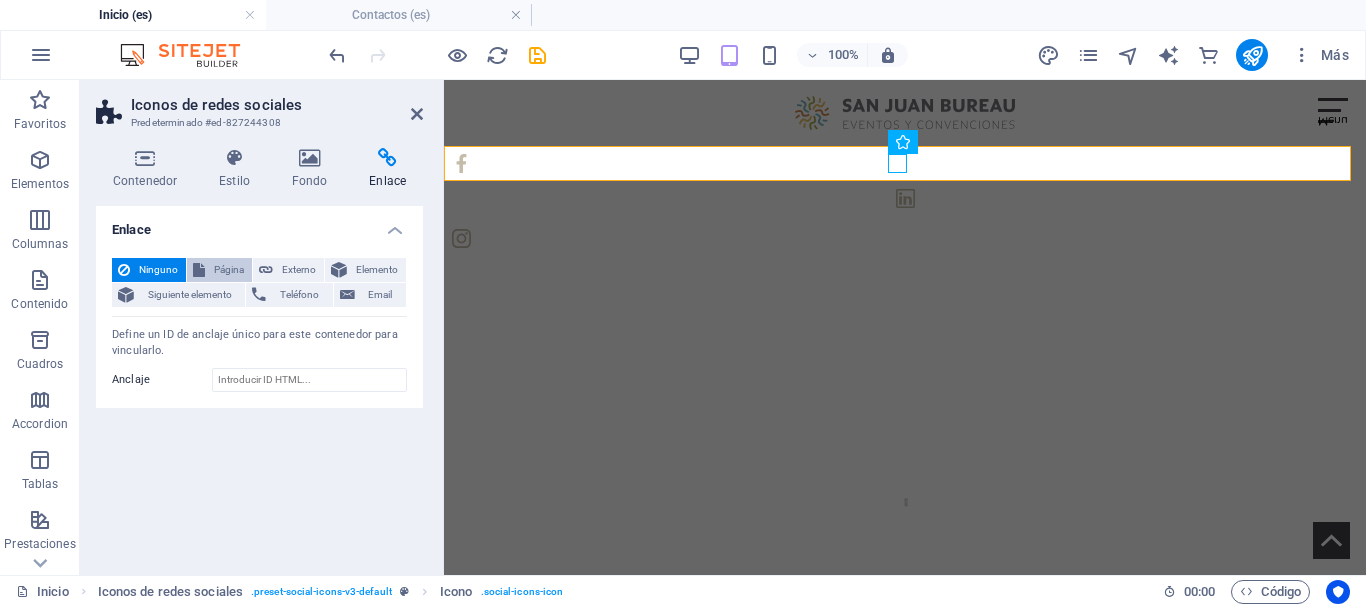 click on "Página" at bounding box center [228, 270] 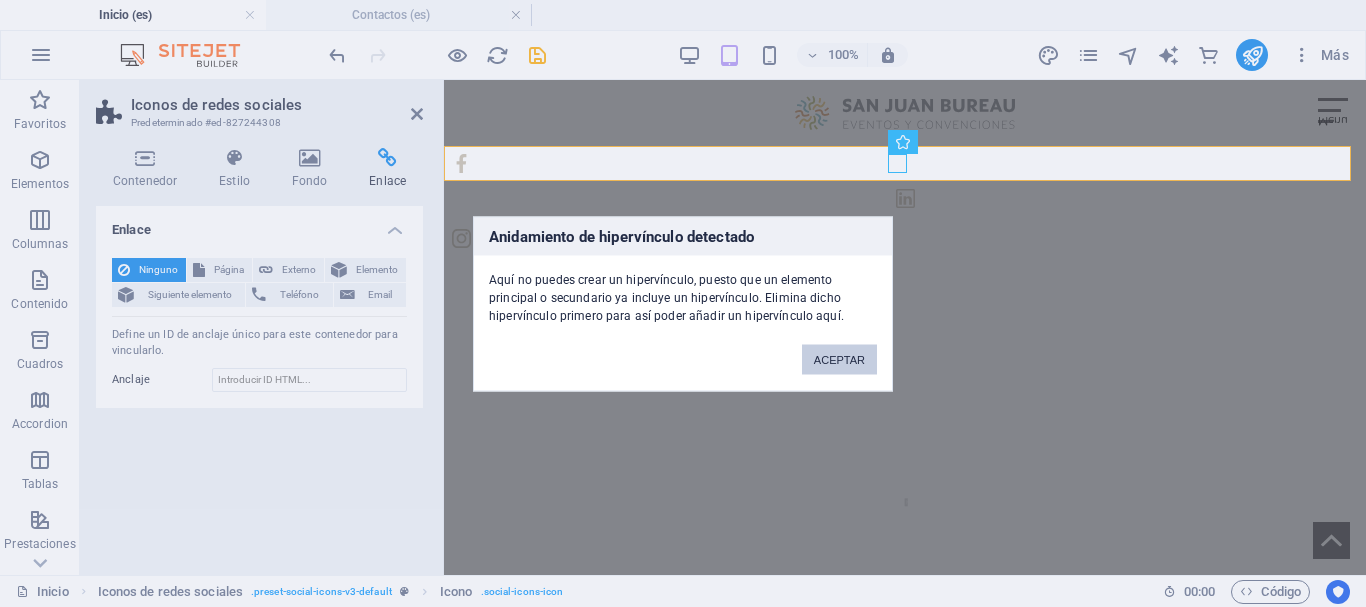click on "ACEPTAR" at bounding box center (839, 359) 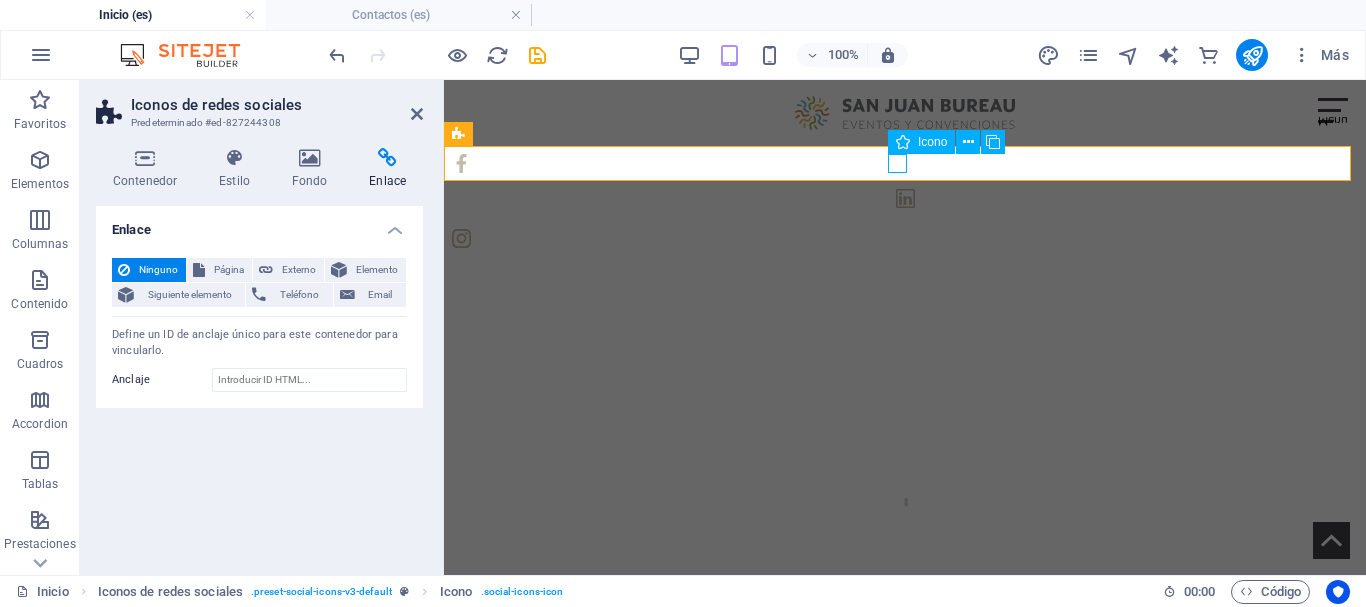 click on "Icono" at bounding box center (932, 142) 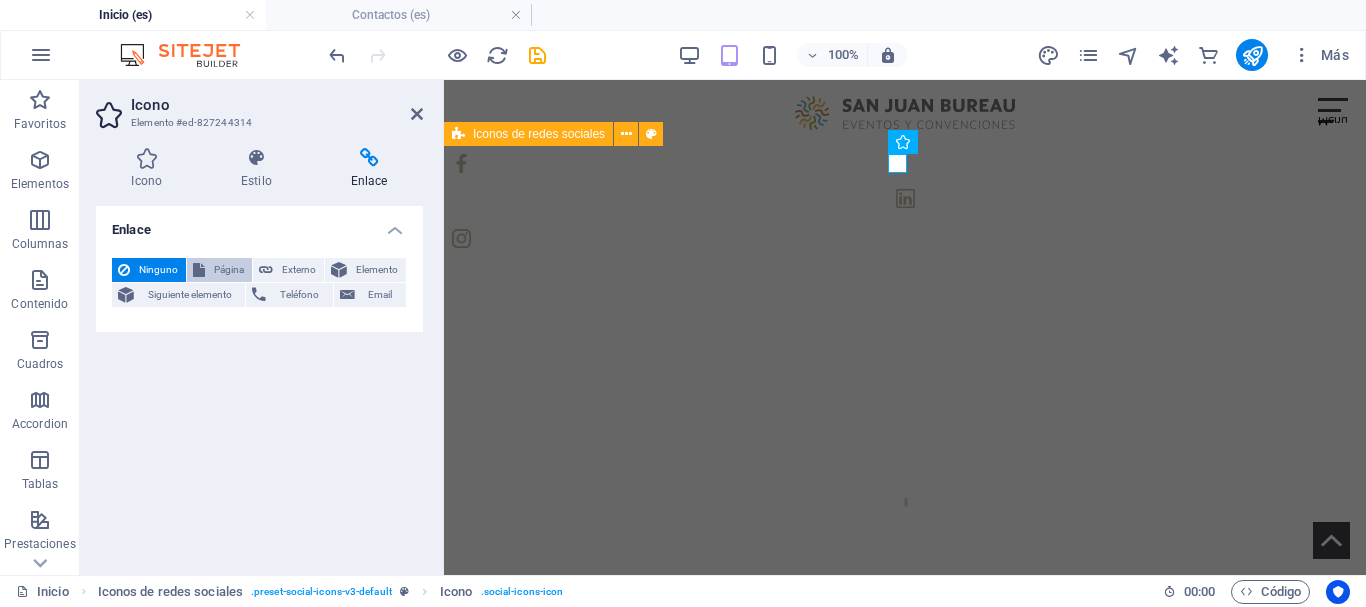 click on "Página" at bounding box center (228, 270) 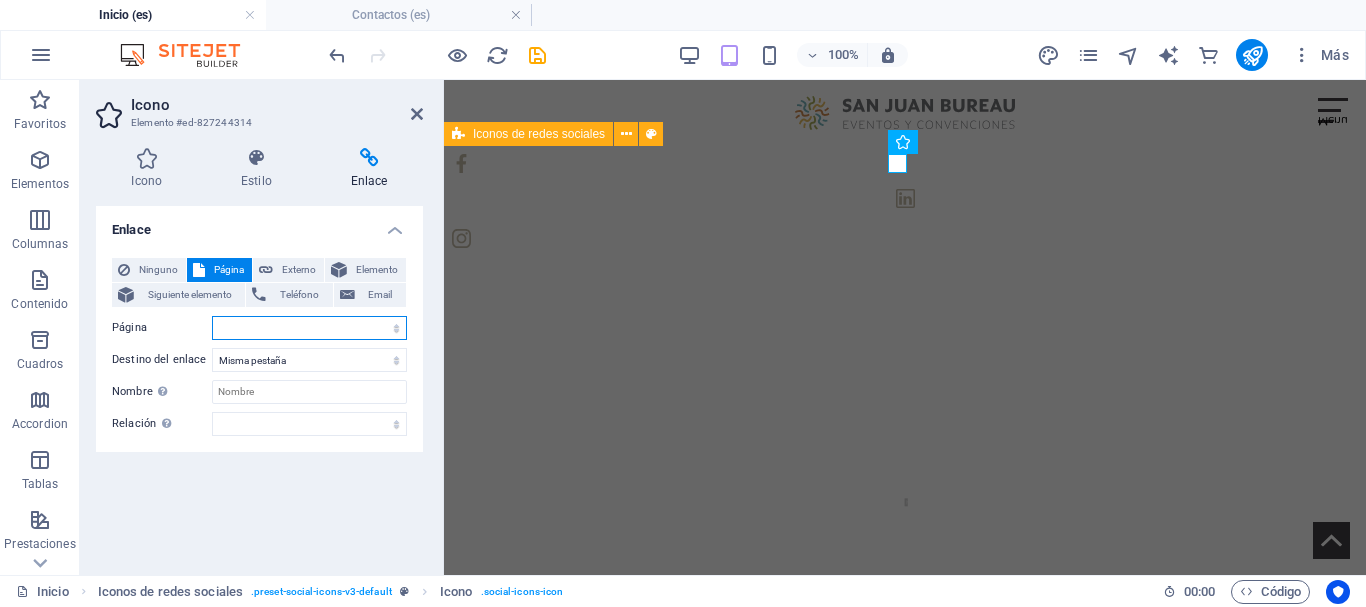 click on "Inicio Socios Socios 1 Por que San Juan? Sobre nosotros Contactos Noticias Barrio de eventos Organizadores, Agencias y DMCs Hotelería Restaurantes y Gastronomía Servicios para eventos Servicios de catering  Alquiler de vehiculos Transporte Formulario exitoso HOME Partners Why San Juan? About us Contact us Organizers, Agencies and DMCs Hospitality Restaurants and Gastronomy Event services Catering services Car rental Transport" at bounding box center (309, 328) 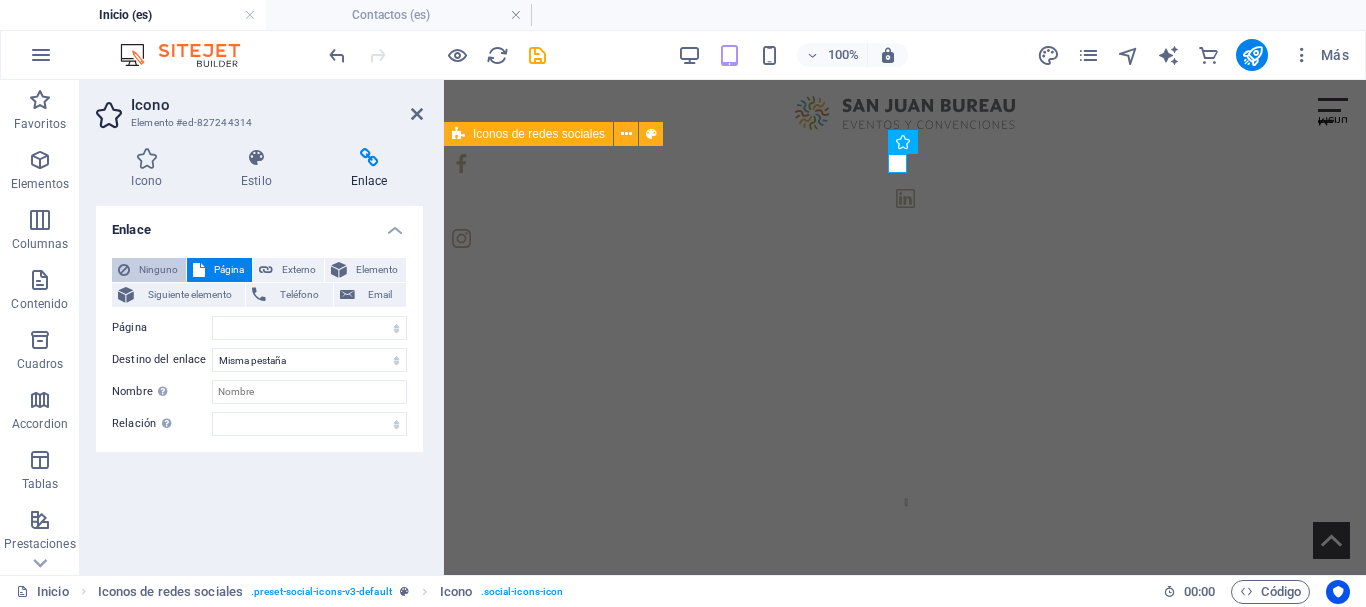 click on "Ninguno" at bounding box center [158, 270] 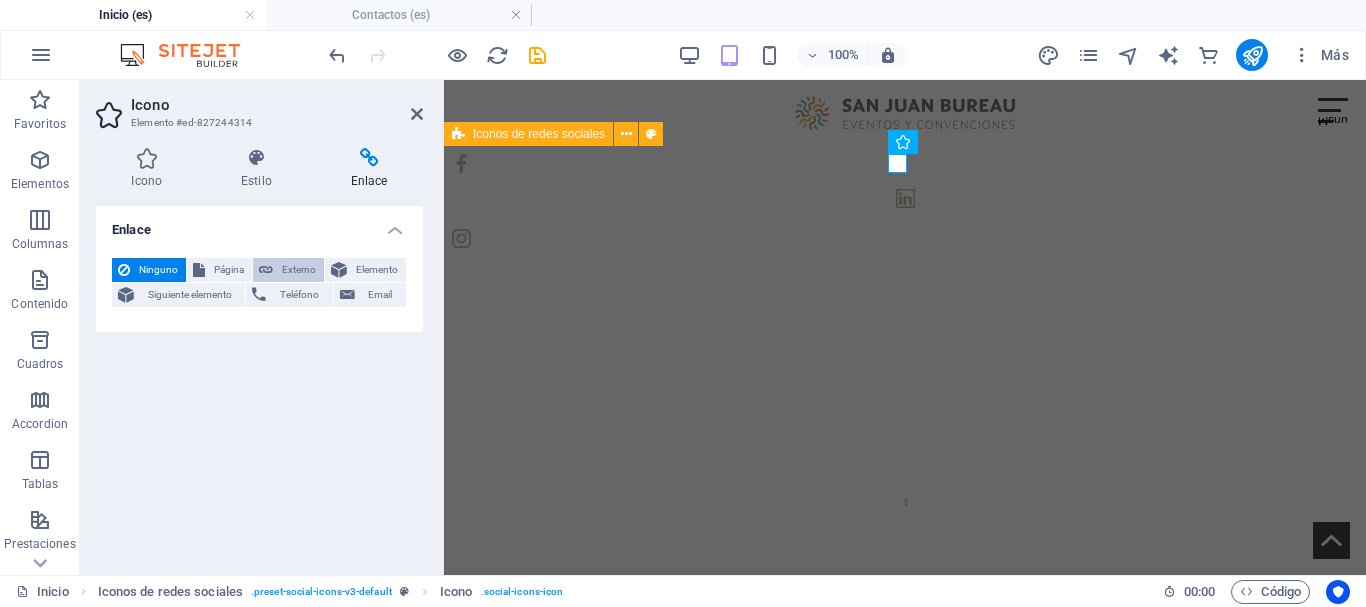 click on "Externo" at bounding box center (288, 270) 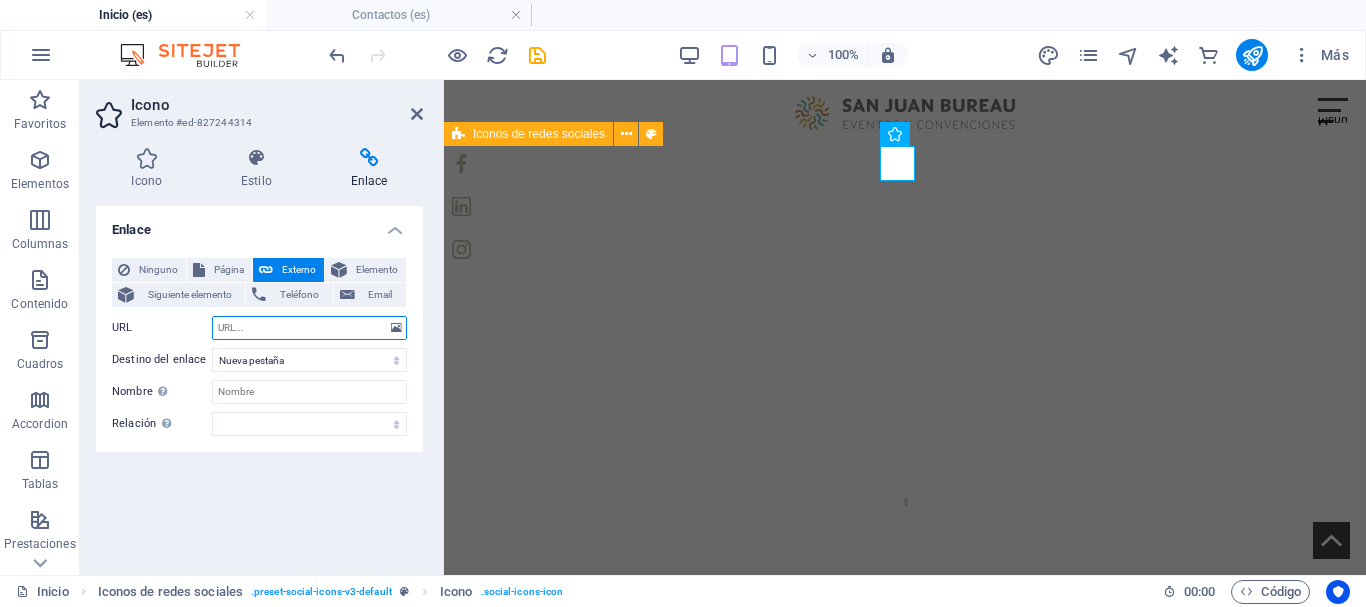 click on "URL" at bounding box center (309, 328) 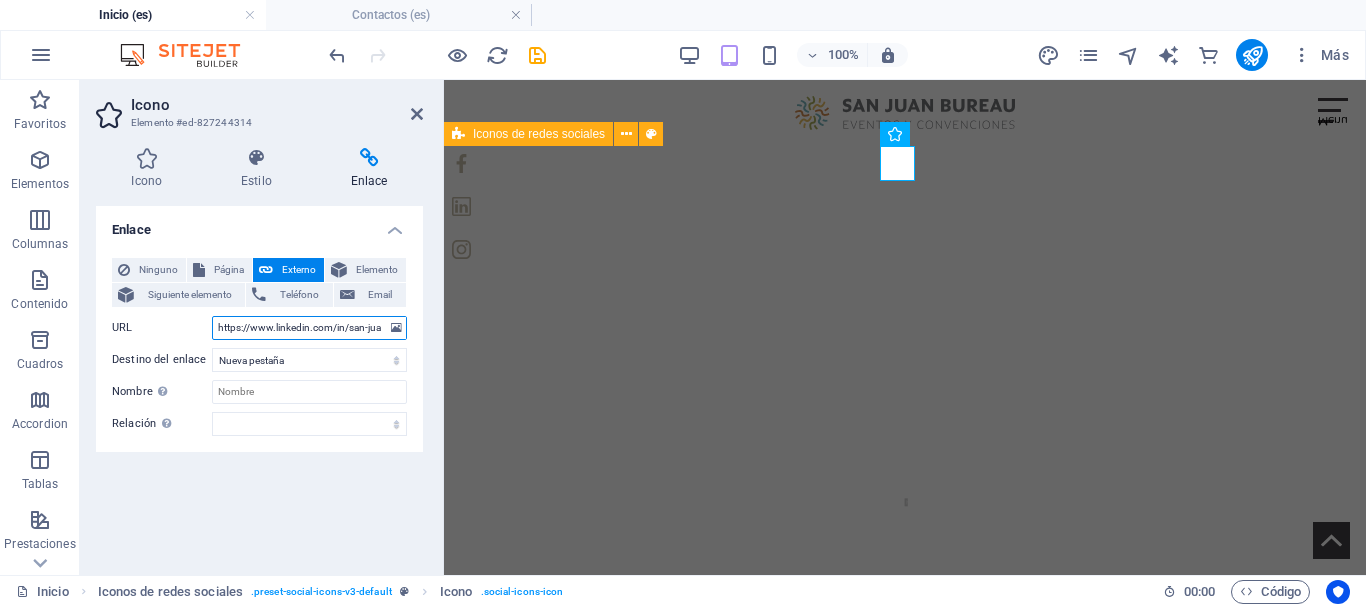 scroll, scrollTop: 0, scrollLeft: 204, axis: horizontal 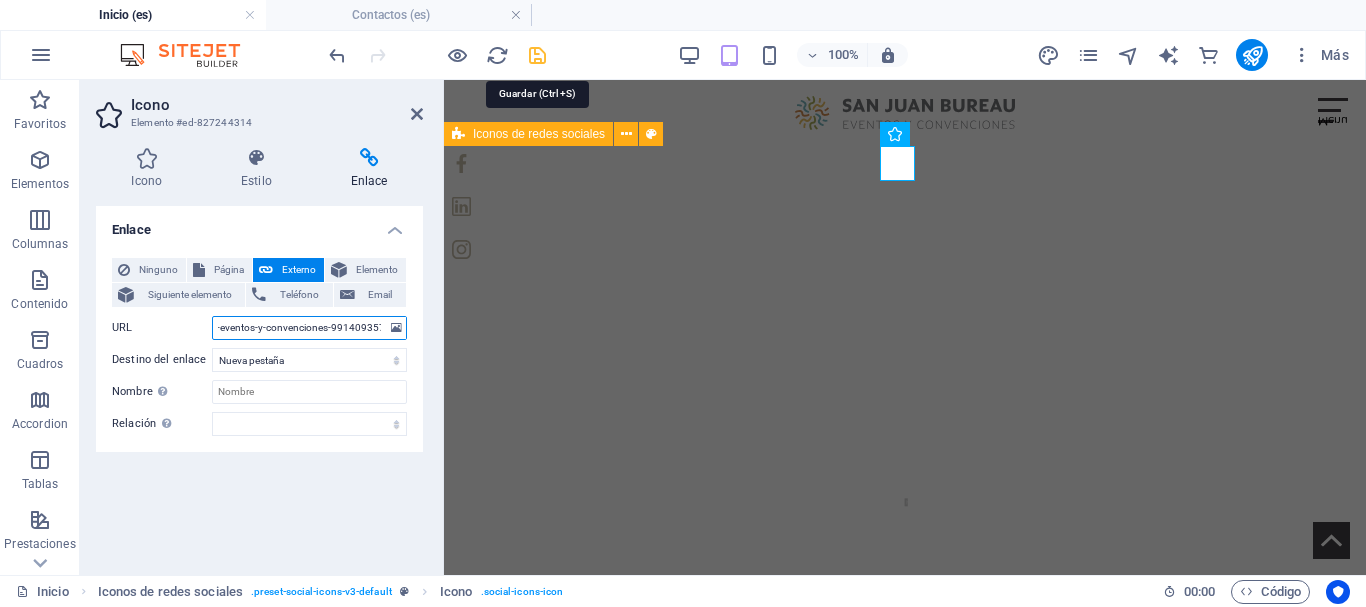 type on "https://www.linkedin.com/in/san-juan-bureau-eventos-y-convenciones-991409357/" 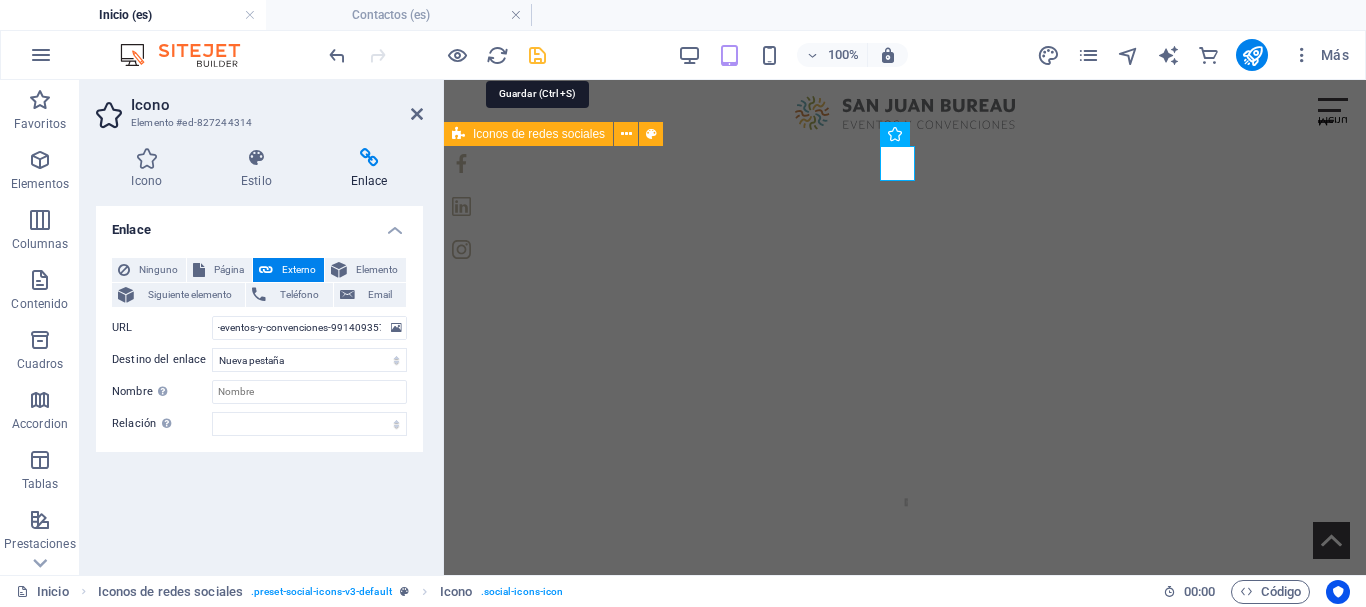 click at bounding box center [537, 55] 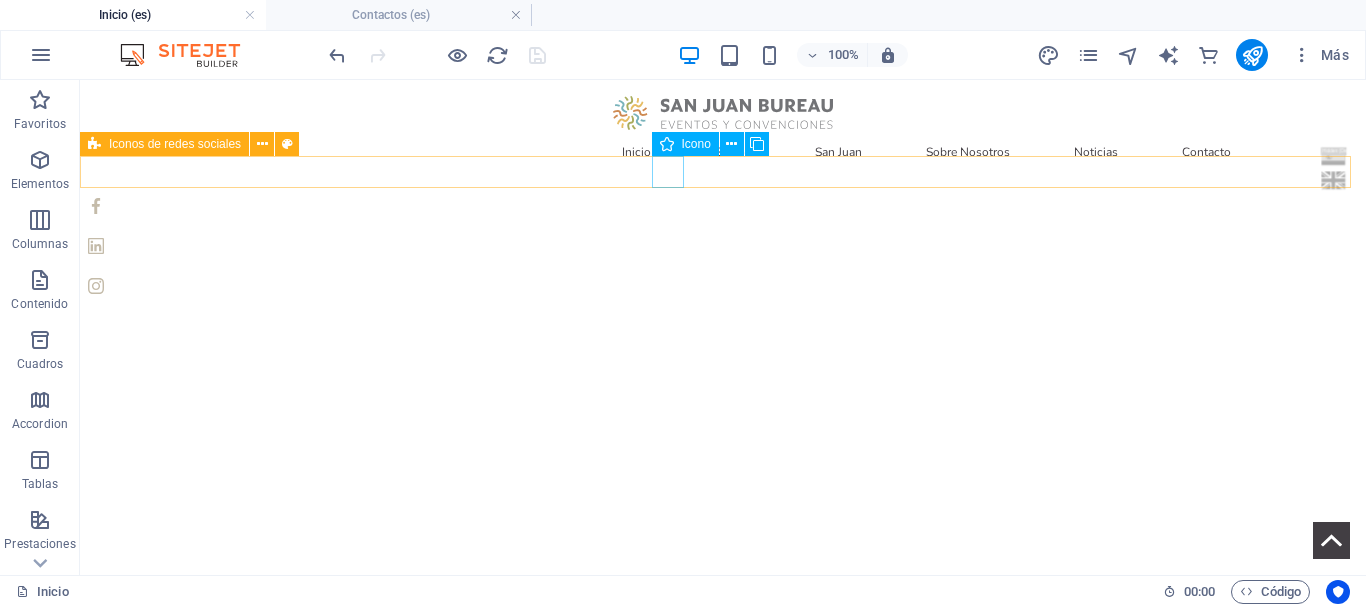 click at bounding box center (723, 206) 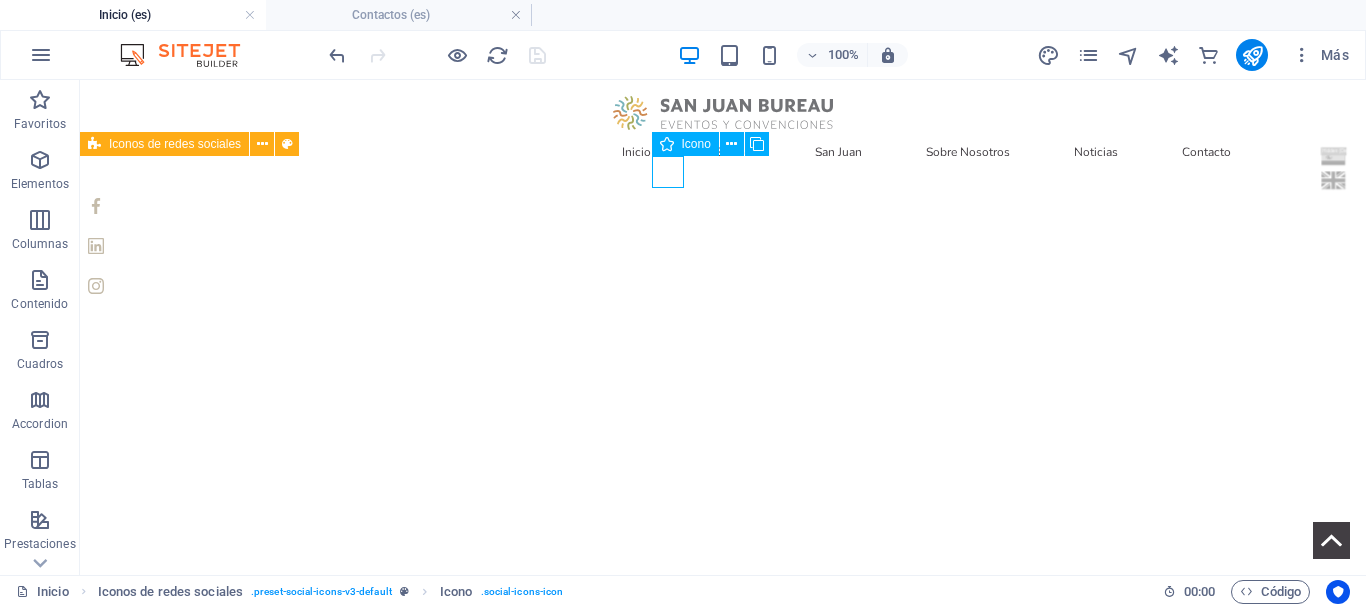 click at bounding box center [723, 206] 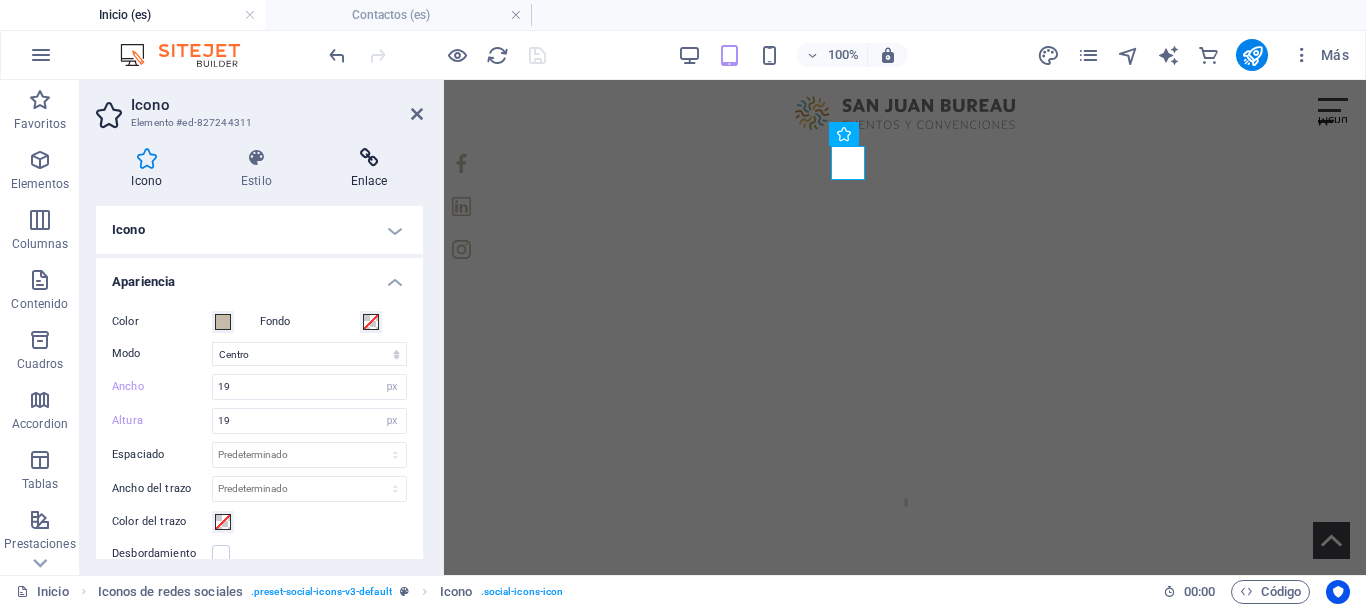click at bounding box center [369, 158] 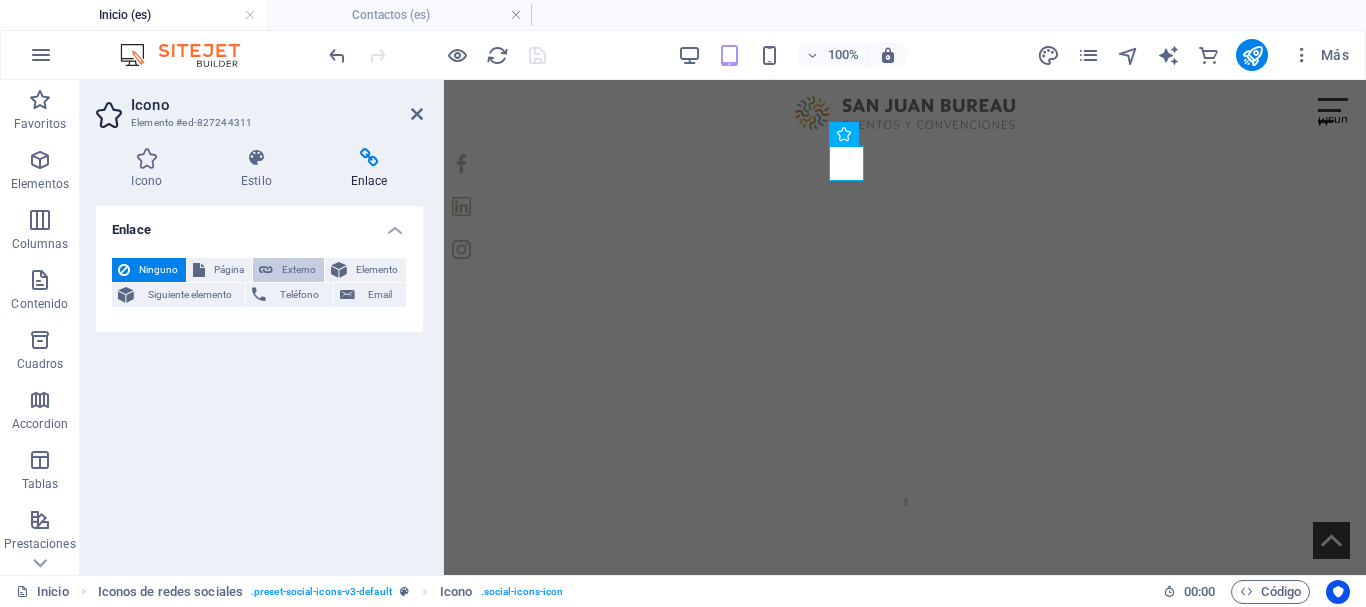 click on "Externo" at bounding box center (298, 270) 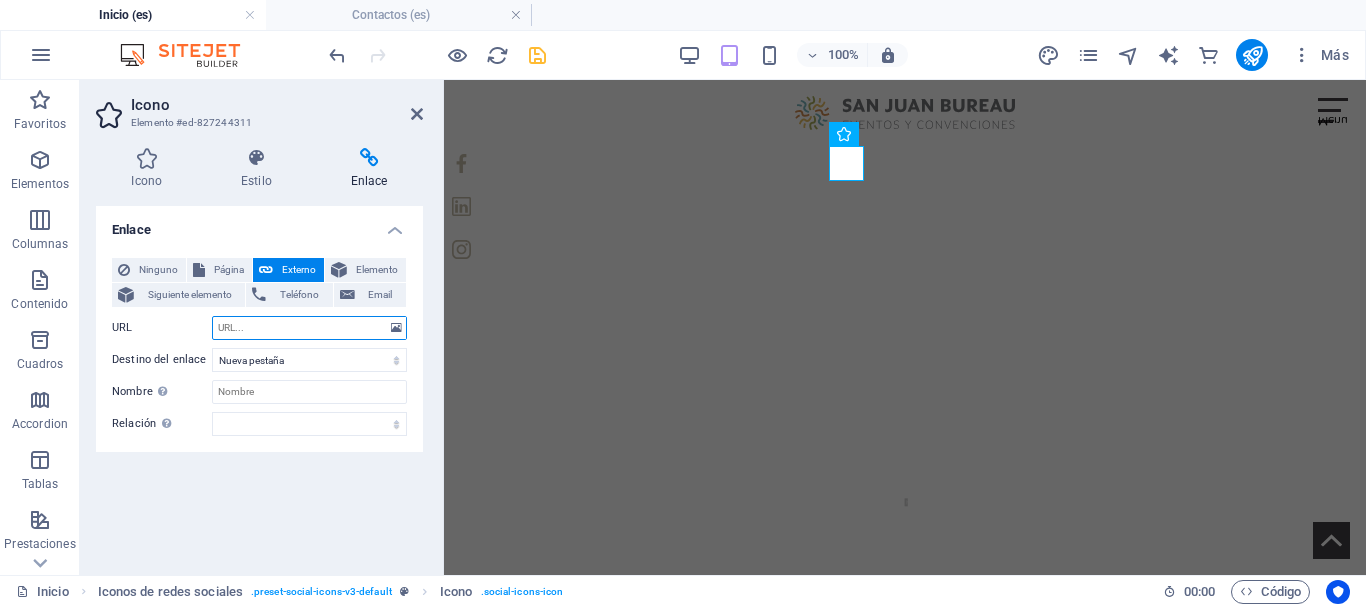 click on "URL" at bounding box center (309, 328) 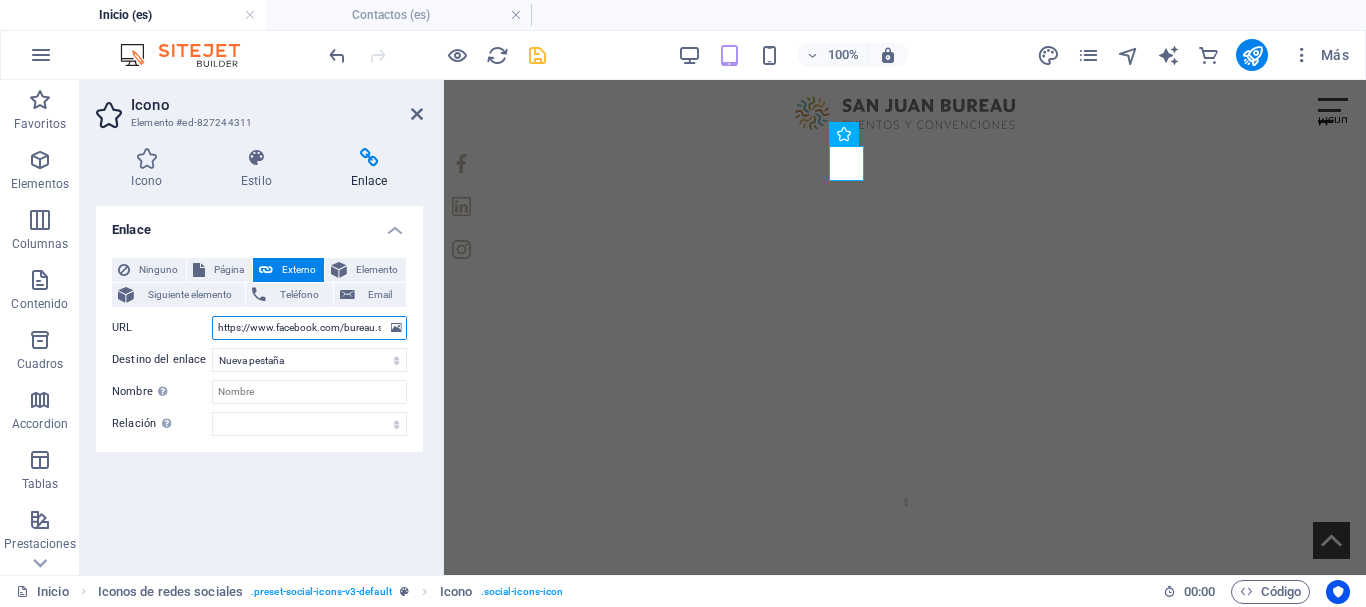 scroll, scrollTop: 0, scrollLeft: 30, axis: horizontal 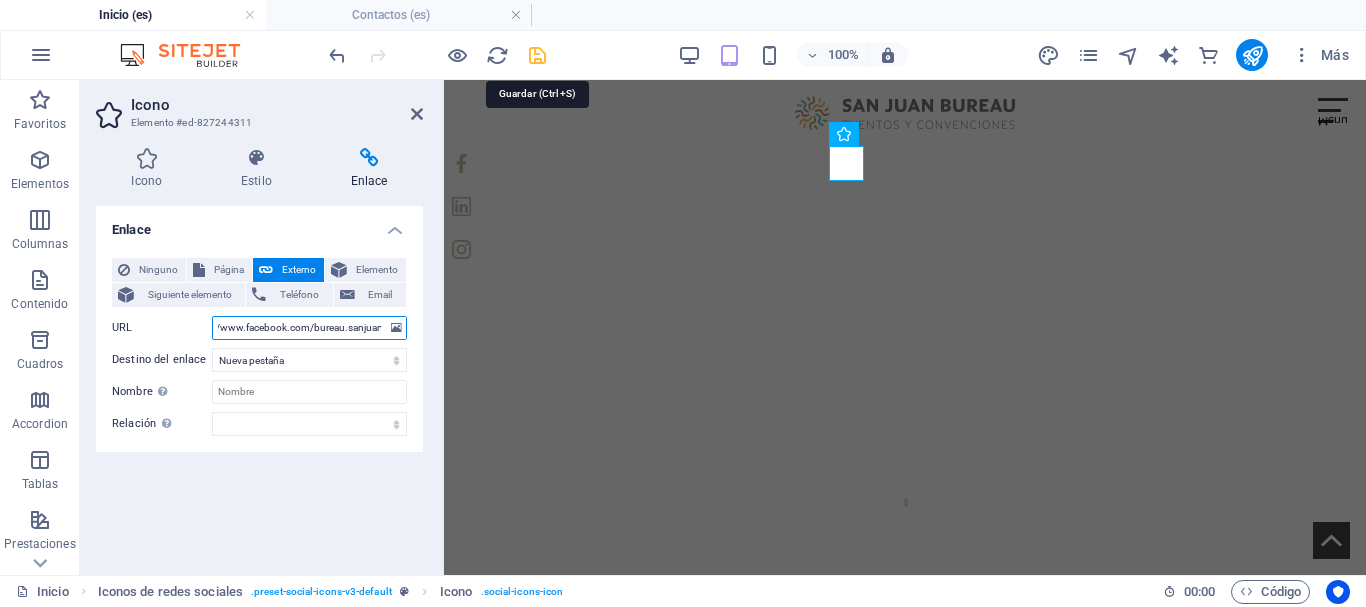 type on "https://www.facebook.com/bureau.sanjuan" 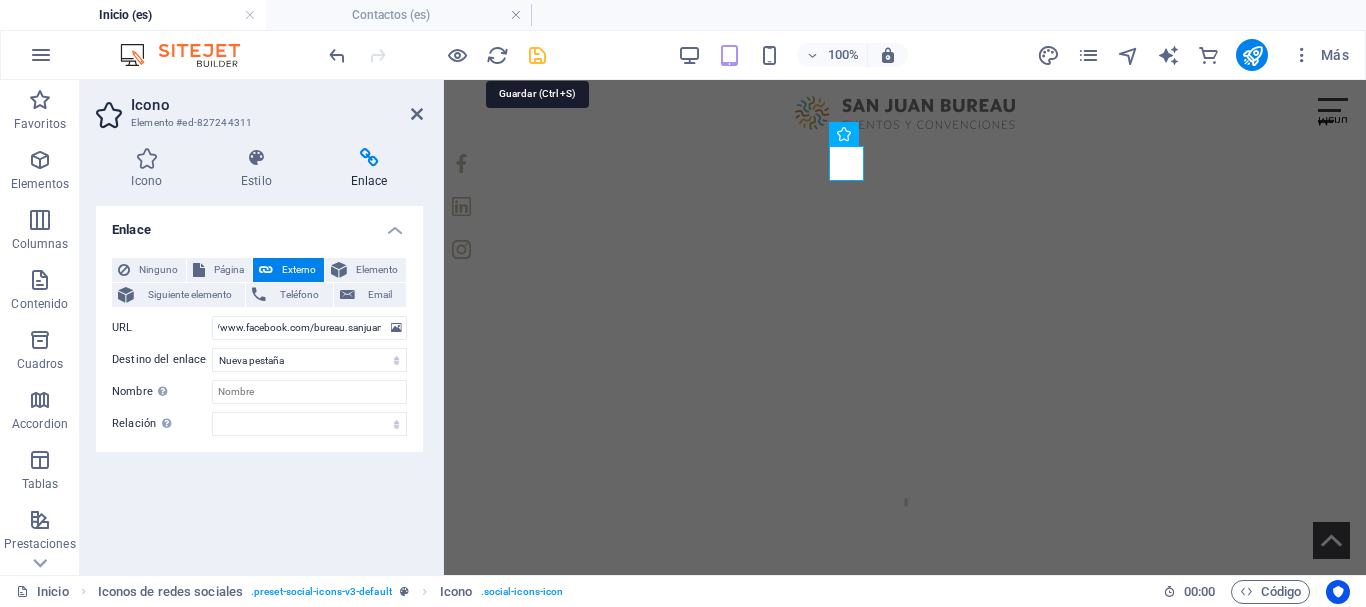 click at bounding box center (537, 55) 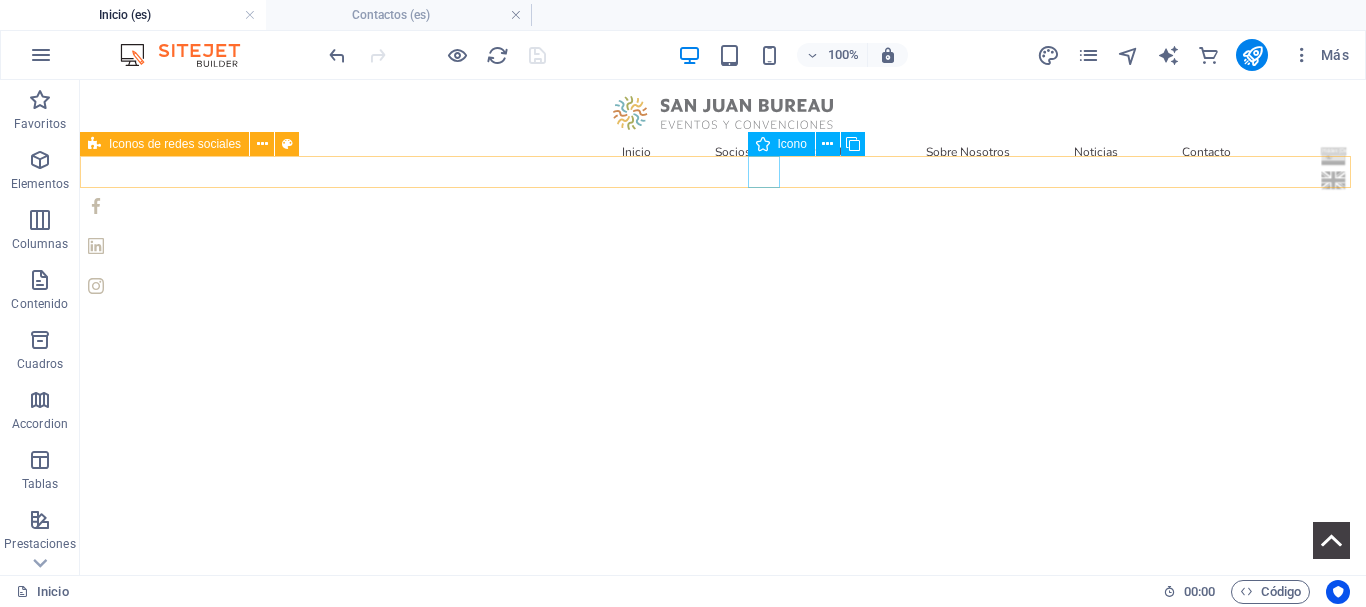 click at bounding box center (723, 286) 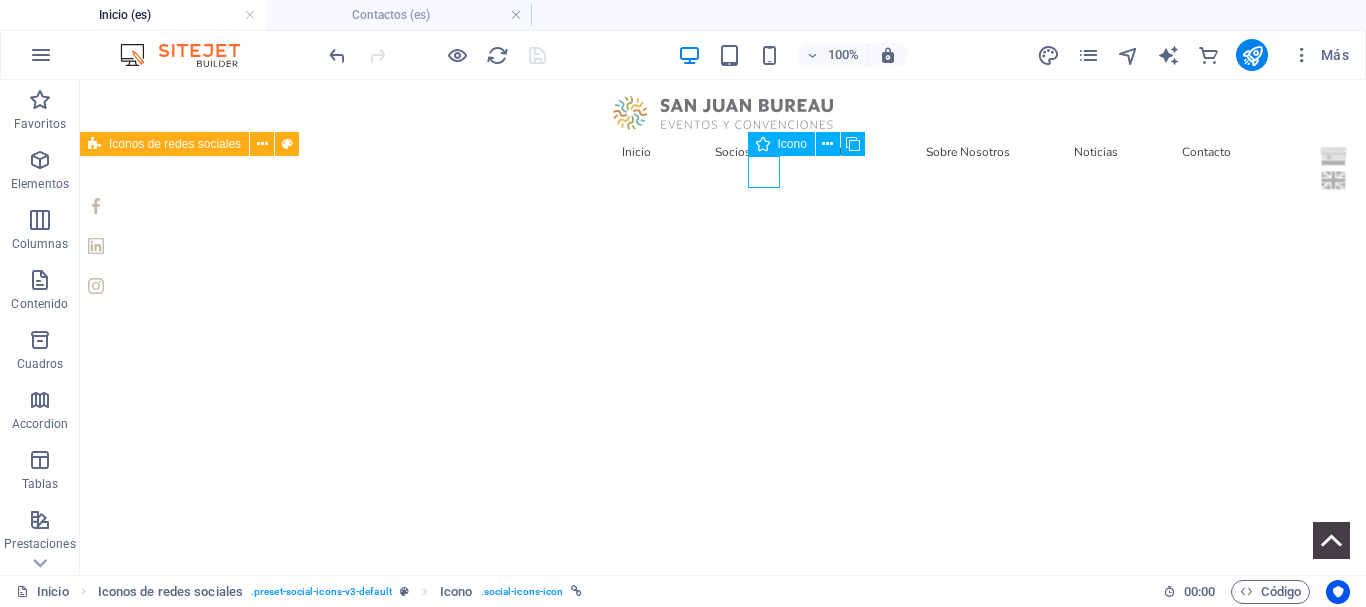 click at bounding box center (723, 286) 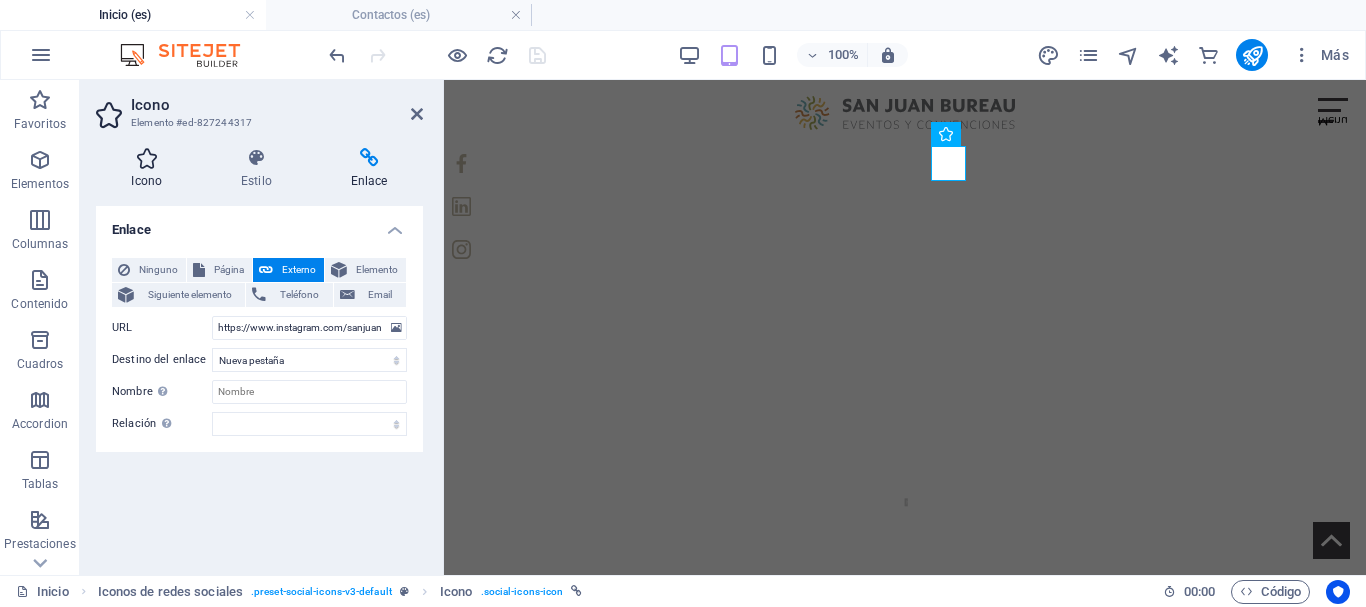 click on "Icono" at bounding box center [151, 169] 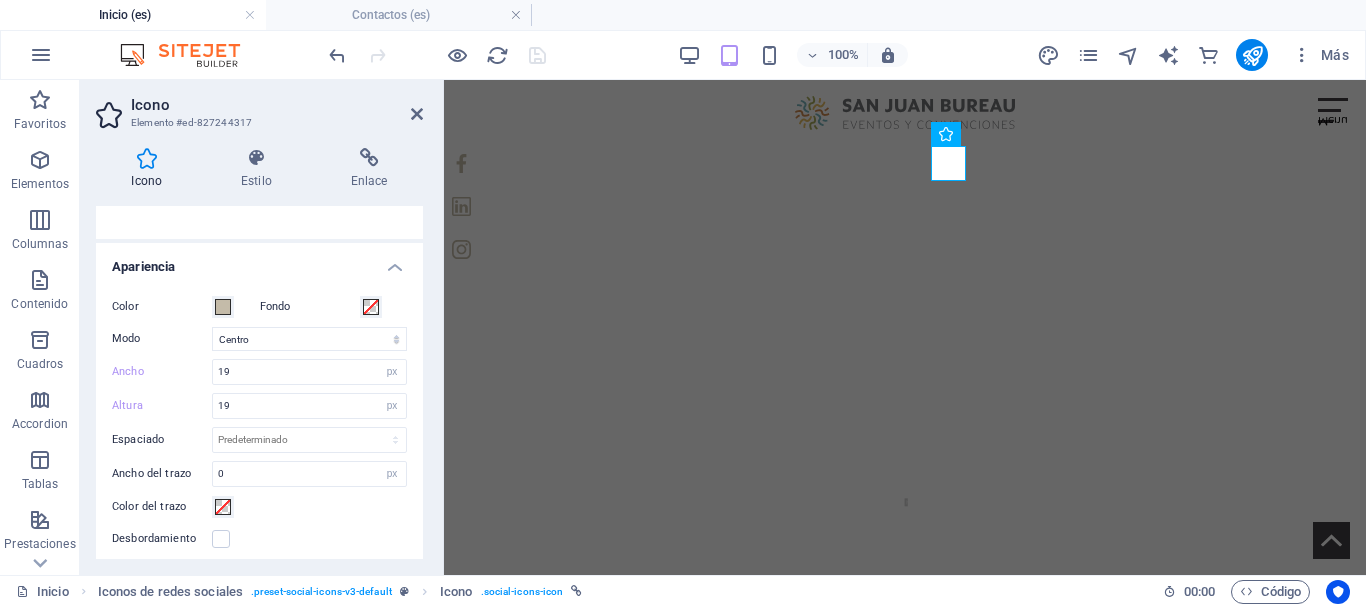 scroll, scrollTop: 400, scrollLeft: 0, axis: vertical 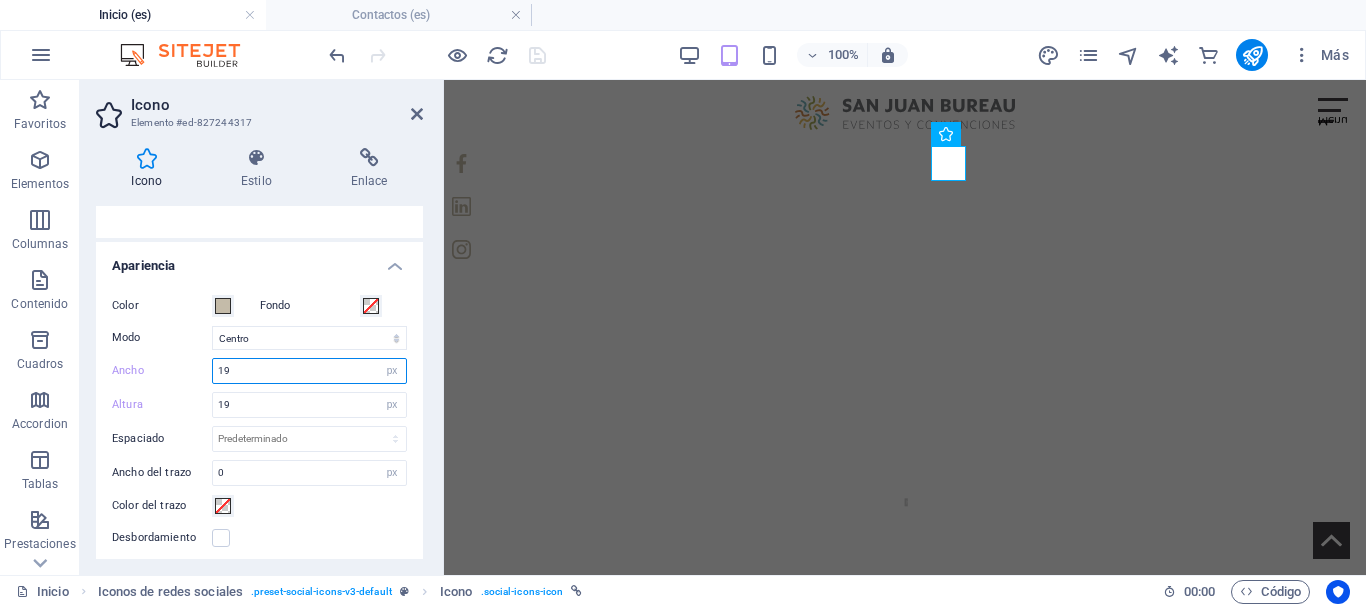 drag, startPoint x: 278, startPoint y: 368, endPoint x: 208, endPoint y: 364, distance: 70.11419 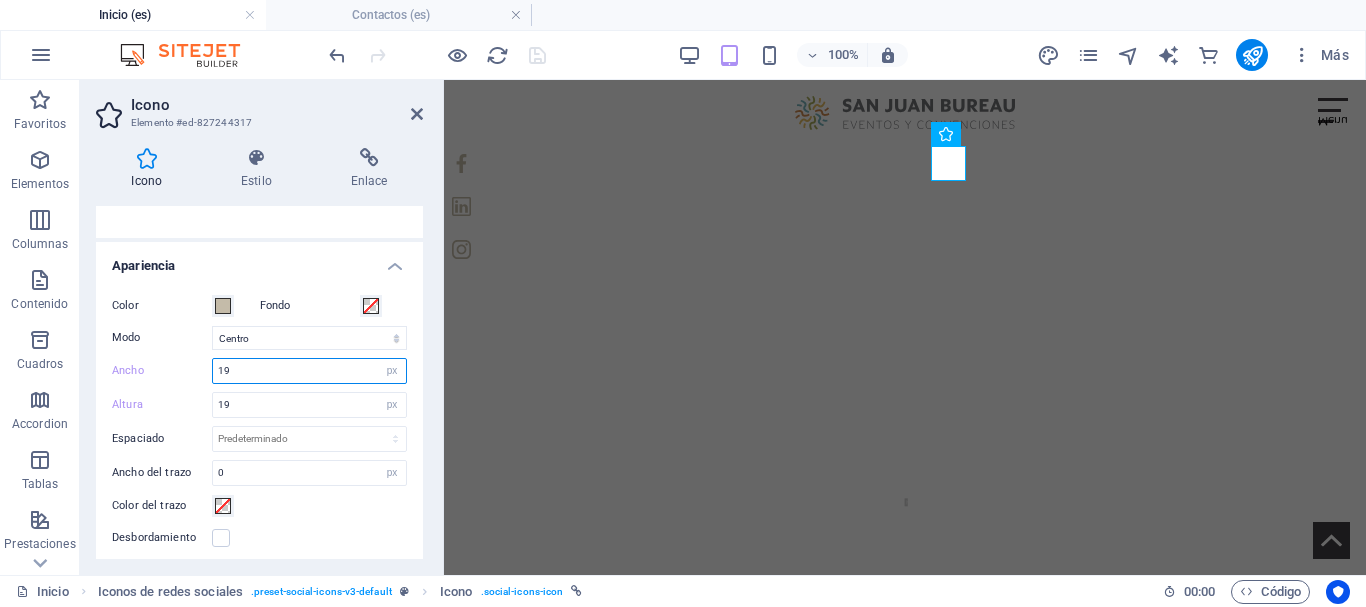 click on "Ancho 19 Predeterminado automático px rem % em vh vw" at bounding box center [259, 371] 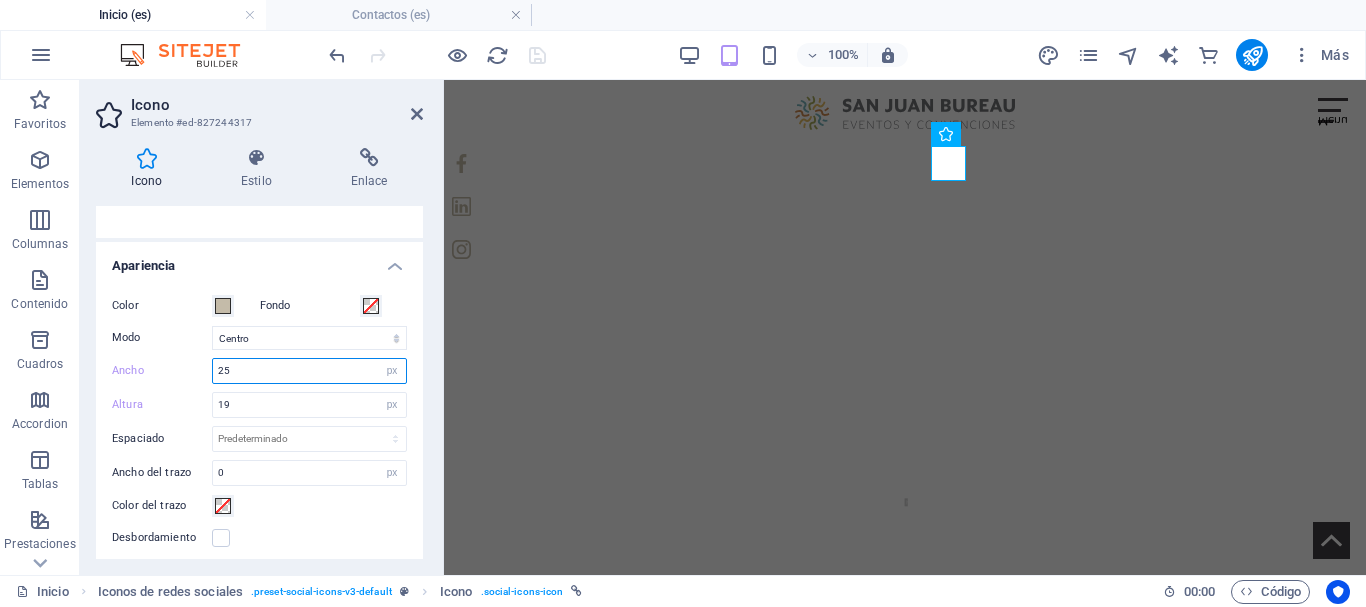 type on "25" 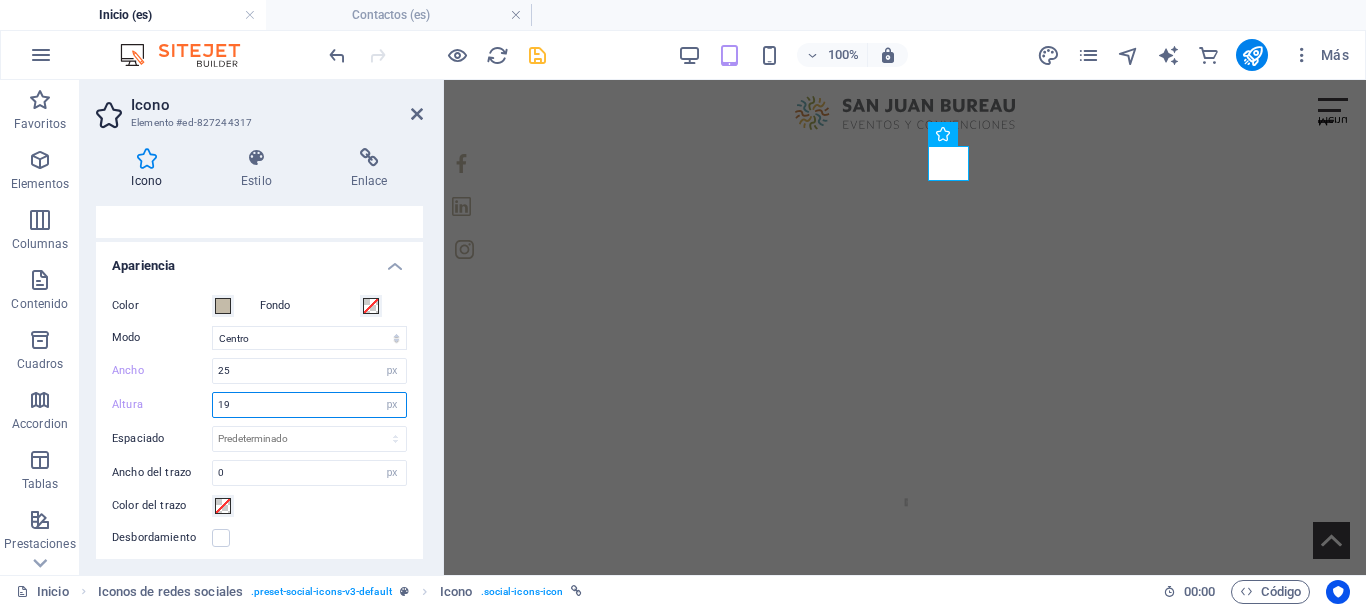 drag, startPoint x: 251, startPoint y: 405, endPoint x: 204, endPoint y: 403, distance: 47.042534 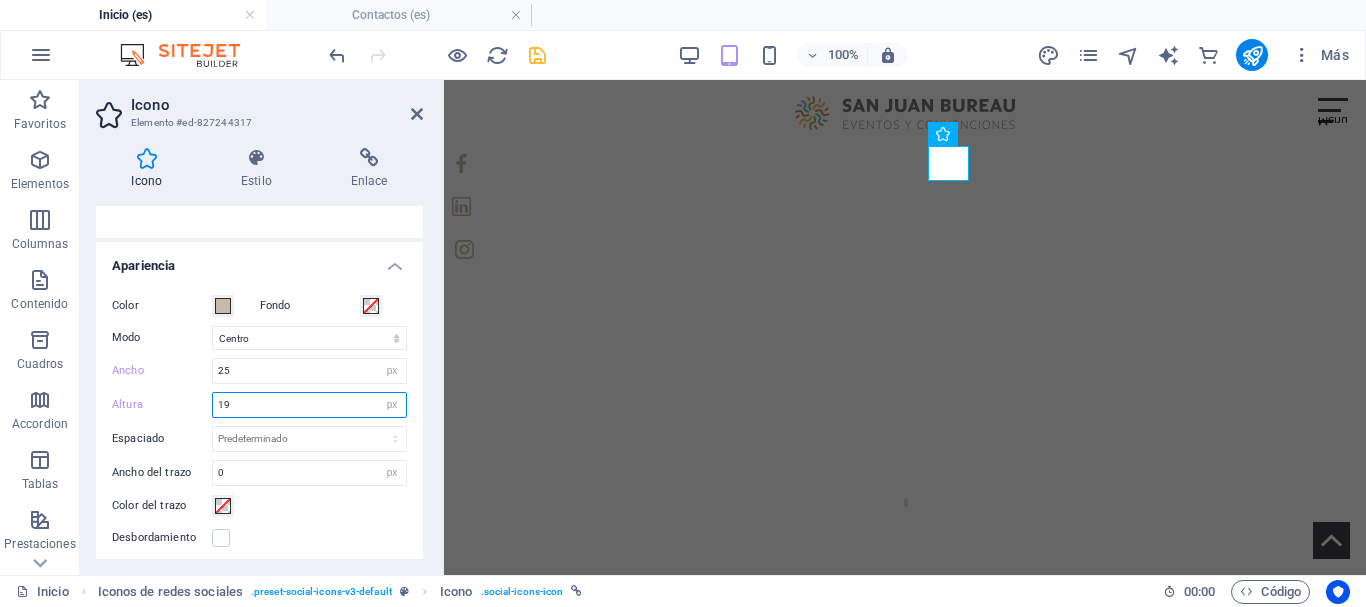 click on "Altura 19 Predeterminado automático px rem em vh vw" at bounding box center (259, 405) 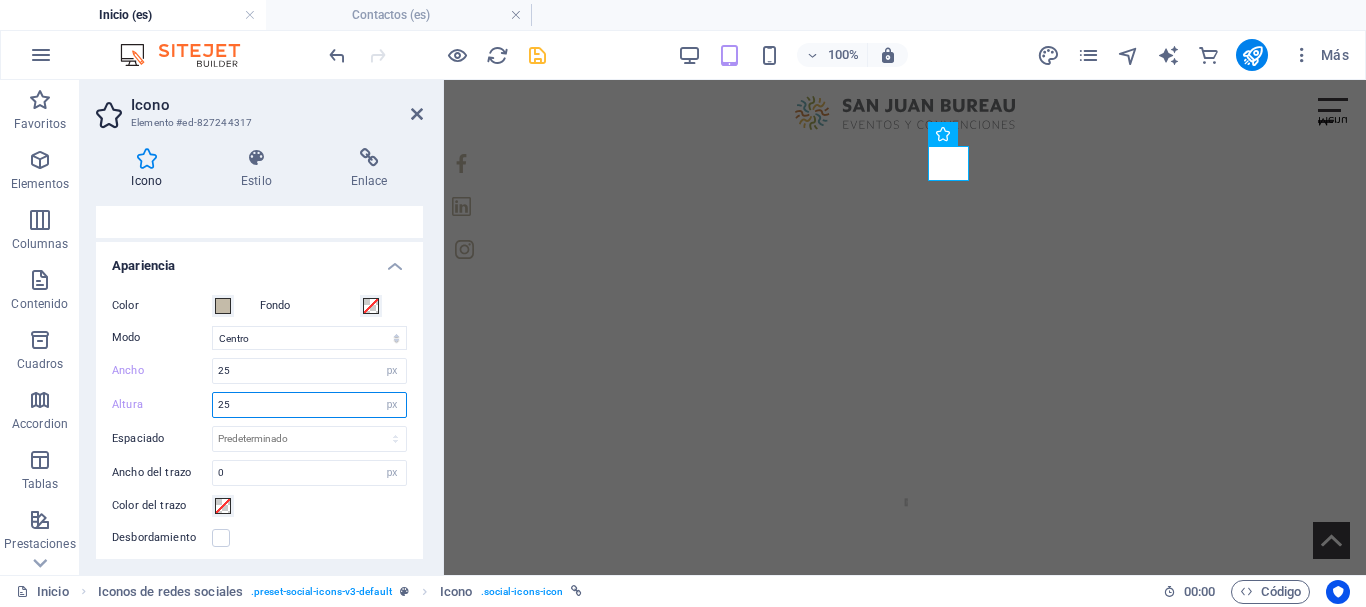 type on "25" 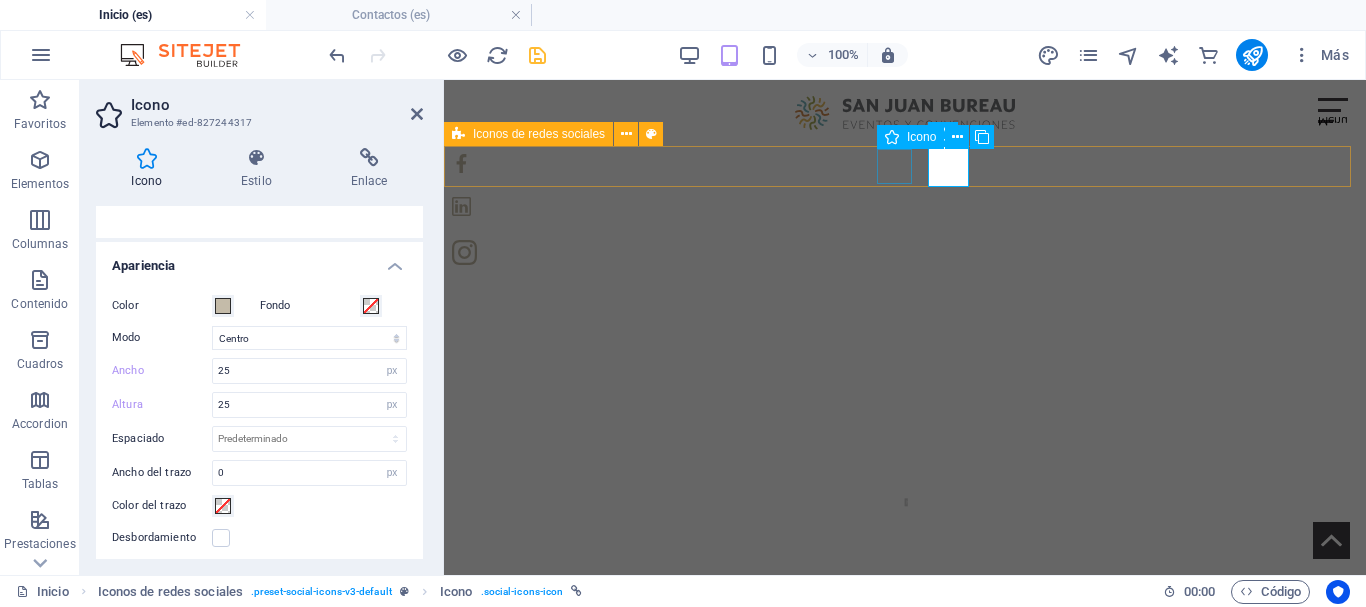 click at bounding box center [905, 206] 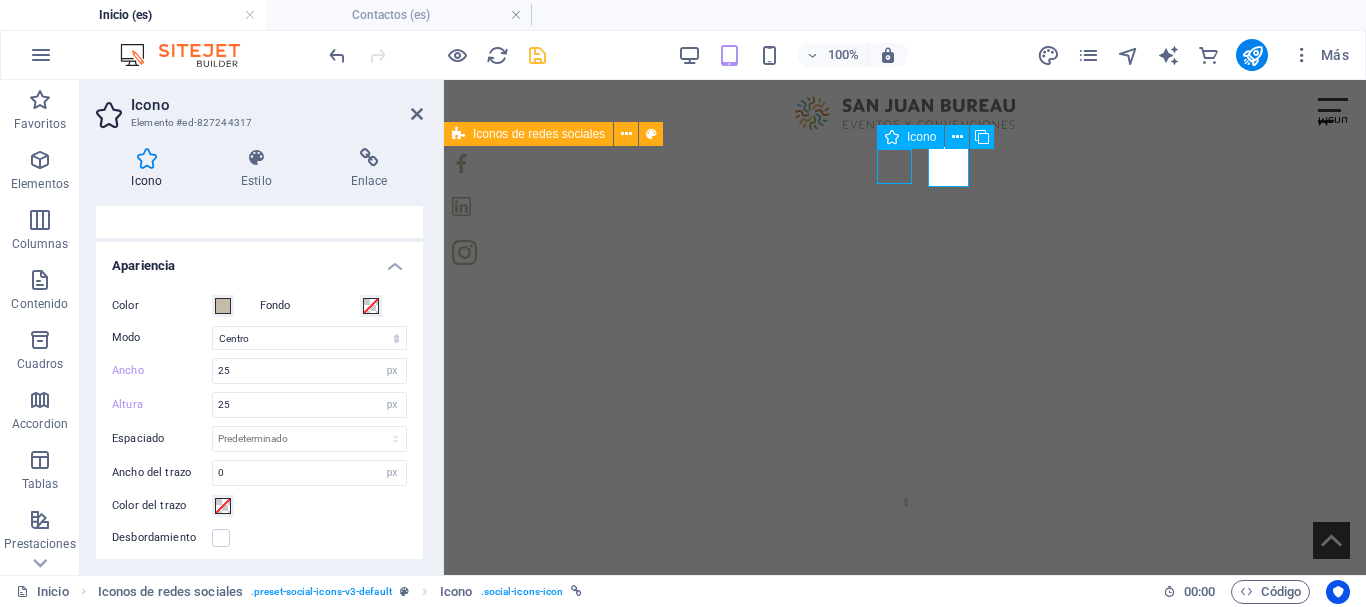 click at bounding box center (905, 209) 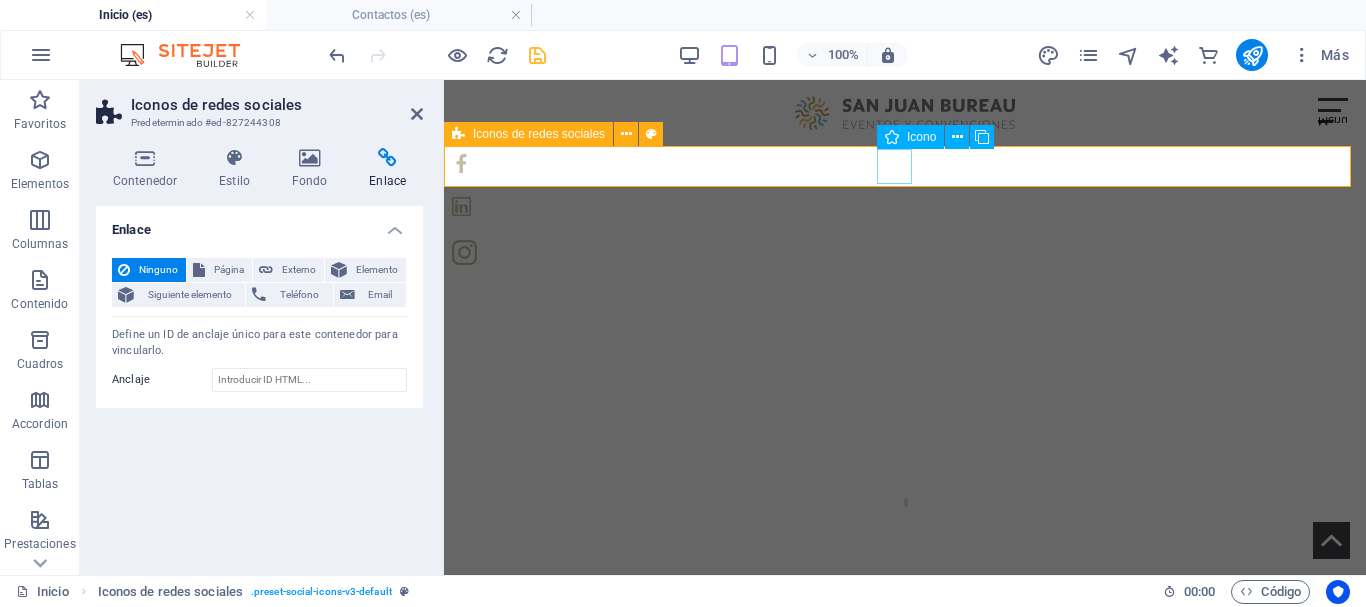 click at bounding box center [905, 206] 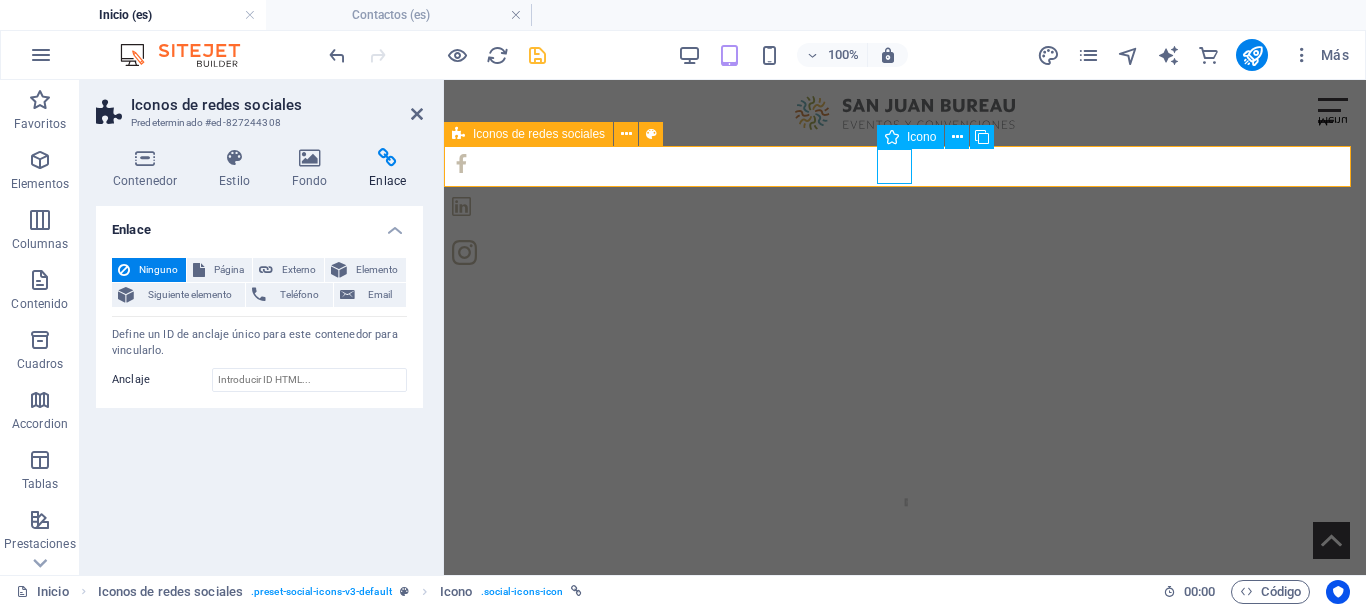 click at bounding box center [905, 206] 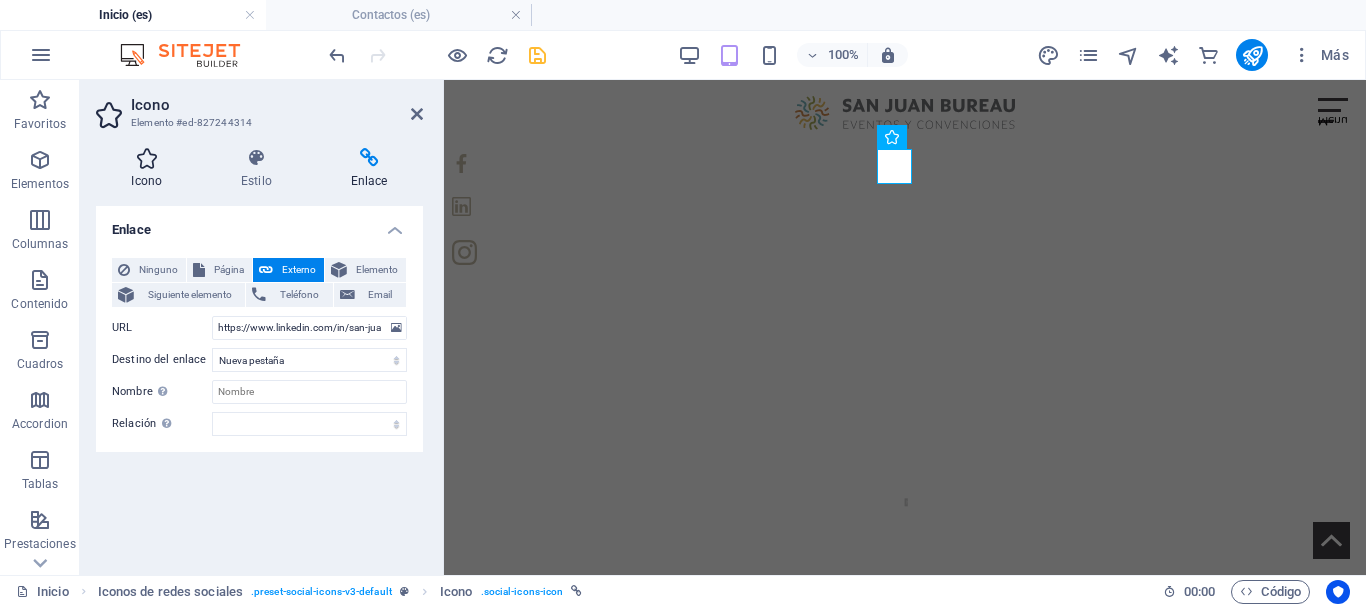 click on "Icono" at bounding box center [151, 169] 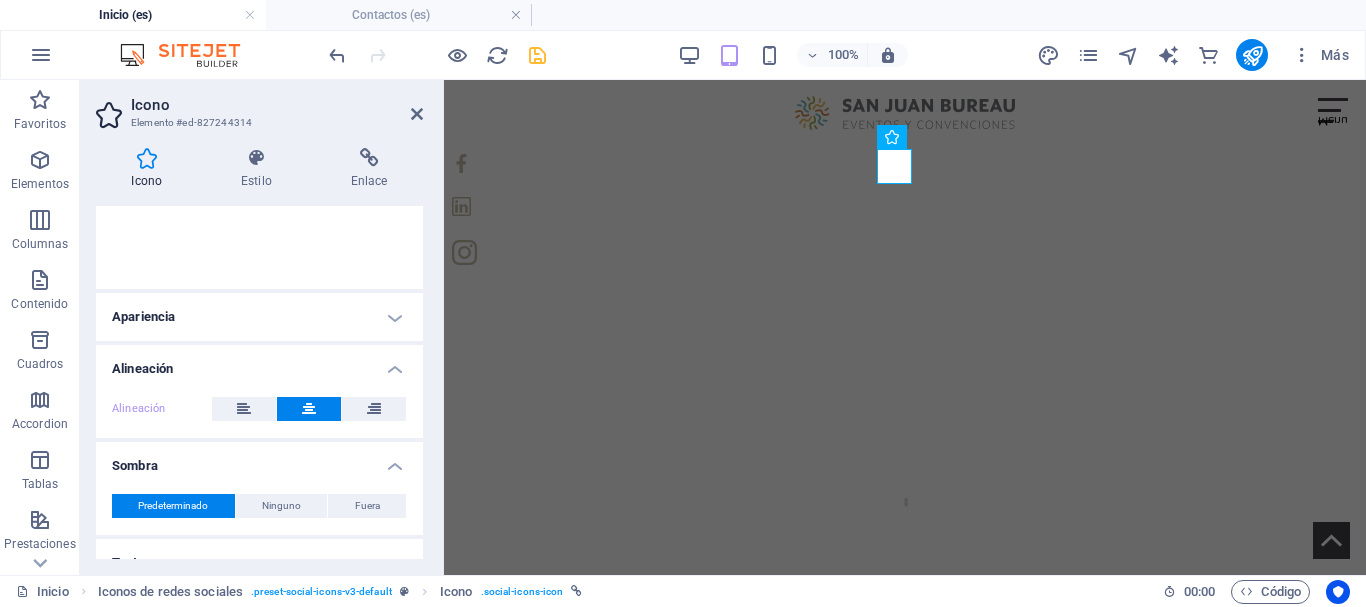 scroll, scrollTop: 321, scrollLeft: 0, axis: vertical 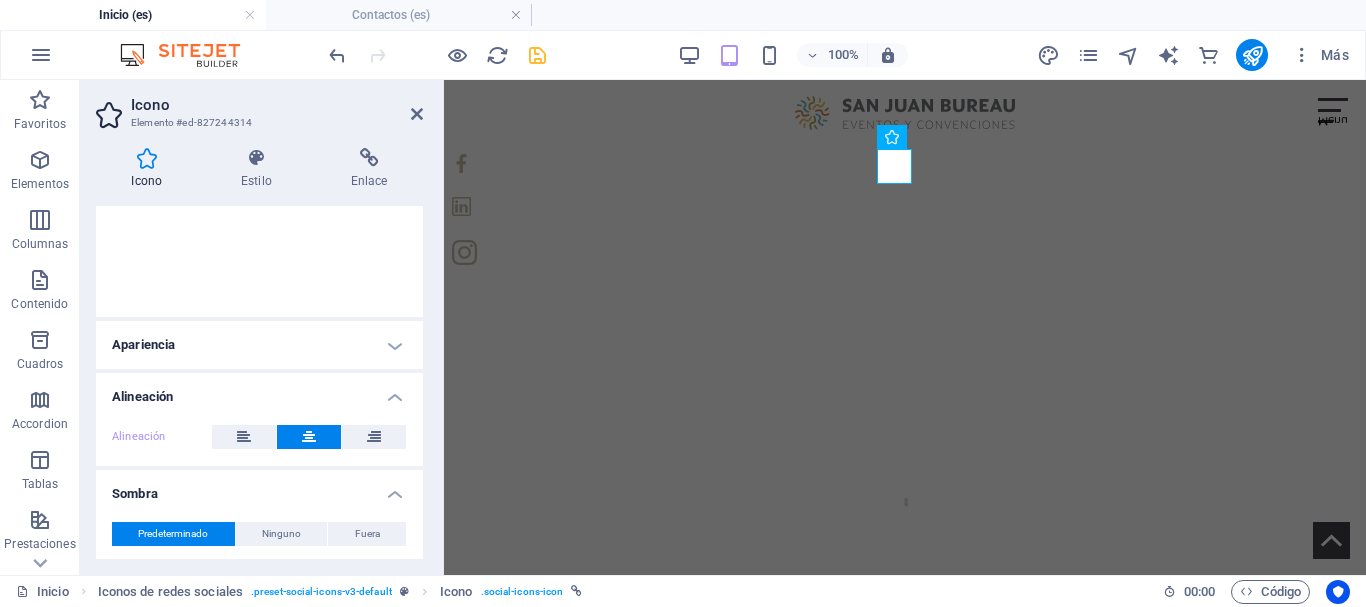 click on "Apariencia" at bounding box center (259, 345) 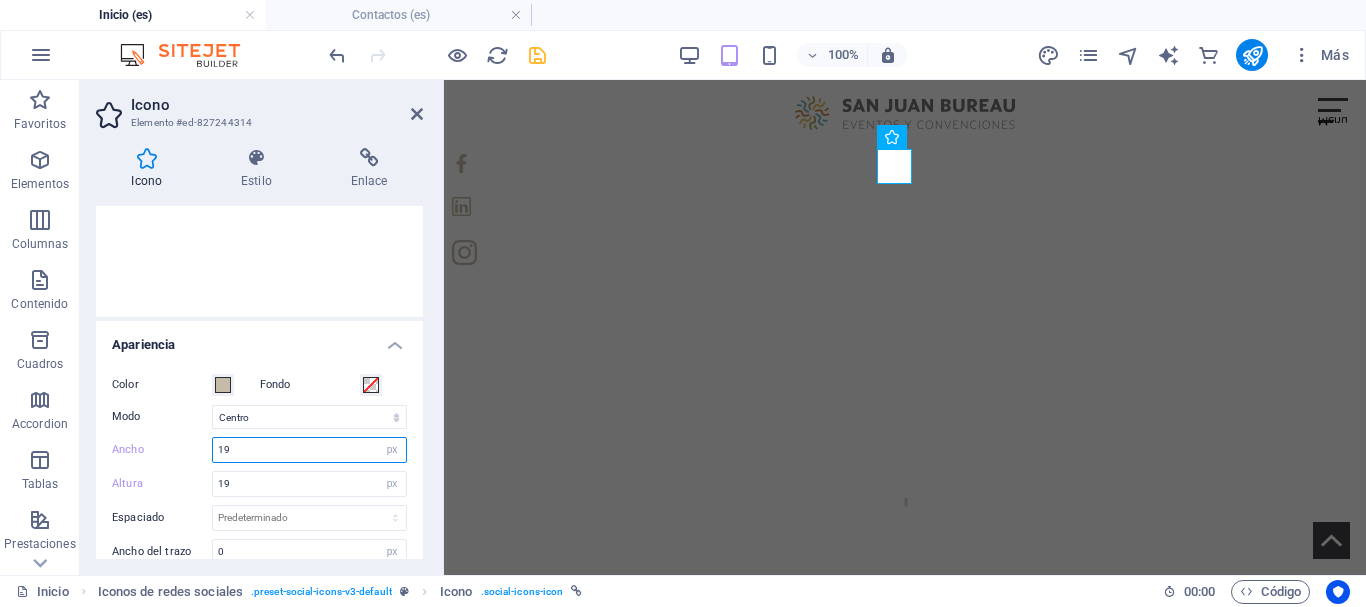 drag, startPoint x: 237, startPoint y: 448, endPoint x: 215, endPoint y: 447, distance: 22.022715 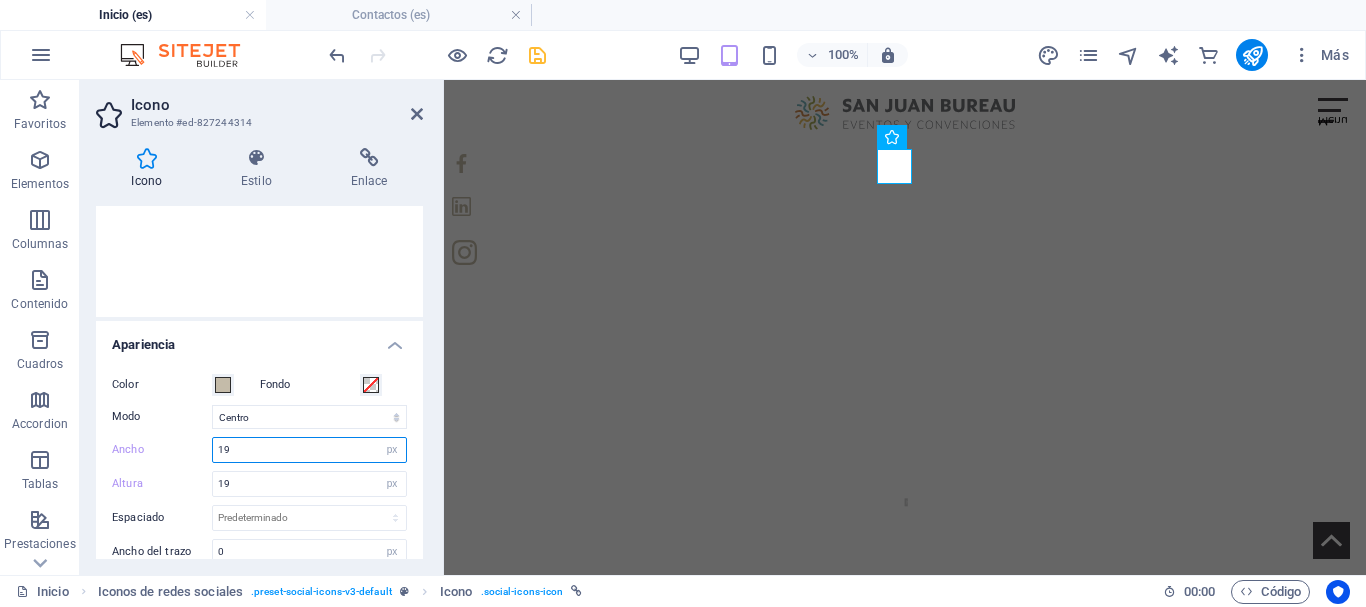 click on "19" at bounding box center (309, 450) 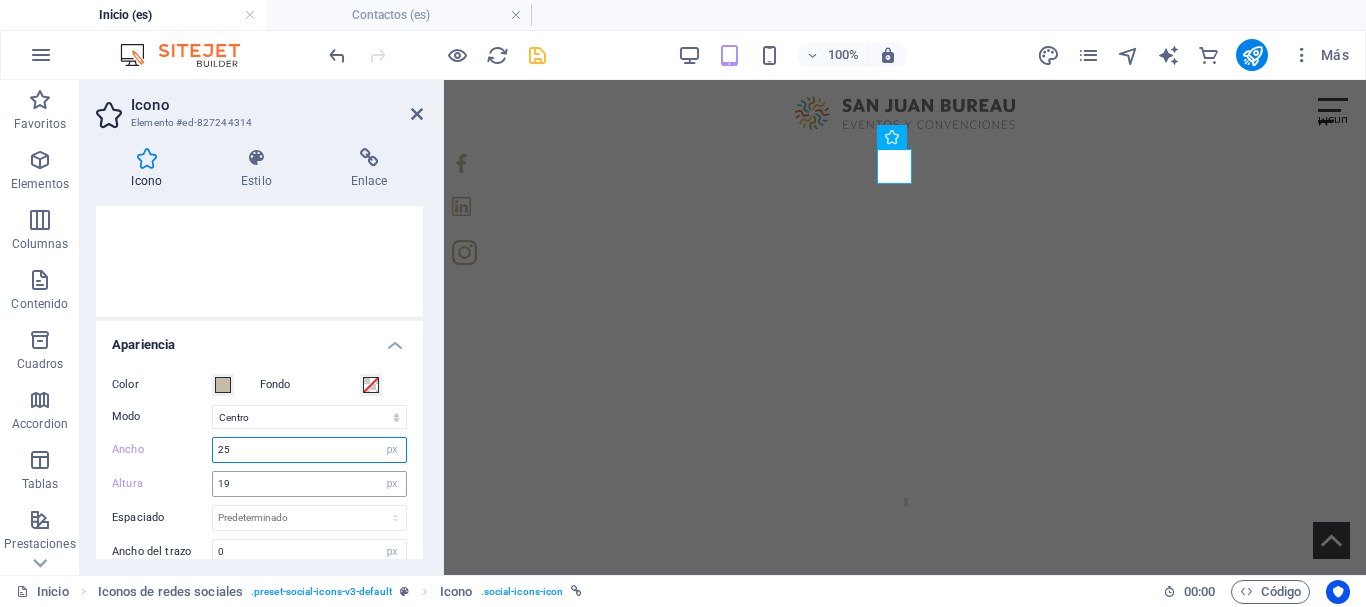 type on "25" 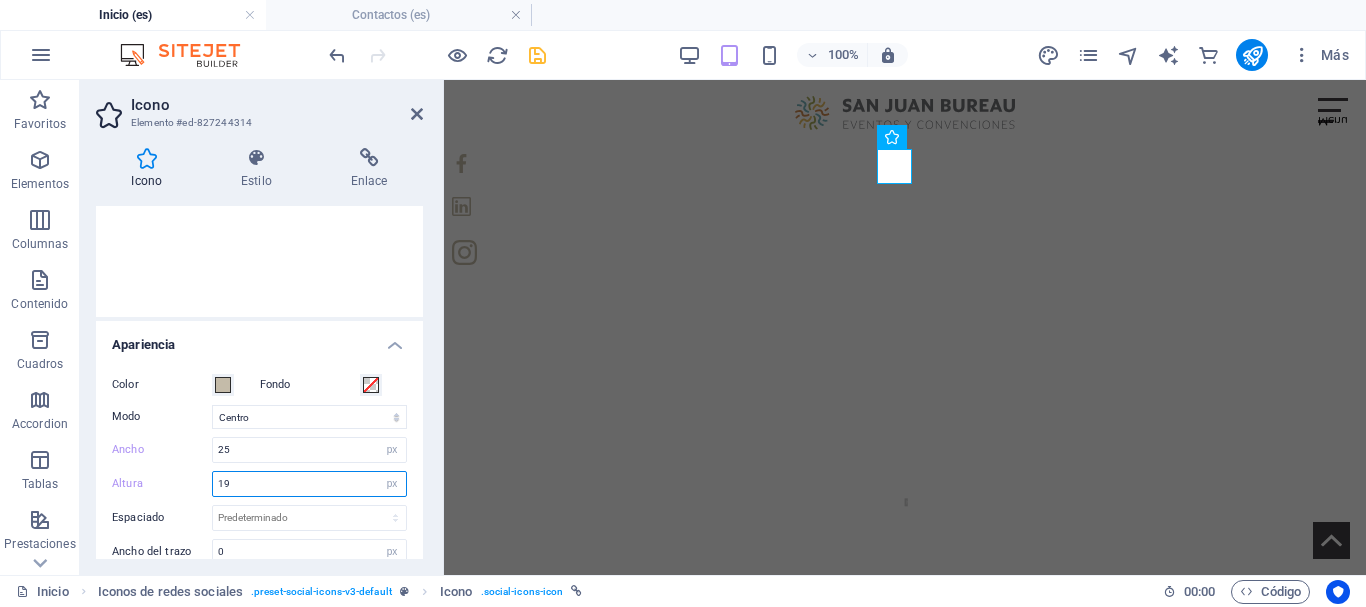 click on "19" at bounding box center [309, 484] 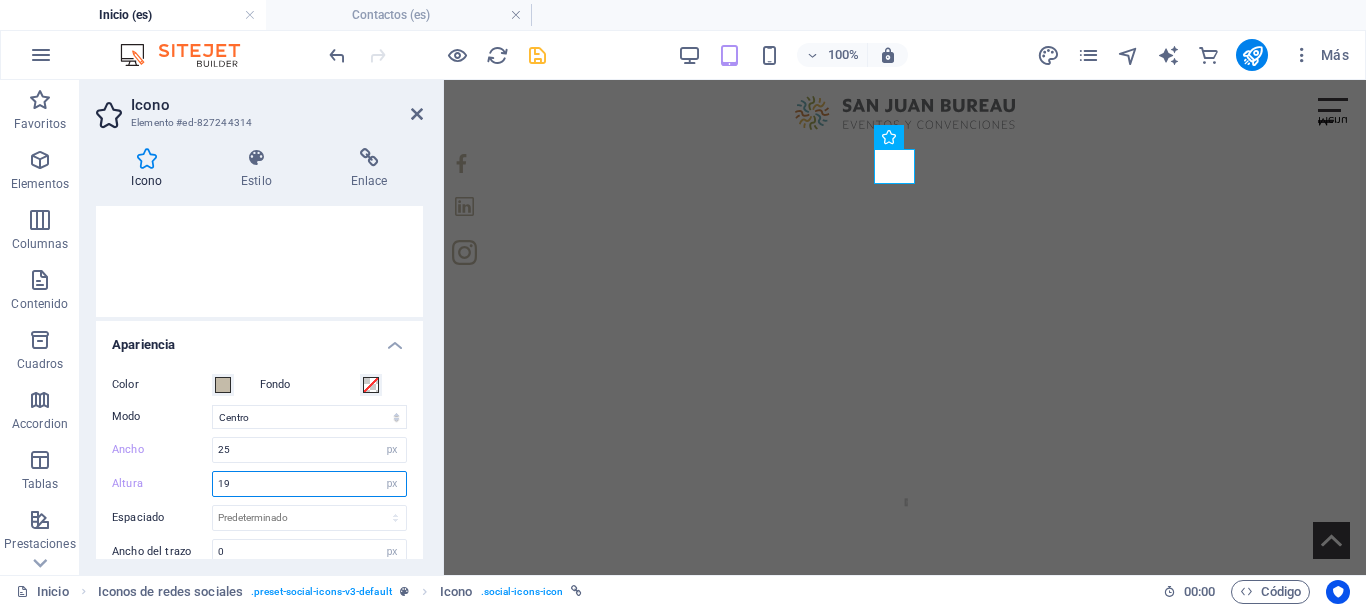 drag, startPoint x: 240, startPoint y: 482, endPoint x: 216, endPoint y: 482, distance: 24 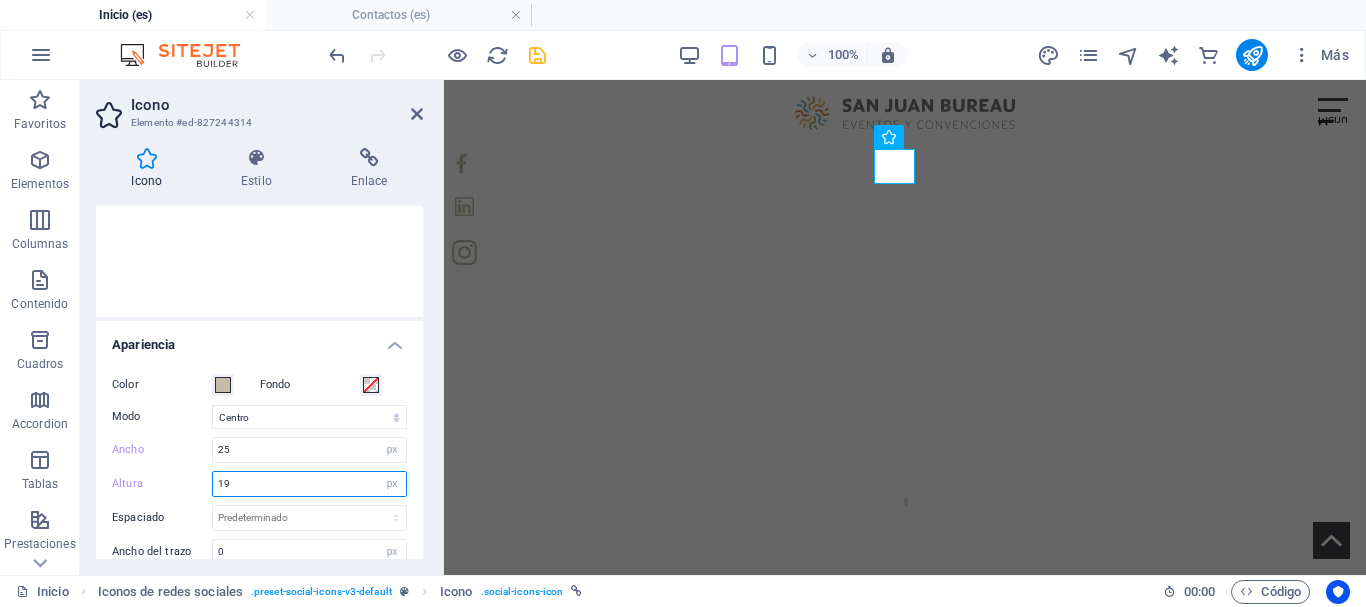 click on "19" at bounding box center [309, 484] 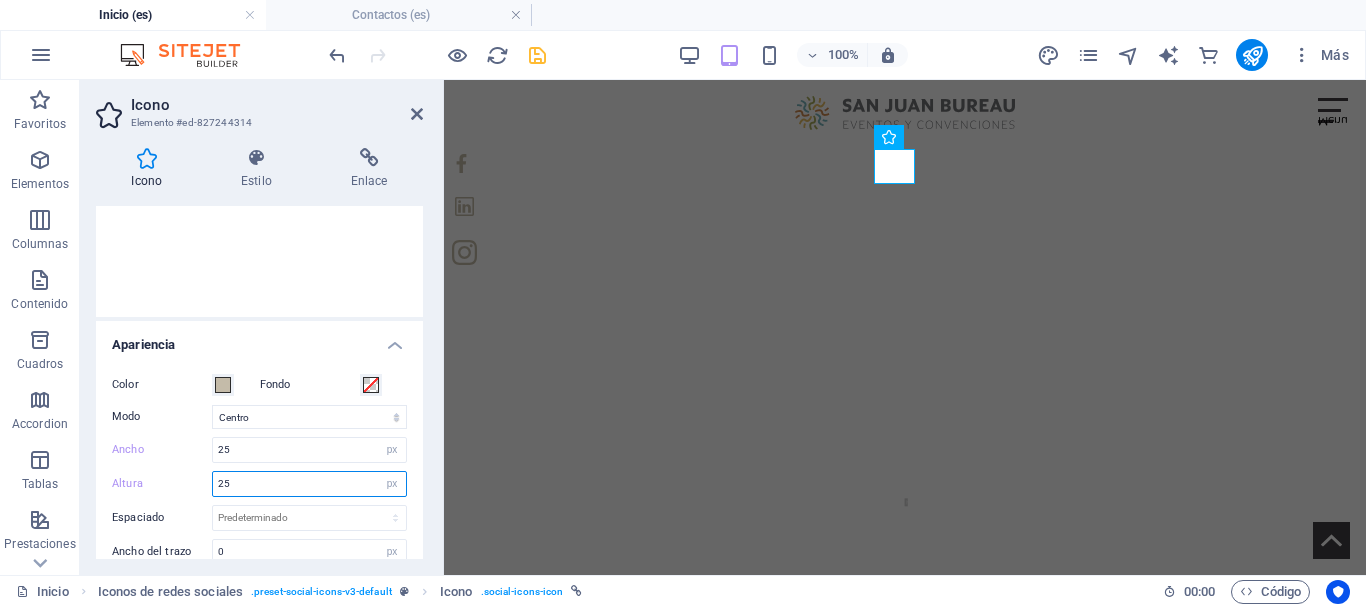 type on "25" 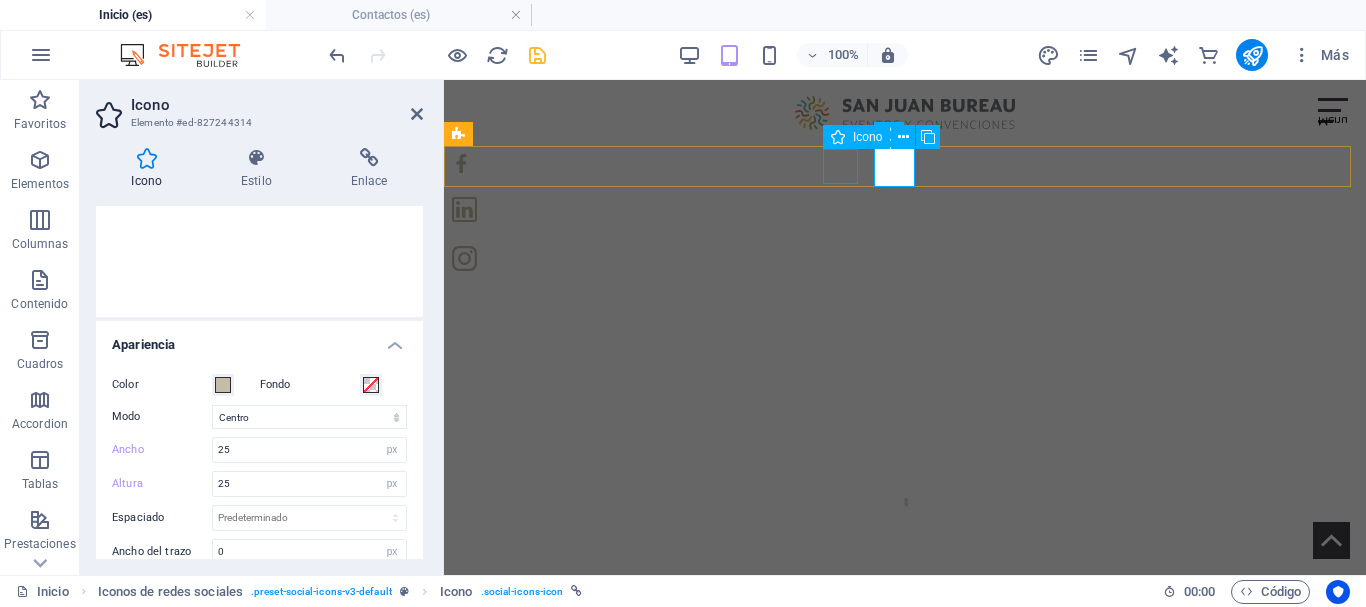 click at bounding box center [905, 163] 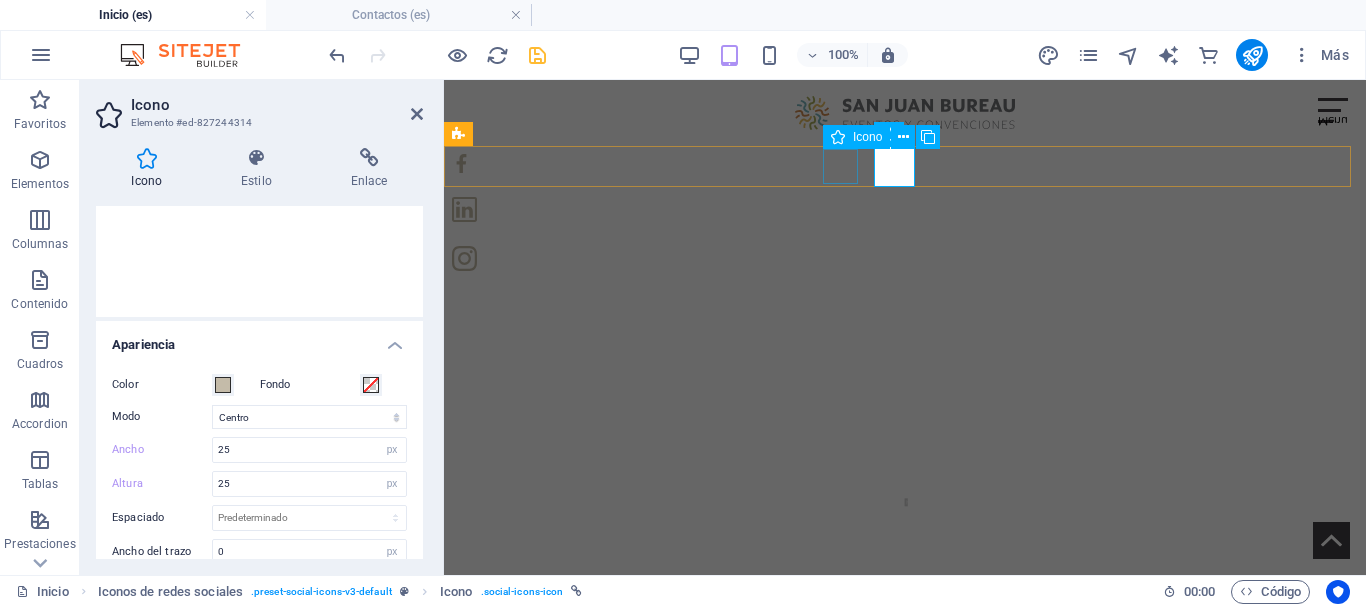 click at bounding box center (905, 163) 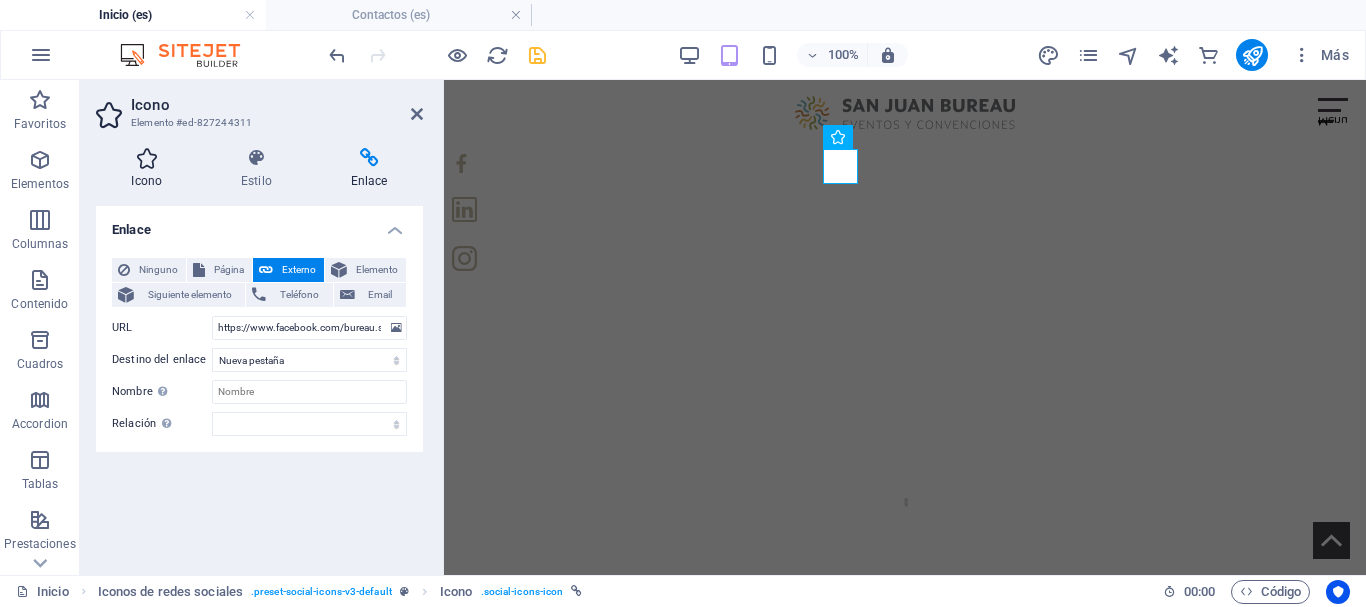 click on "Icono" at bounding box center [151, 169] 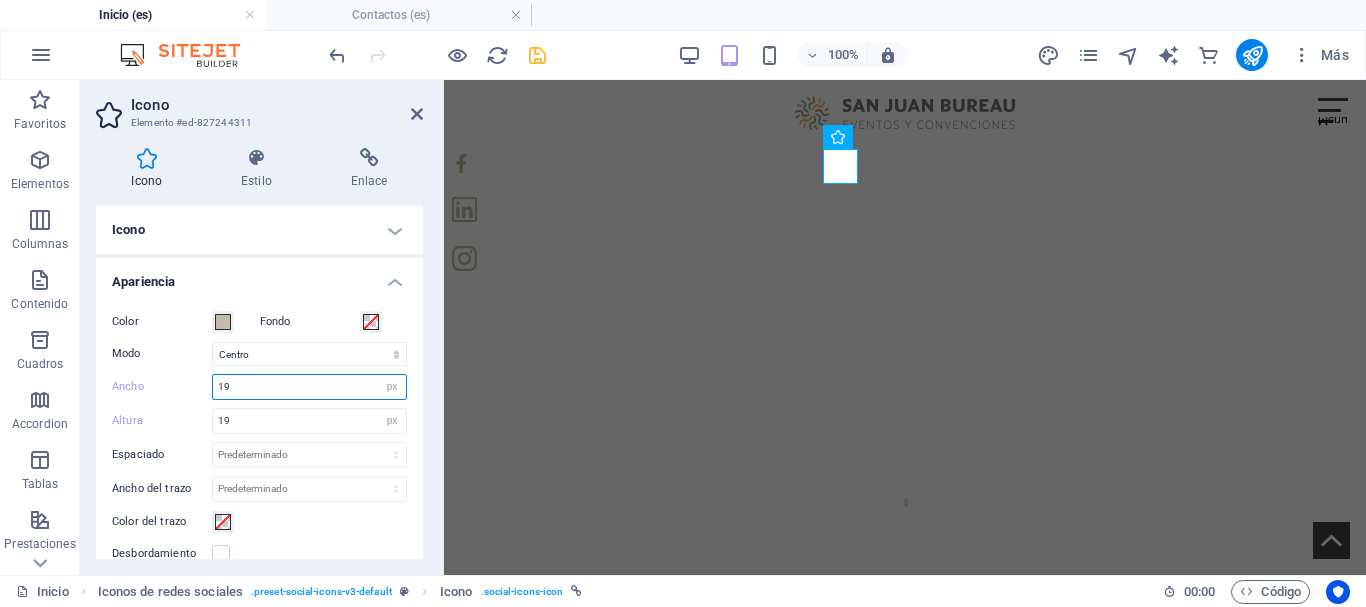 drag, startPoint x: 242, startPoint y: 391, endPoint x: 196, endPoint y: 386, distance: 46.270943 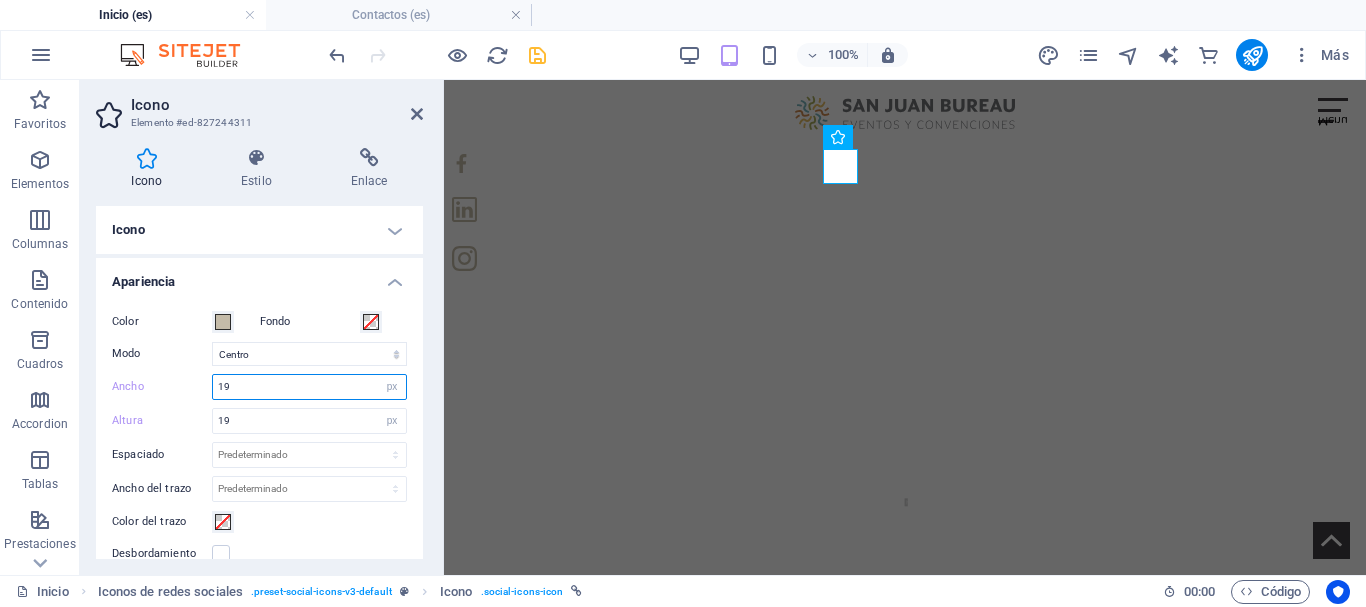 click on "Ancho 19 Predeterminado automático px rem % em vh vw" at bounding box center [259, 387] 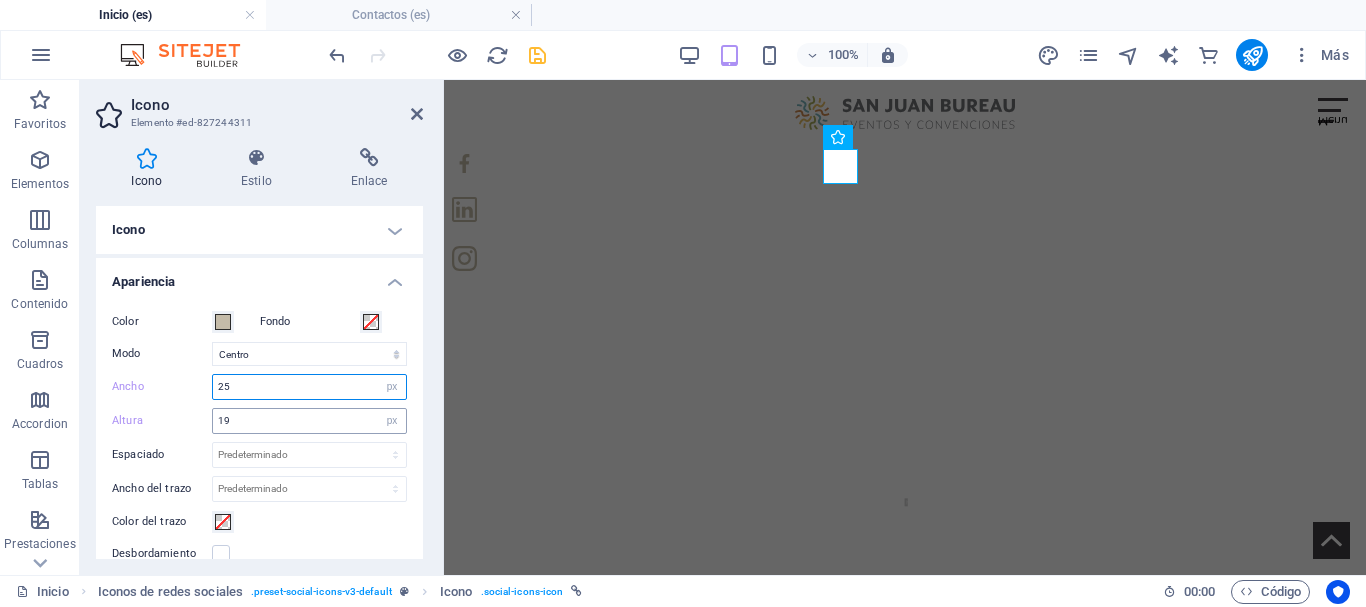 type on "25" 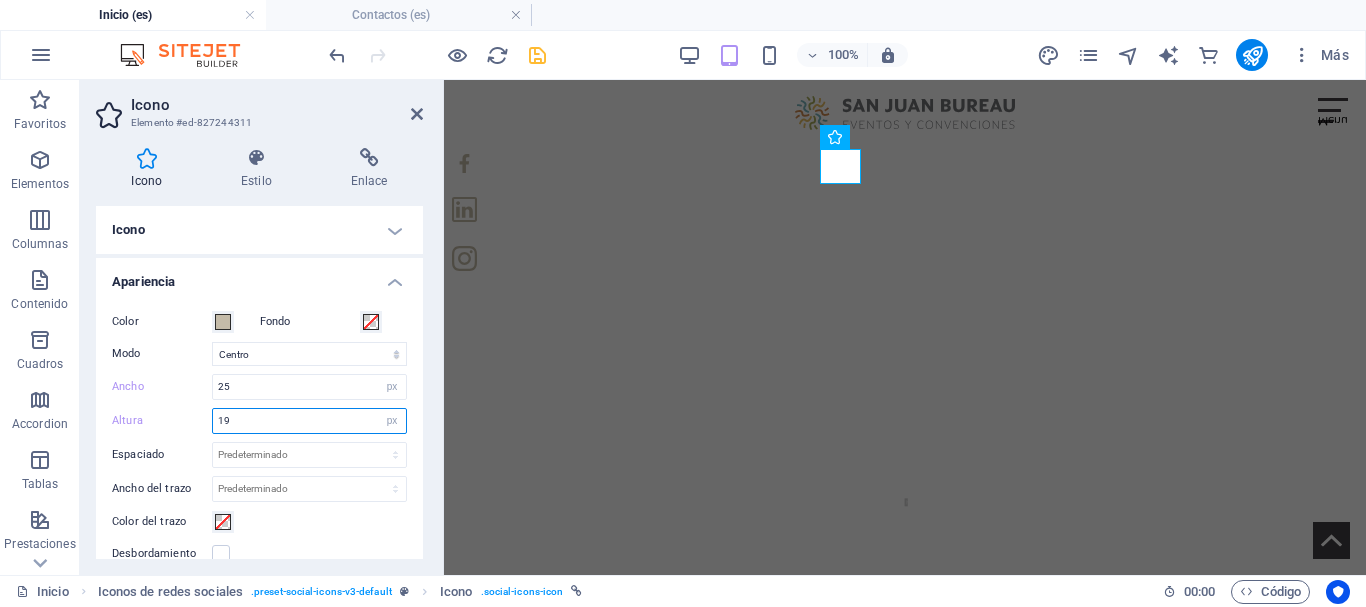 click on "Altura 19 Predeterminado automático px rem em vh vw" at bounding box center [259, 421] 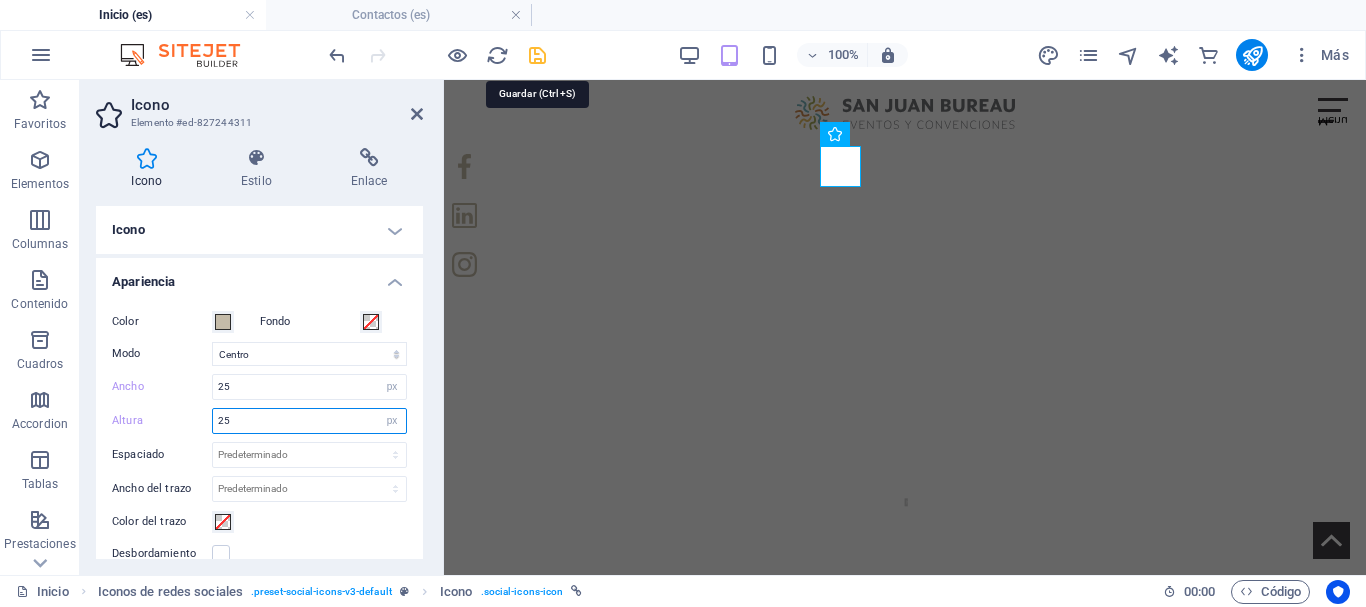 type on "25" 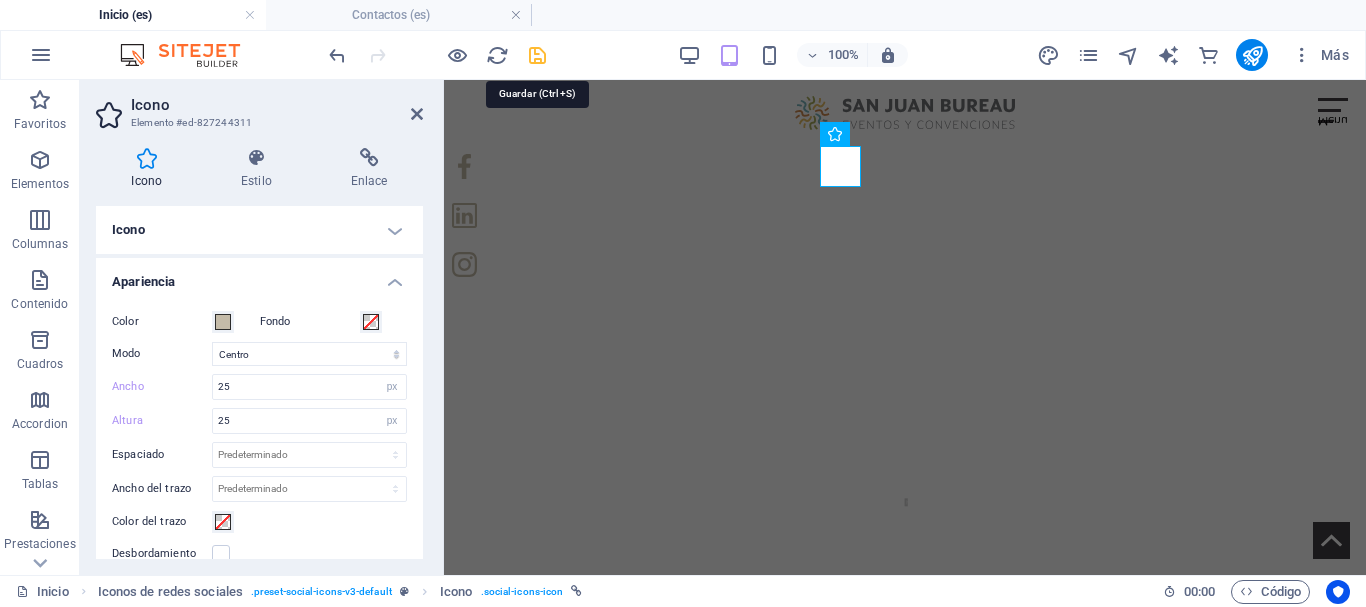 click at bounding box center [537, 55] 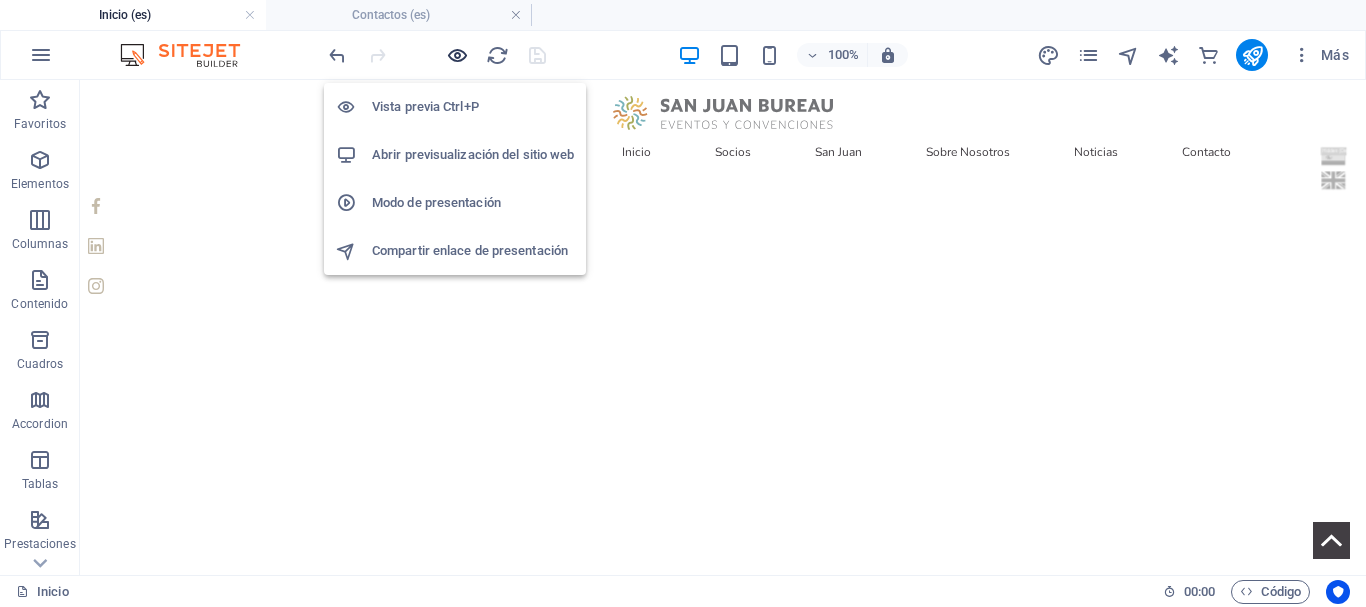 click at bounding box center (457, 55) 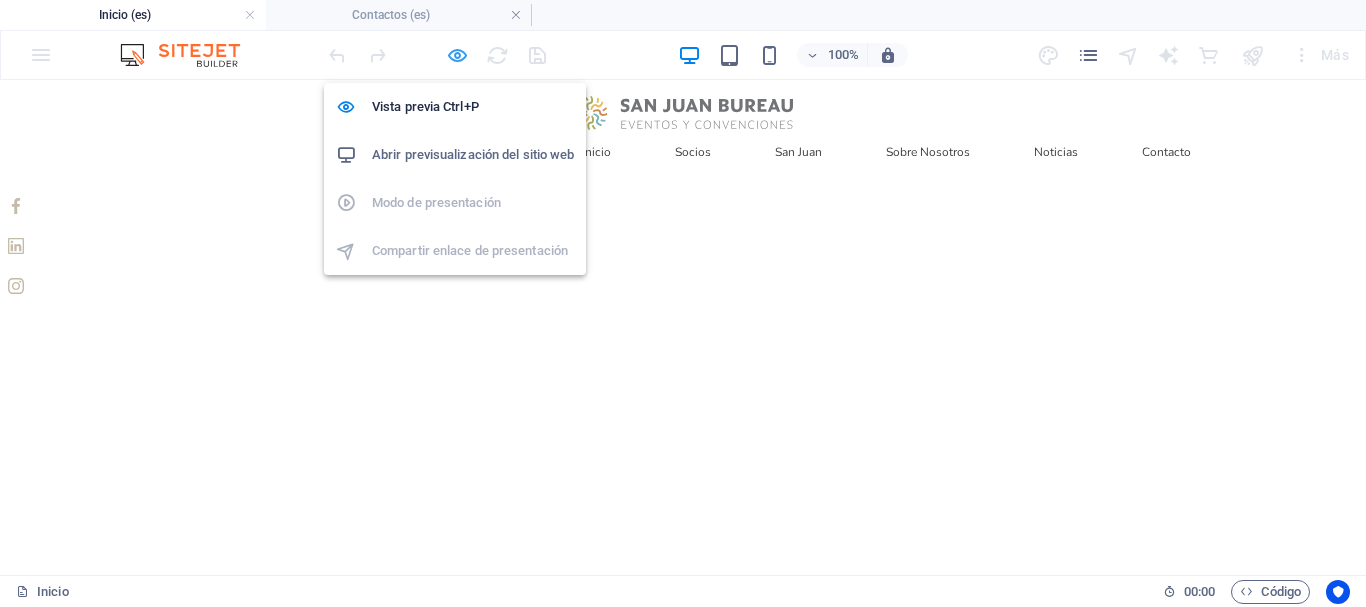 drag, startPoint x: 462, startPoint y: 55, endPoint x: 487, endPoint y: 196, distance: 143.19916 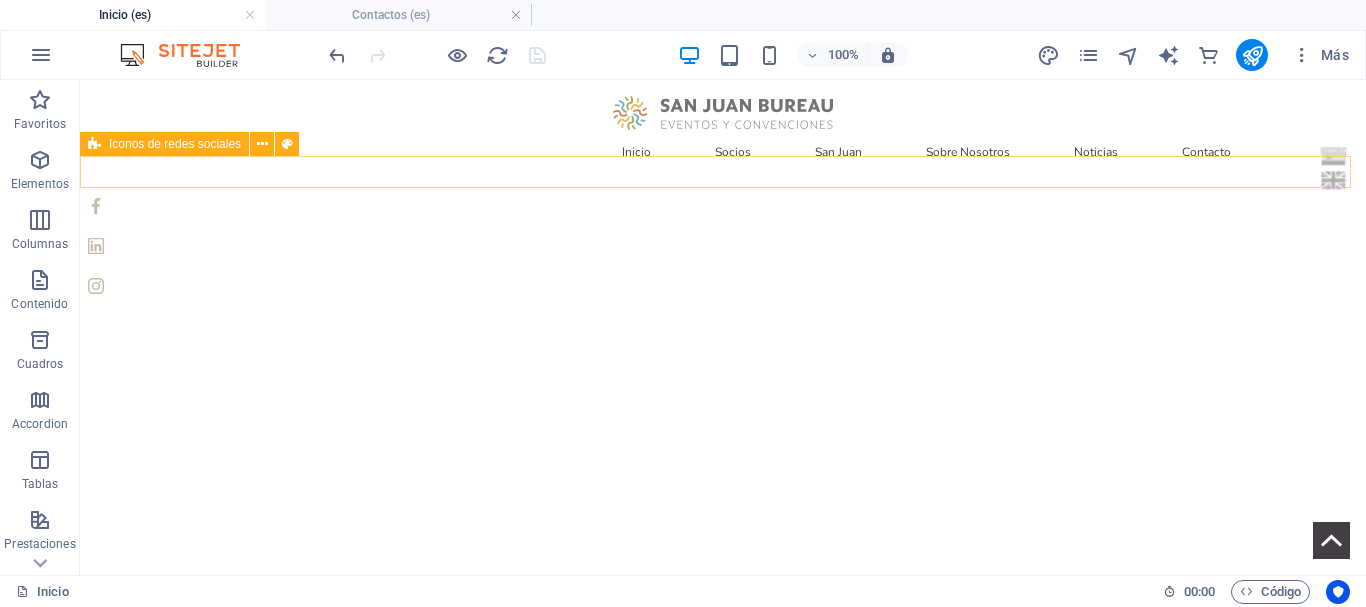 click at bounding box center (723, 246) 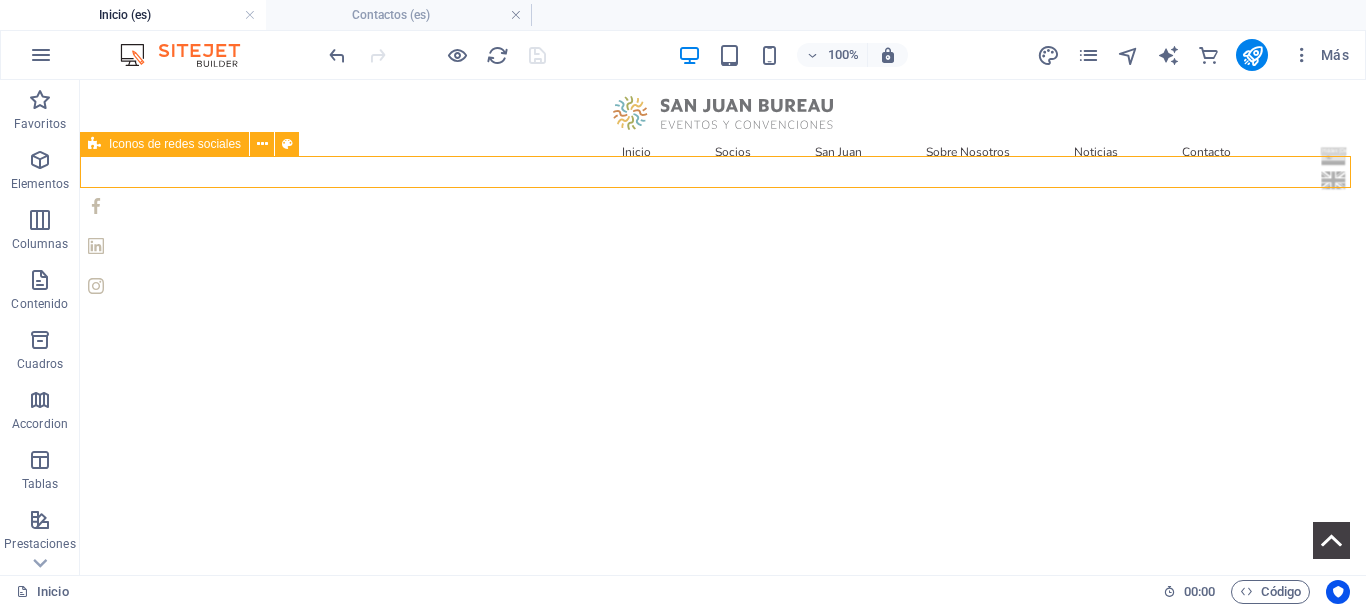 click at bounding box center [723, 246] 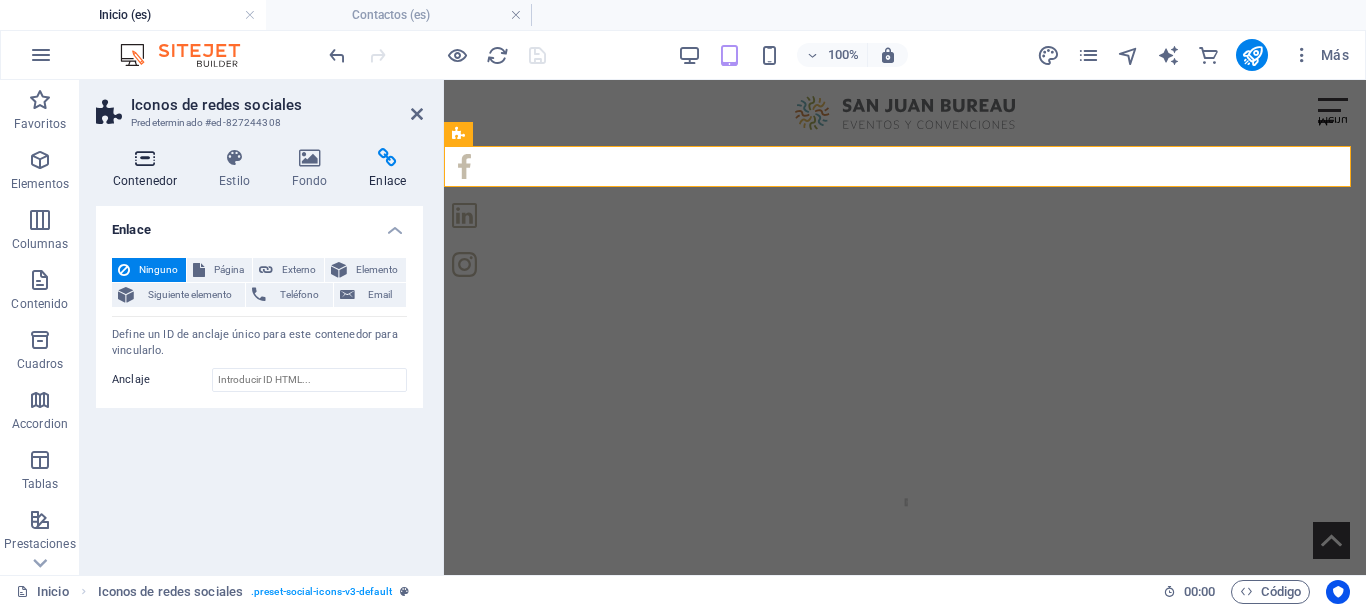click at bounding box center (145, 158) 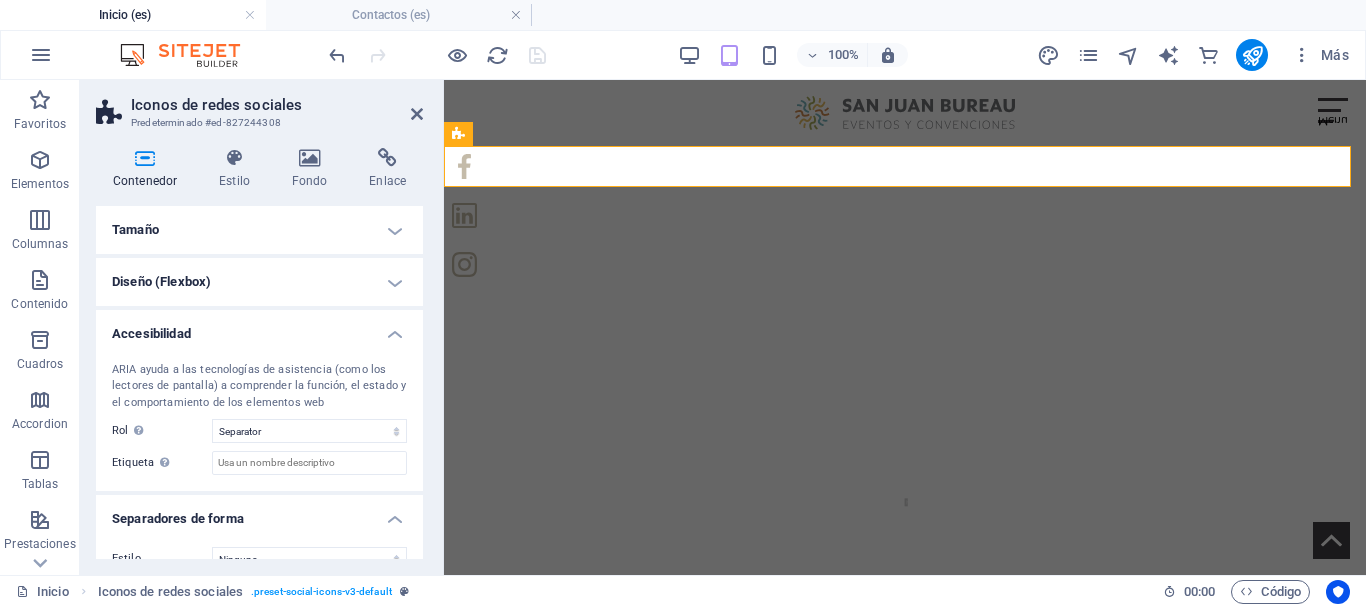 click on "Tamaño" at bounding box center [259, 230] 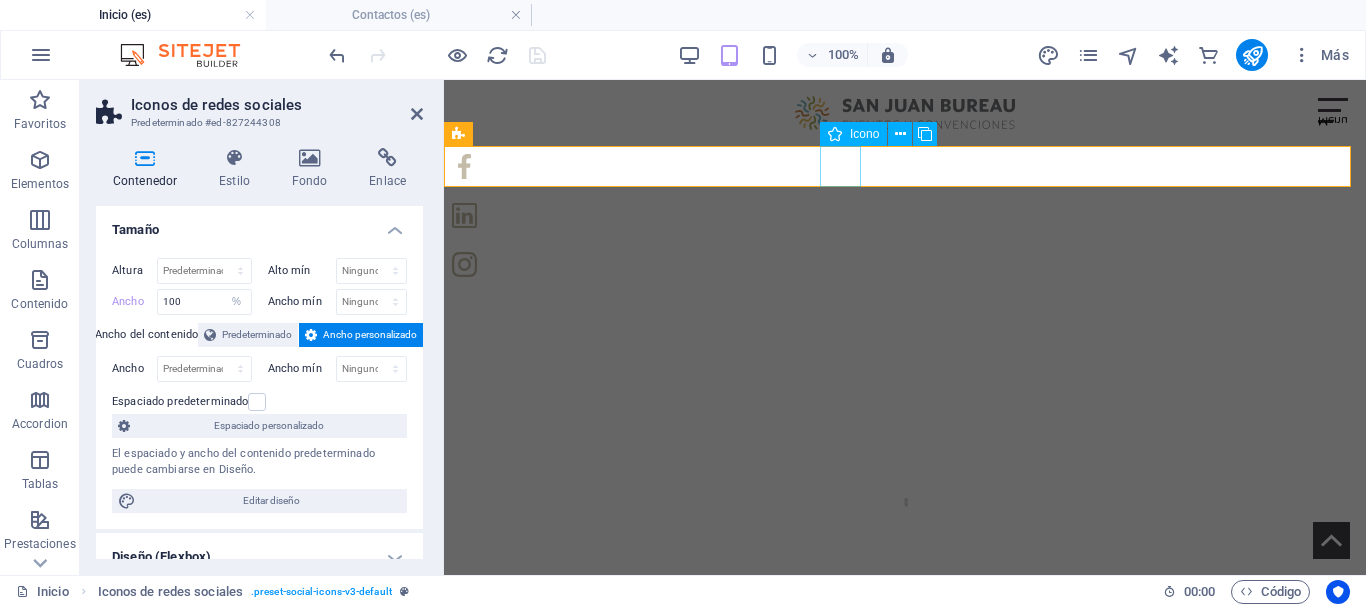 click at bounding box center (905, 166) 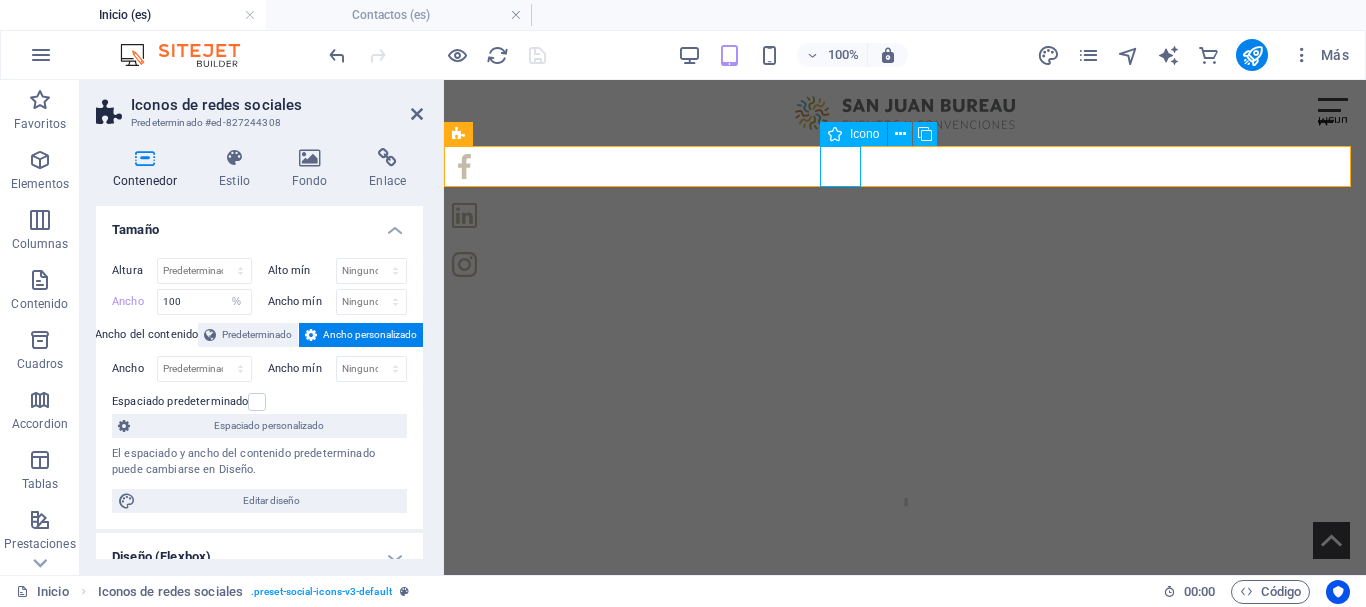 click at bounding box center [905, 166] 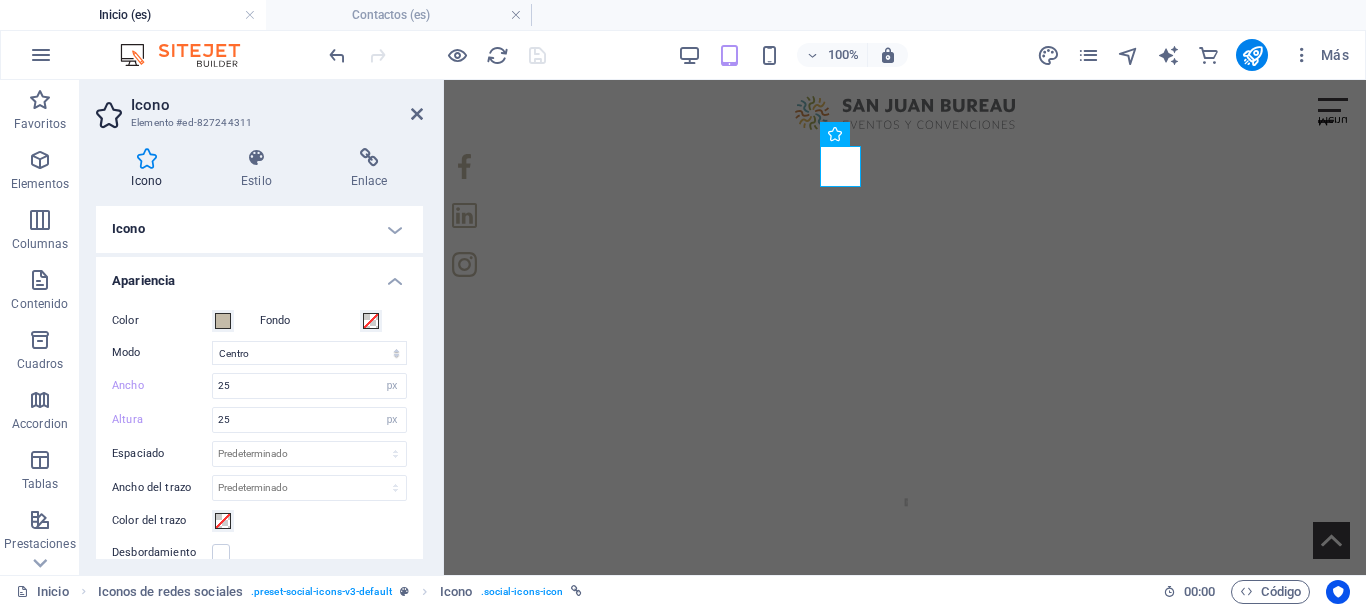 scroll, scrollTop: 0, scrollLeft: 0, axis: both 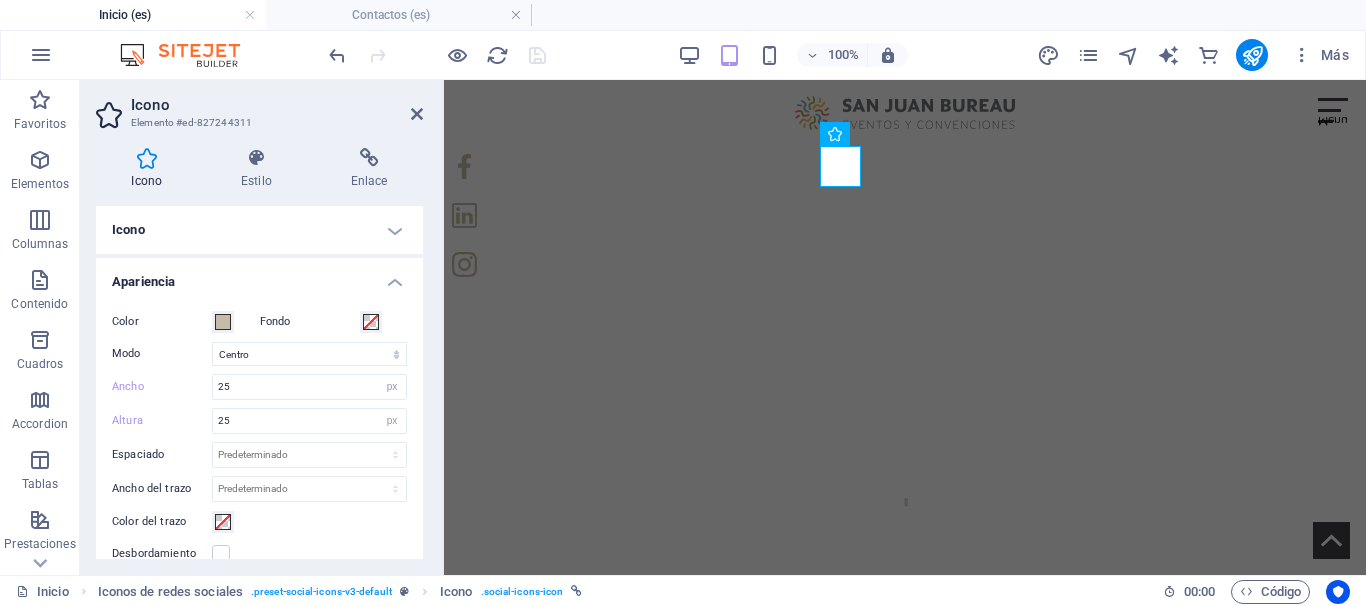 click on "Apariencia" at bounding box center [259, 276] 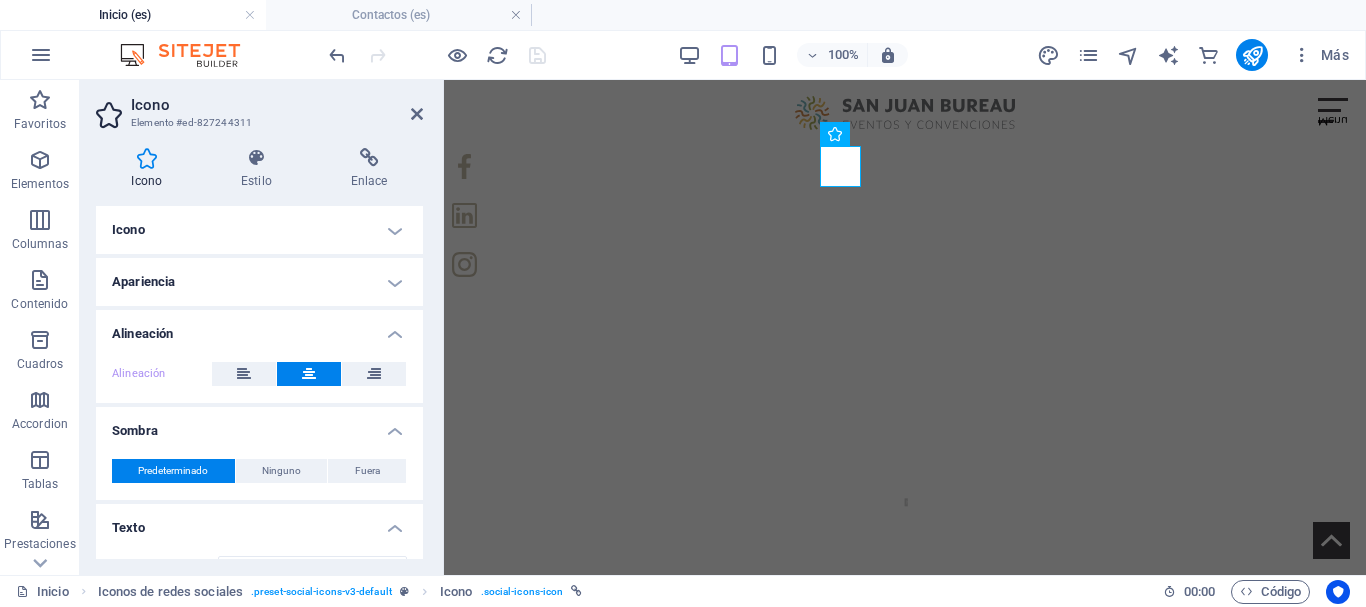 click on "Icono" at bounding box center [259, 230] 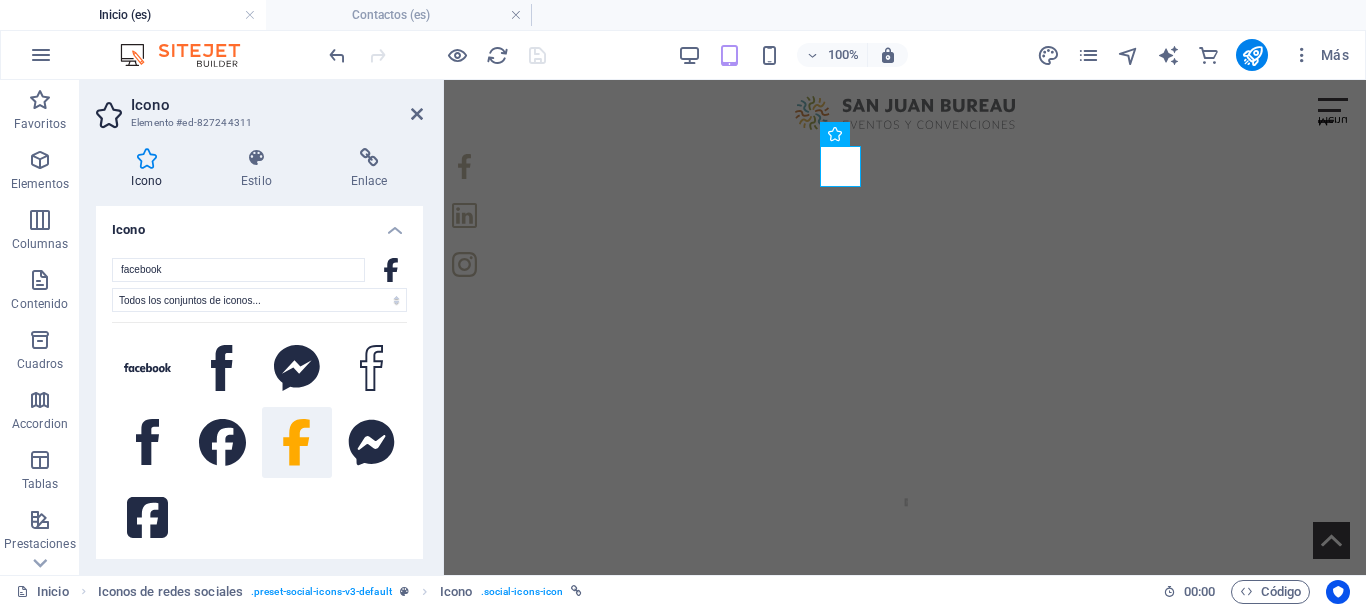 click on "Icono" at bounding box center [259, 224] 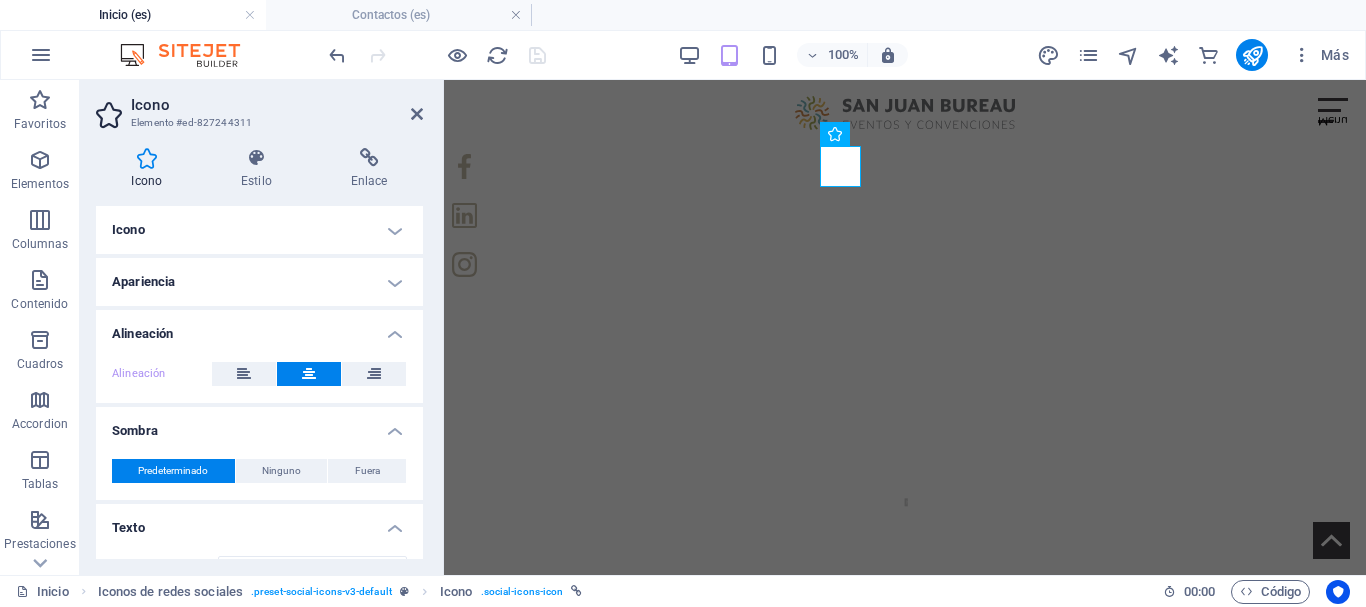 click on "Apariencia" at bounding box center [259, 282] 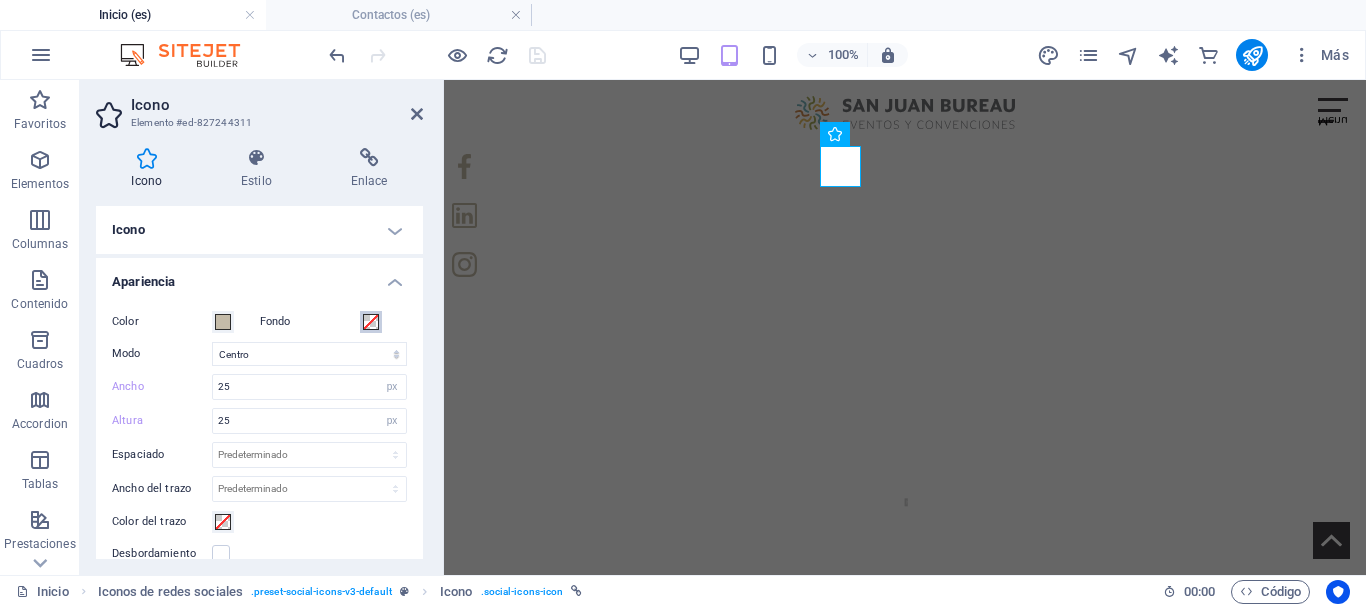 click at bounding box center (371, 322) 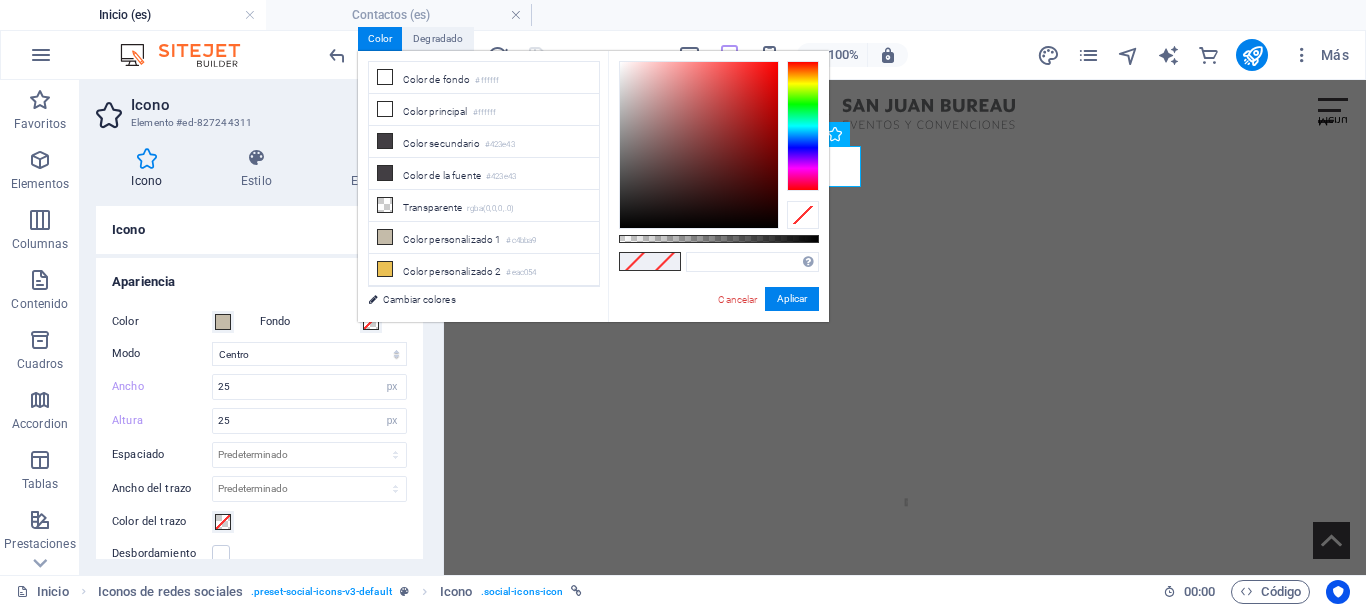 click on "Apariencia" at bounding box center (259, 276) 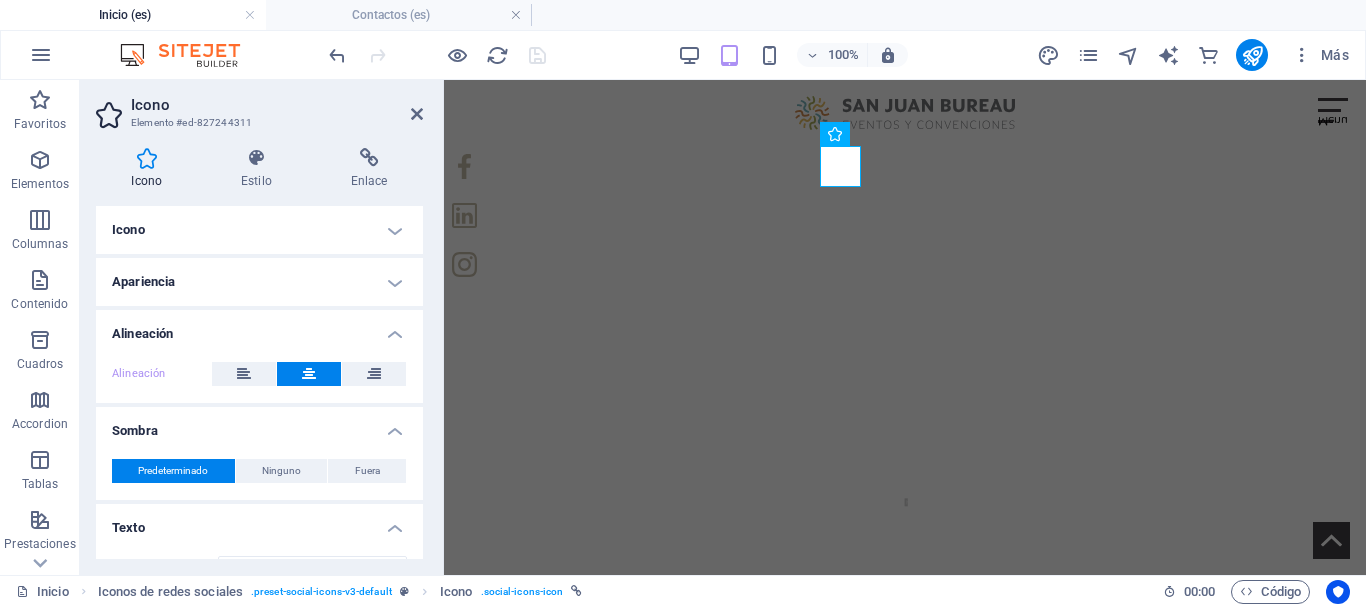 click on "Apariencia" at bounding box center [259, 282] 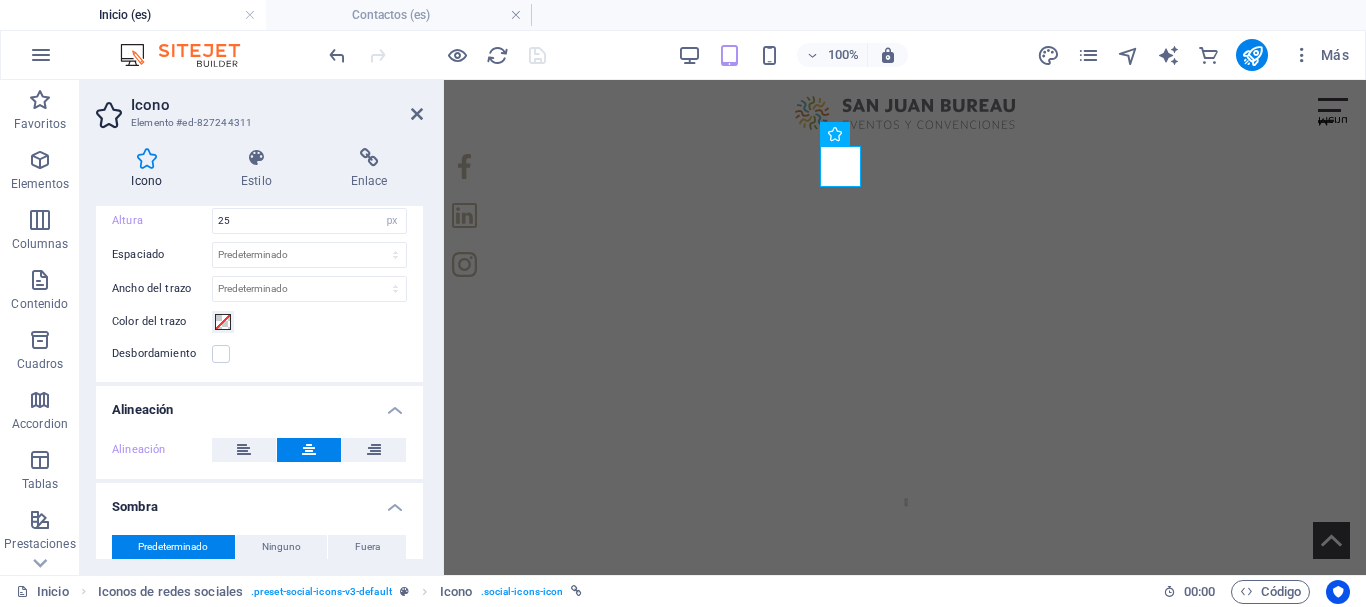 scroll, scrollTop: 313, scrollLeft: 0, axis: vertical 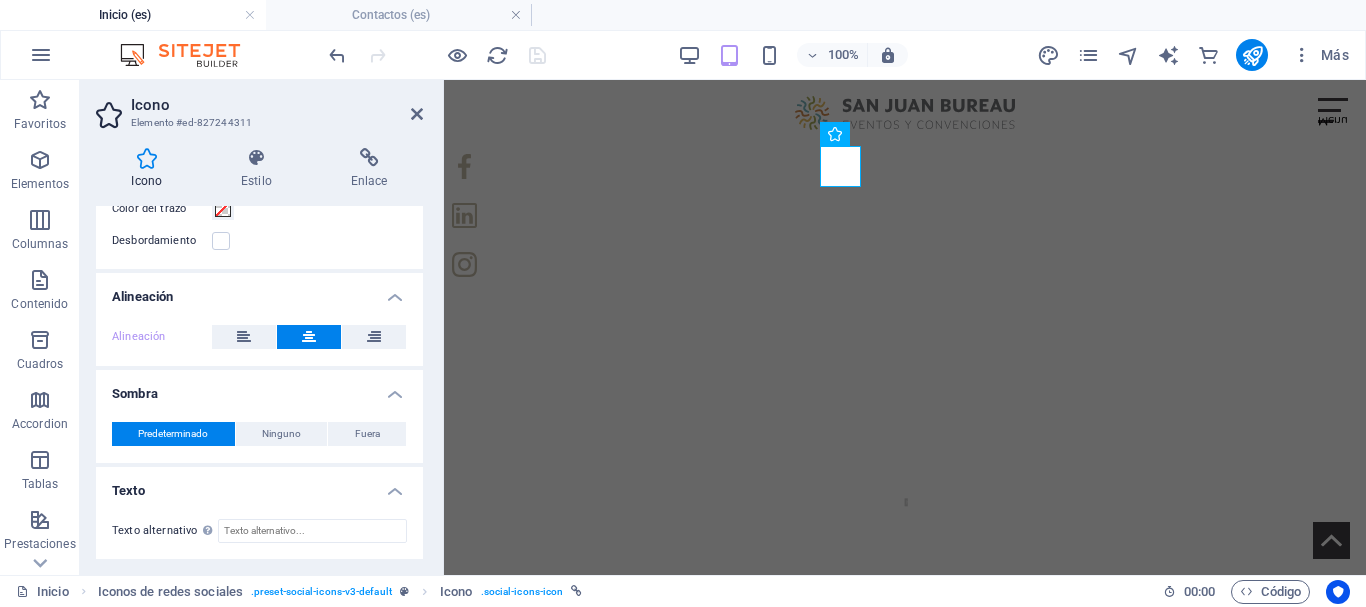 click on "Sombra" at bounding box center [259, 388] 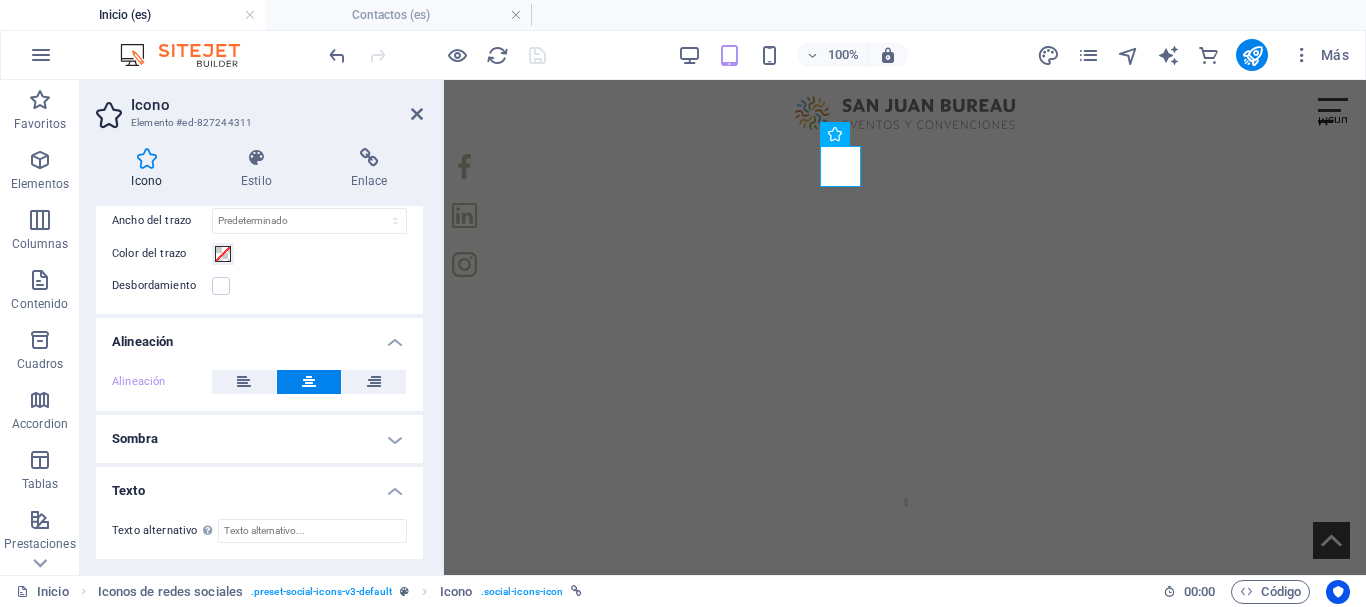 click on "Alineación" at bounding box center (259, 336) 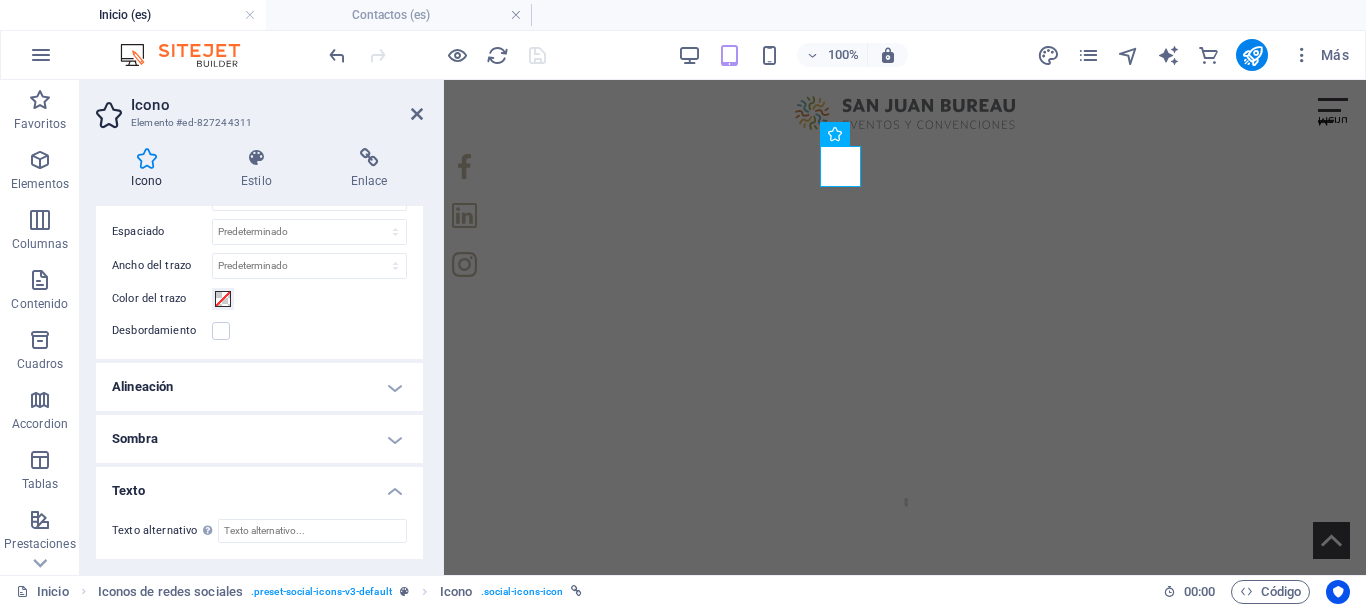 scroll, scrollTop: 223, scrollLeft: 0, axis: vertical 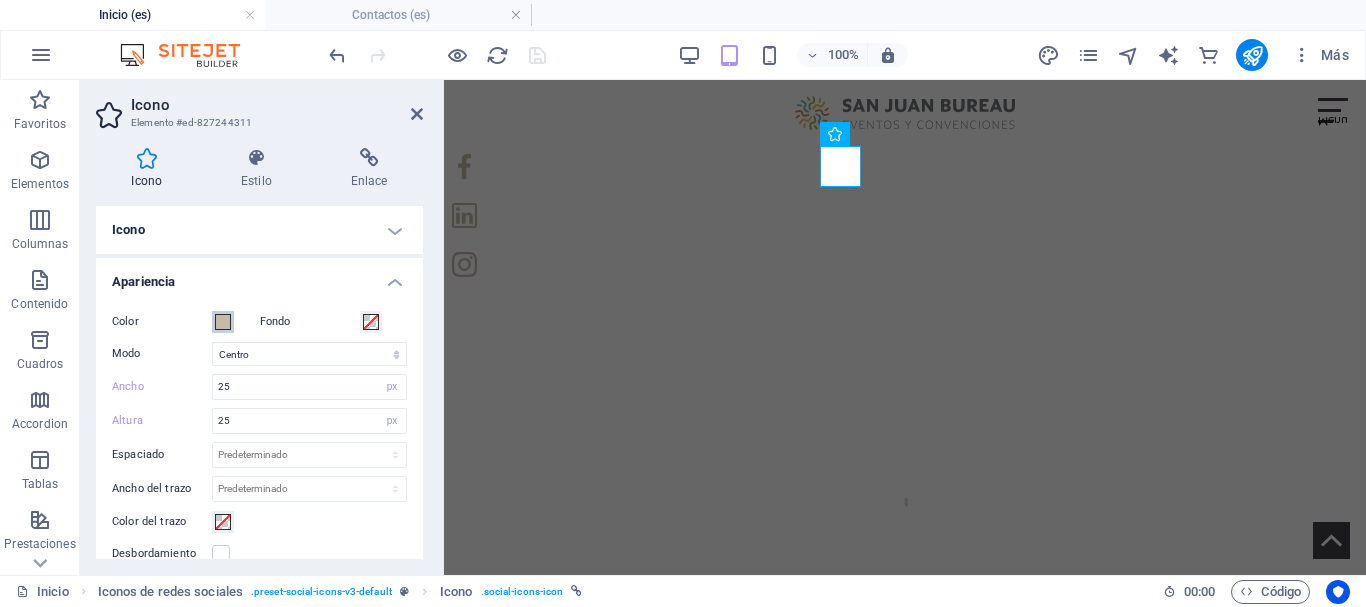click at bounding box center [223, 322] 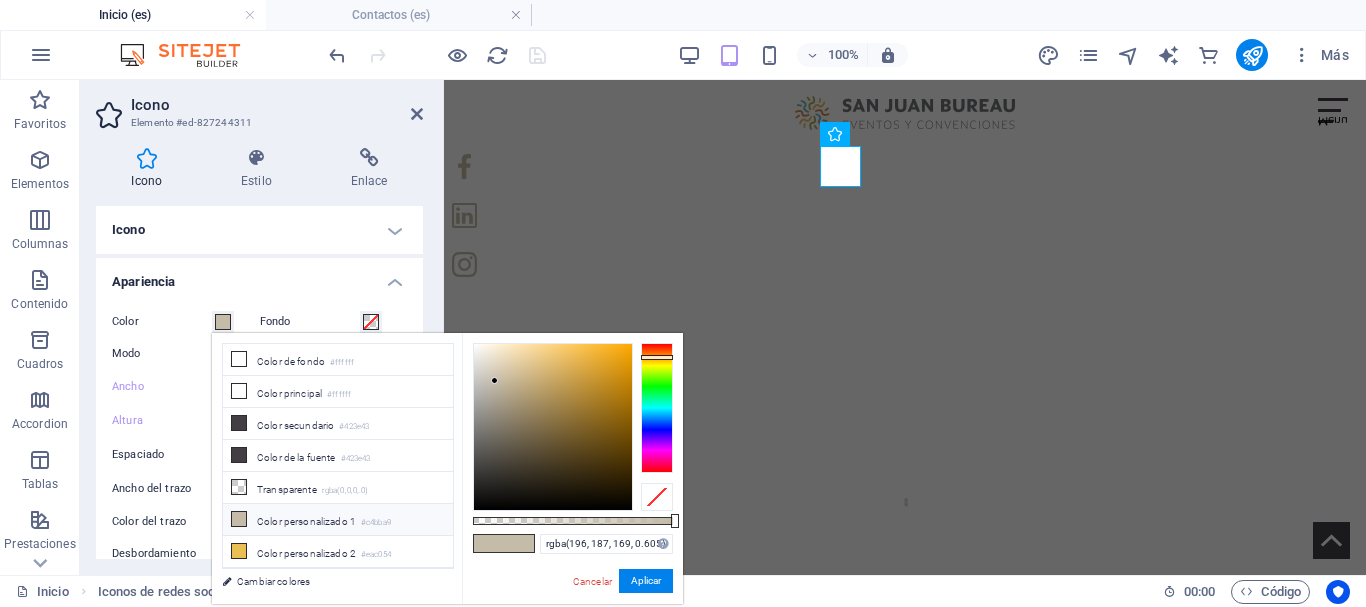click at bounding box center (573, 521) 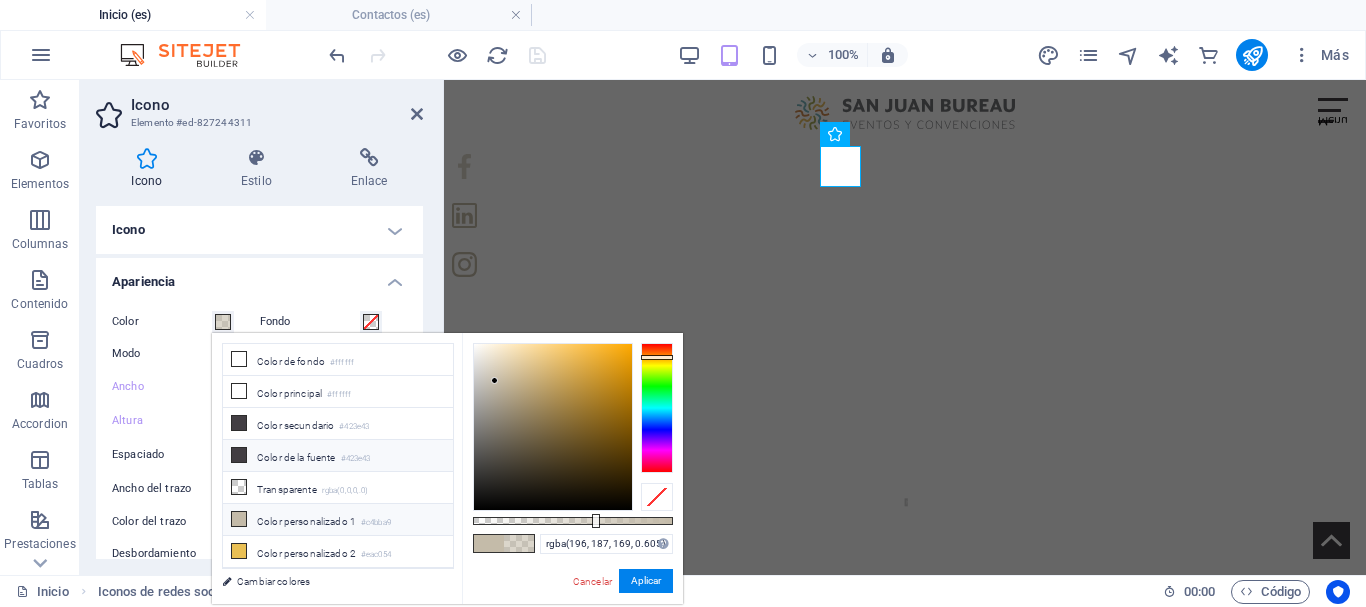 click at bounding box center [239, 455] 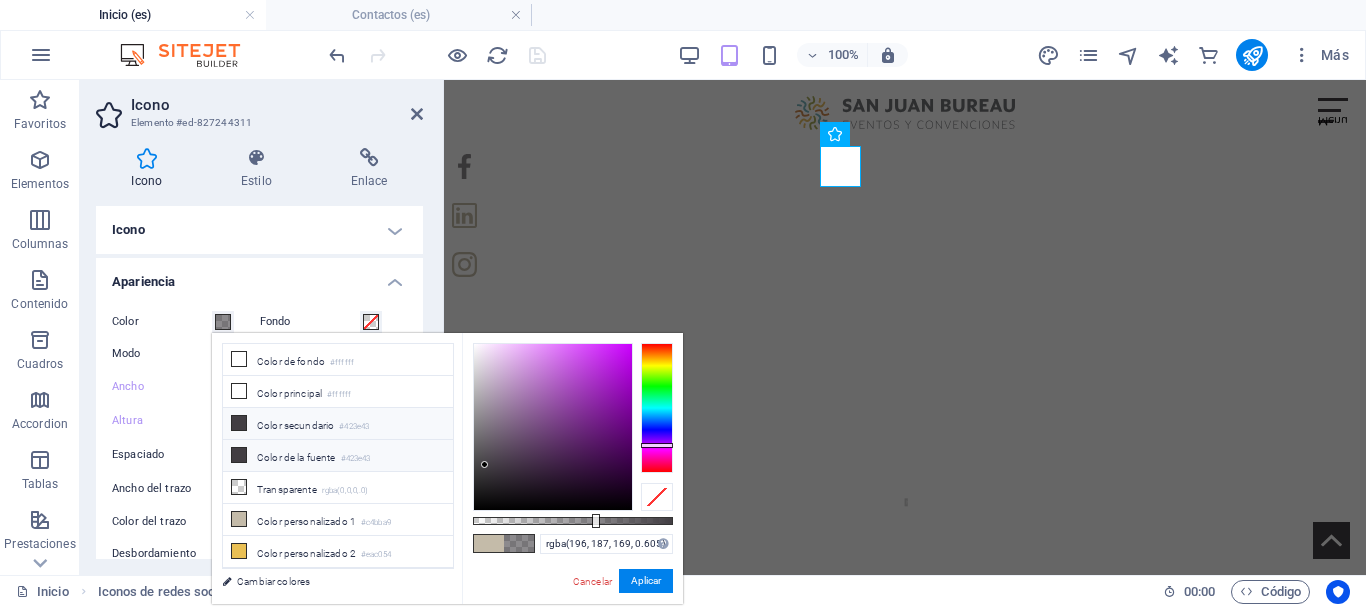 type on "rgba(66, 62, 67, 0.605)" 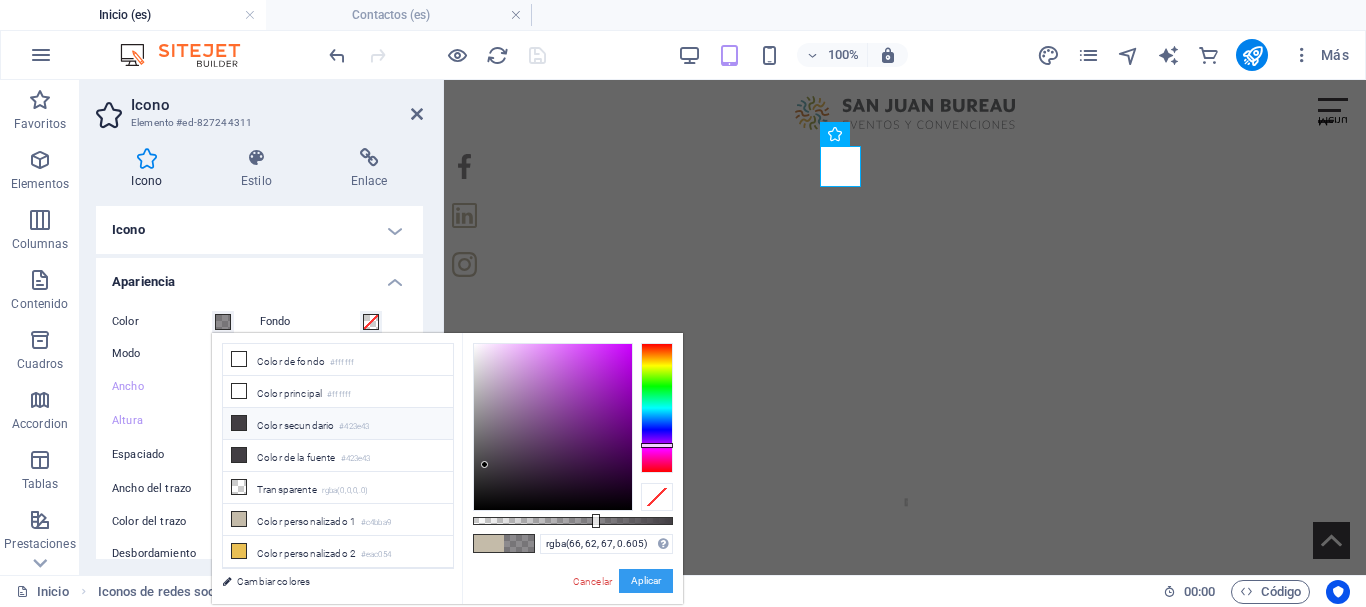 click on "Aplicar" at bounding box center (646, 581) 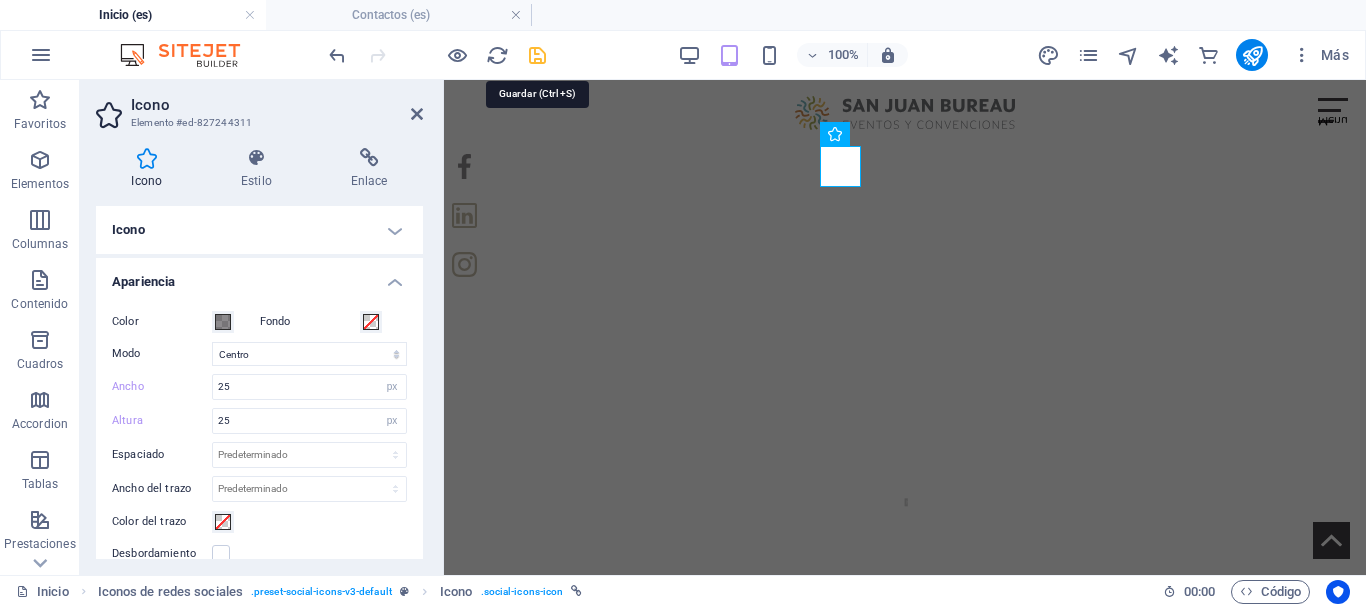 click at bounding box center [537, 55] 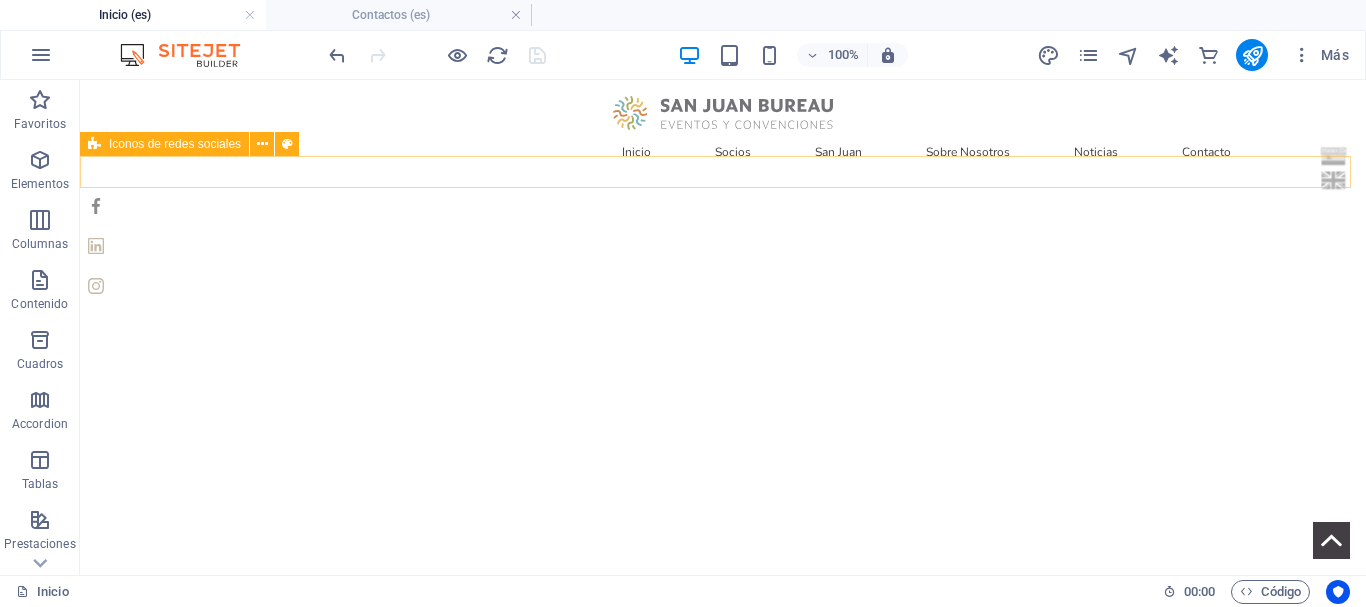 click on "Iconos de redes sociales" at bounding box center (175, 144) 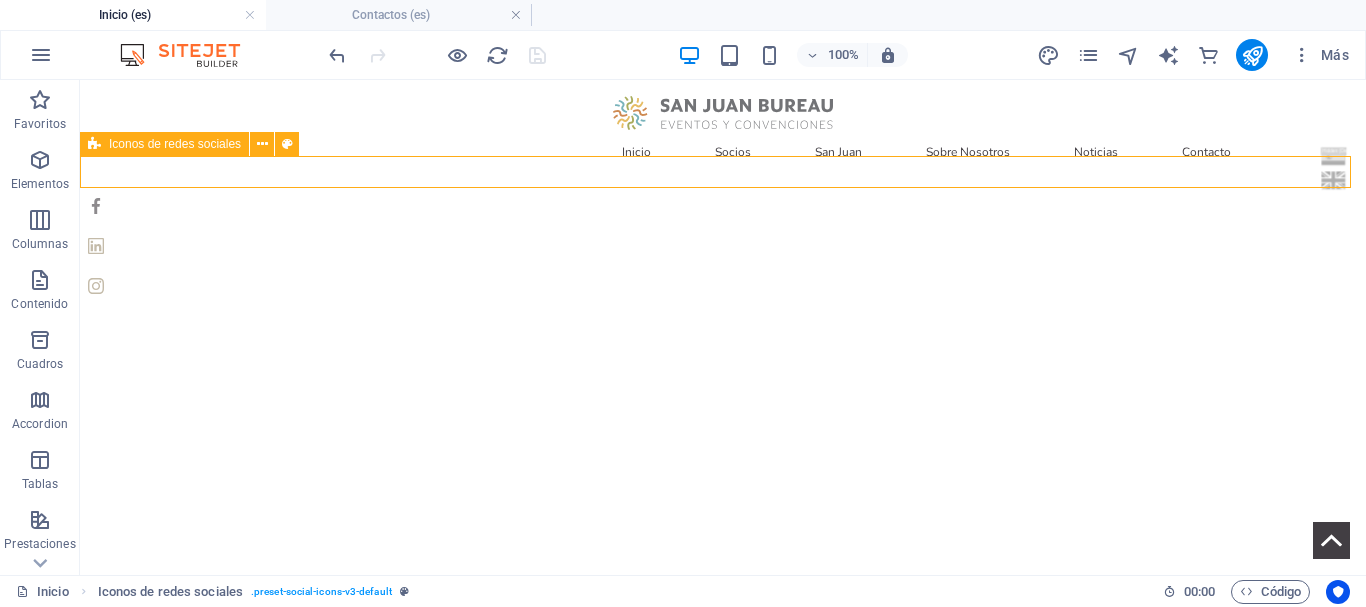 click on "Iconos de redes sociales" at bounding box center (175, 144) 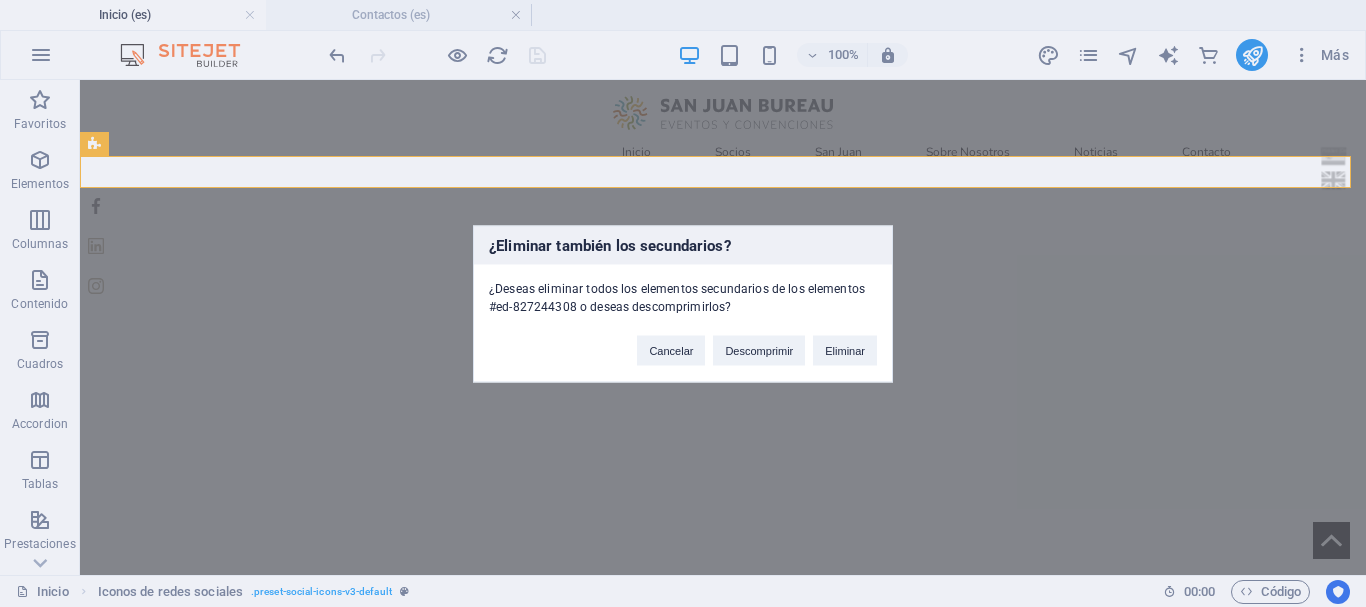 type 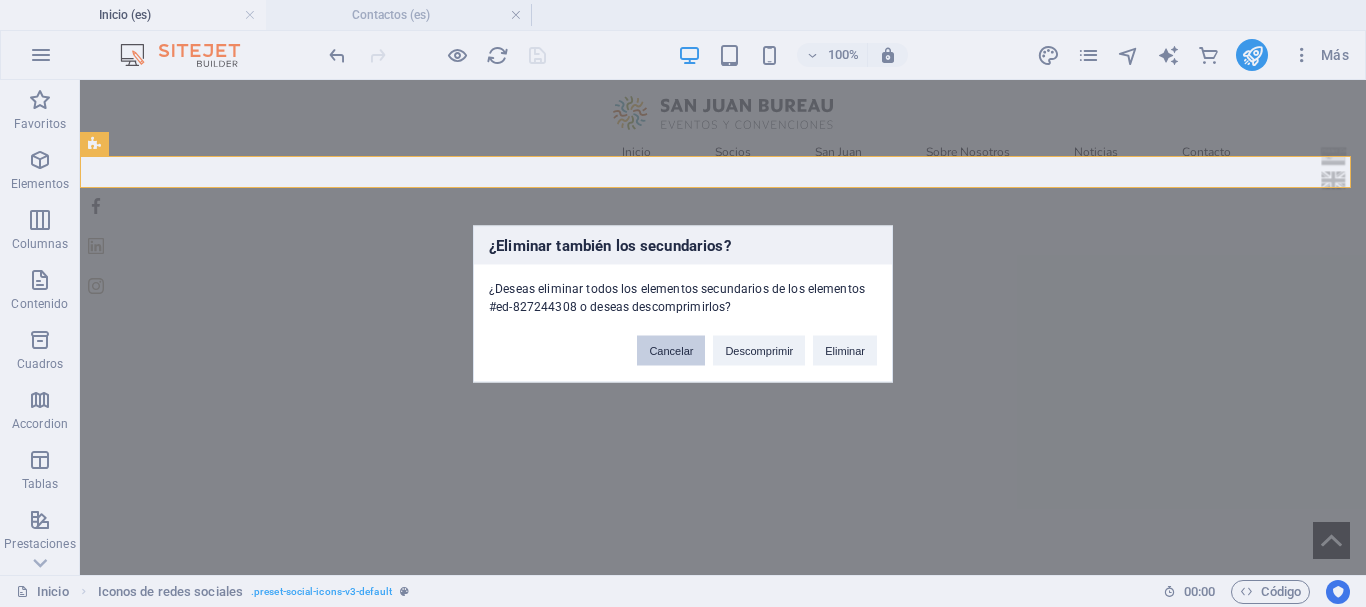 click on "Cancelar" at bounding box center (671, 350) 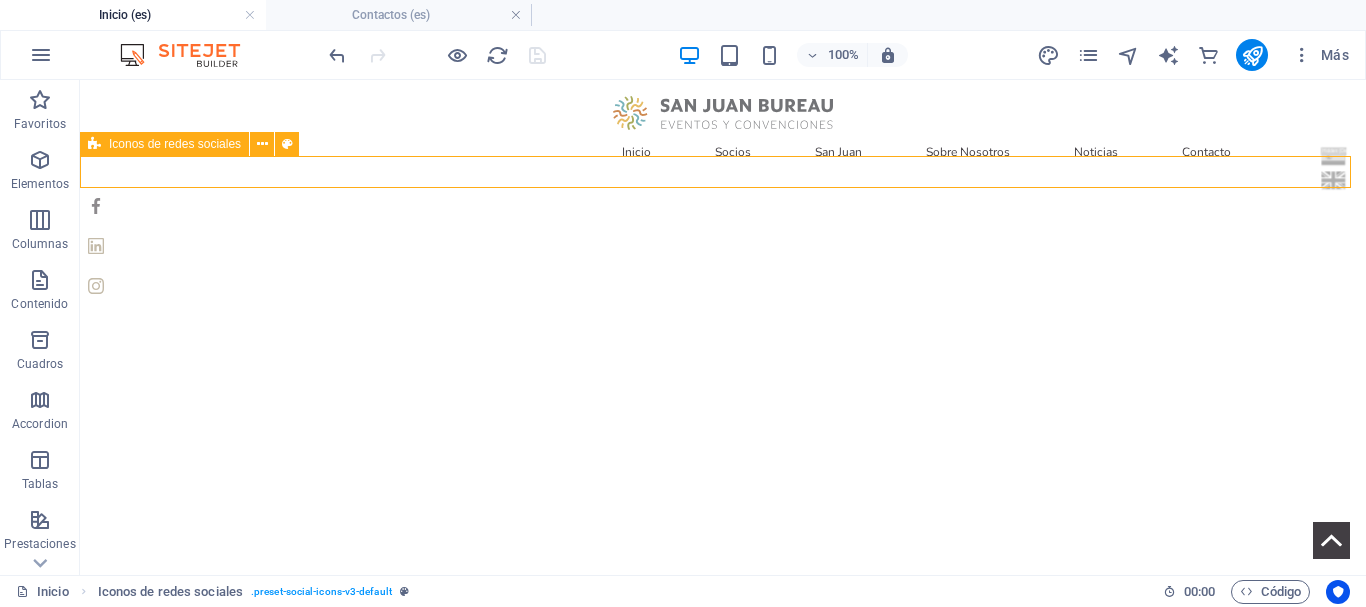 click on "Iconos de redes sociales" at bounding box center [175, 144] 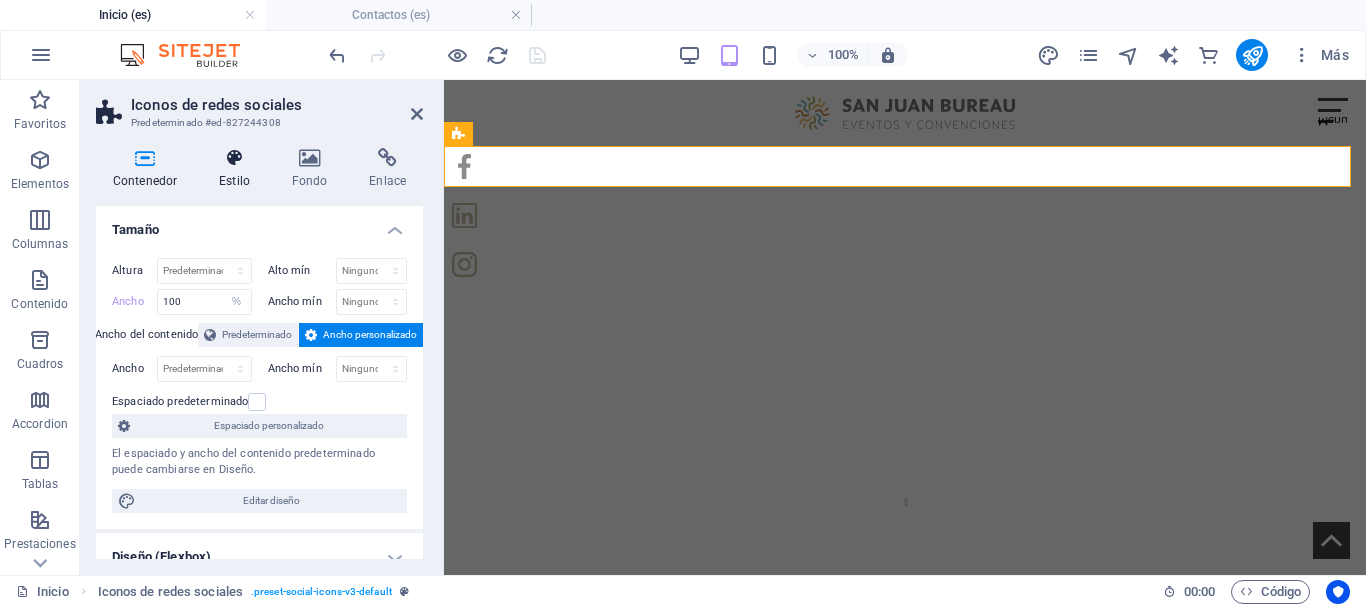 click on "Estilo" at bounding box center [238, 169] 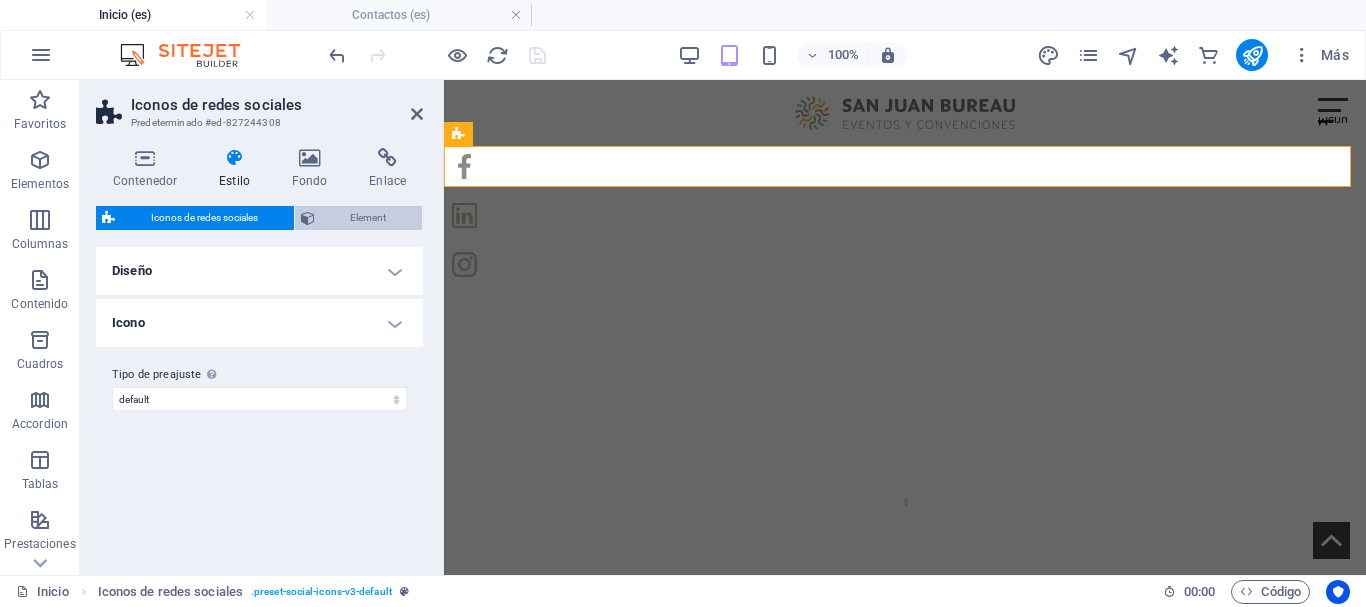 click on "Element" at bounding box center (369, 218) 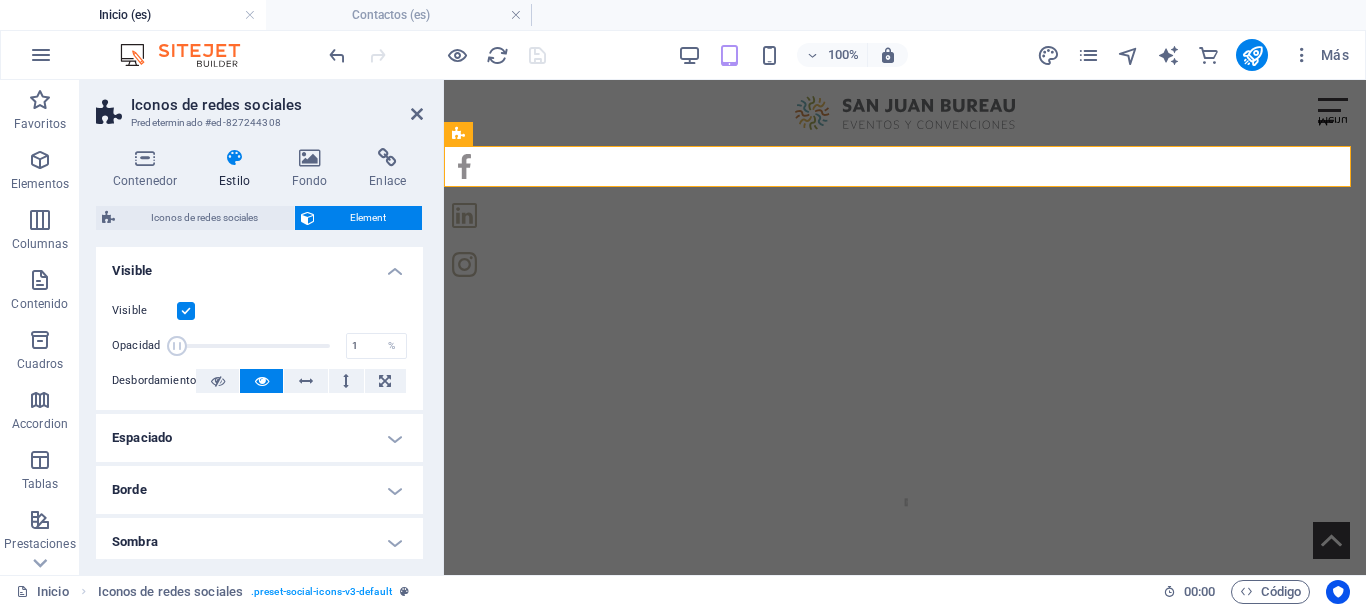 drag, startPoint x: 323, startPoint y: 346, endPoint x: 171, endPoint y: 353, distance: 152.1611 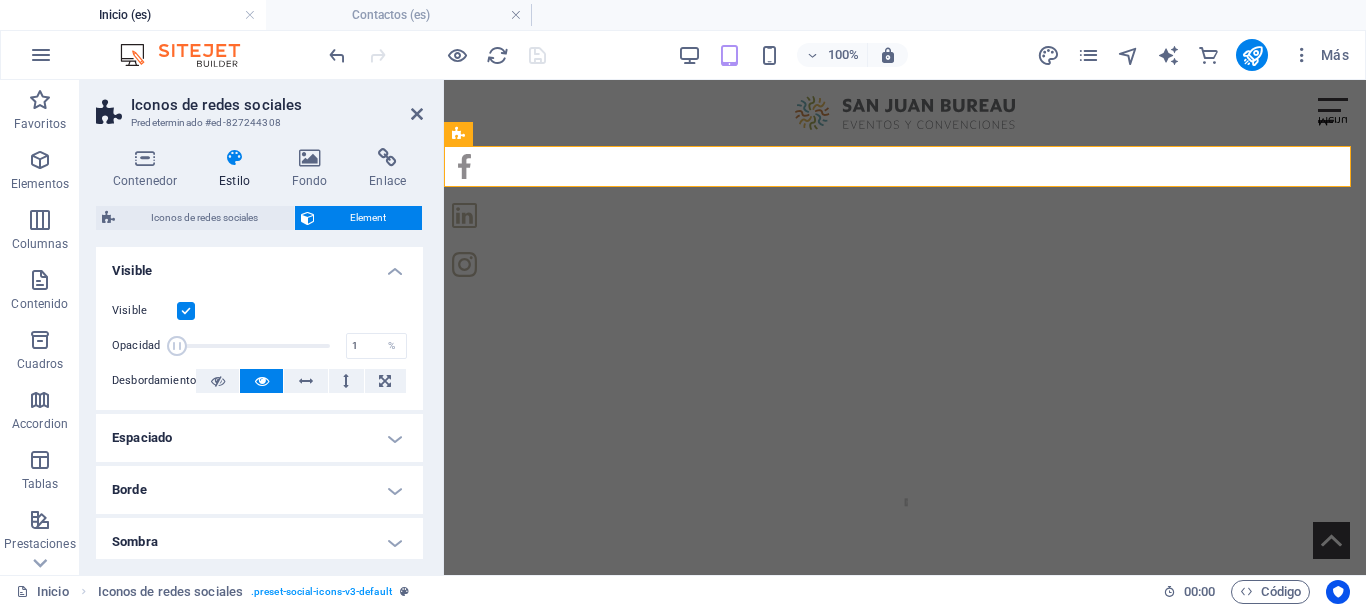 click at bounding box center [177, 346] 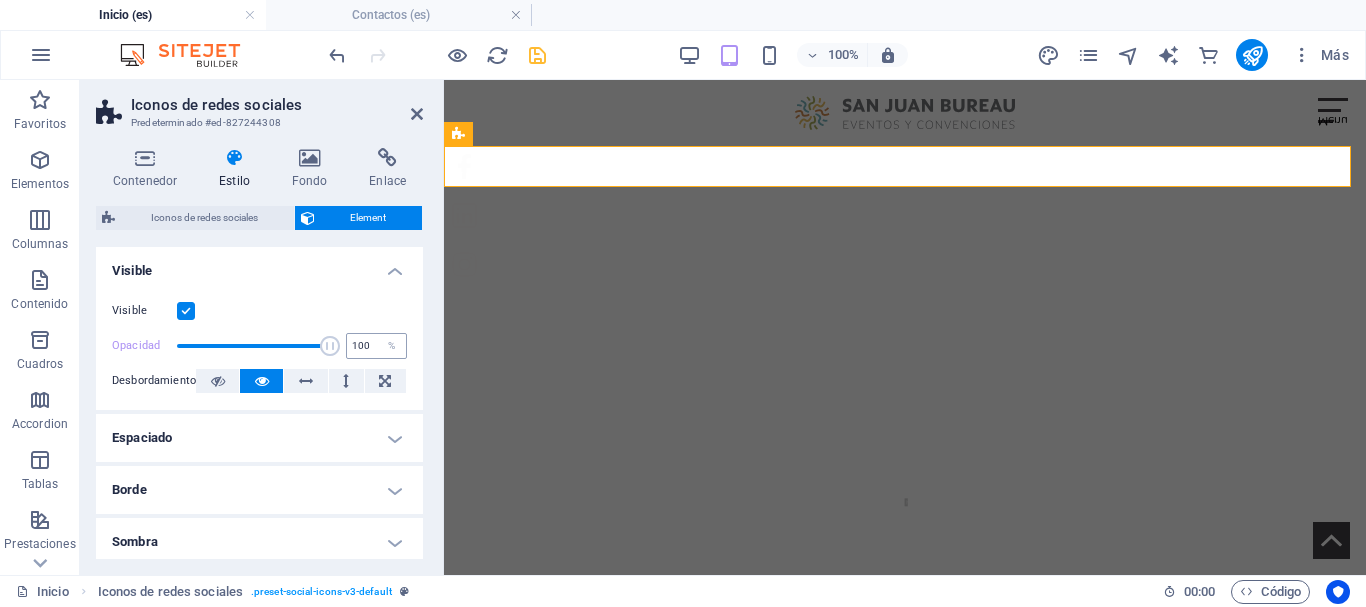 drag, startPoint x: 178, startPoint y: 342, endPoint x: 364, endPoint y: 348, distance: 186.09676 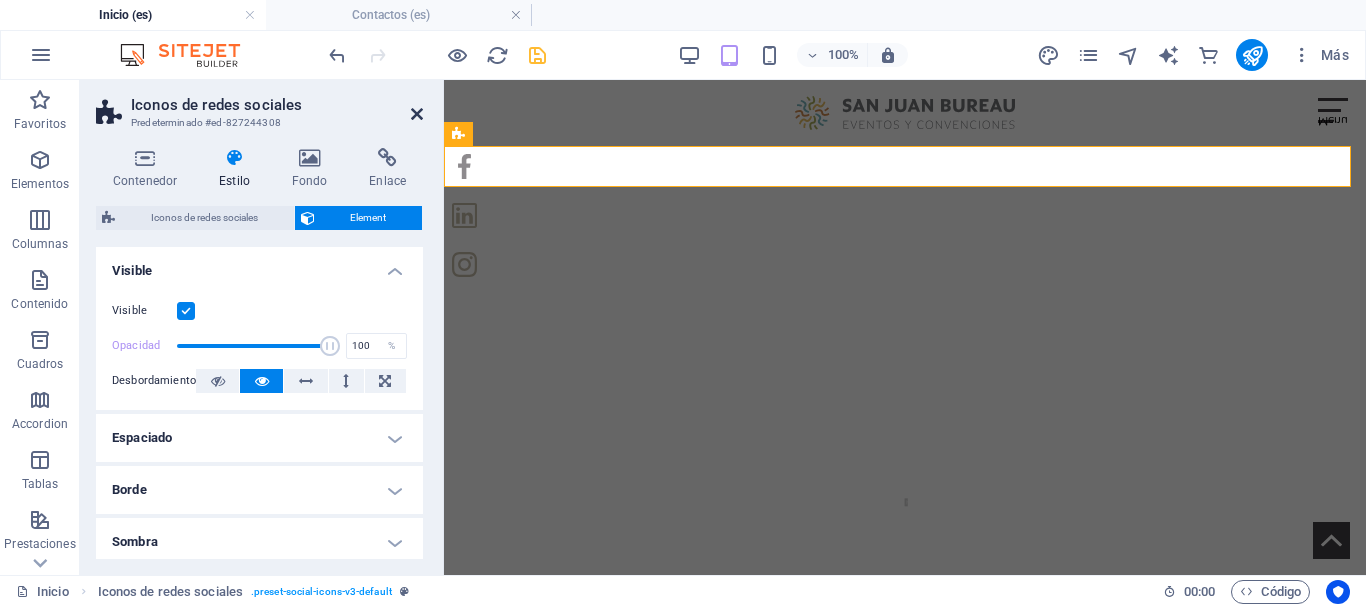 click at bounding box center (417, 114) 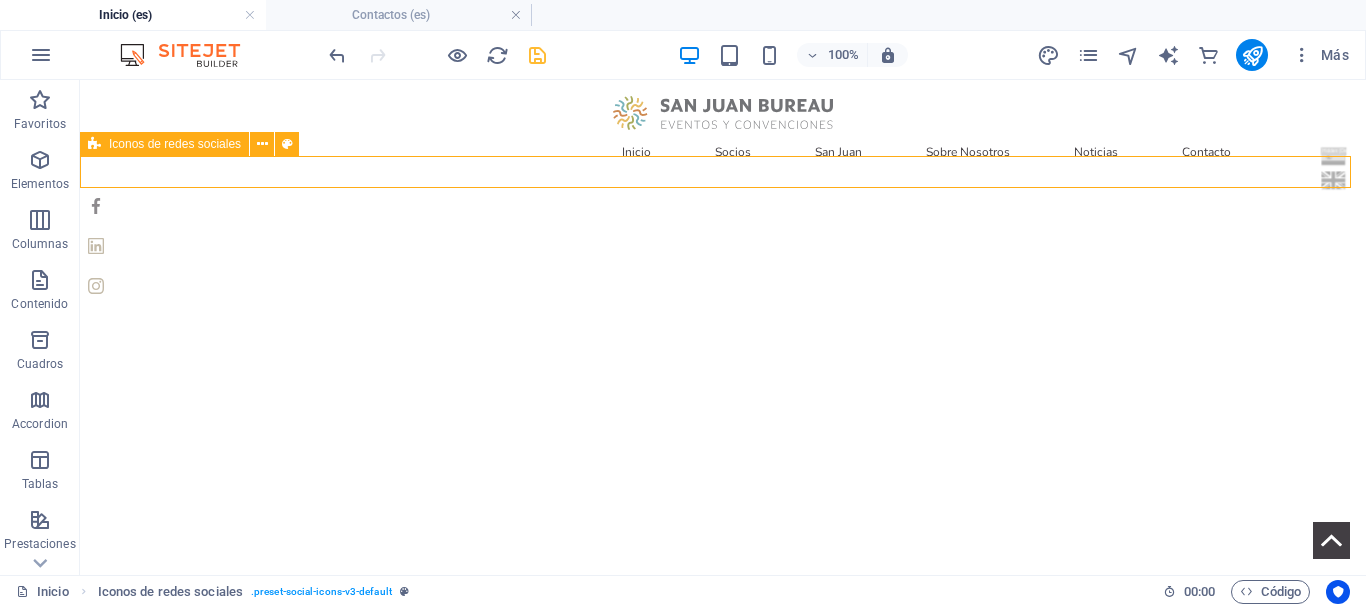 click on "Iconos de redes sociales" at bounding box center [175, 144] 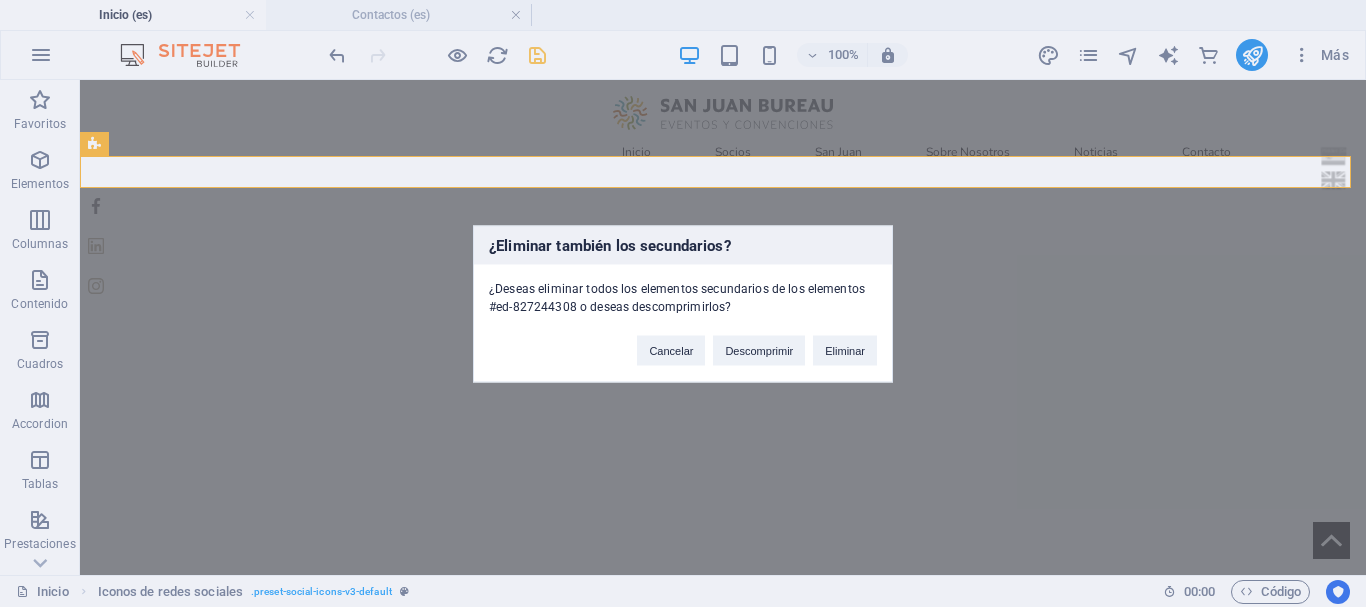 type 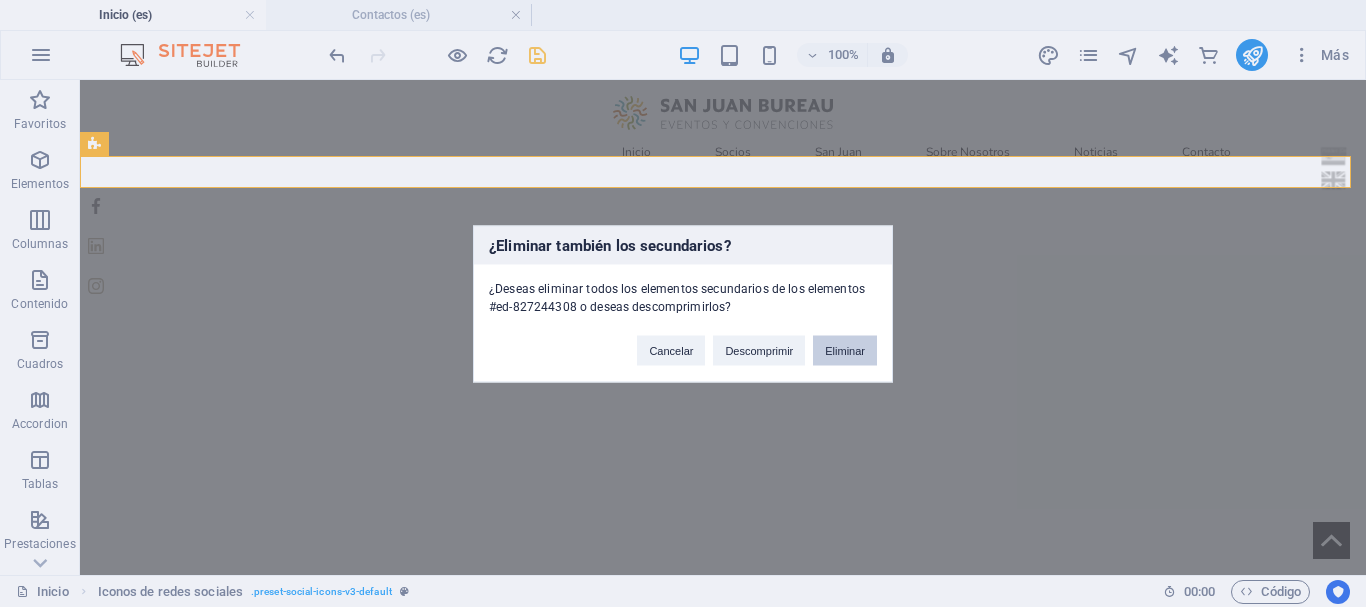 click on "Eliminar" at bounding box center [845, 350] 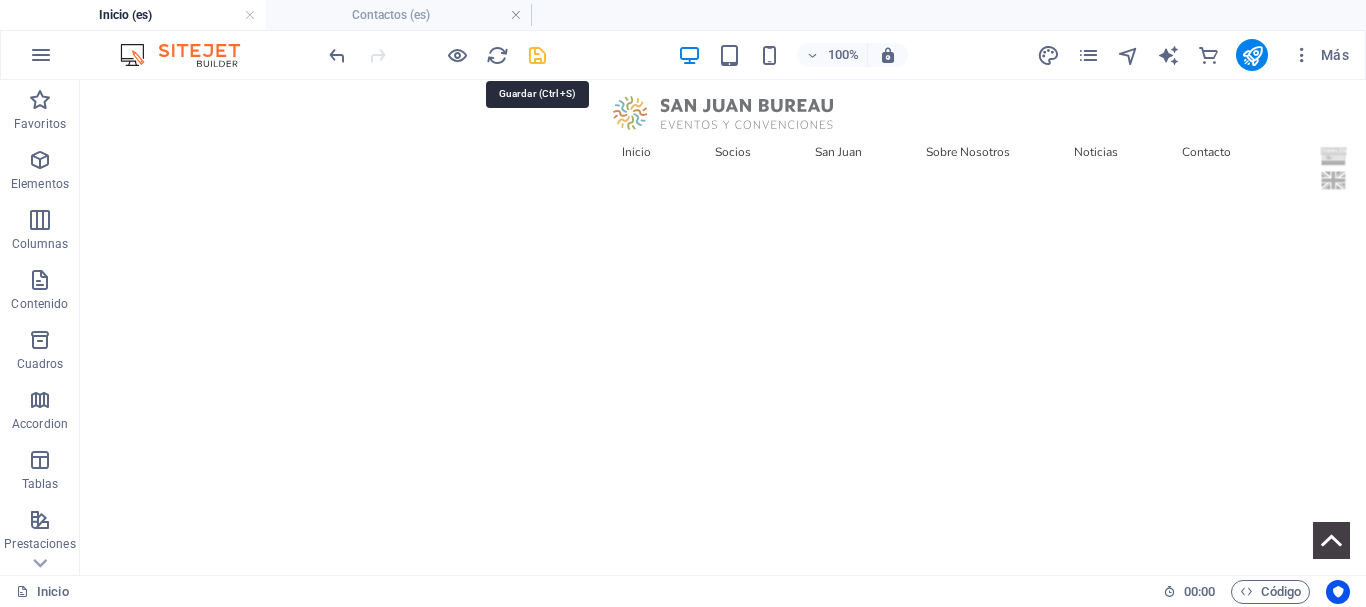 click at bounding box center [537, 55] 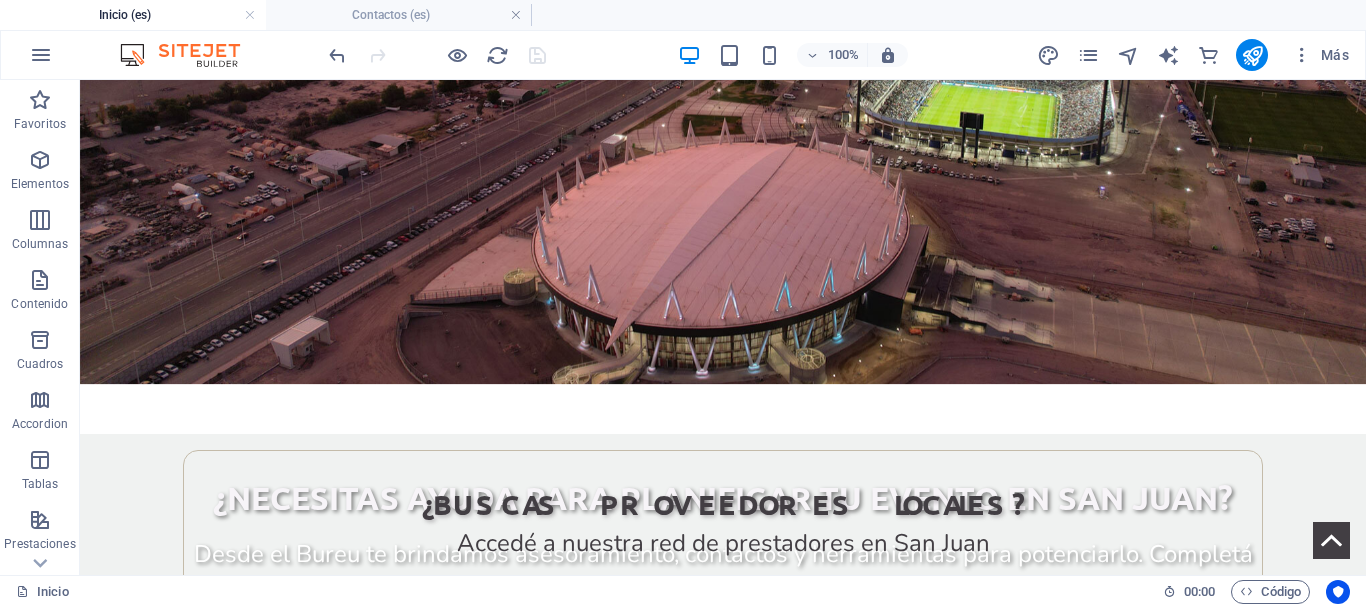 scroll, scrollTop: 3927, scrollLeft: 0, axis: vertical 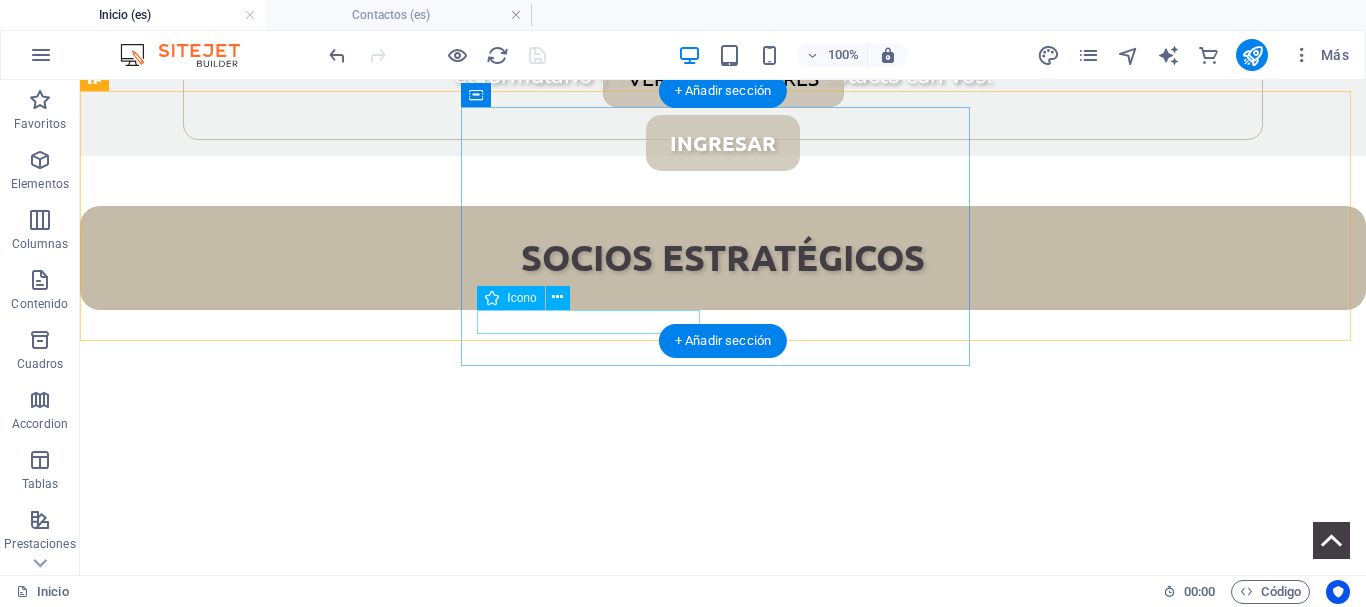 click at bounding box center [723, 4078] 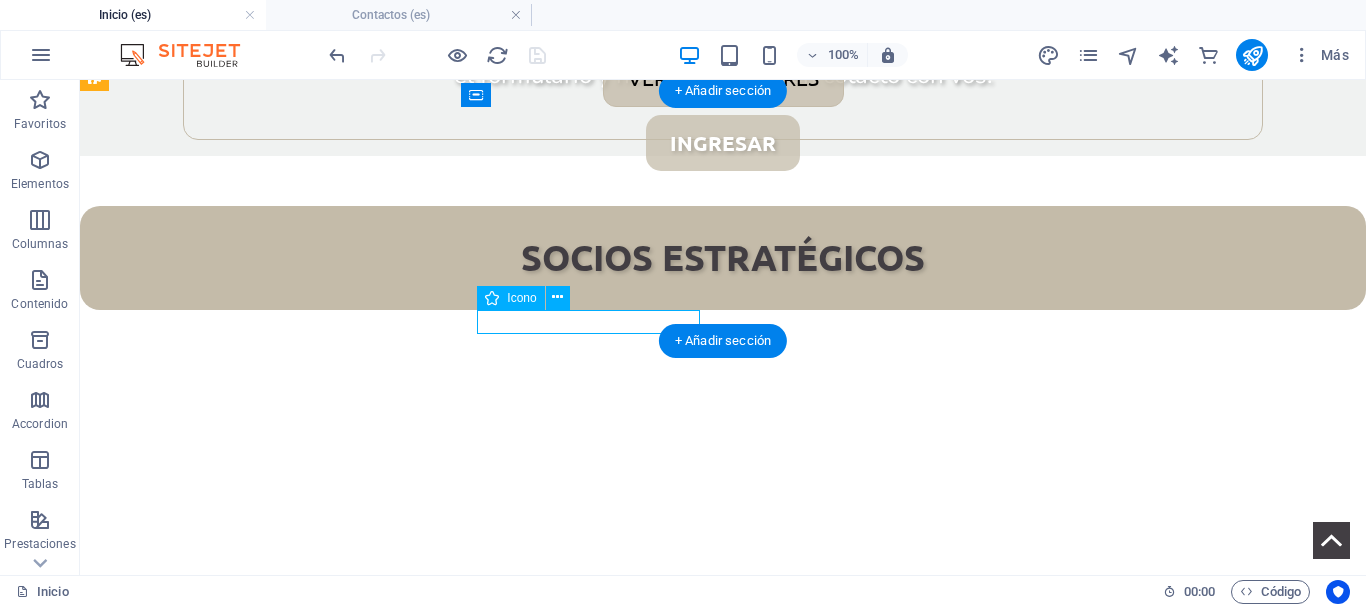 click at bounding box center (723, 4078) 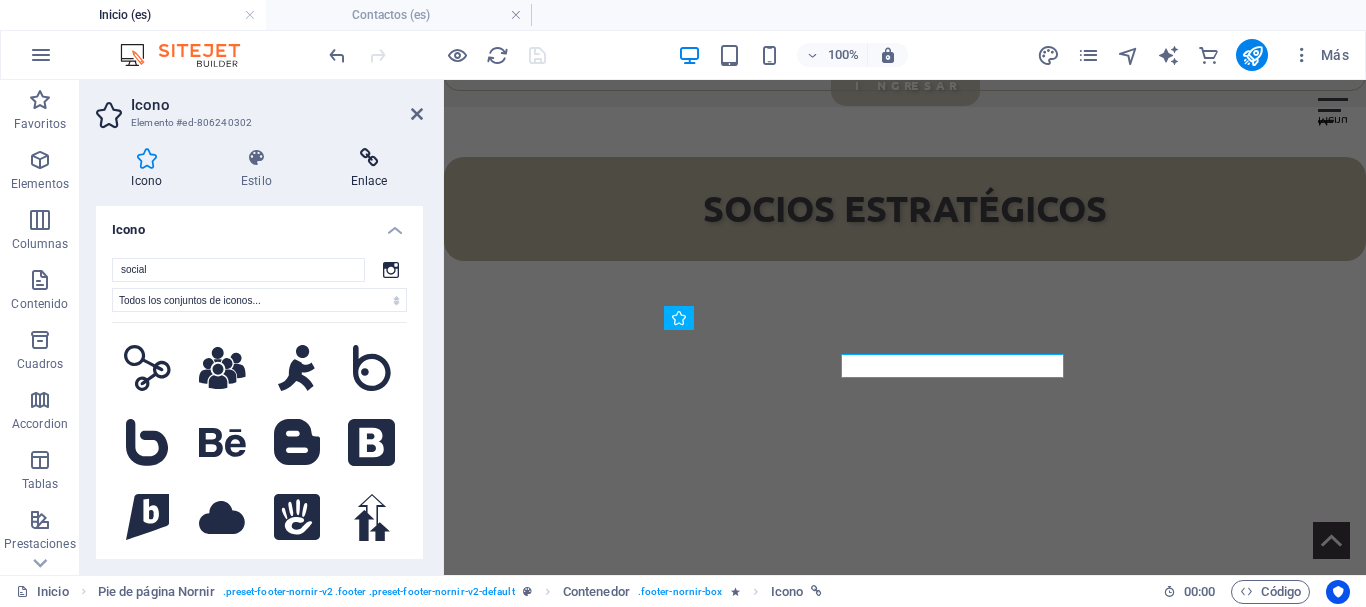 click on "Enlace" at bounding box center (369, 169) 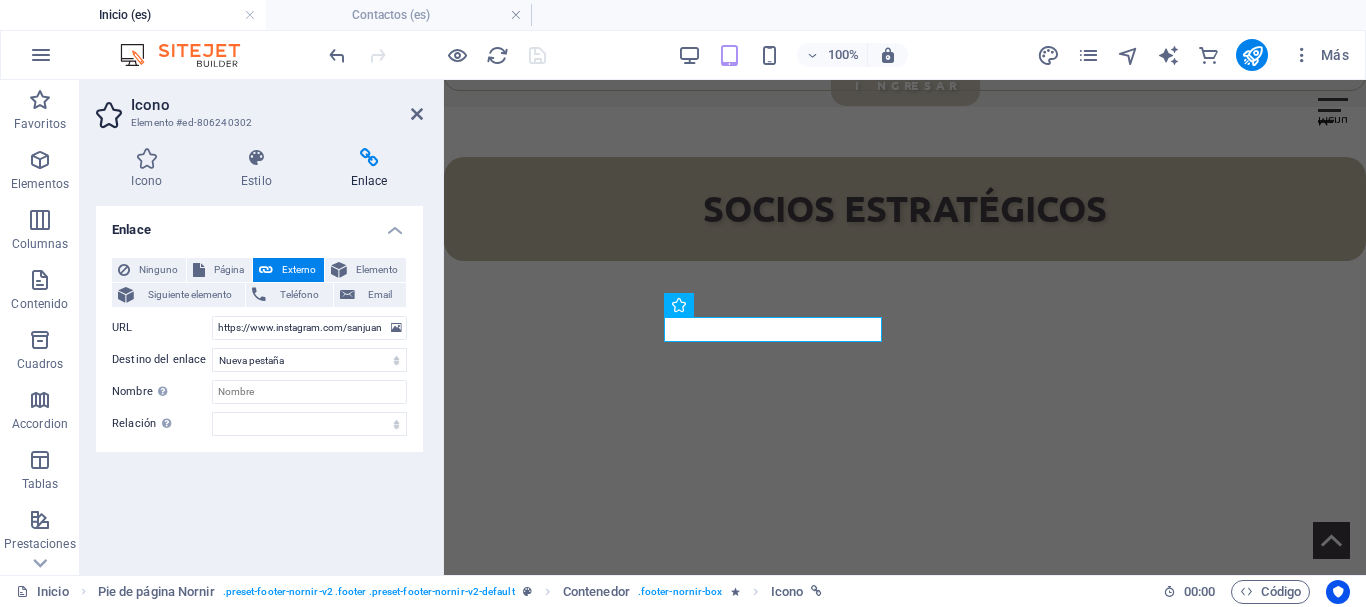 scroll, scrollTop: 3864, scrollLeft: 0, axis: vertical 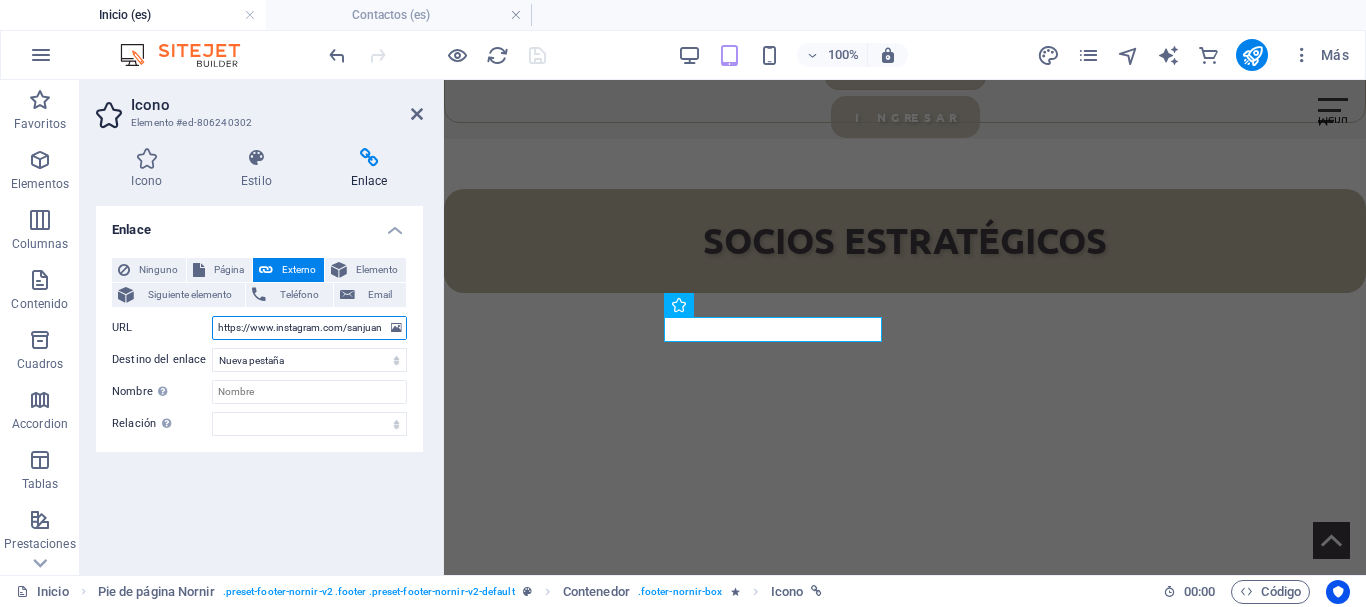 click on "https://www.instagram.com/sanjuanbureau/" at bounding box center (309, 328) 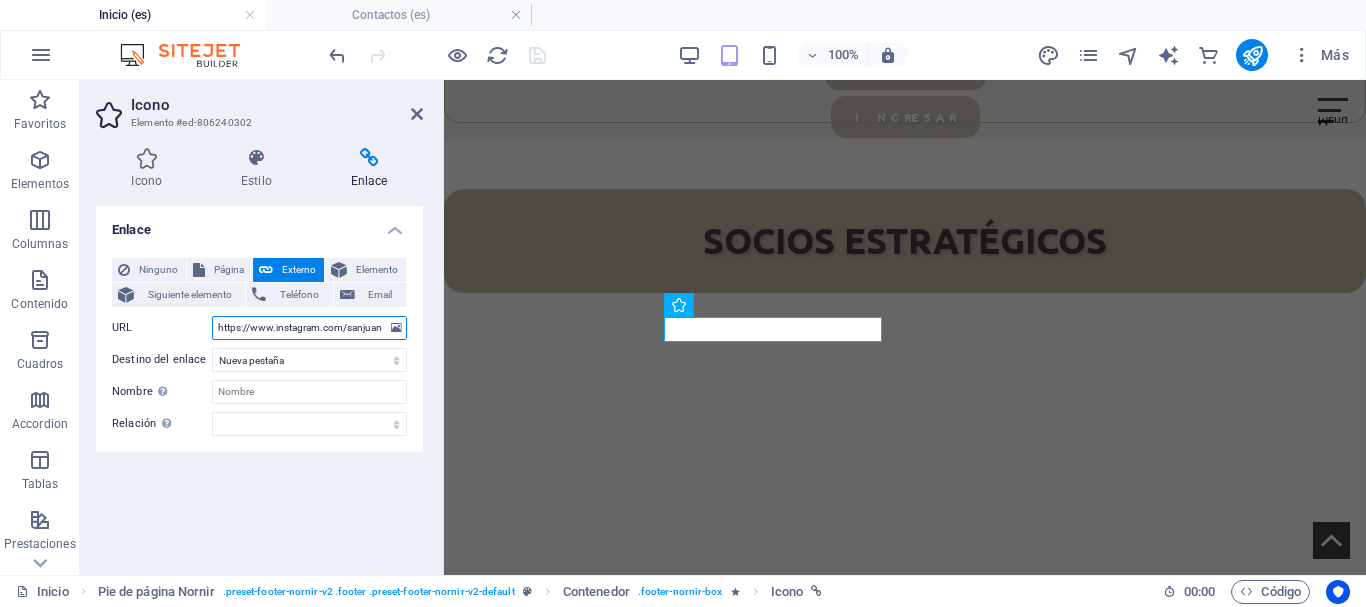 drag, startPoint x: 300, startPoint y: 325, endPoint x: 216, endPoint y: 330, distance: 84.14868 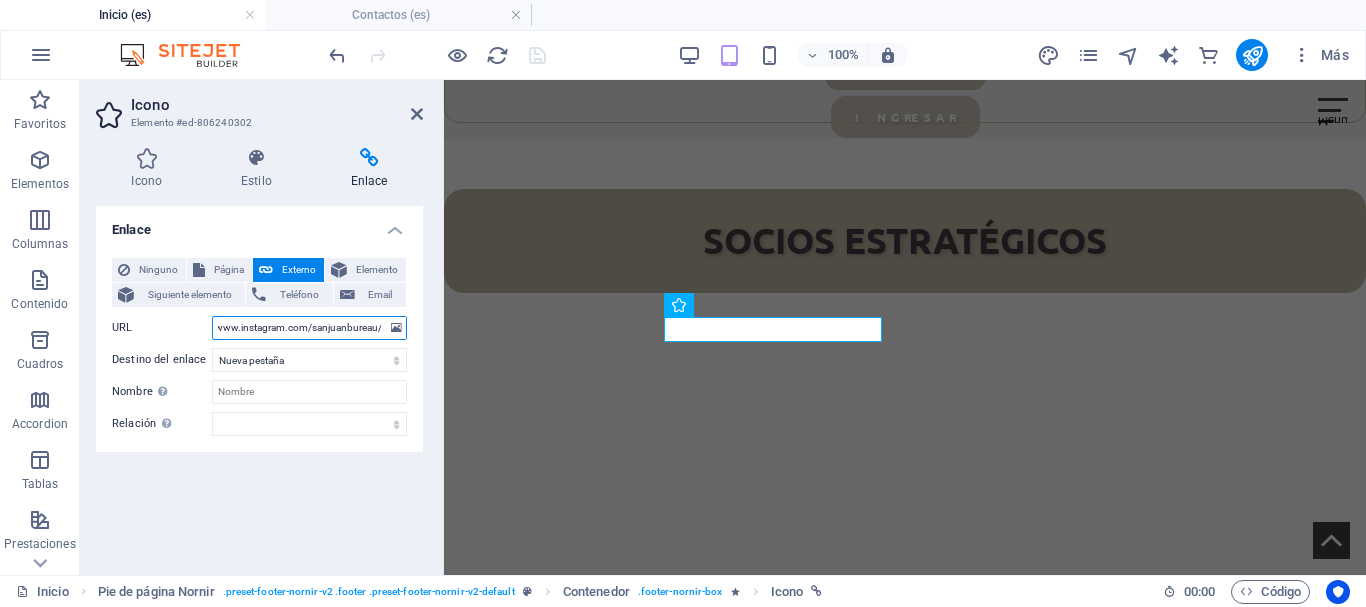 drag, startPoint x: 219, startPoint y: 328, endPoint x: 416, endPoint y: 331, distance: 197.02284 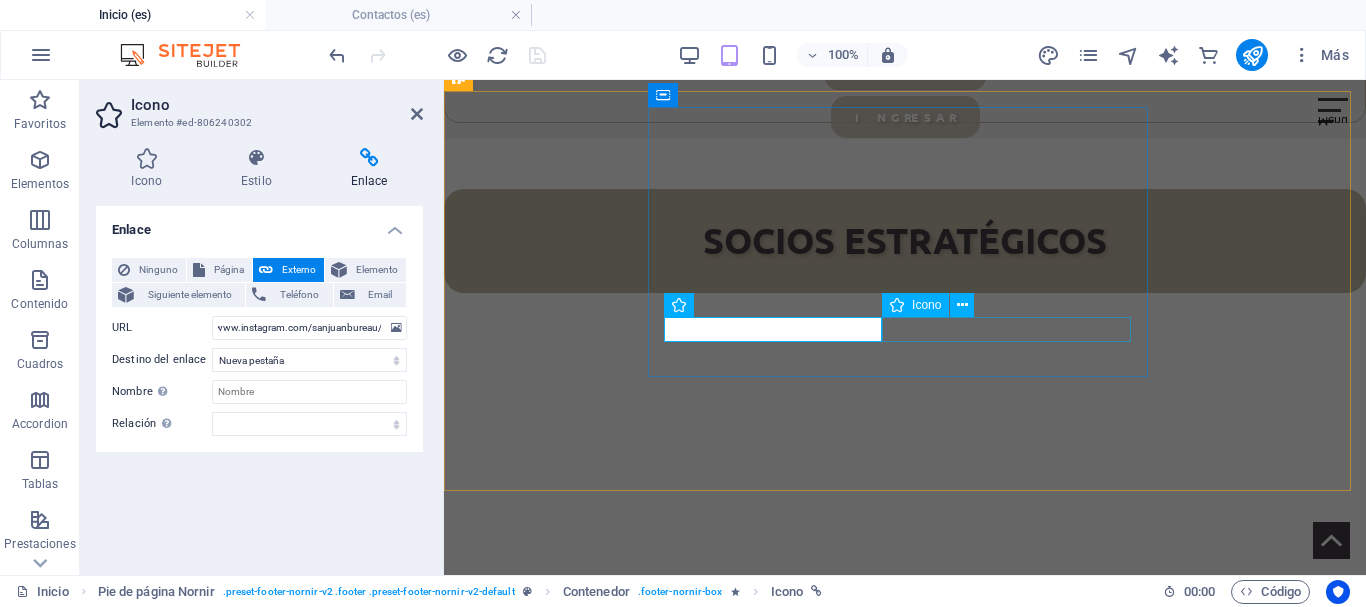 click at bounding box center (698, 4055) 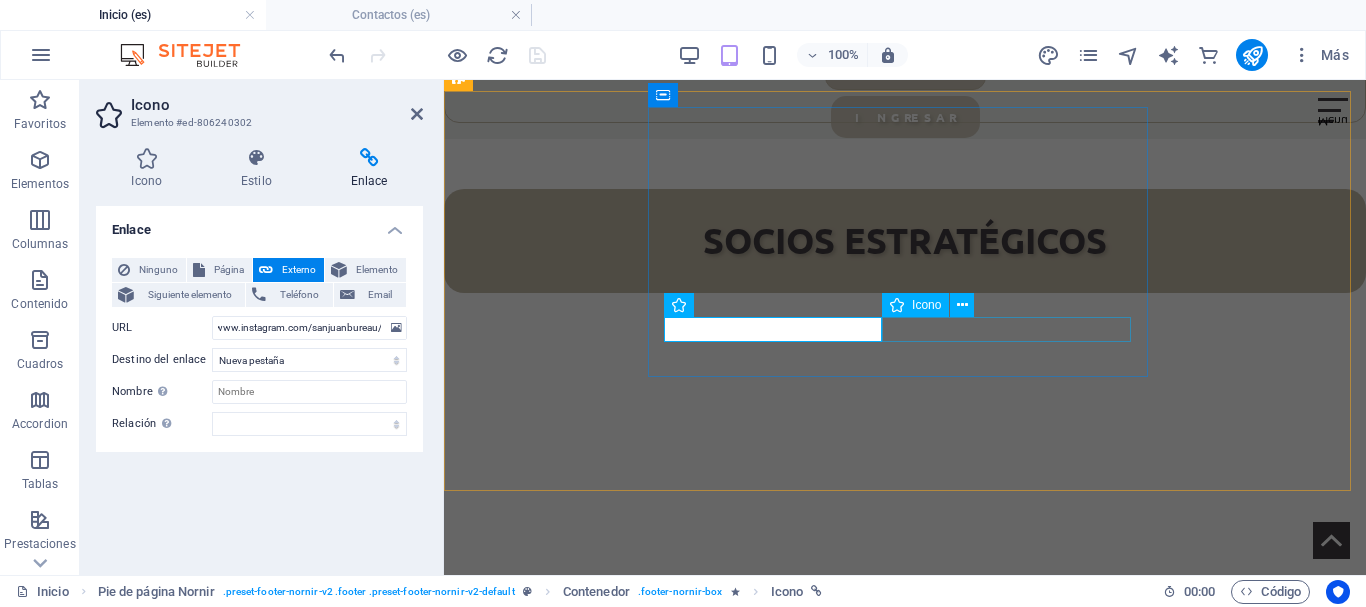 scroll, scrollTop: 0, scrollLeft: 0, axis: both 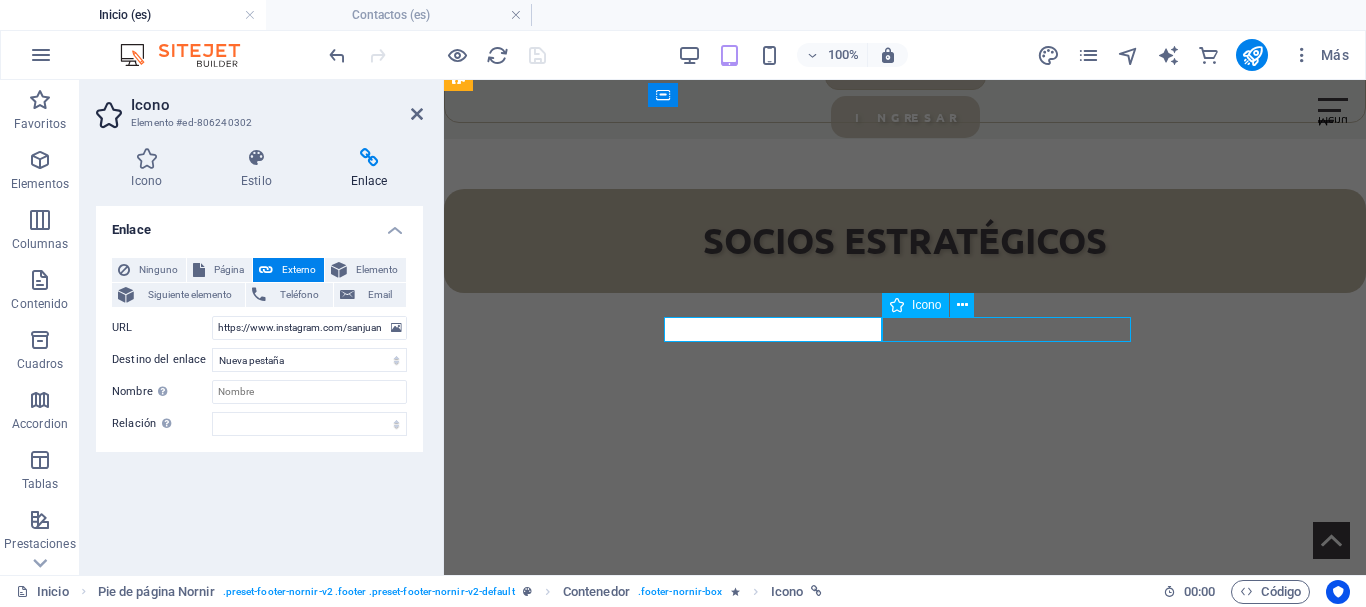 click at bounding box center [698, 4055] 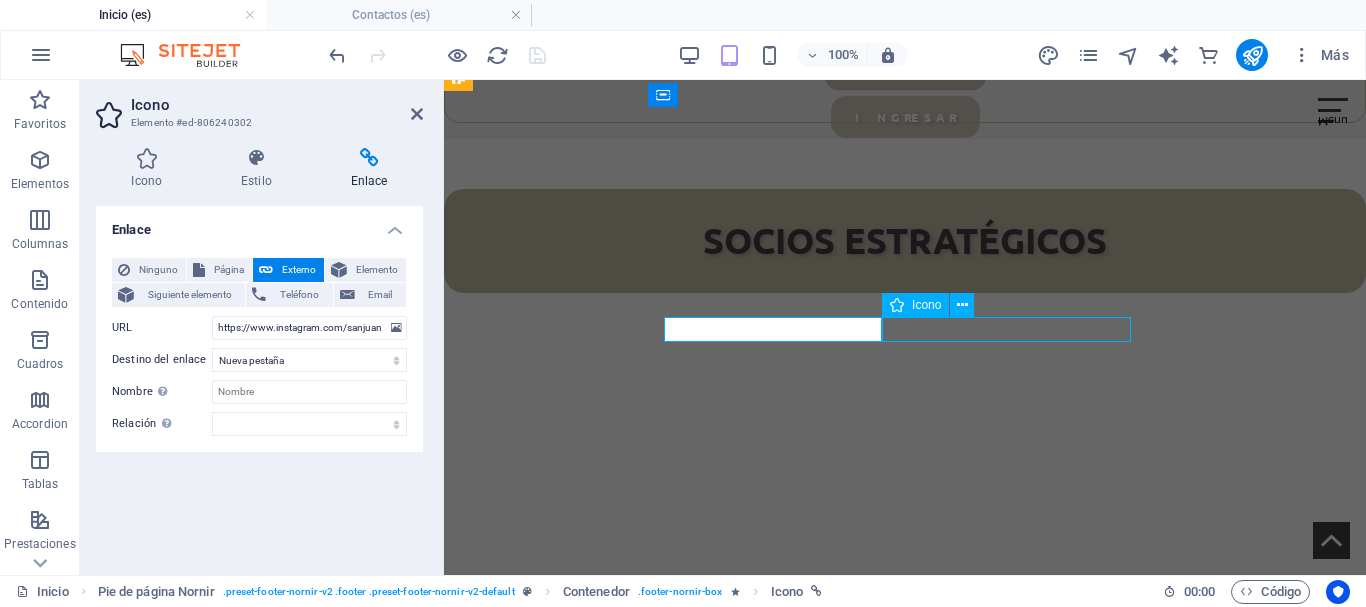 select on "xMidYMid" 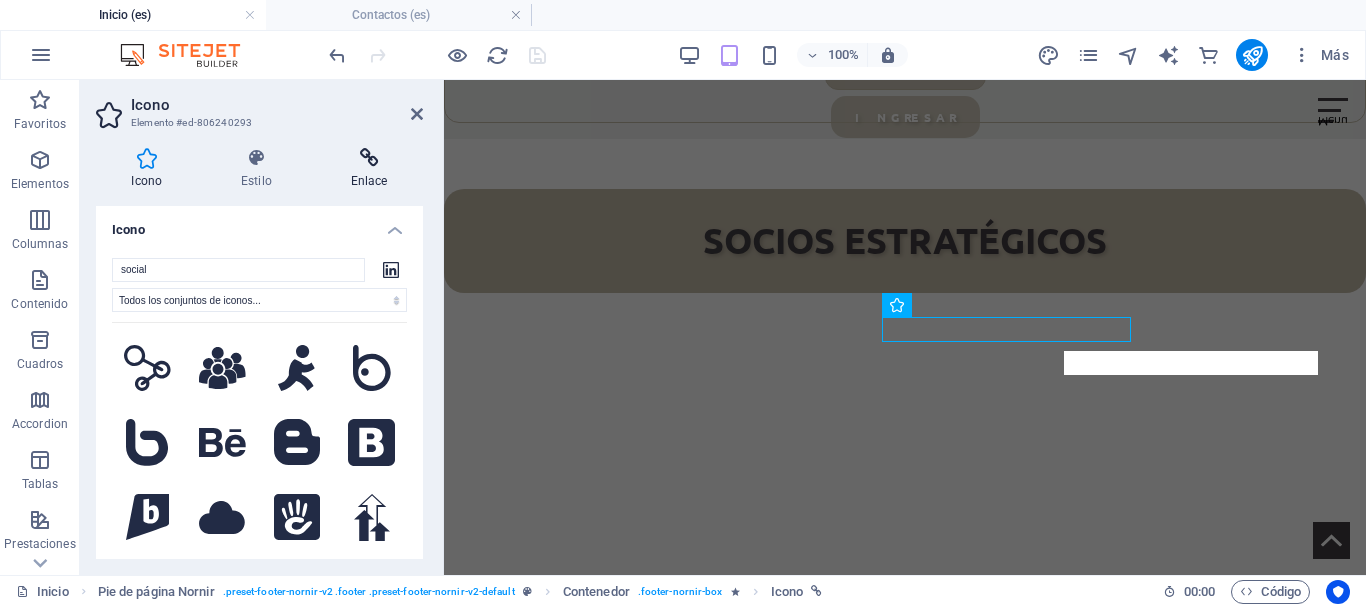 click on "Enlace" at bounding box center [369, 169] 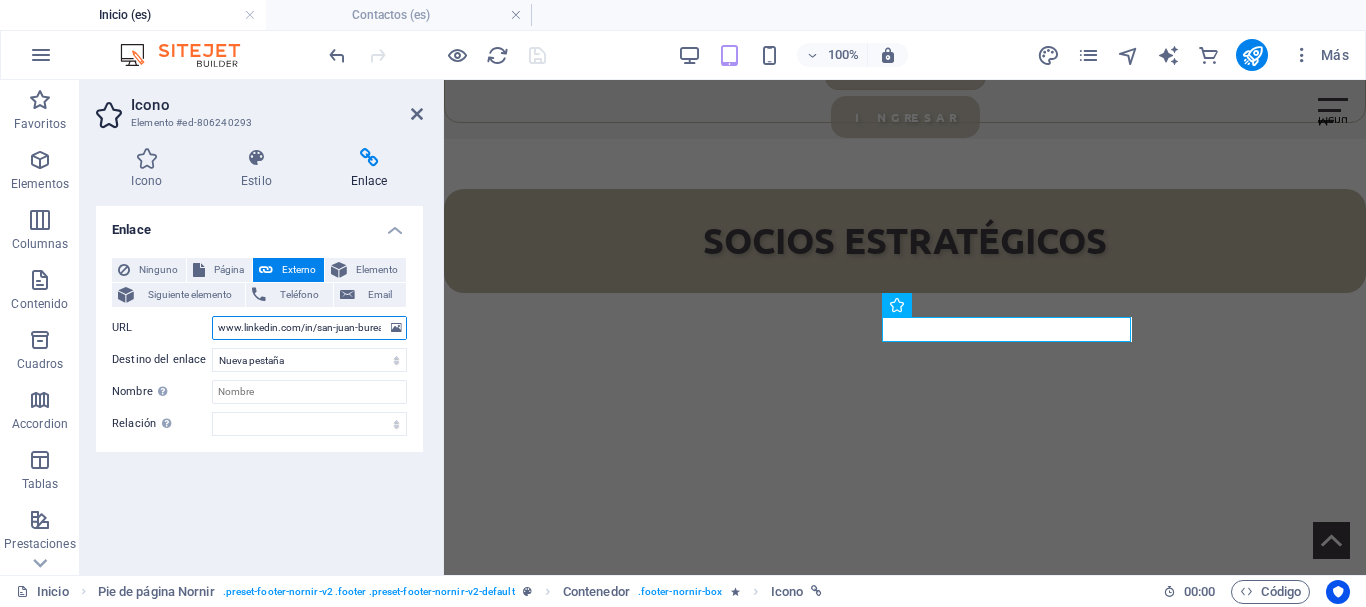 drag, startPoint x: 301, startPoint y: 334, endPoint x: 170, endPoint y: 337, distance: 131.03435 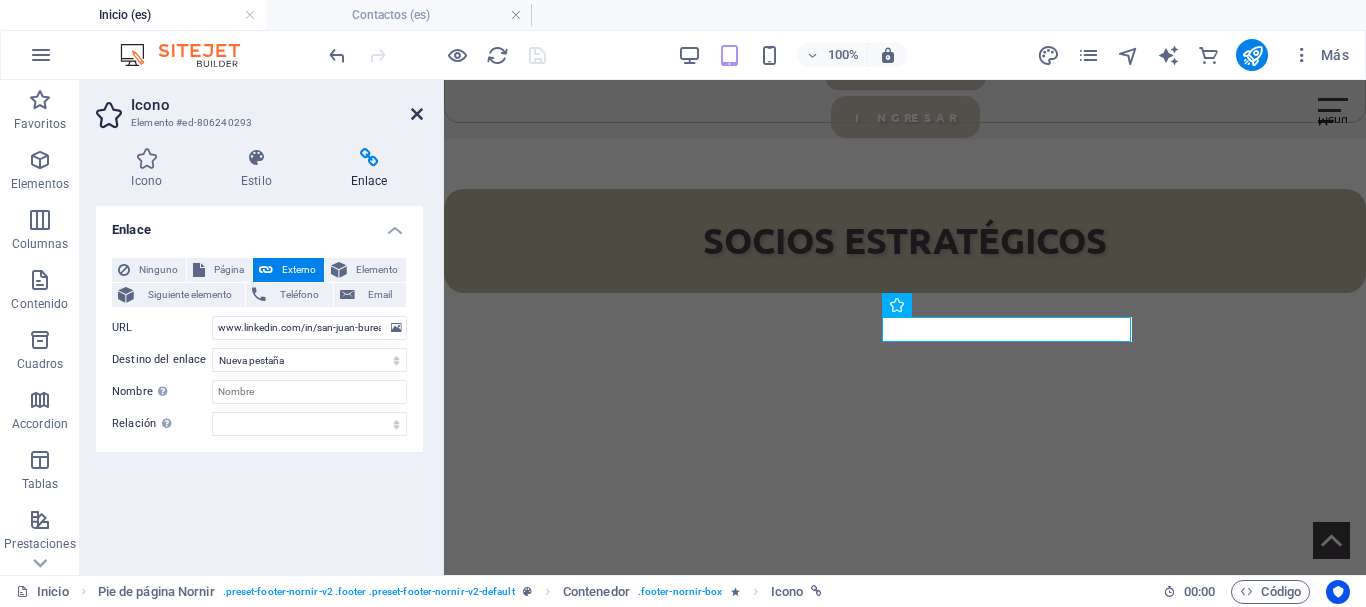 drag, startPoint x: 419, startPoint y: 113, endPoint x: 361, endPoint y: 99, distance: 59.665737 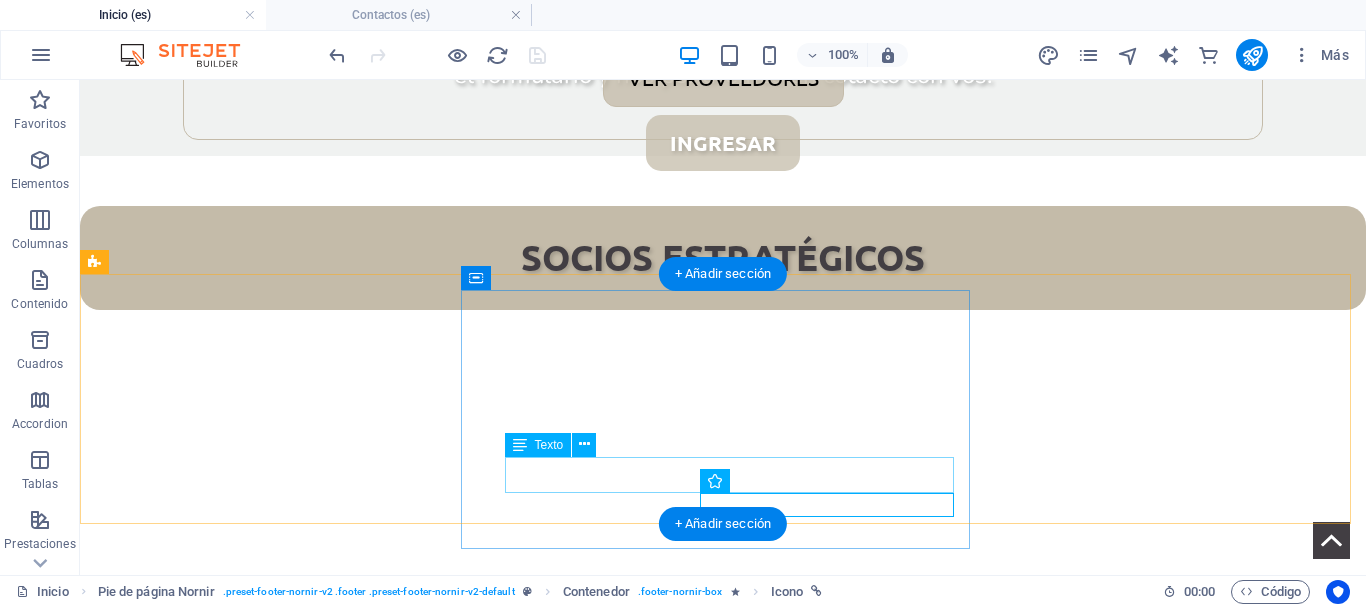scroll, scrollTop: 0, scrollLeft: 0, axis: both 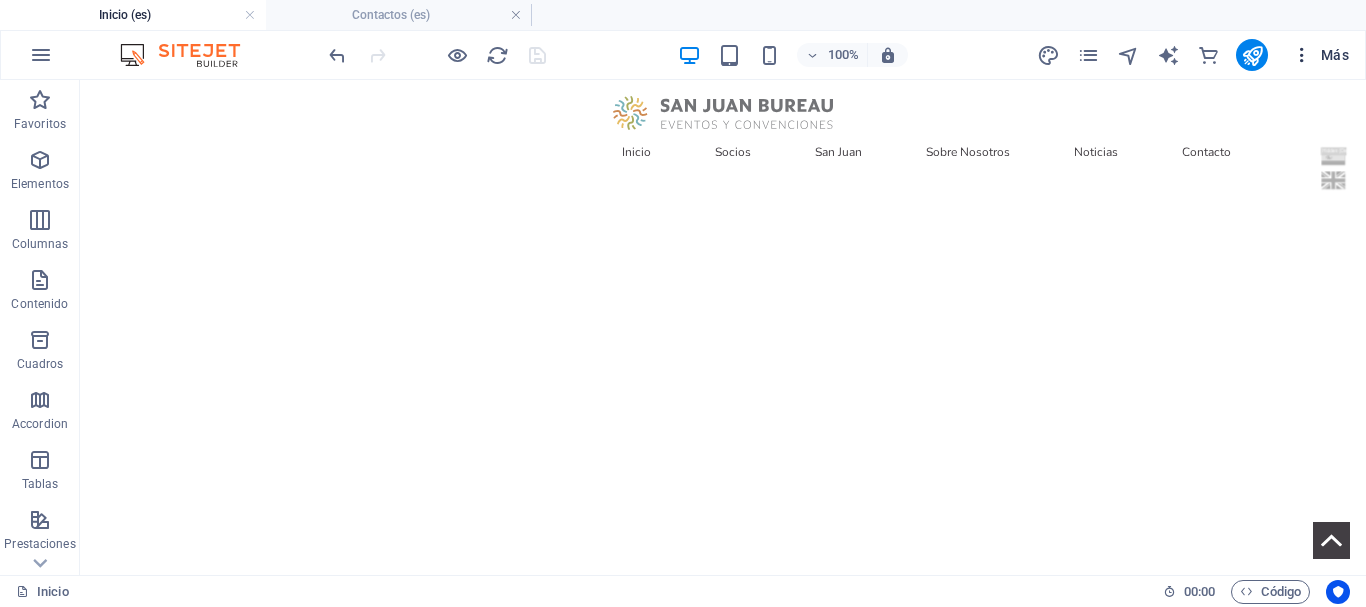 click at bounding box center [1302, 55] 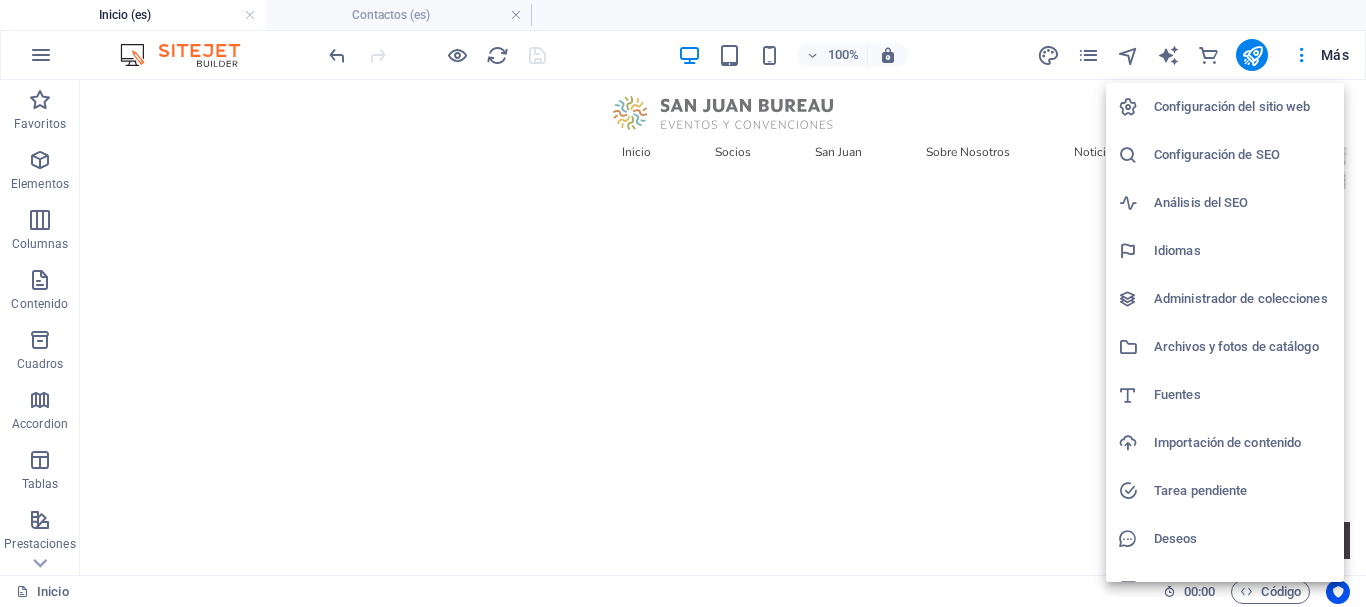 click on "Configuración de SEO" at bounding box center (1243, 155) 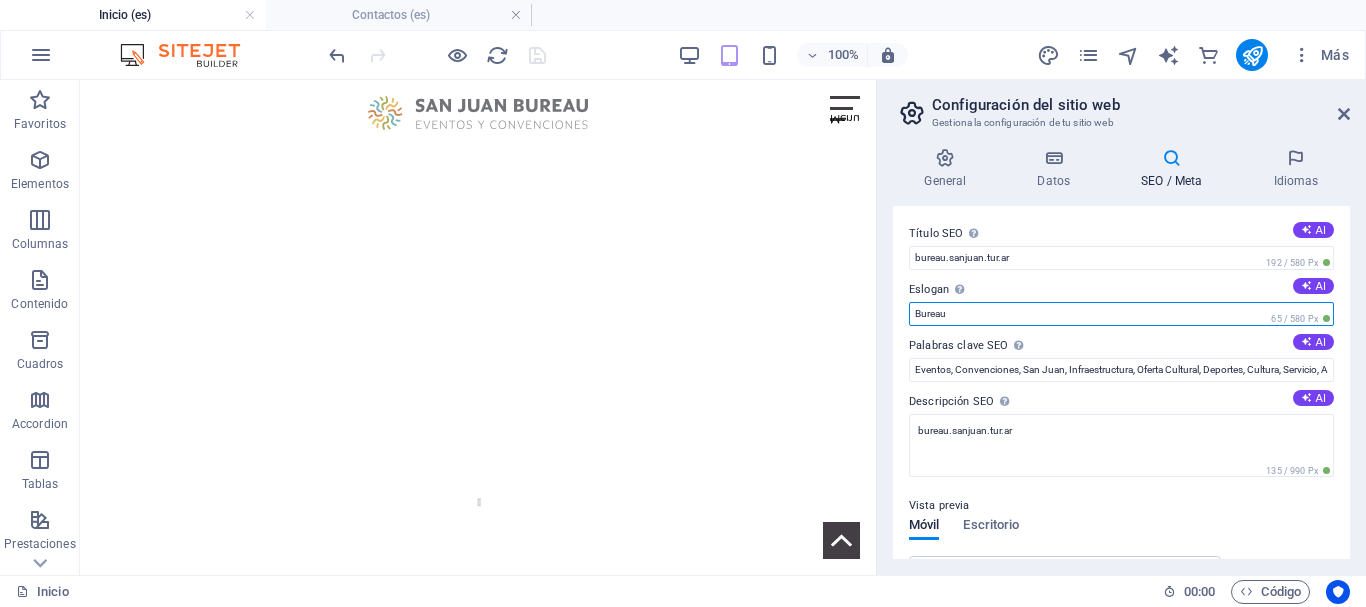 drag, startPoint x: 961, startPoint y: 315, endPoint x: 914, endPoint y: 295, distance: 51.078373 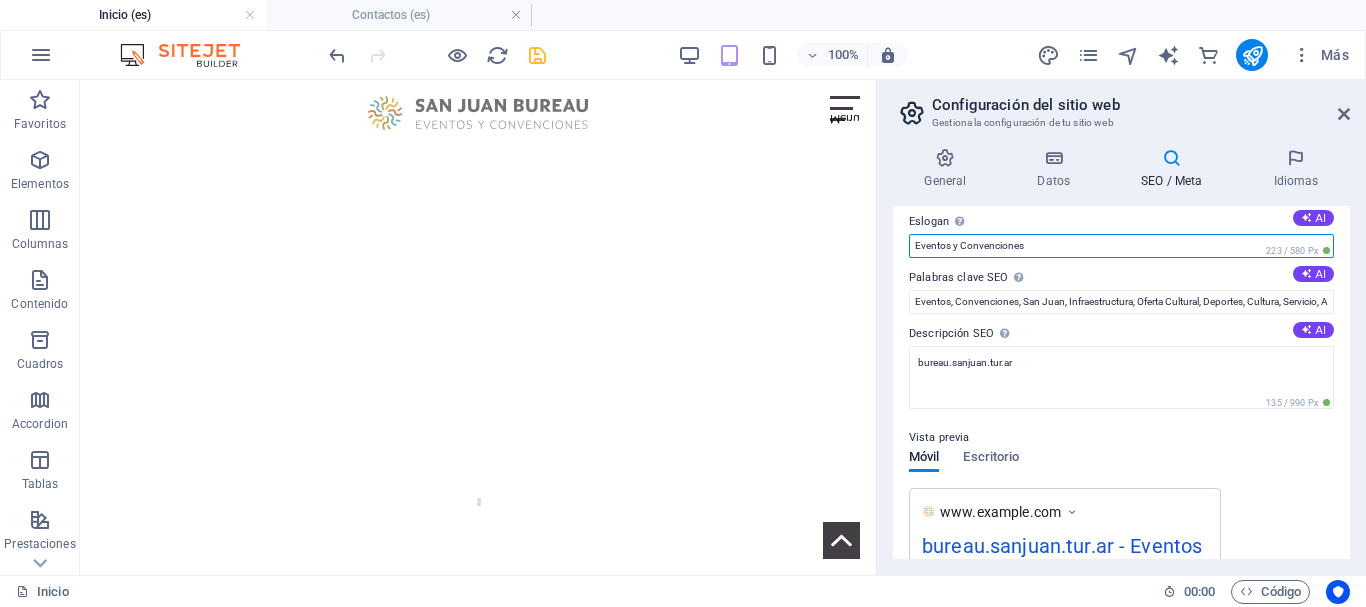 scroll, scrollTop: 100, scrollLeft: 0, axis: vertical 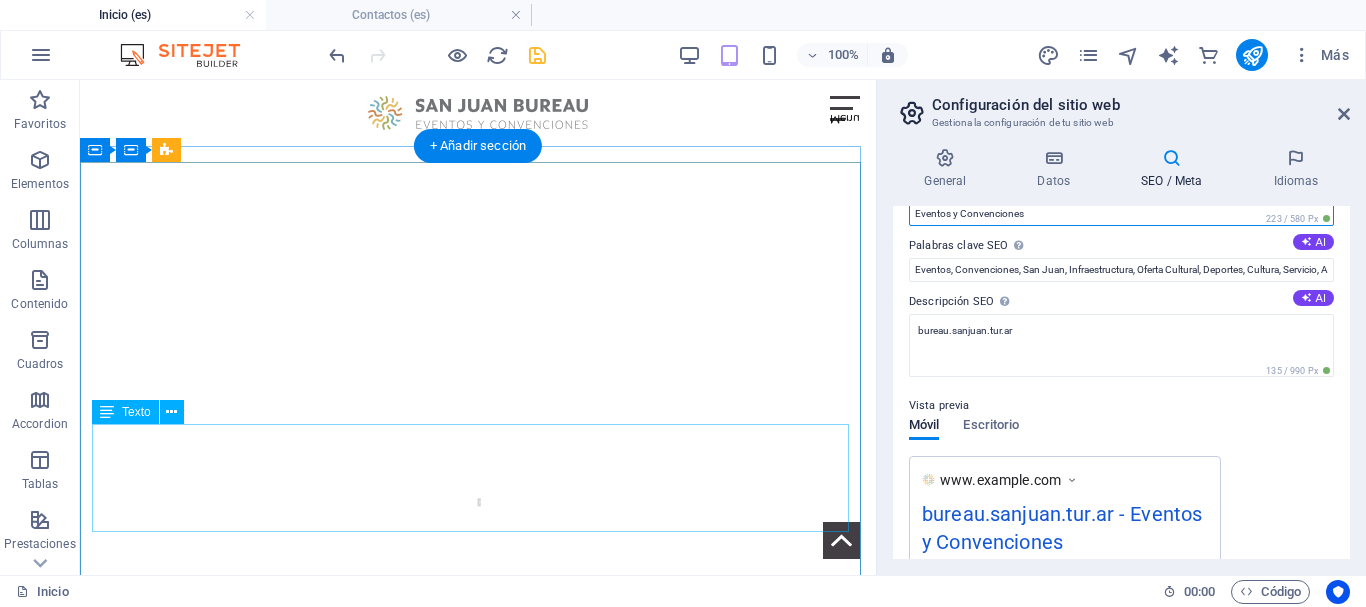 type on "Eventos y Convenciones" 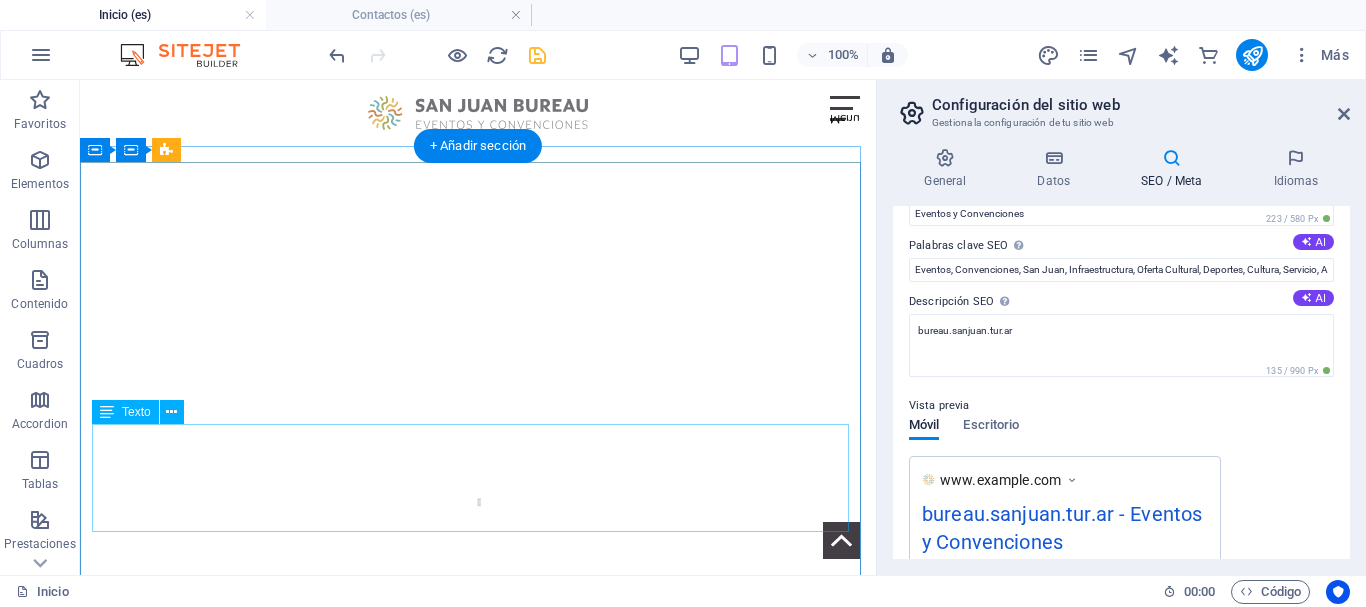 click on "San Juan Bureau es una Asociación Civil, sin fines de lucro, de carácter mixto; formada por el Gobierno de San Juan, empresarios privados, cámaras, asociaciones profesionales y Universidades" at bounding box center (478, 1078) 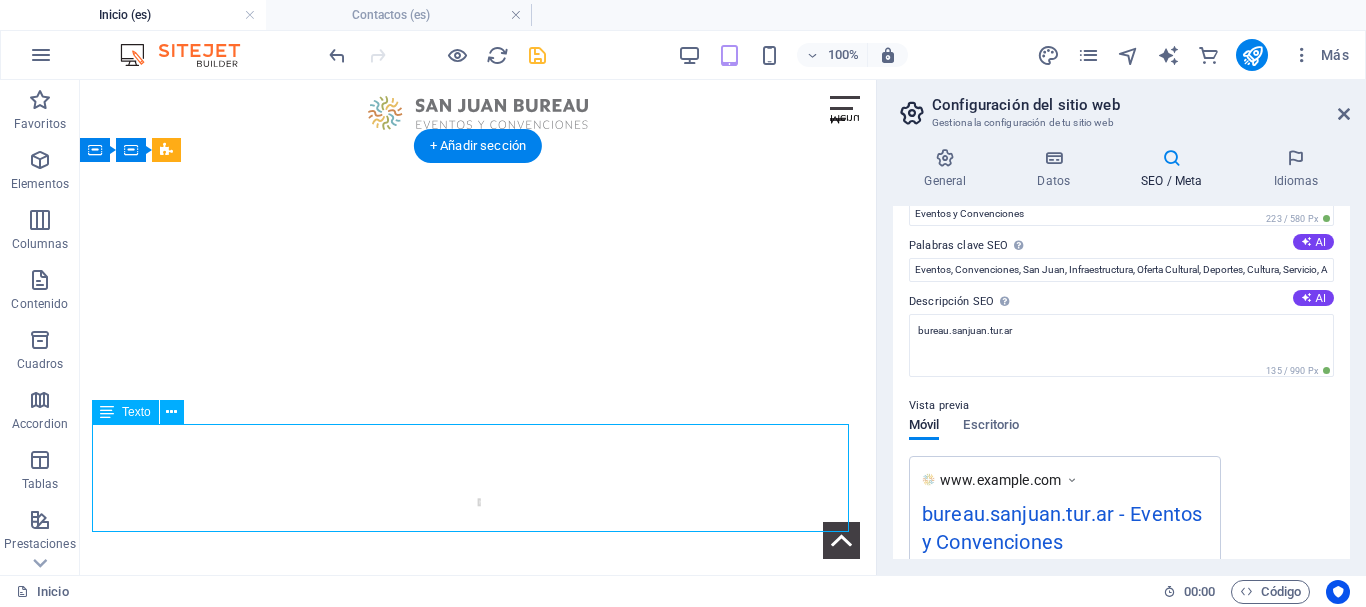 click on "San Juan Bureau es una Asociación Civil, sin fines de lucro, de carácter mixto; formada por el Gobierno de San Juan, empresarios privados, cámaras, asociaciones profesionales y Universidades" at bounding box center [478, 1078] 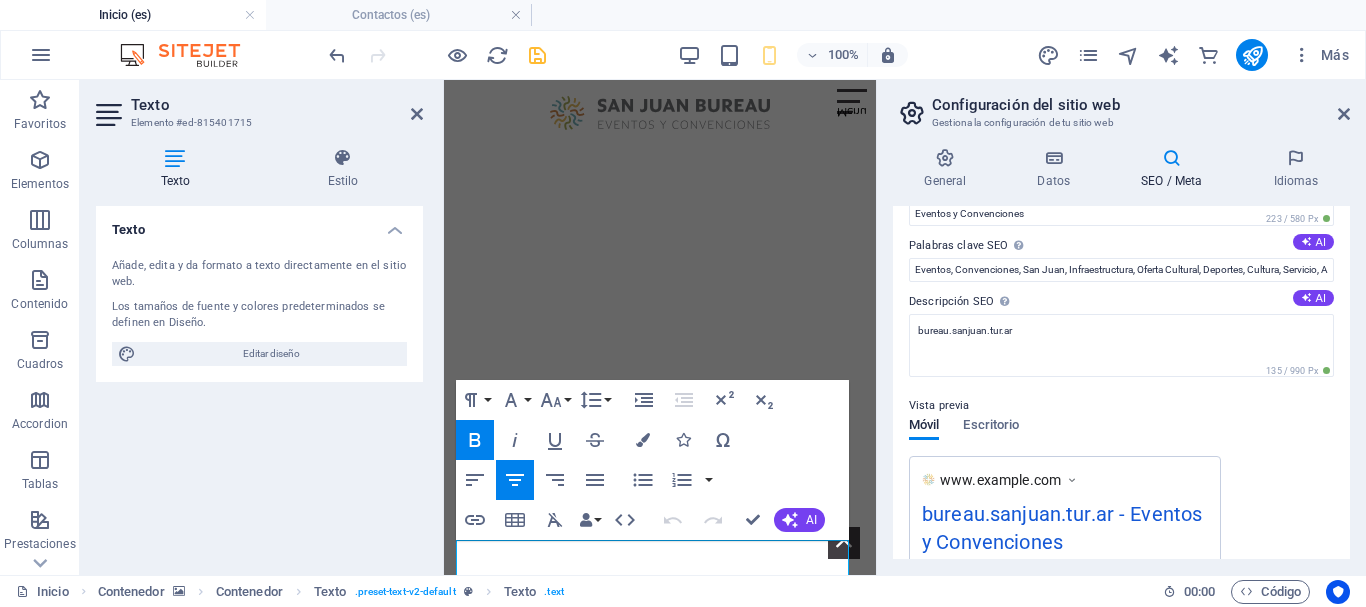 scroll, scrollTop: 4, scrollLeft: 0, axis: vertical 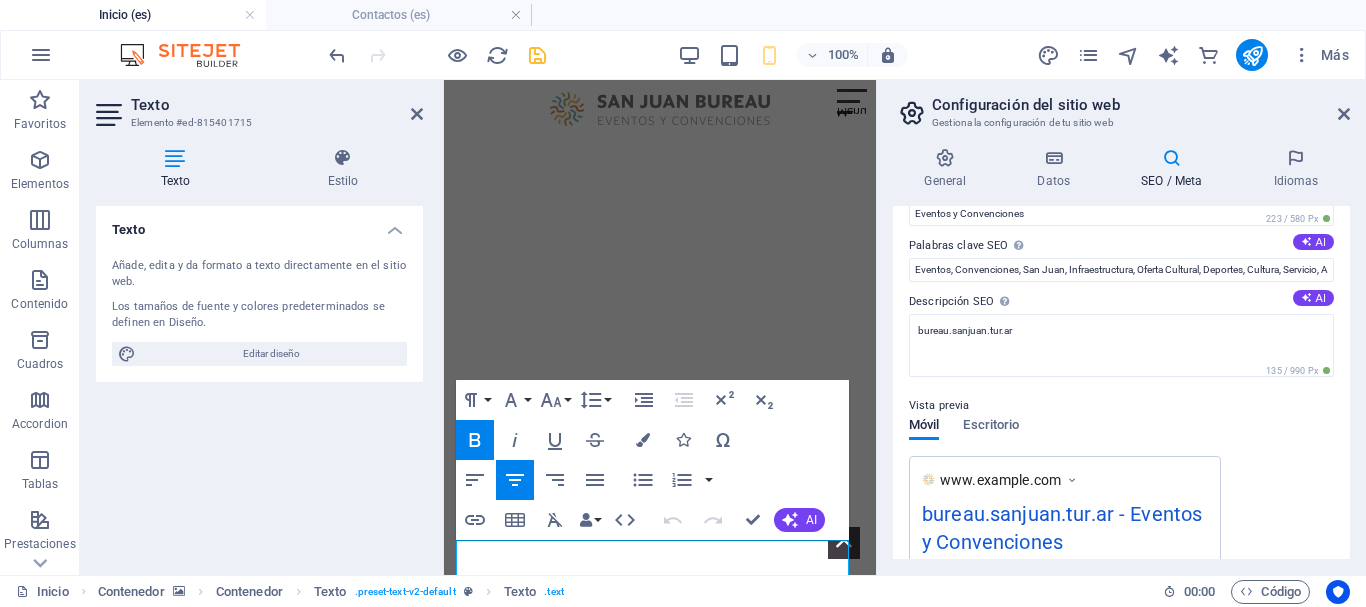 click at bounding box center (537, 55) 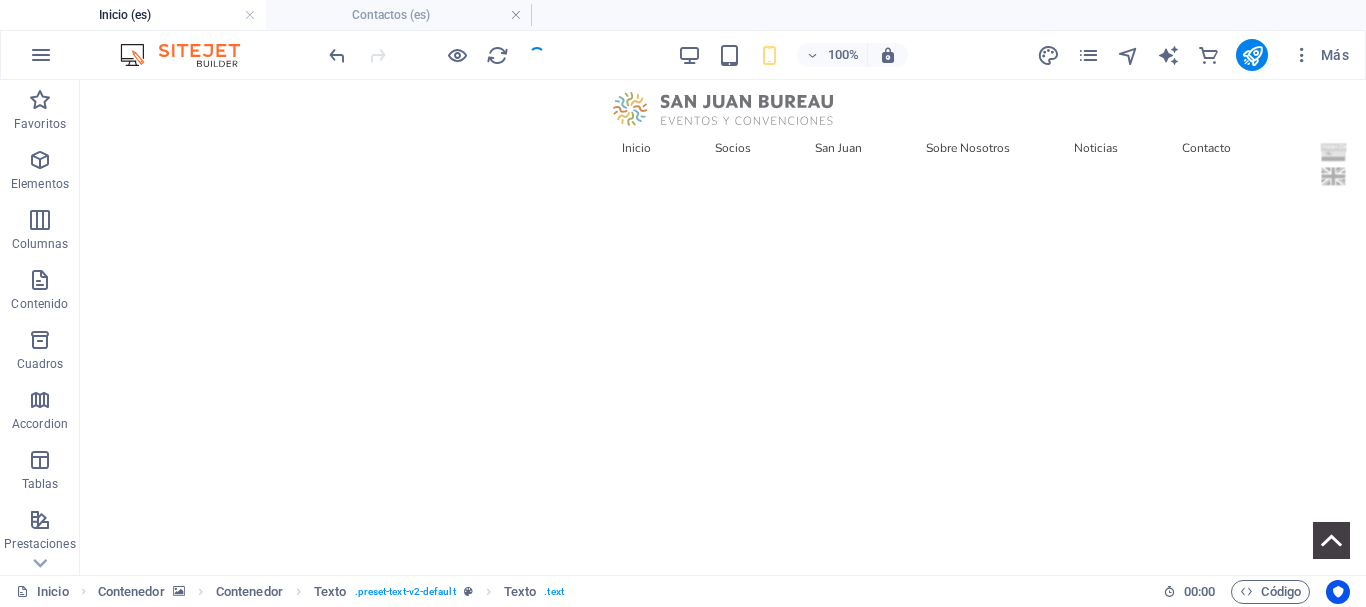 scroll, scrollTop: 9, scrollLeft: 0, axis: vertical 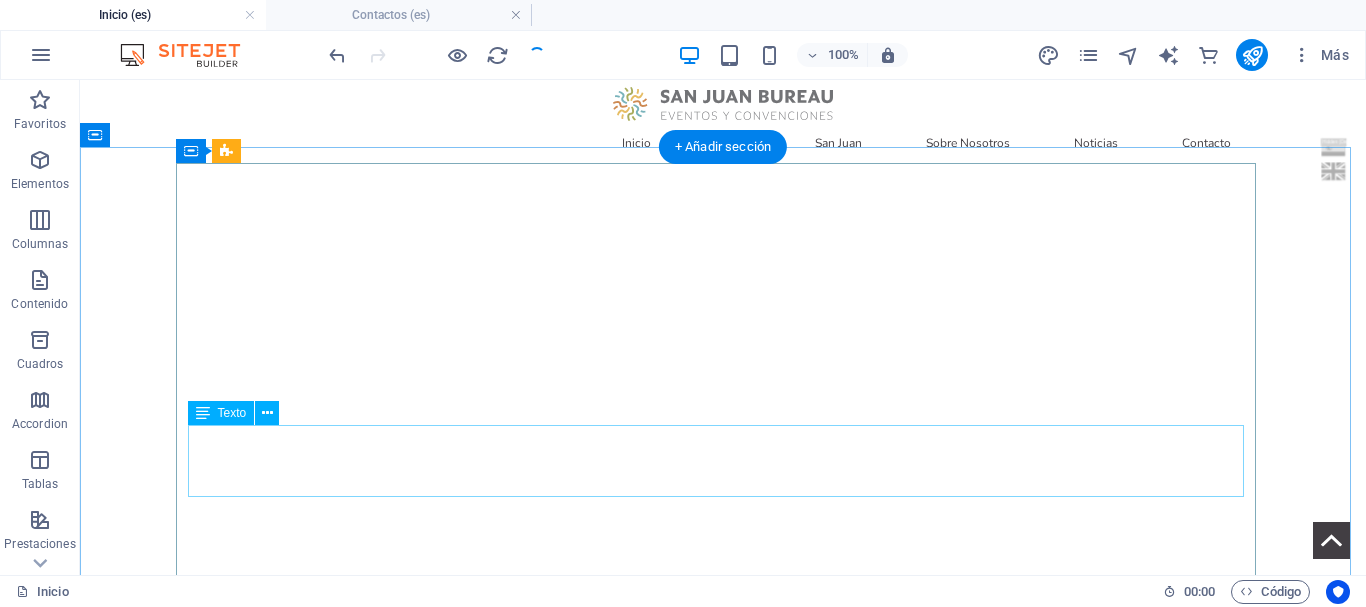 click on "San Juan Bureau es una Asociación Civil, sin fines de lucro, de carácter mixto; formada por el Gobierno de San Juan, empresarios privados, cámaras, asociaciones profesionales y Universidades" at bounding box center (723, 1113) 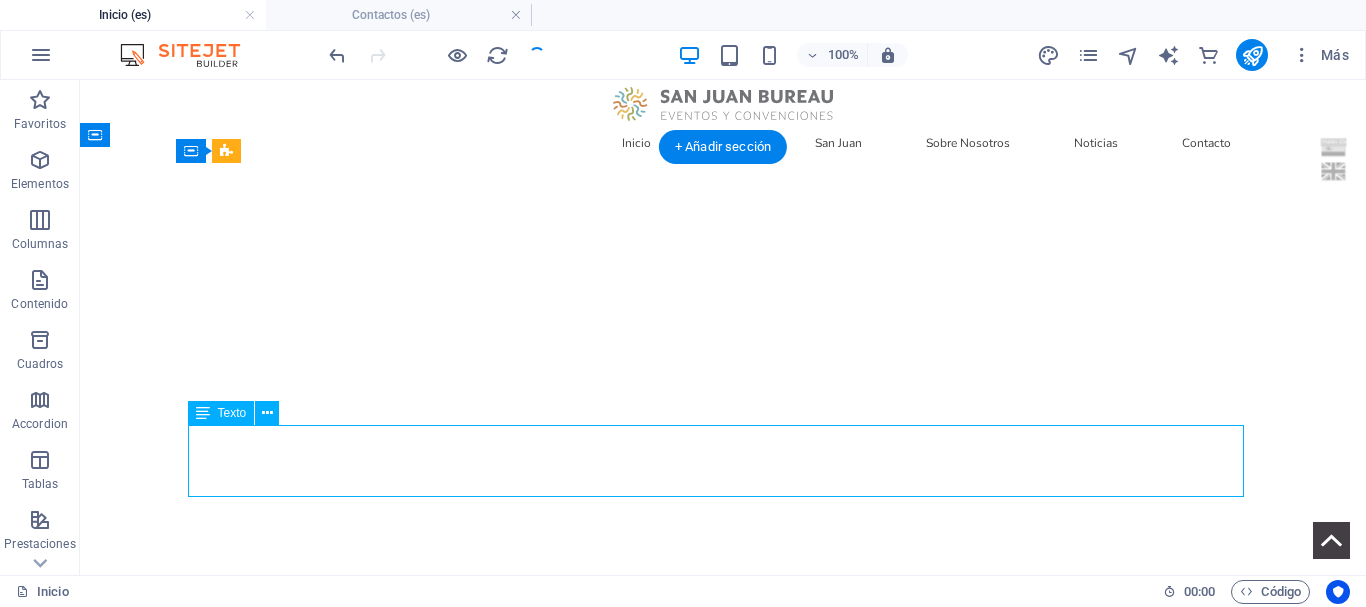 click on "San Juan Bureau es una Asociación Civil, sin fines de lucro, de carácter mixto; formada por el Gobierno de San Juan, empresarios privados, cámaras, asociaciones profesionales y Universidades" at bounding box center (723, 1113) 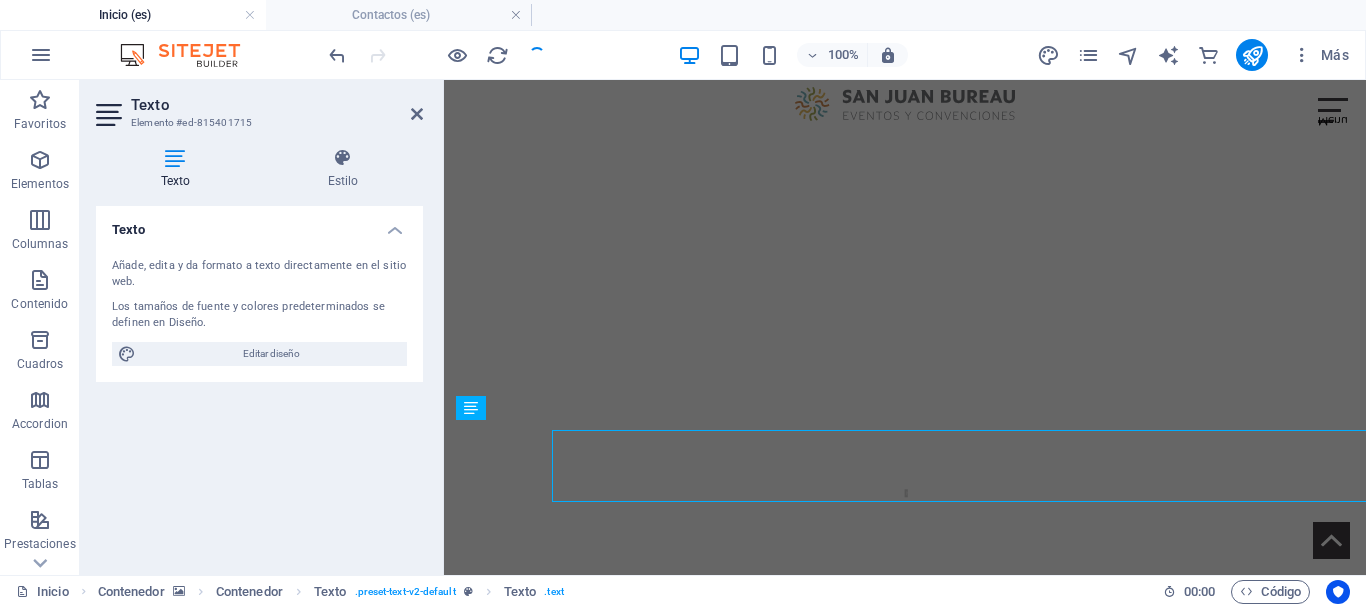 scroll, scrollTop: 4, scrollLeft: 0, axis: vertical 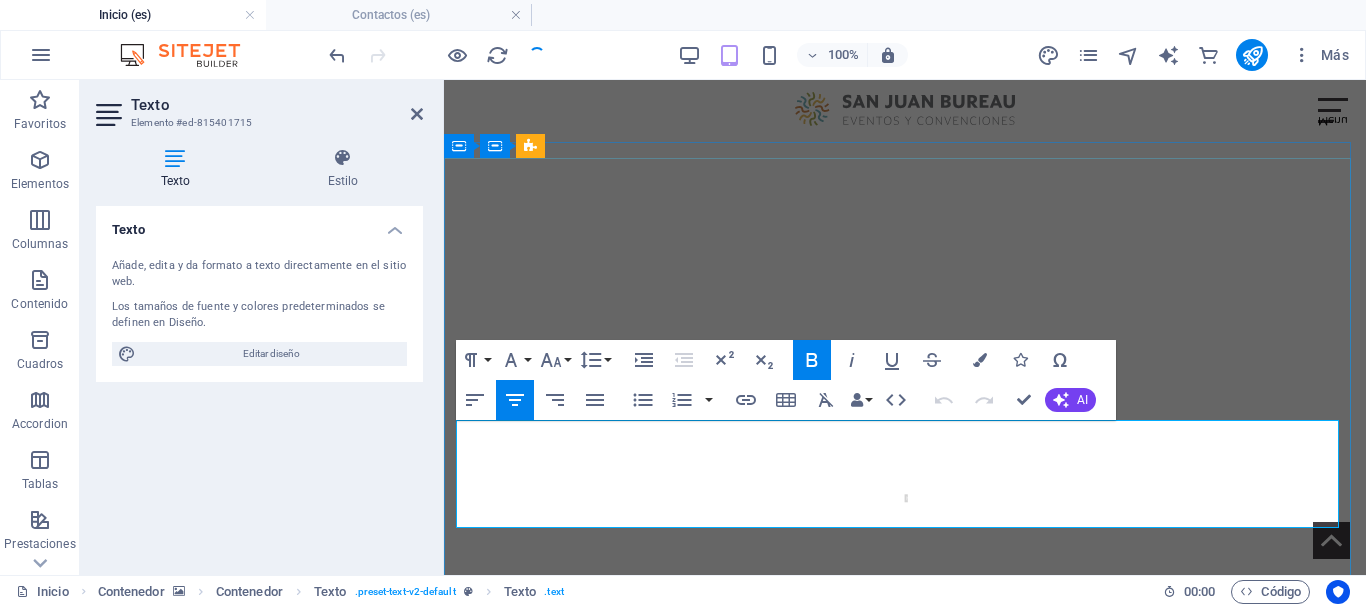 drag, startPoint x: 486, startPoint y: 438, endPoint x: 1134, endPoint y: 516, distance: 652.67755 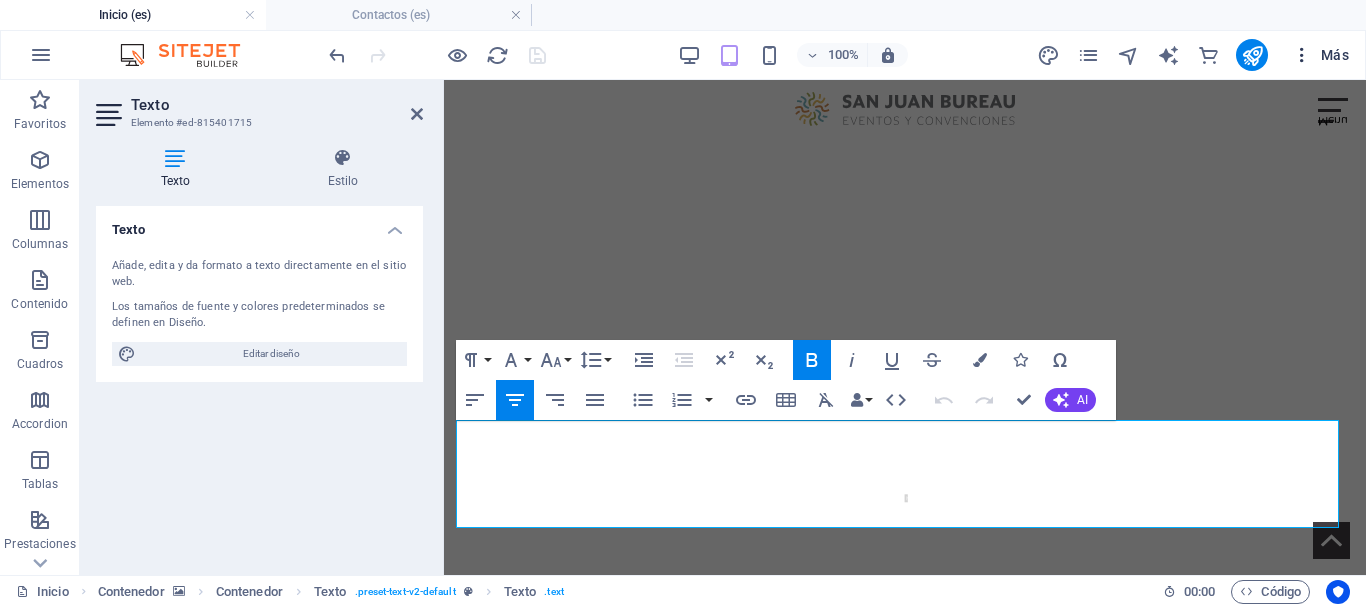 click at bounding box center (1302, 55) 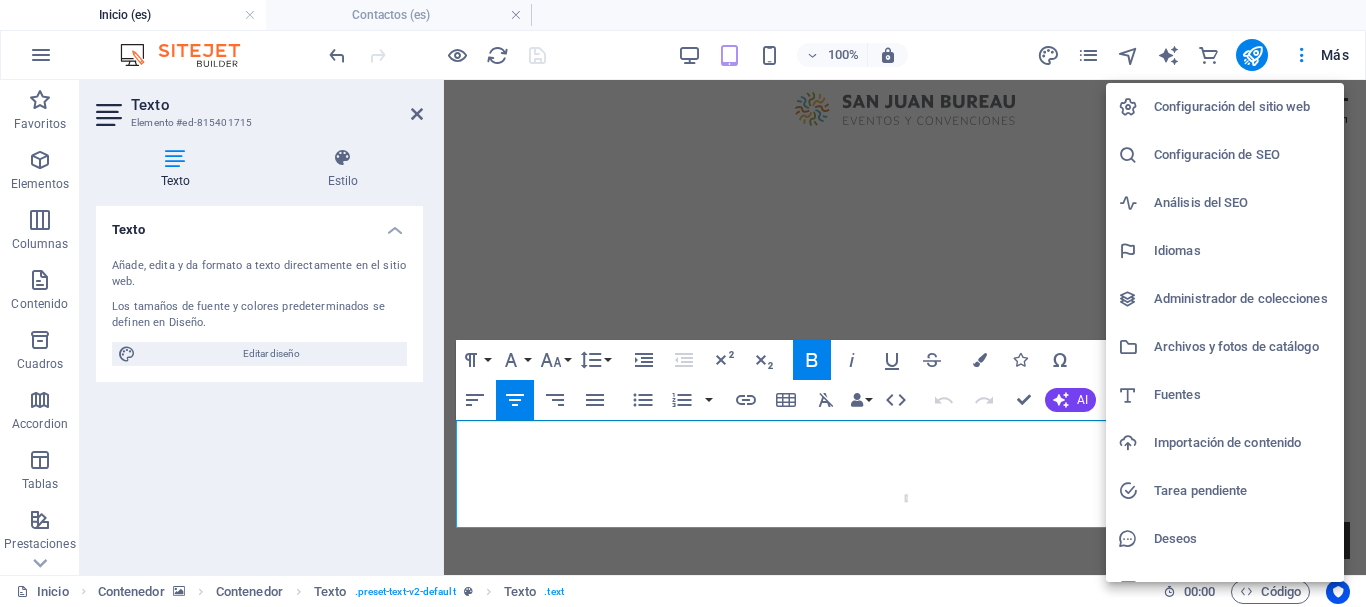 click on "Configuración de SEO" at bounding box center (1243, 155) 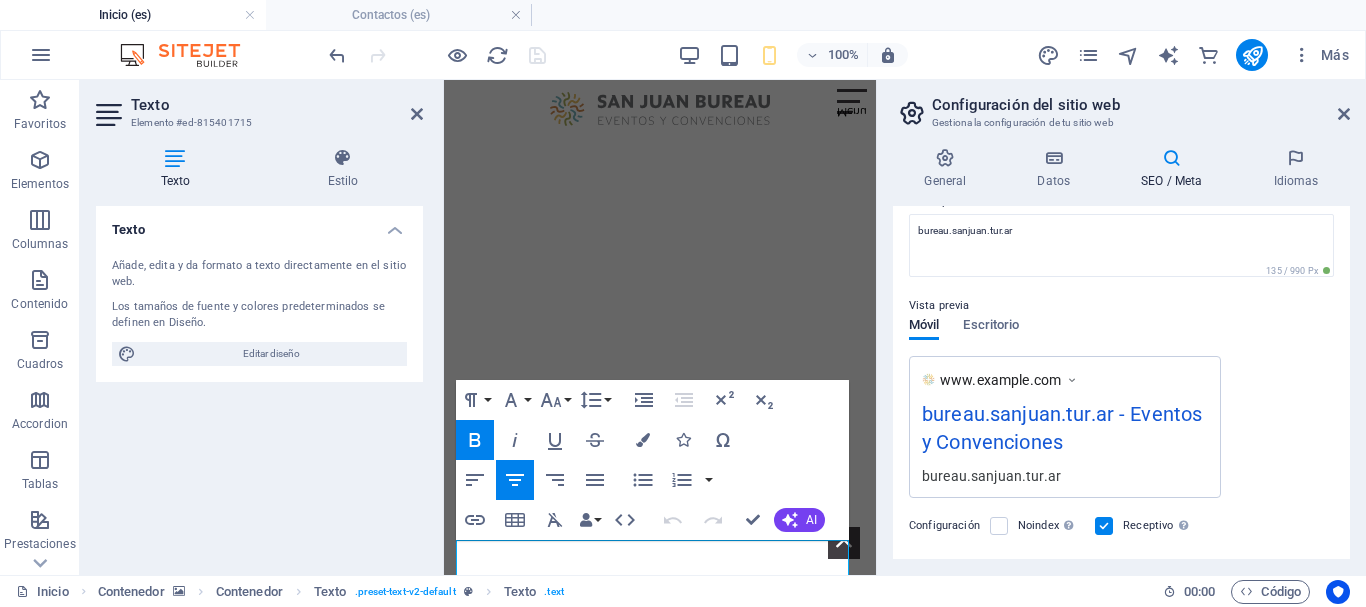 scroll, scrollTop: 100, scrollLeft: 0, axis: vertical 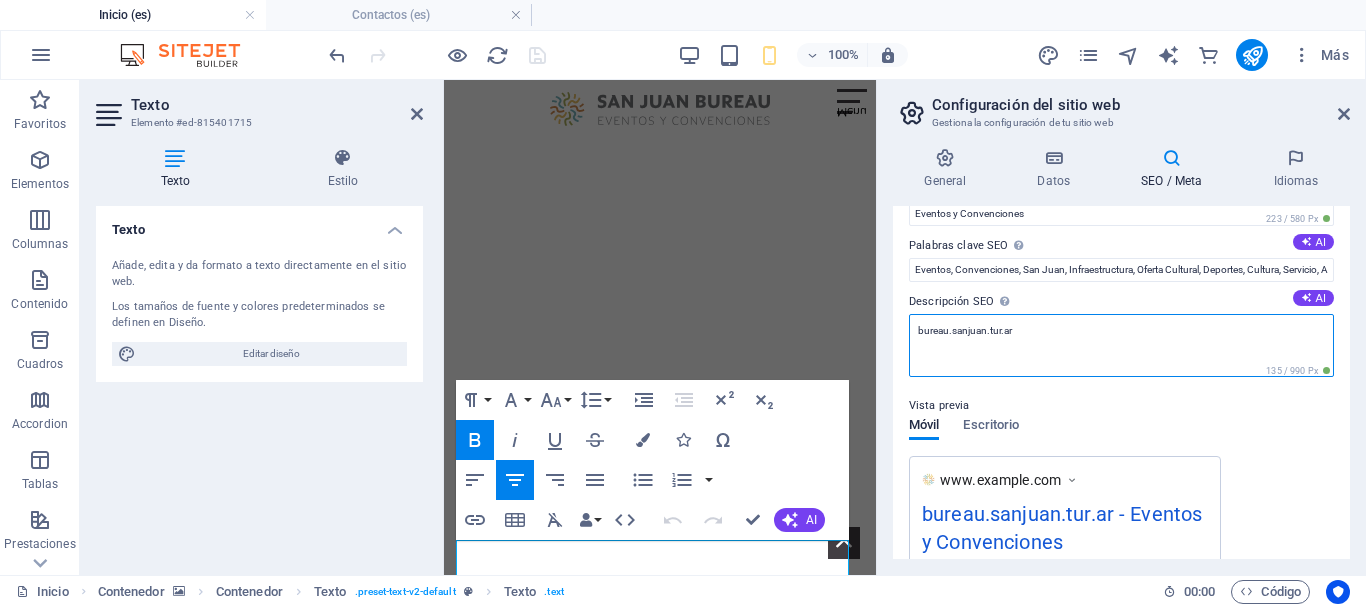 click on "bureau.sanjuan.tur.ar" at bounding box center [1121, 345] 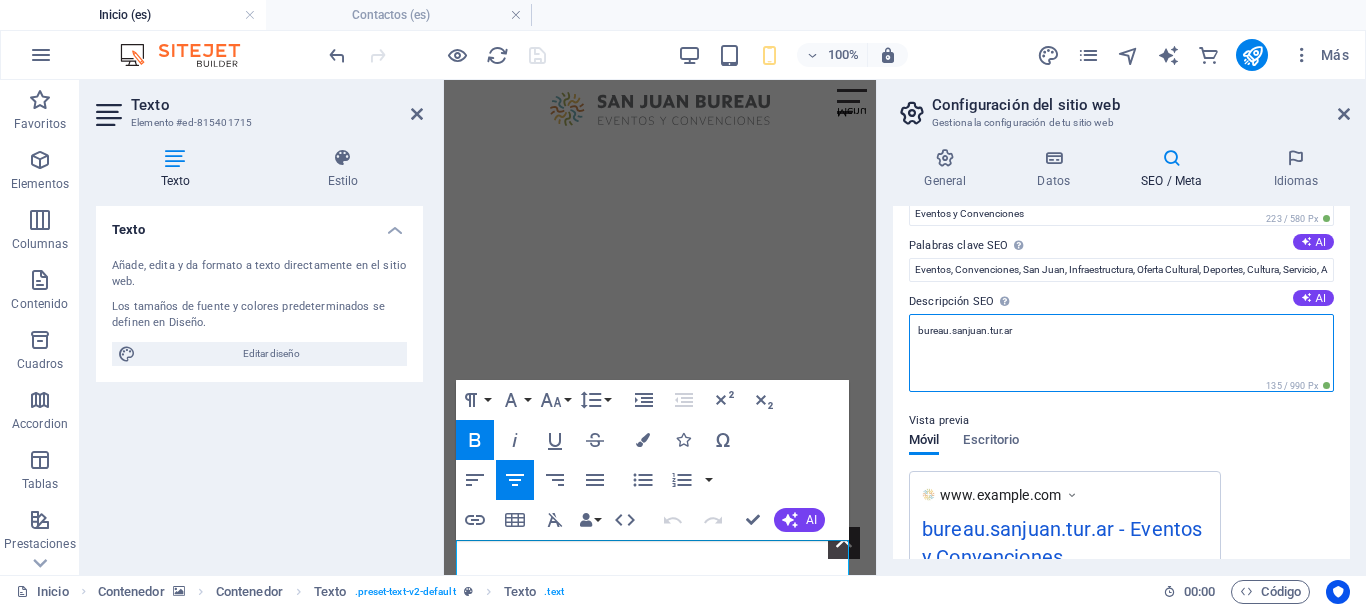 drag, startPoint x: 1036, startPoint y: 334, endPoint x: 891, endPoint y: 322, distance: 145.4957 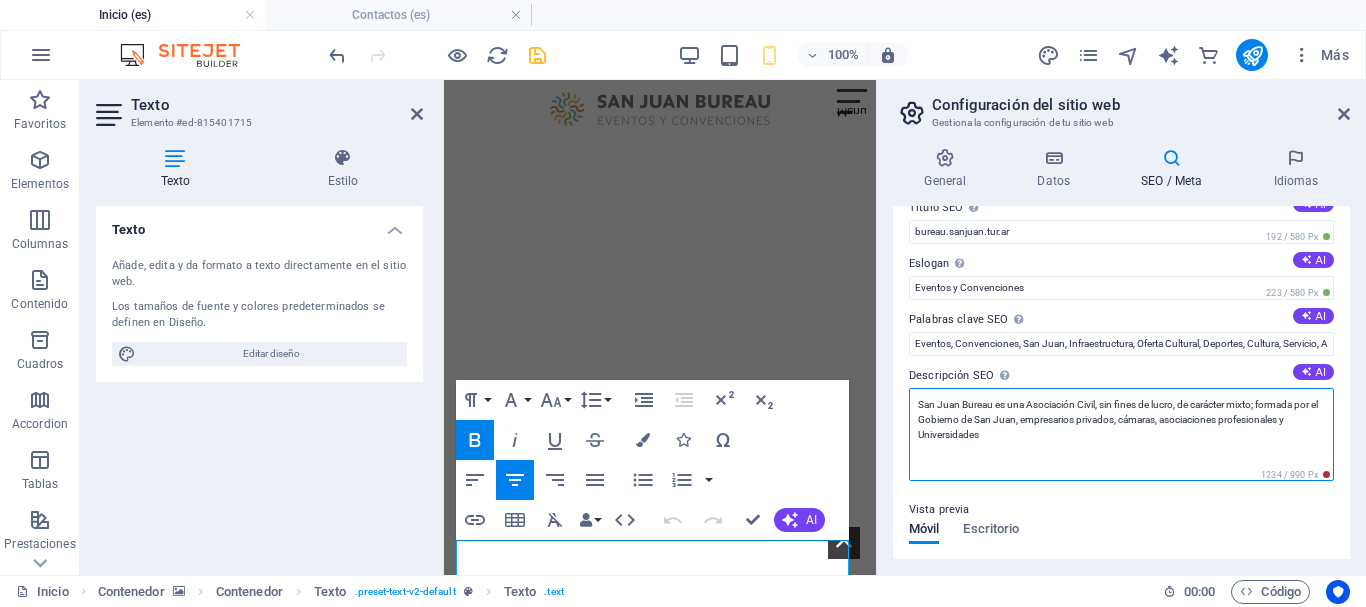 scroll, scrollTop: 0, scrollLeft: 0, axis: both 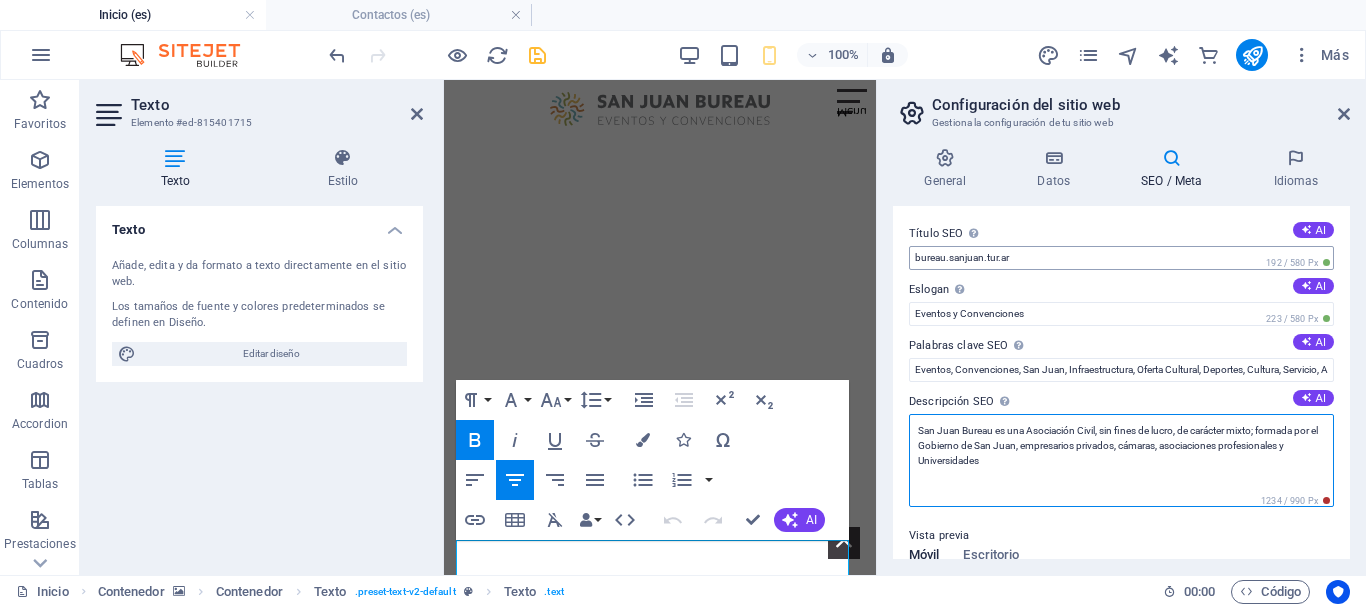 type on "San Juan Bureau es una Asociación Civil, sin fines de lucro, de carácter mixto; formada por el Gobierno de San Juan, empresarios privados, cámaras, asociaciones profesionales y Universidades" 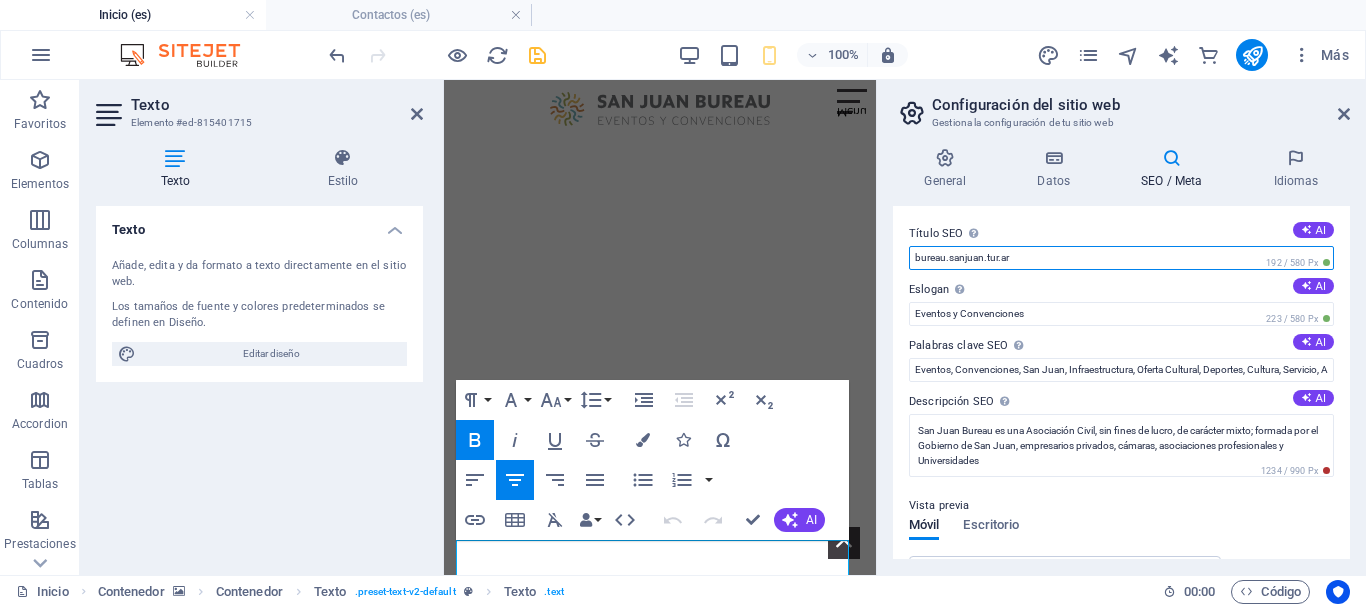 drag, startPoint x: 1026, startPoint y: 261, endPoint x: 900, endPoint y: 264, distance: 126.035706 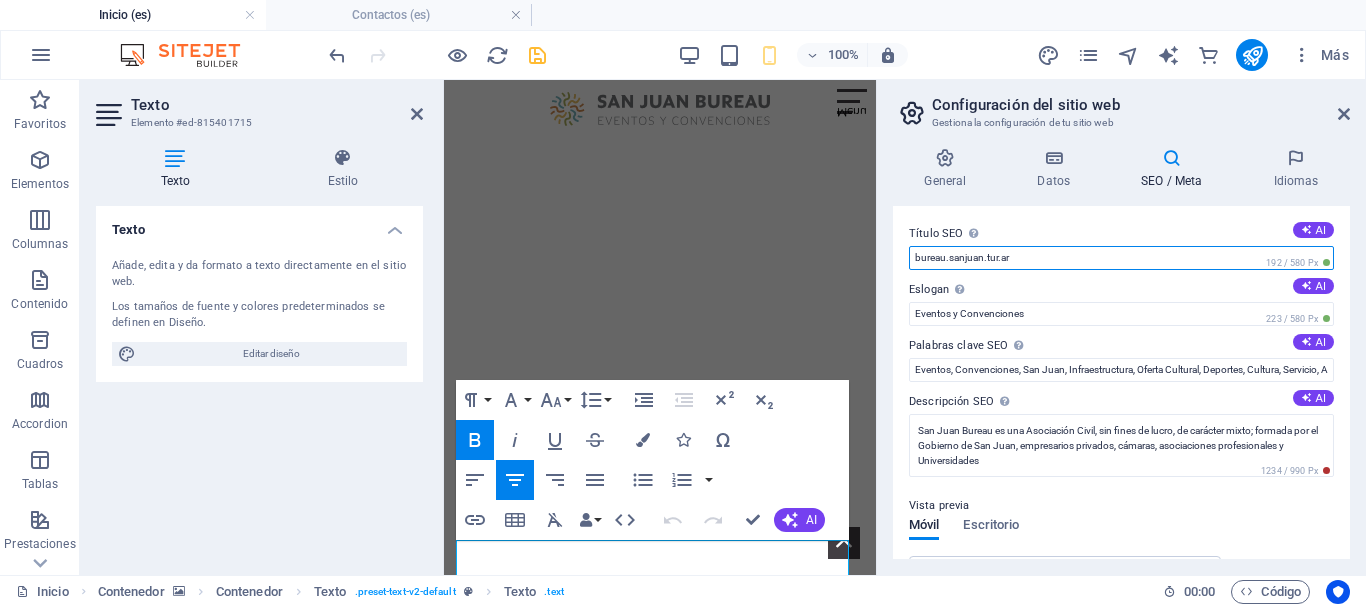 click on "Título SEO El título de tu sitio web. Elige algo que destaque en los resultados de los buscadores. AI bureau.sanjuan.tur.ar 192 / 580 Px Eslogan El eslogan de tu sitio web. AI Eventos y Convenciones 223 / 580 Px Palabras clave SEO Lista de palabras clave separadas por comas que describen tu sitio web. AI Eventos, Convenciones, San Juan, Infraestructura, Oferta Cultural, Deportes, Cultura, Servicio, Agenciass, Proveedores Descripción SEO Describe el contenido de tu sitio web - ¡crucial para los buscadores y SEO! AI San Juan Bureau es una Asociación Civil, sin fines de lucro, de carácter mixto; formada por el Gobierno de San Juan, empresarios privados, cámaras, asociaciones profesionales y Universidades 1234 / 990 Px Vista previa Móvil Escritorio www.example.com bureau.sanjuan.tur.ar - Eventos y Convenciones San Juan Bureau es una Asociación Civil, sin fines de lucro, de carácter mixto; formada por el Gobierno de San Juan, empresarios privados, cámaras, asociaciones profesionales y Universidades" at bounding box center [1121, 382] 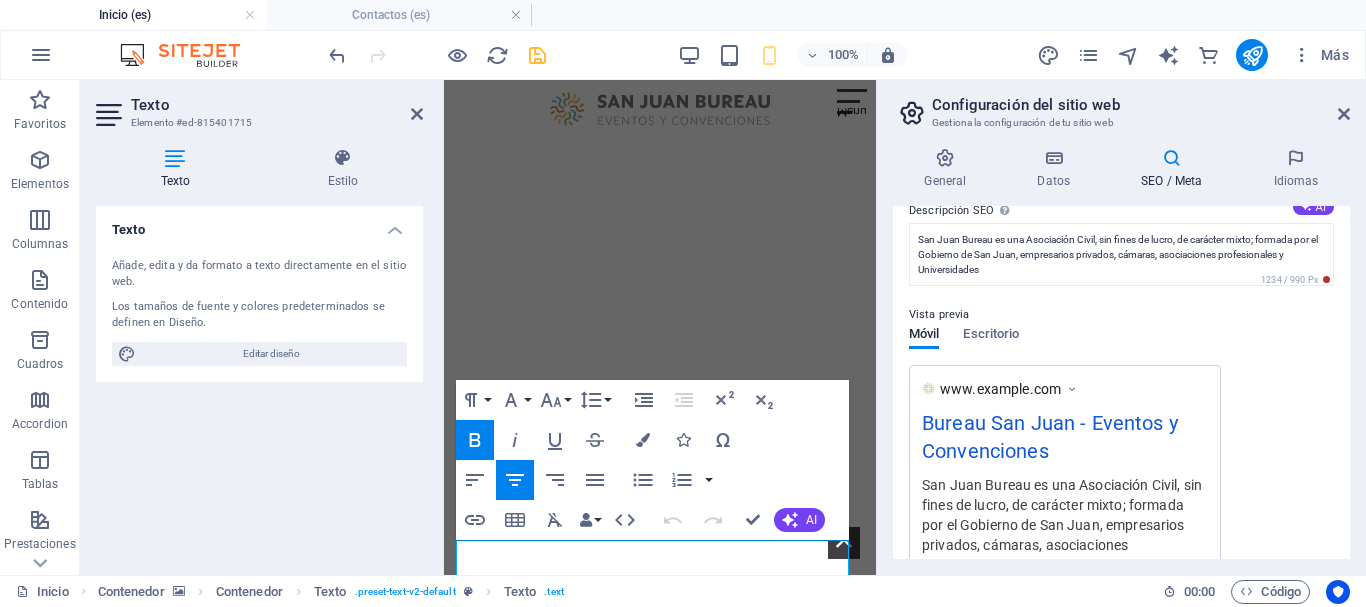 scroll, scrollTop: 91, scrollLeft: 0, axis: vertical 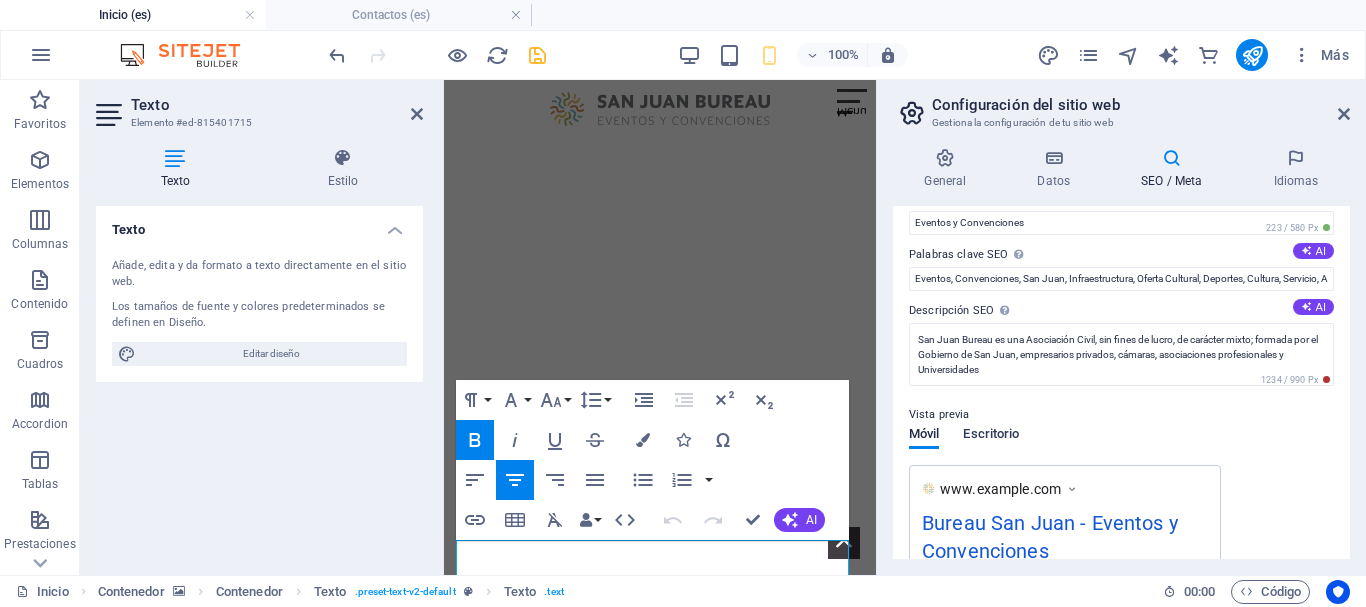 type on "Bureau San Juan" 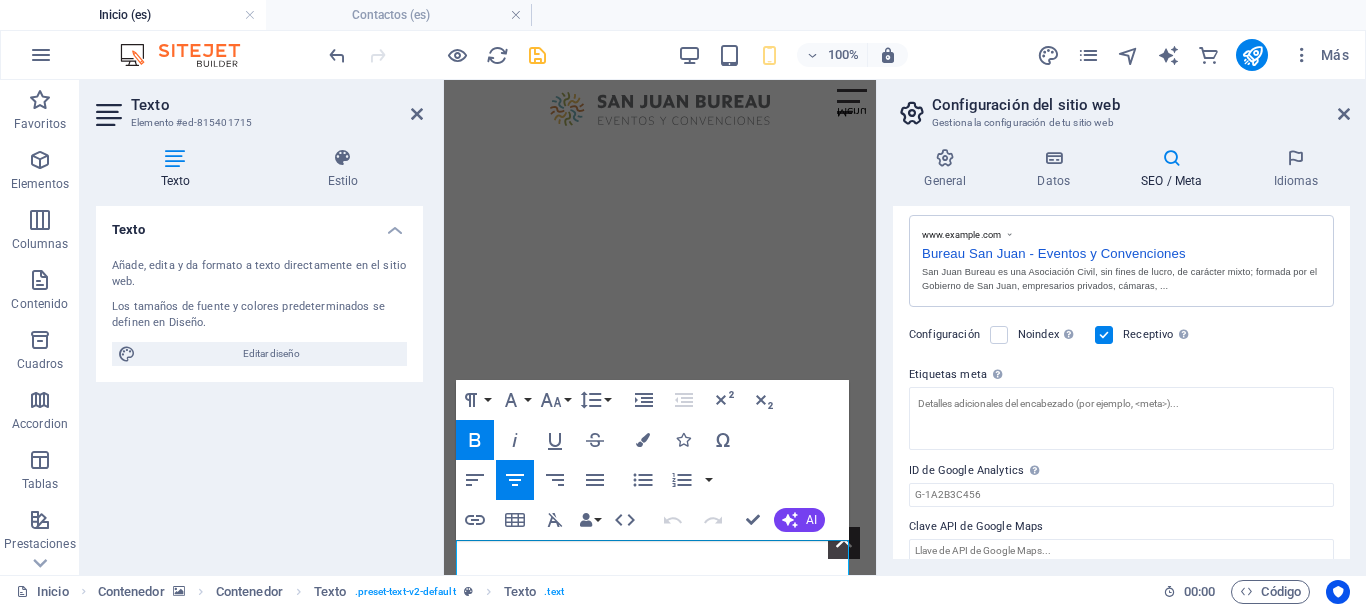 scroll, scrollTop: 361, scrollLeft: 0, axis: vertical 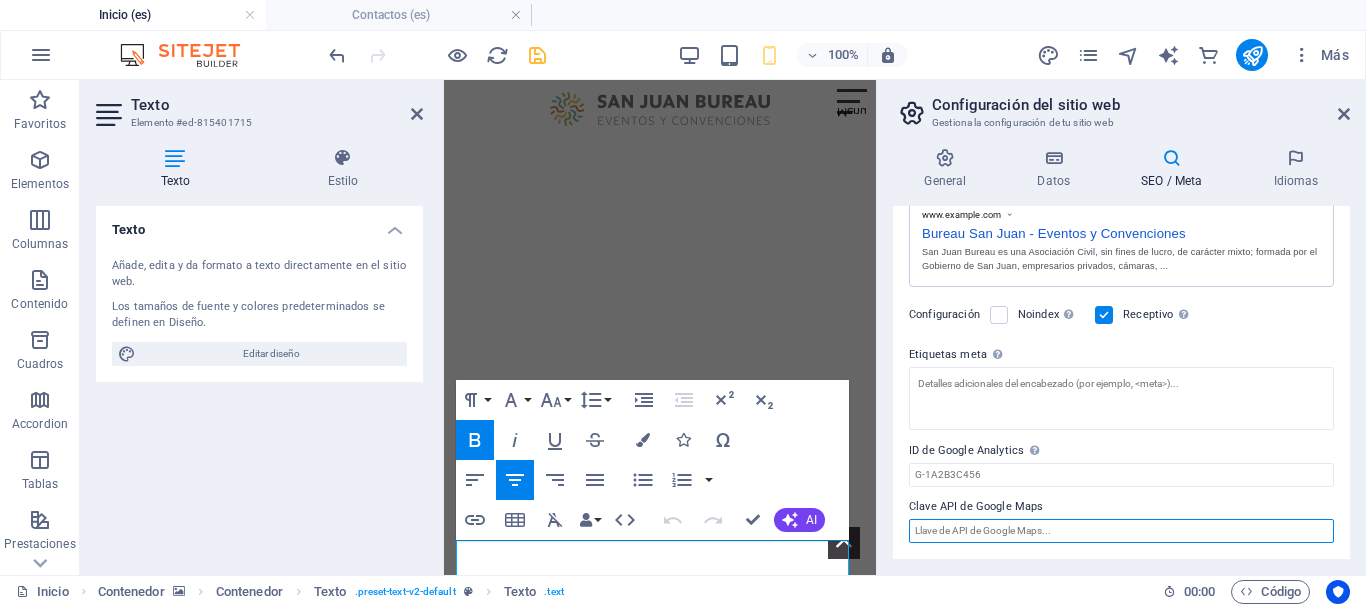 click on "Clave API de Google Maps" at bounding box center [1121, 531] 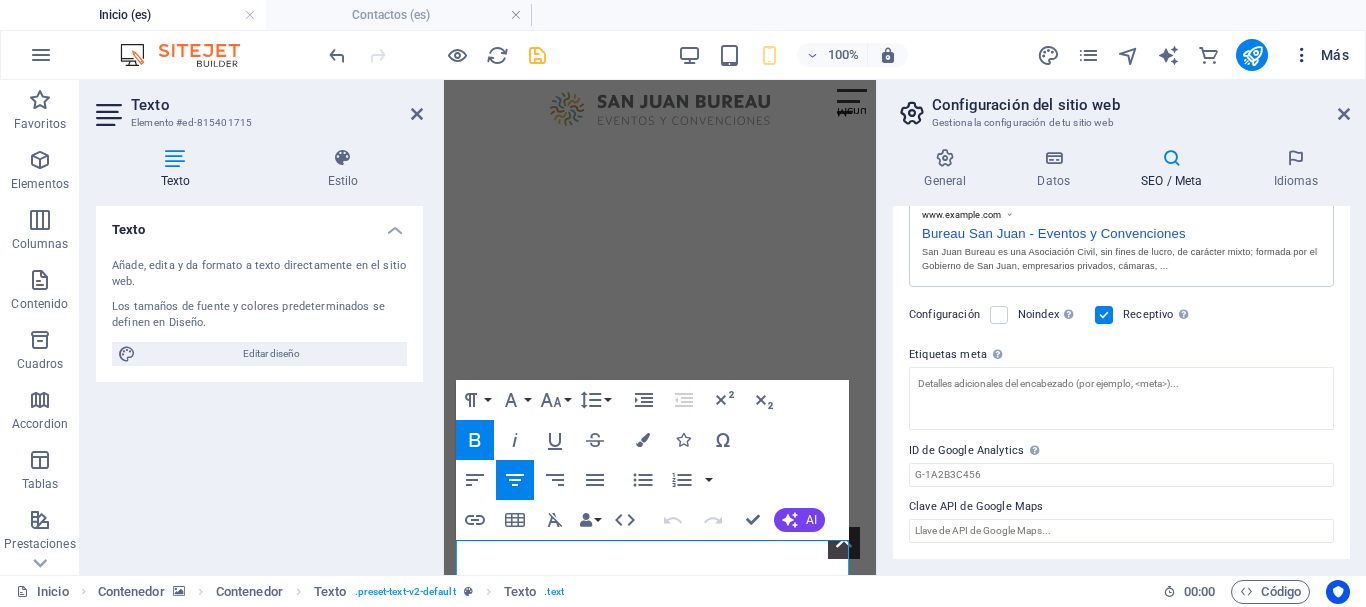 click on "Más" at bounding box center [1320, 55] 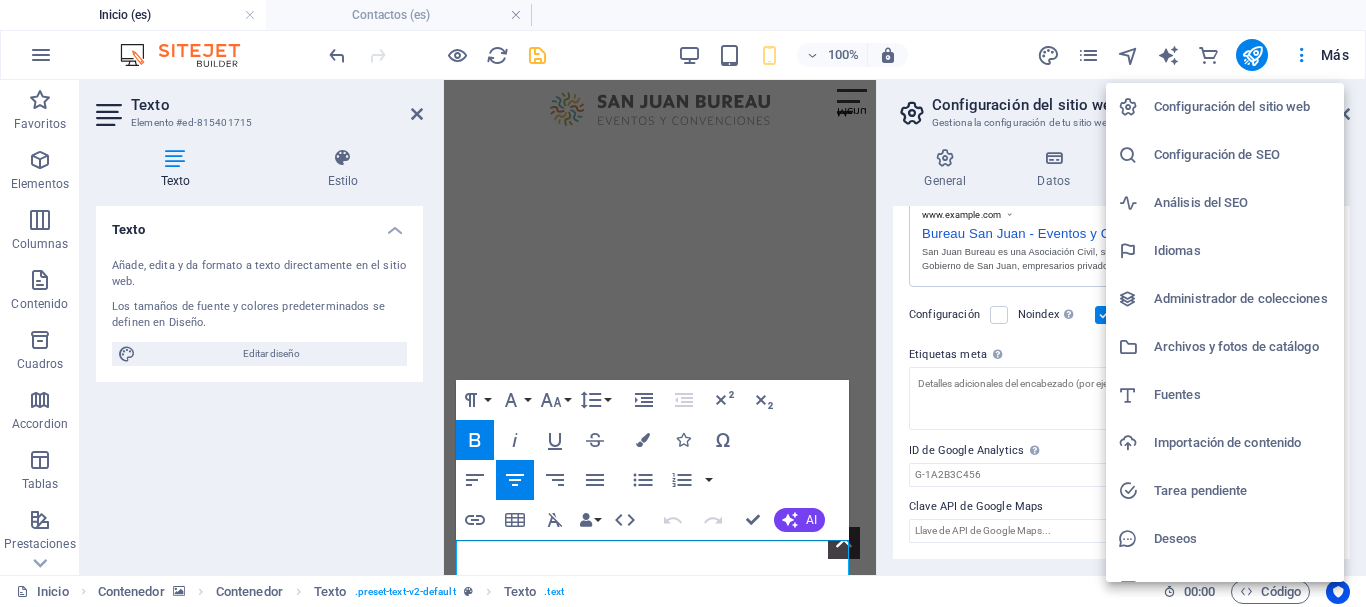 click at bounding box center (683, 303) 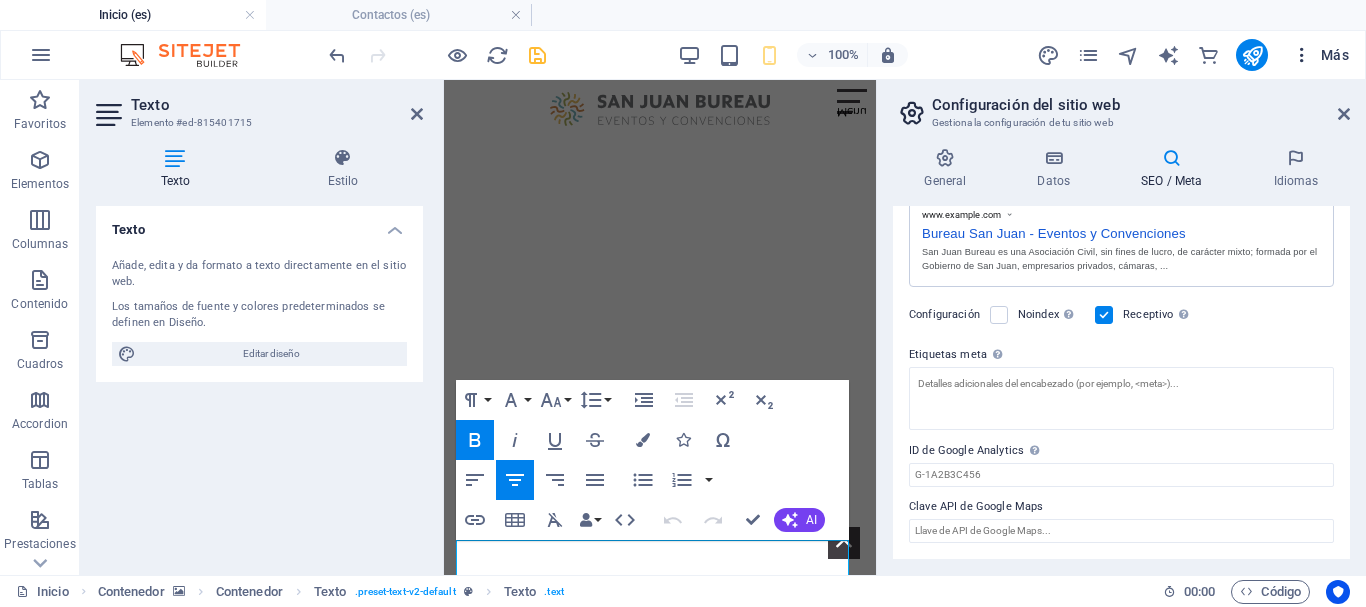 click on "Más" at bounding box center [1320, 55] 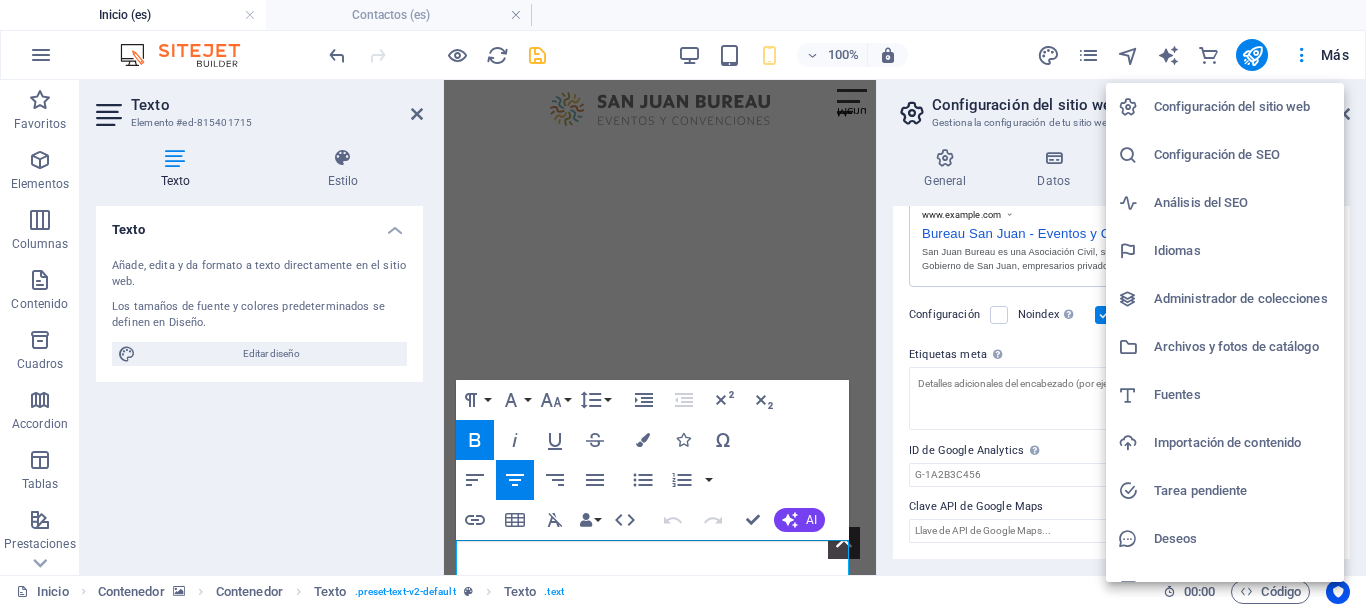 click on "Análisis del SEO" at bounding box center (1243, 203) 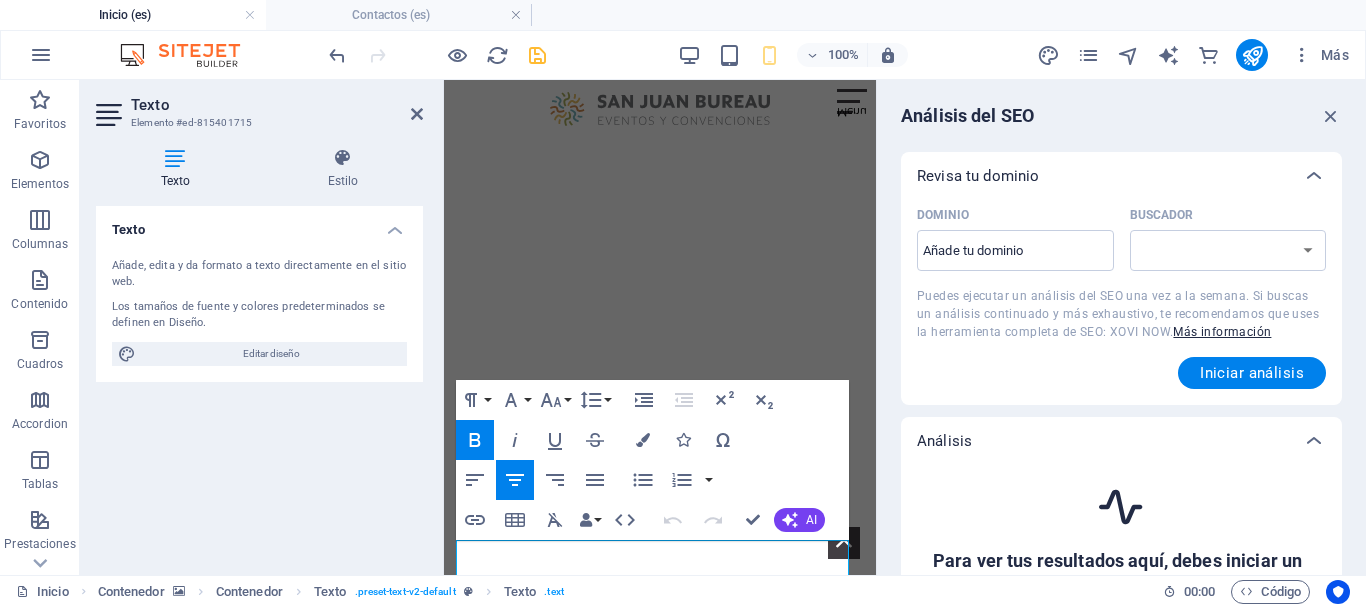 select on "google.com" 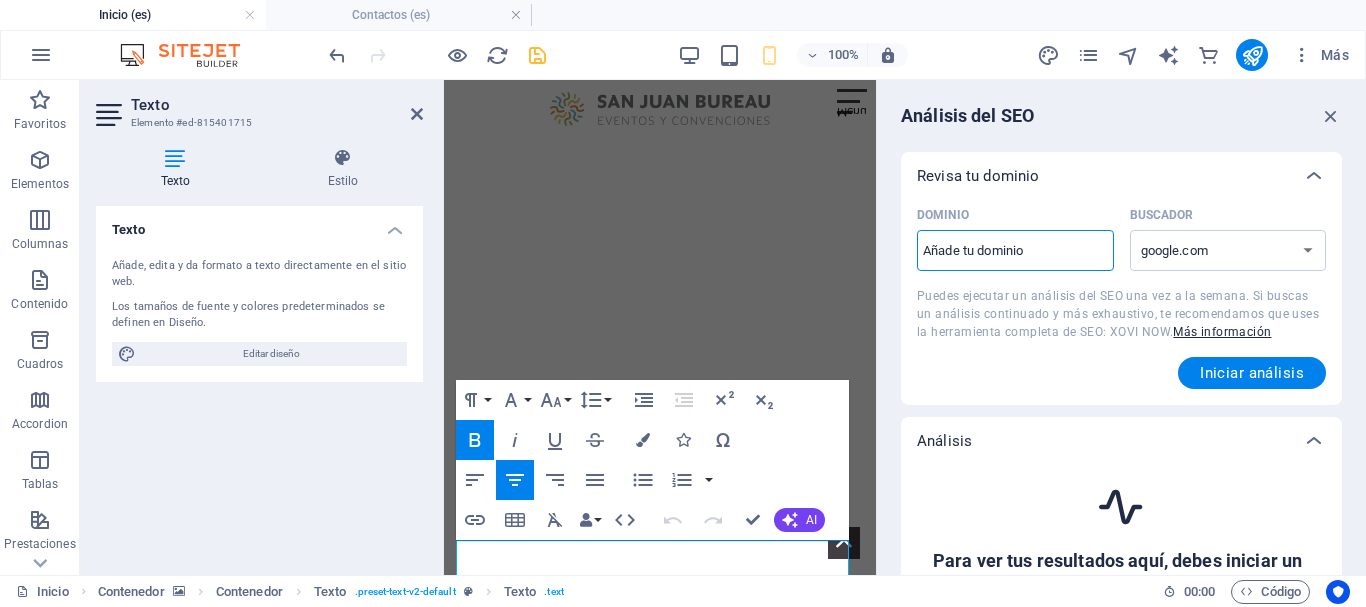 click on "Dominio ​" at bounding box center [1015, 251] 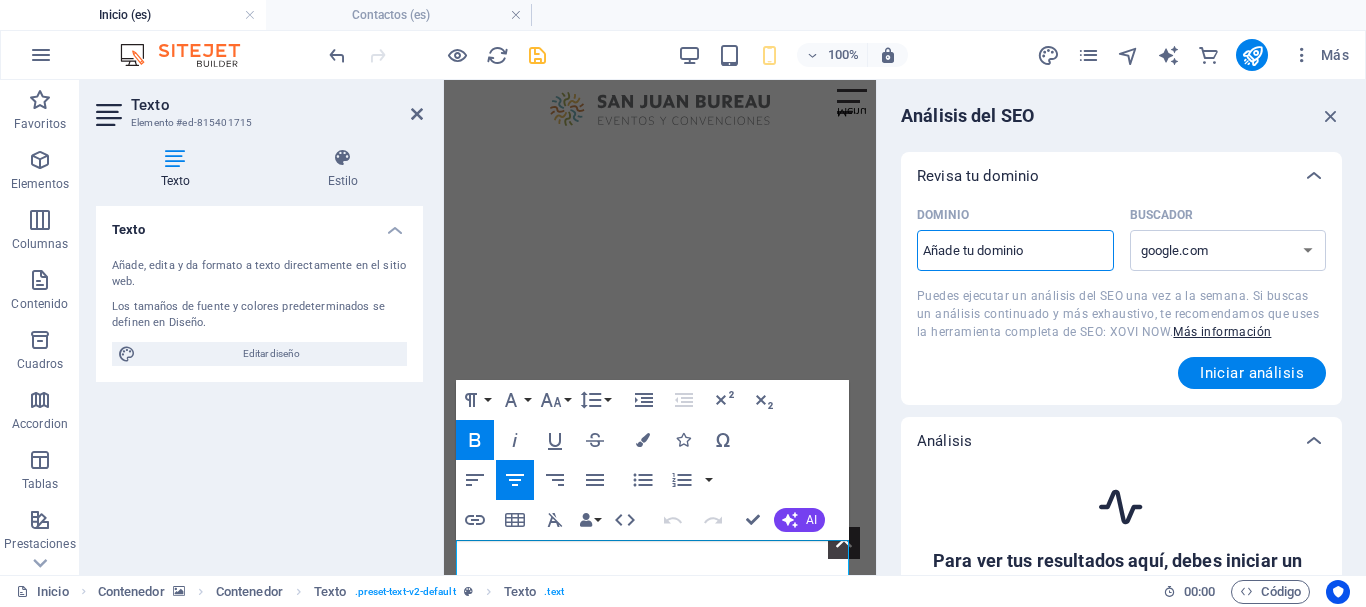 type on "bureau.sanjuan.tur.ar" 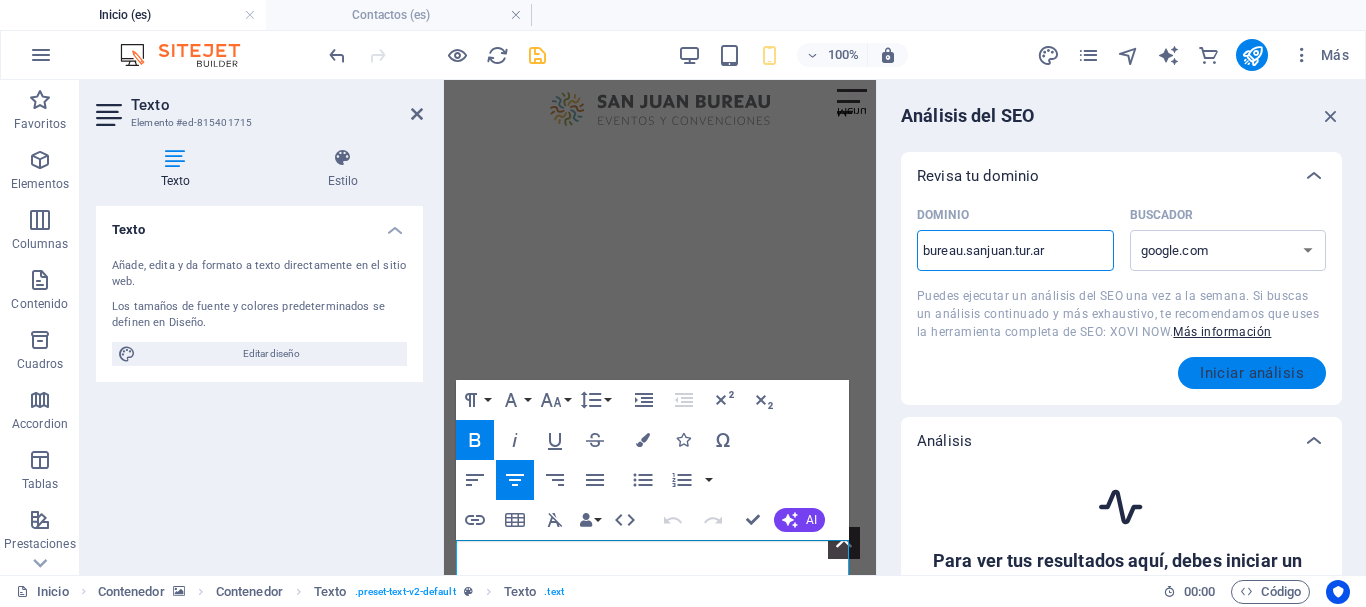 click on "Iniciar análisis" at bounding box center [1252, 373] 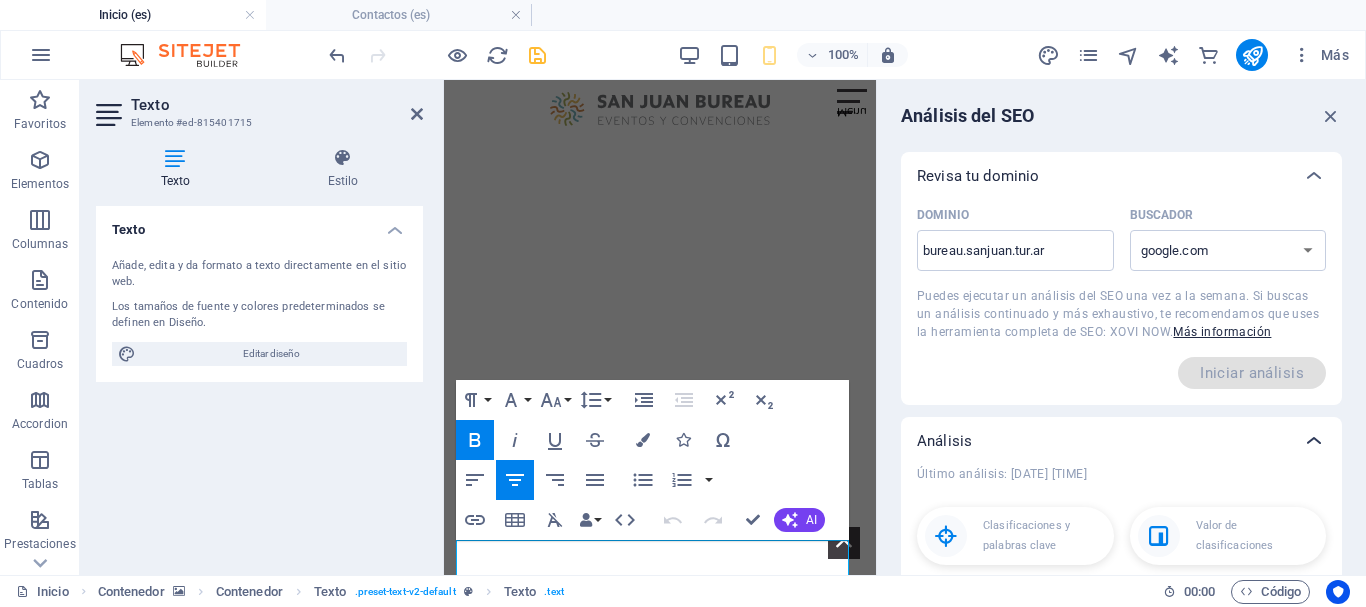 click at bounding box center (1314, 176) 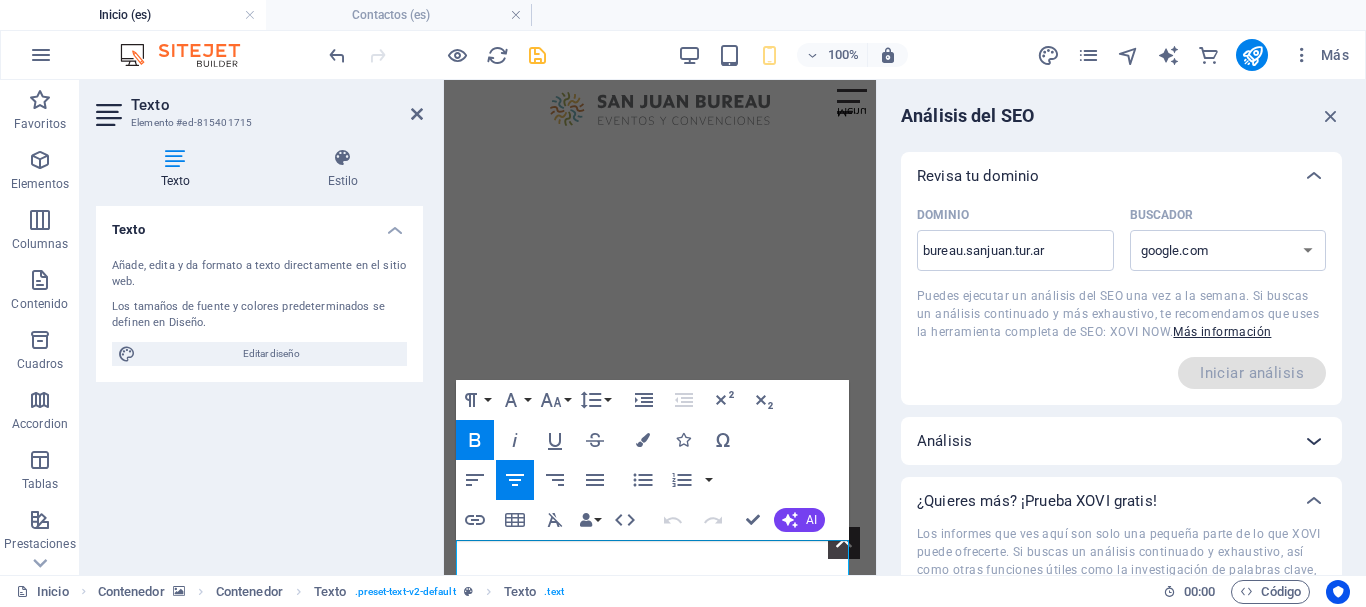 click at bounding box center [1314, 176] 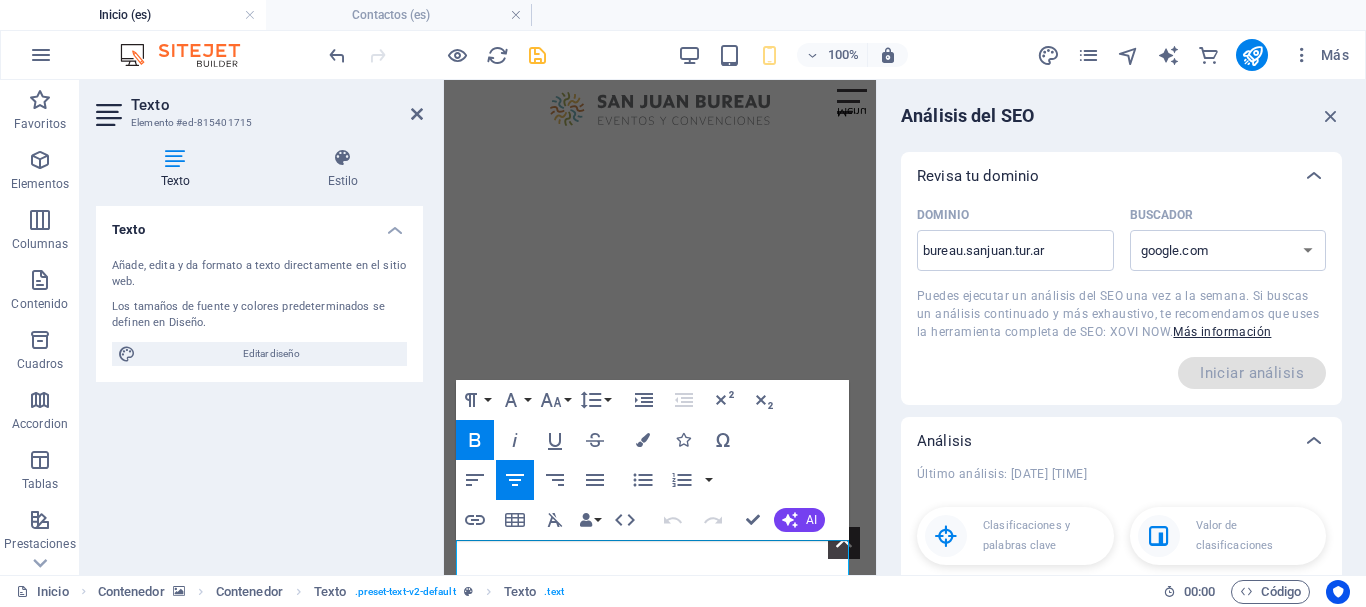 scroll, scrollTop: 100, scrollLeft: 0, axis: vertical 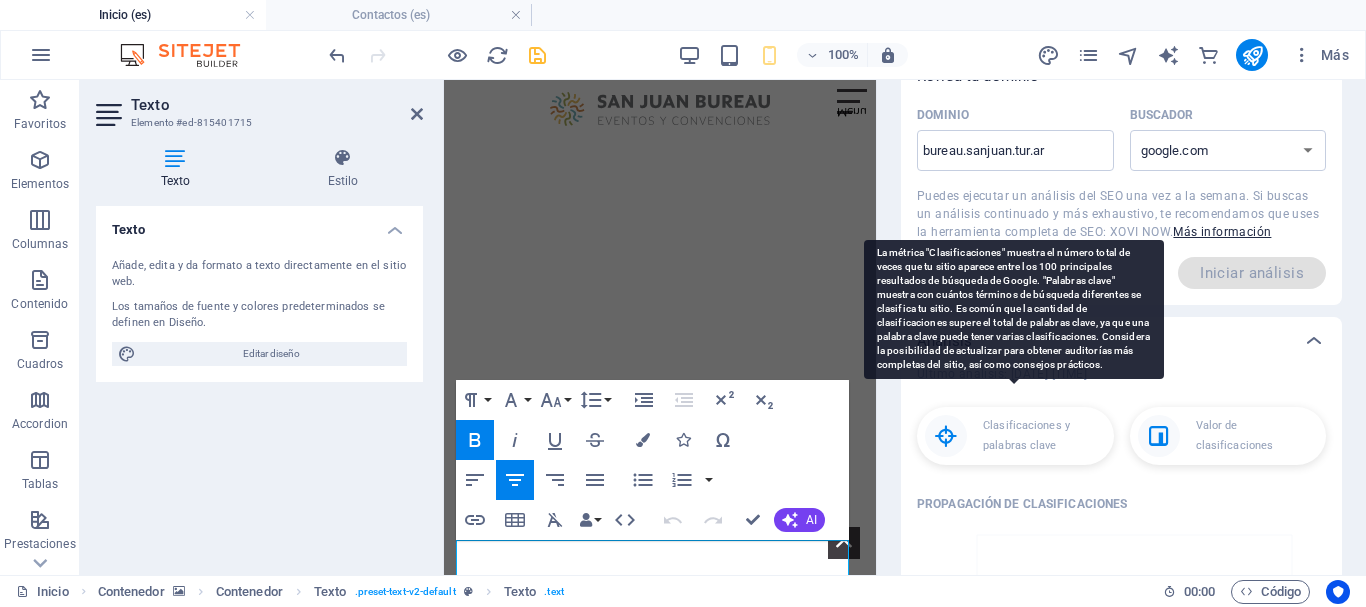 click on "Clasificaciones y palabras clave" at bounding box center [1044, 436] 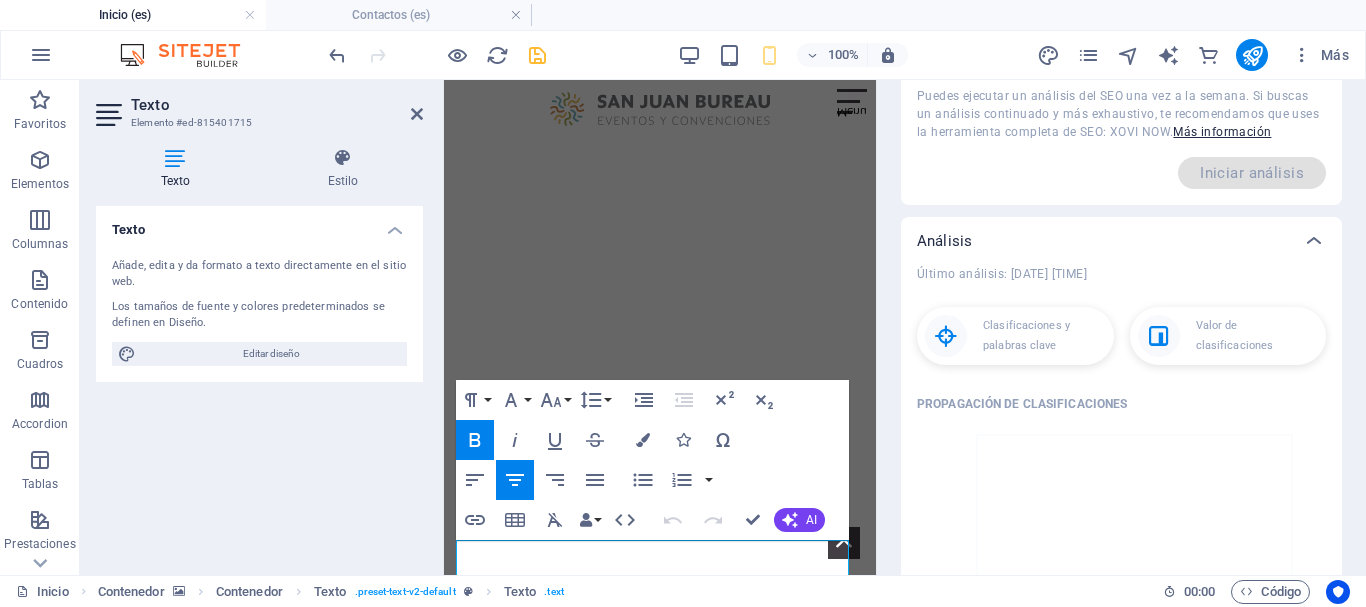 scroll, scrollTop: 300, scrollLeft: 0, axis: vertical 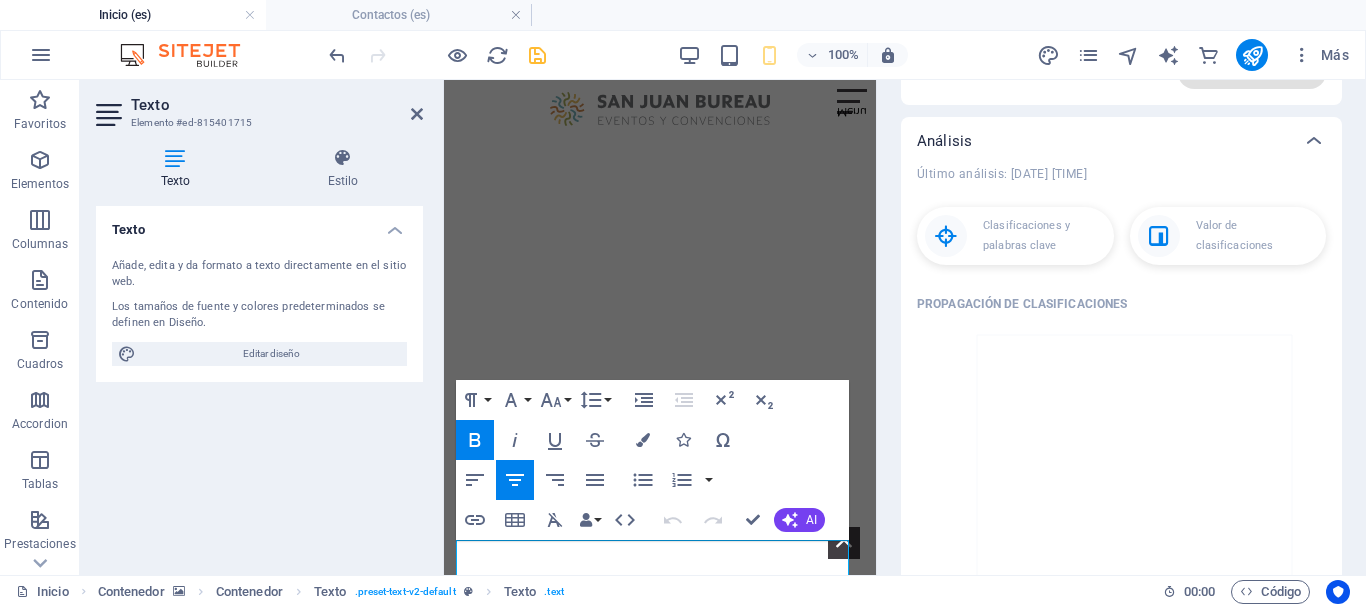 click on "Propagación de clasificaciones" at bounding box center (1117, 304) 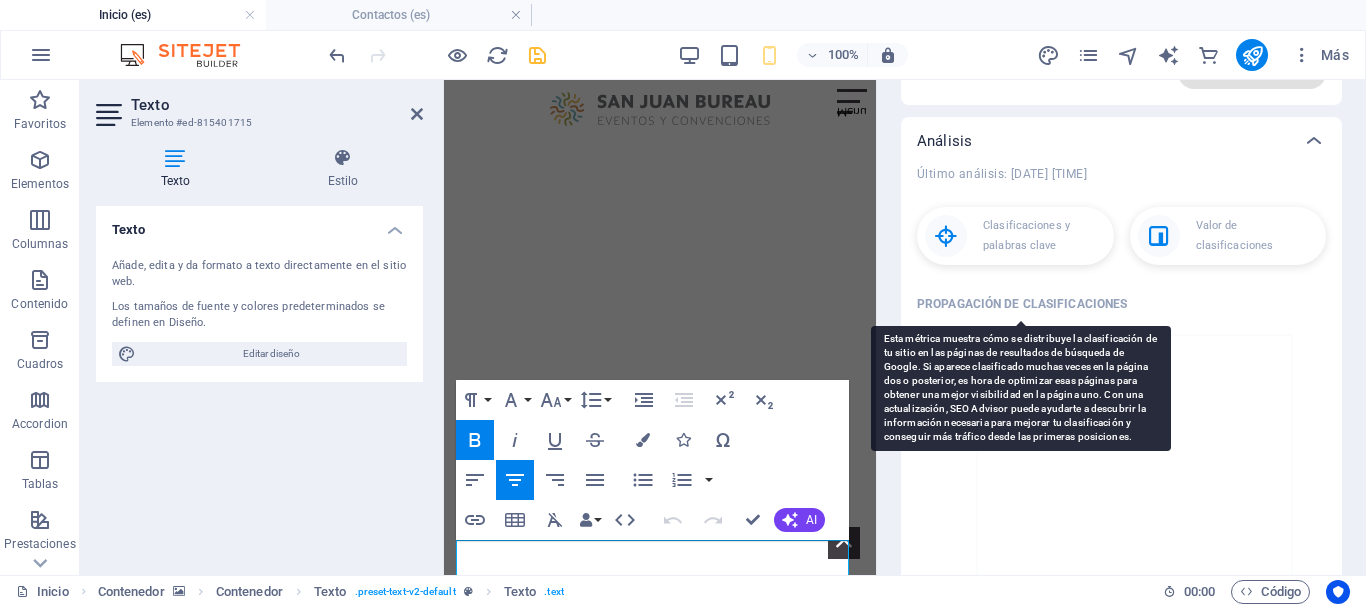 click on "Propagación de clasificaciones" at bounding box center [1022, 304] 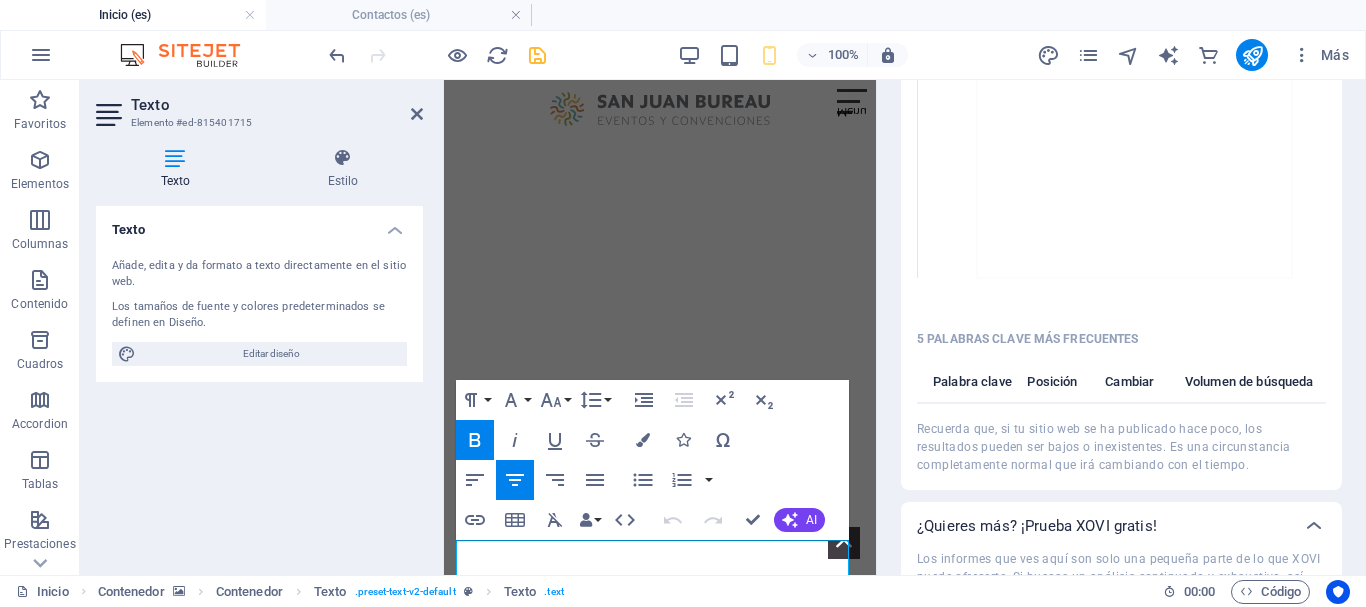 scroll, scrollTop: 1000, scrollLeft: 0, axis: vertical 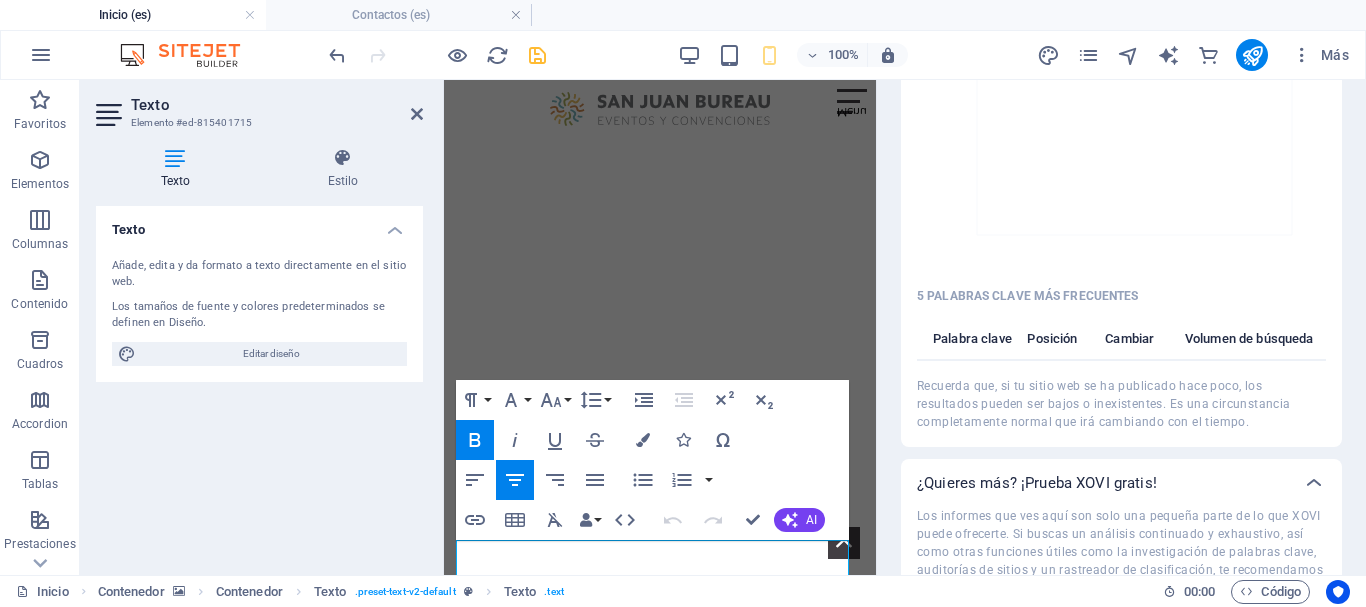 click on "Palabra clave" at bounding box center (971, 344) 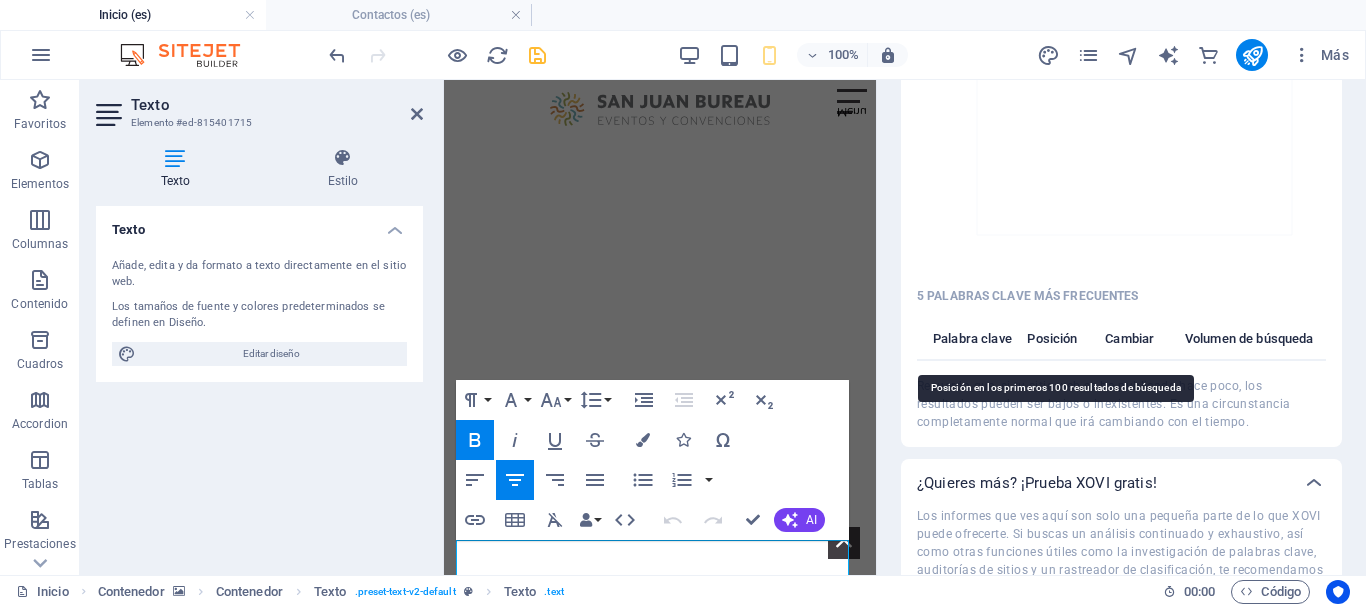 click on "Posición" at bounding box center (1056, 344) 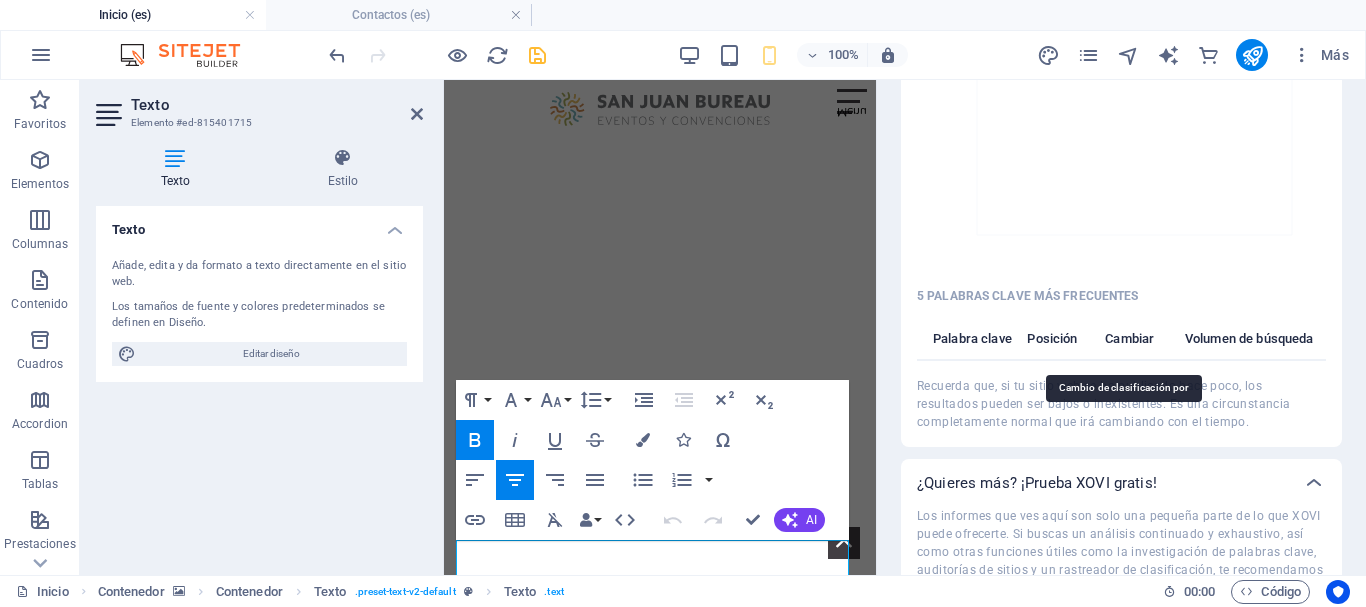 click on "Cambiar" at bounding box center [1125, 344] 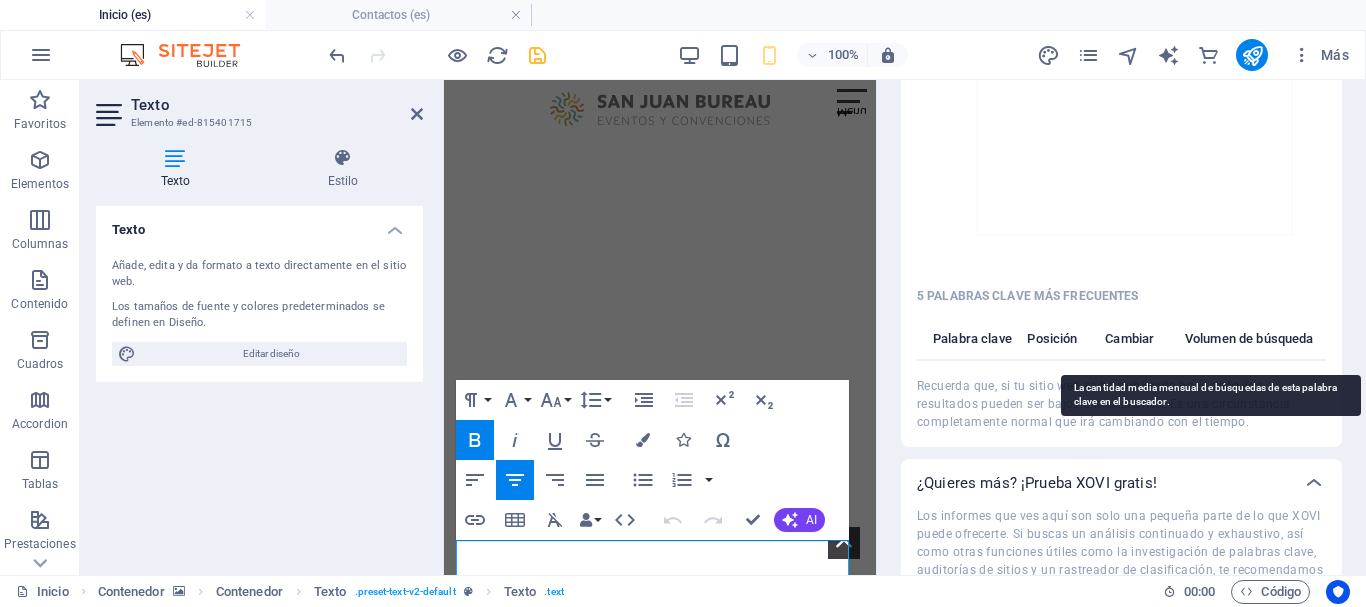 click on "Volumen de búsqueda" at bounding box center [1245, 344] 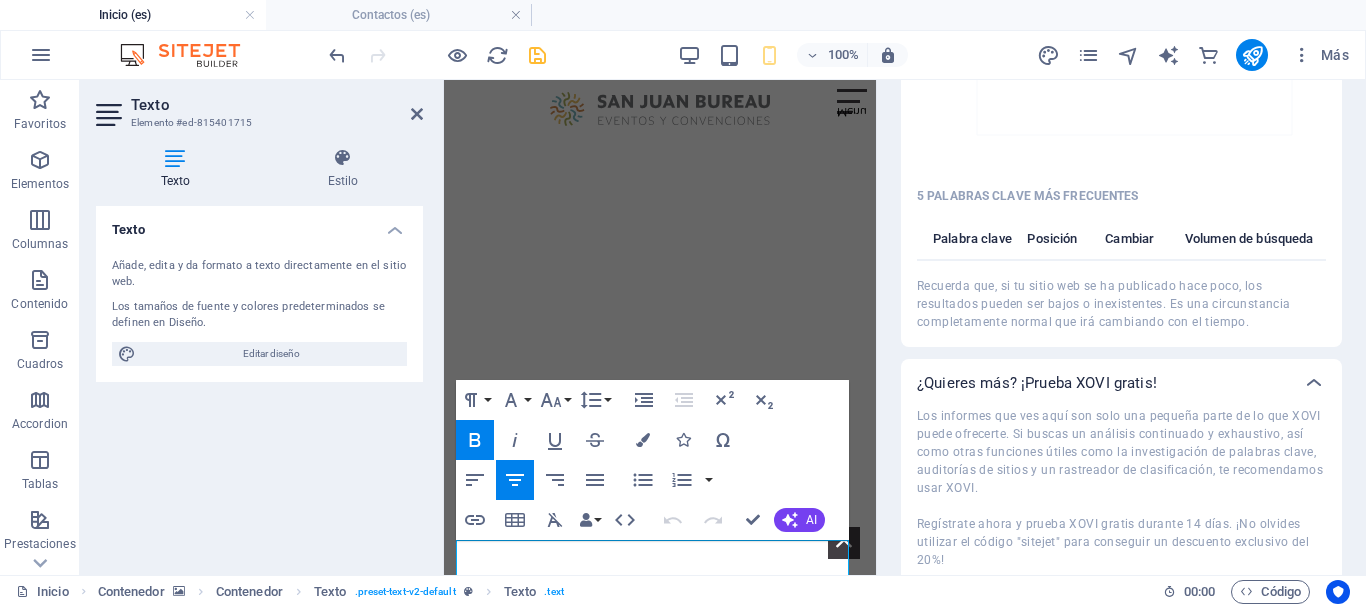 scroll, scrollTop: 1158, scrollLeft: 0, axis: vertical 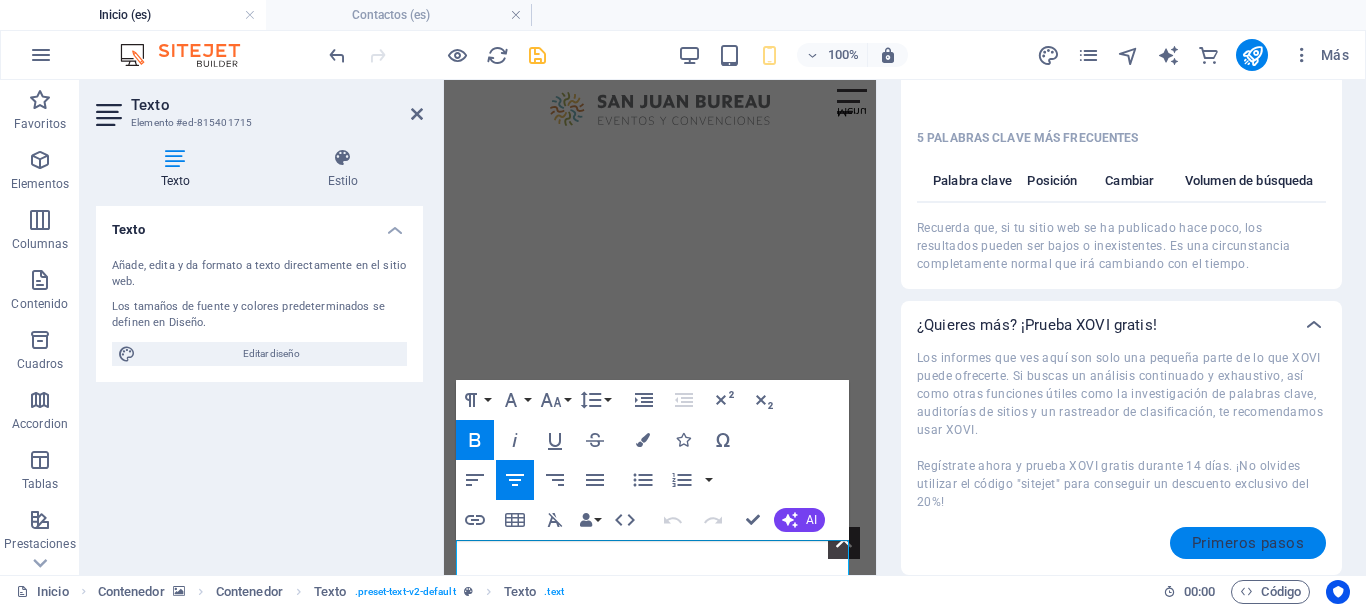 click on "Primeros pasos" at bounding box center (1248, 543) 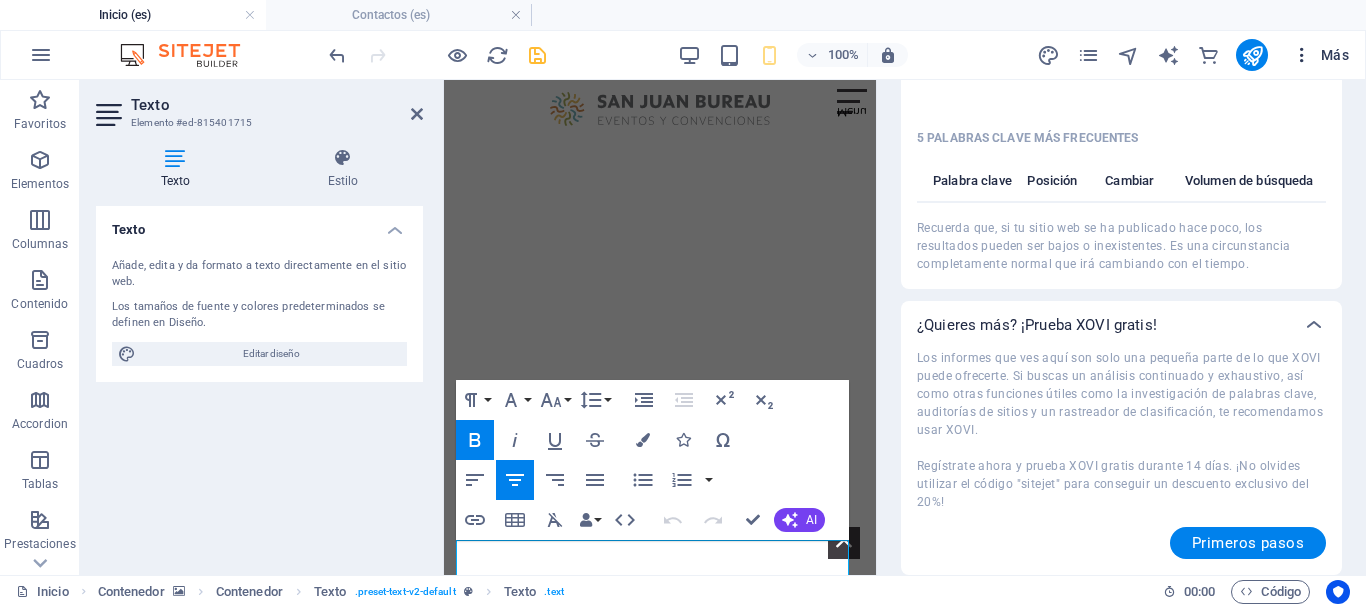 click on "Más" at bounding box center (1320, 55) 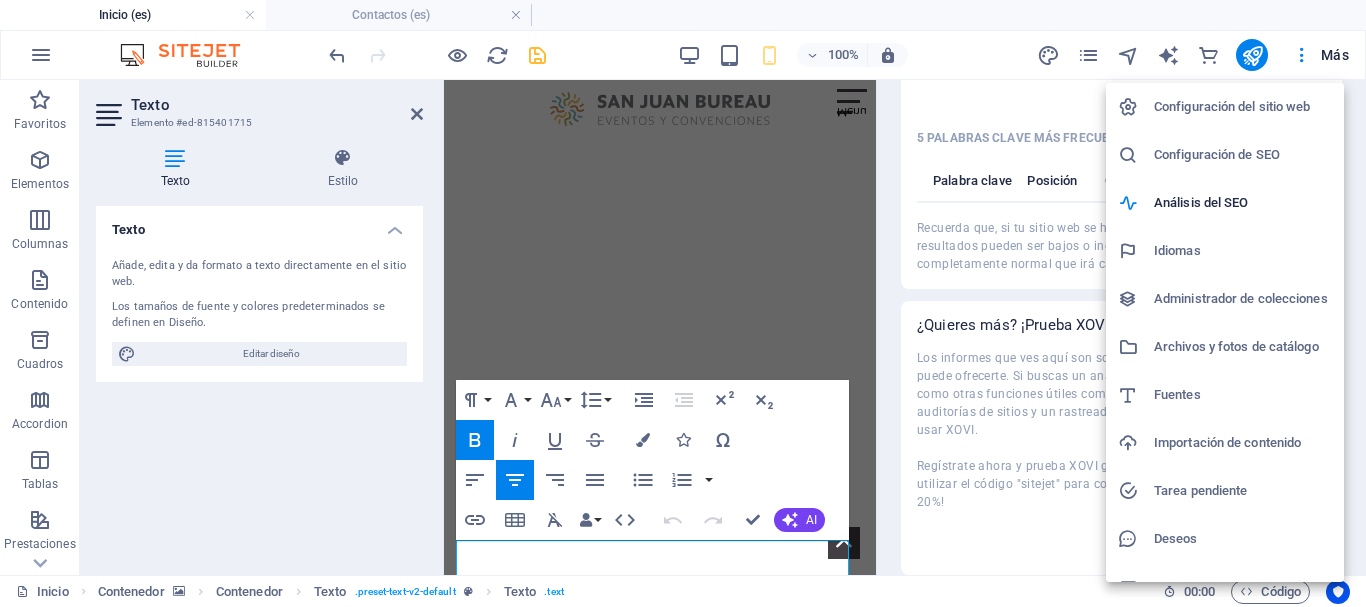 click on "Administrador de colecciones" at bounding box center (1243, 299) 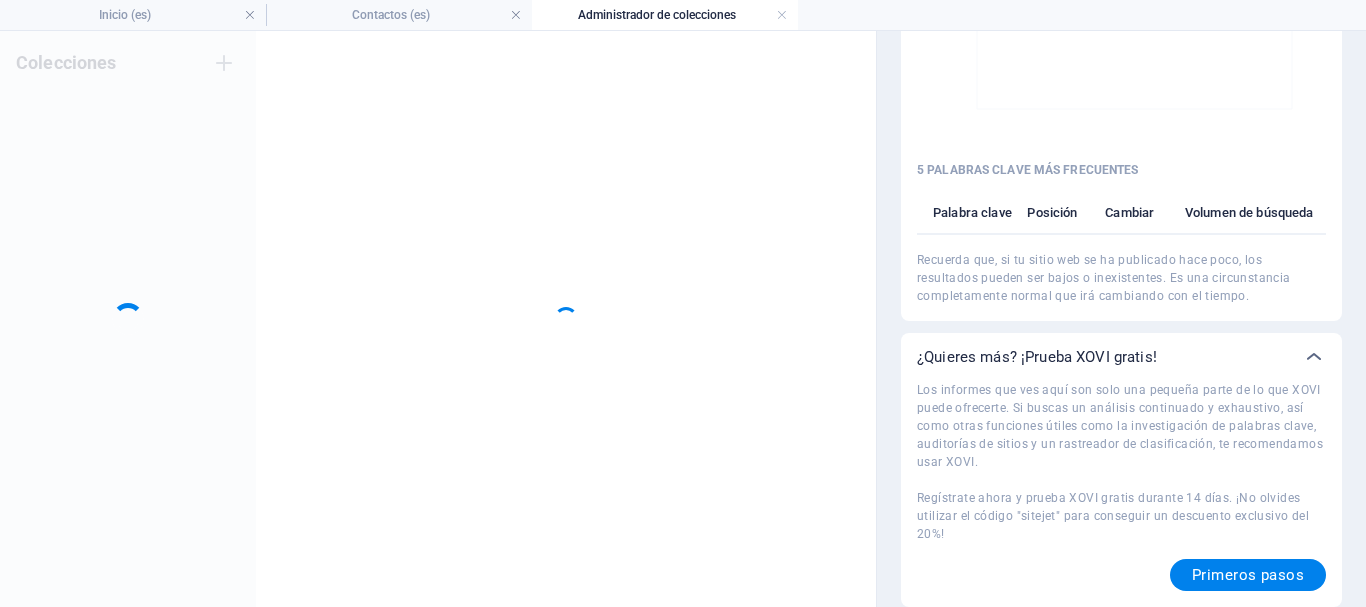 scroll, scrollTop: 1077, scrollLeft: 0, axis: vertical 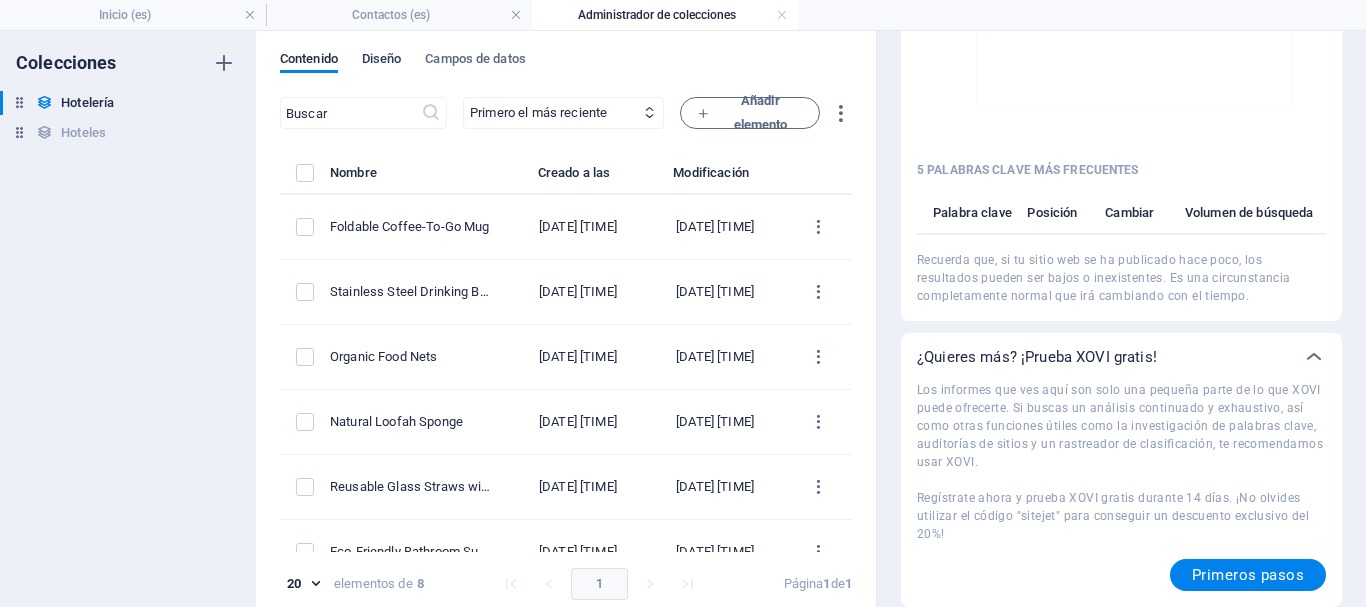 click on "Diseño" at bounding box center (382, 61) 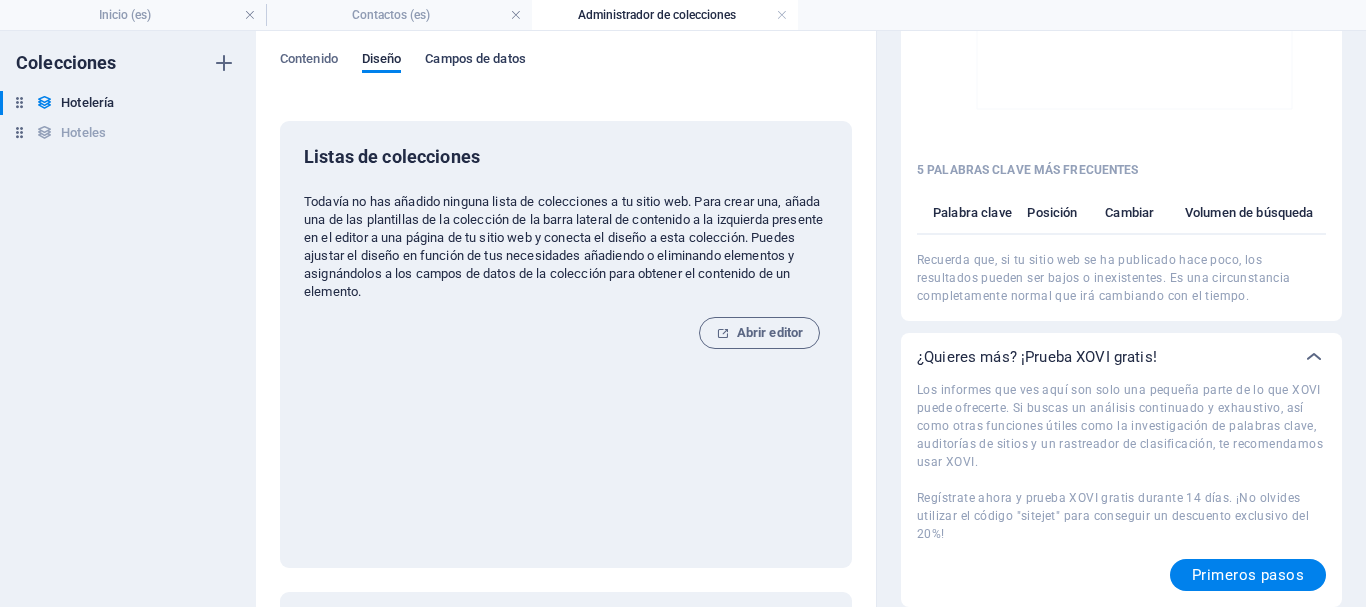 click on "Campos de datos" at bounding box center [475, 61] 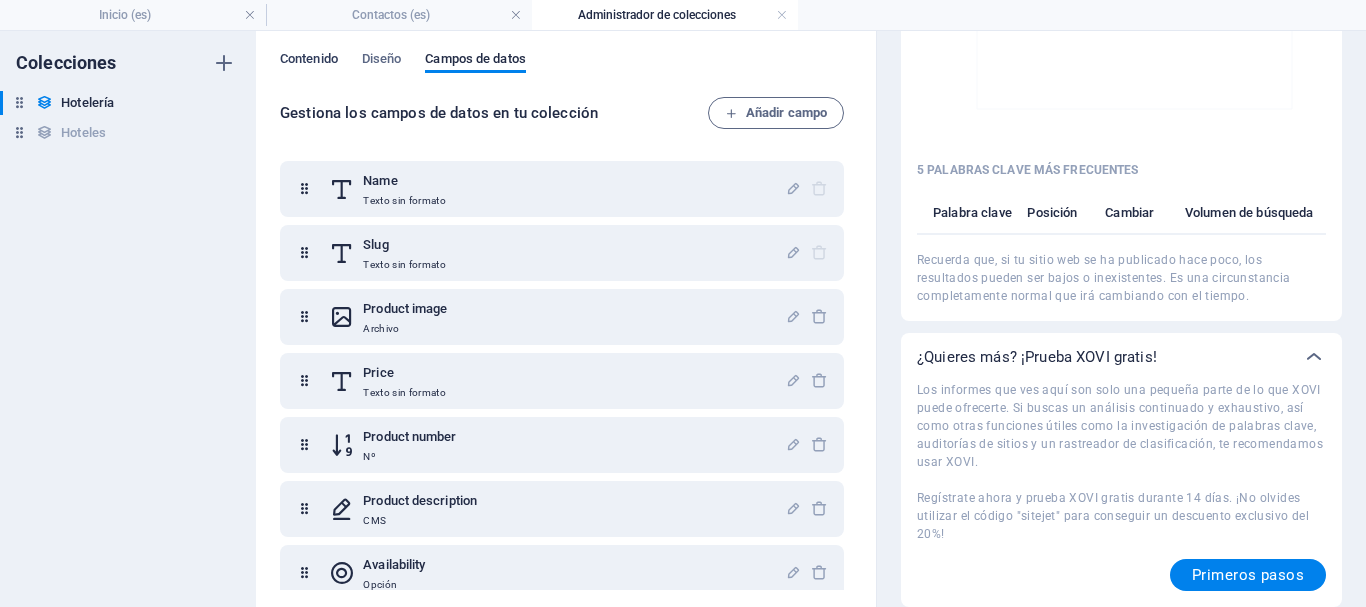 click on "Contenido" at bounding box center [309, 61] 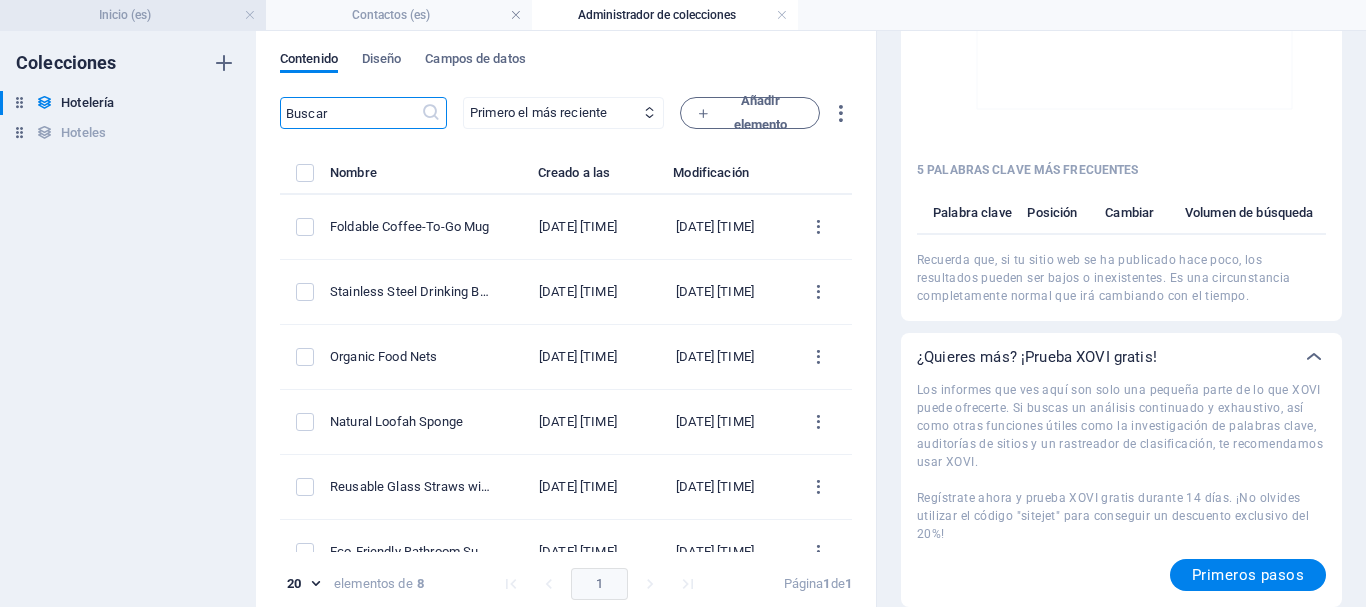 click on "Inicio (es)" at bounding box center [133, 15] 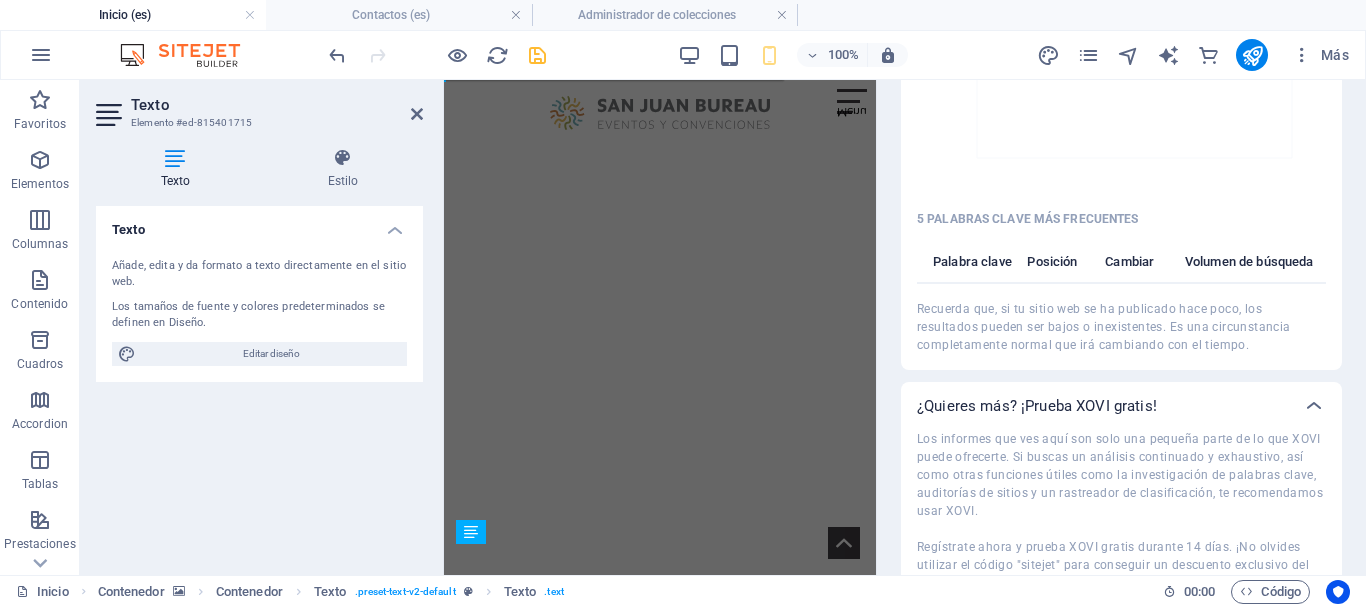 scroll, scrollTop: 4, scrollLeft: 0, axis: vertical 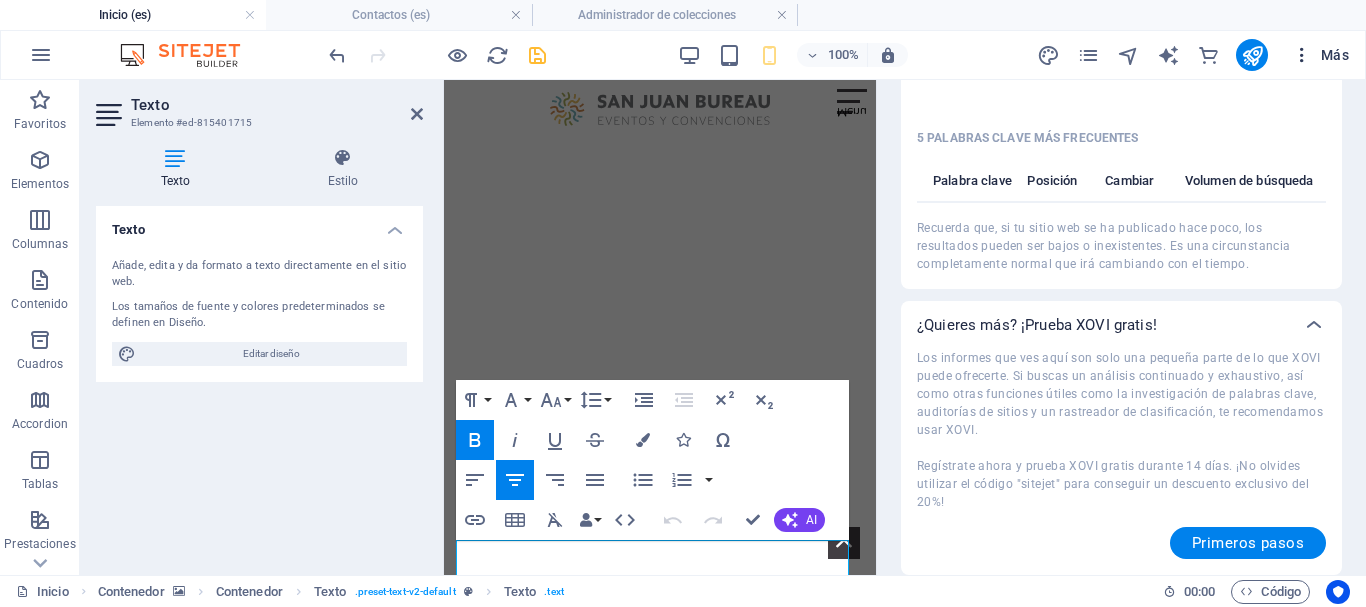click on "Más" at bounding box center (1320, 55) 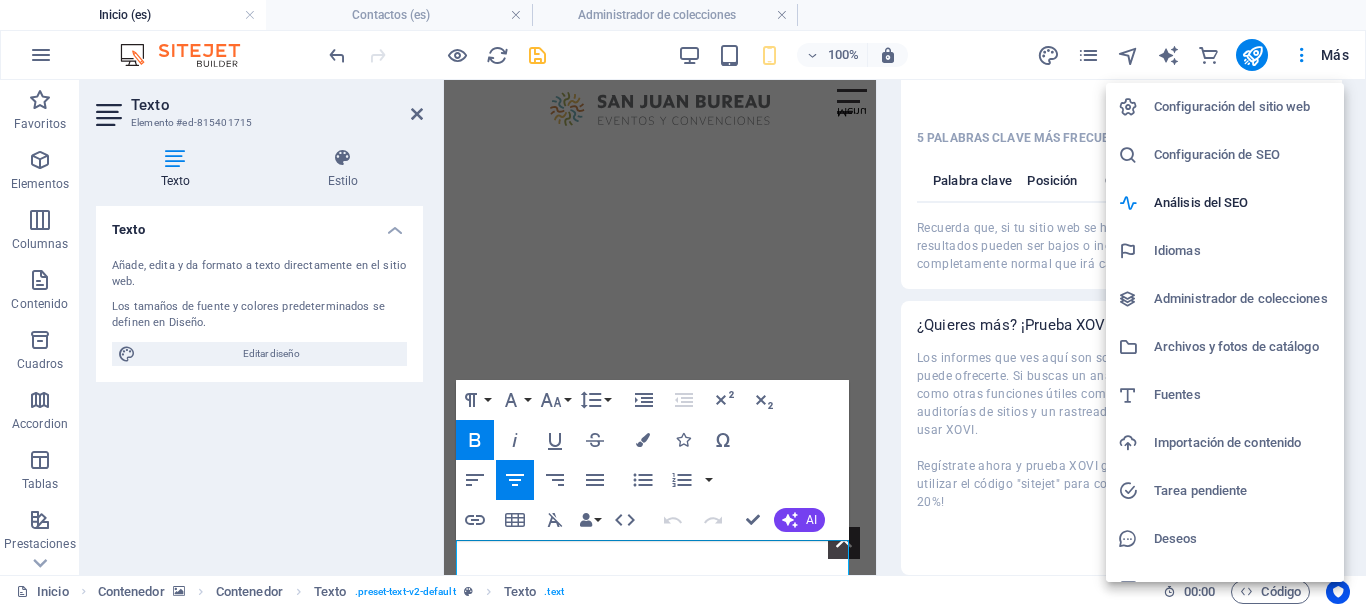 click on "Configuración del sitio web" at bounding box center [1243, 107] 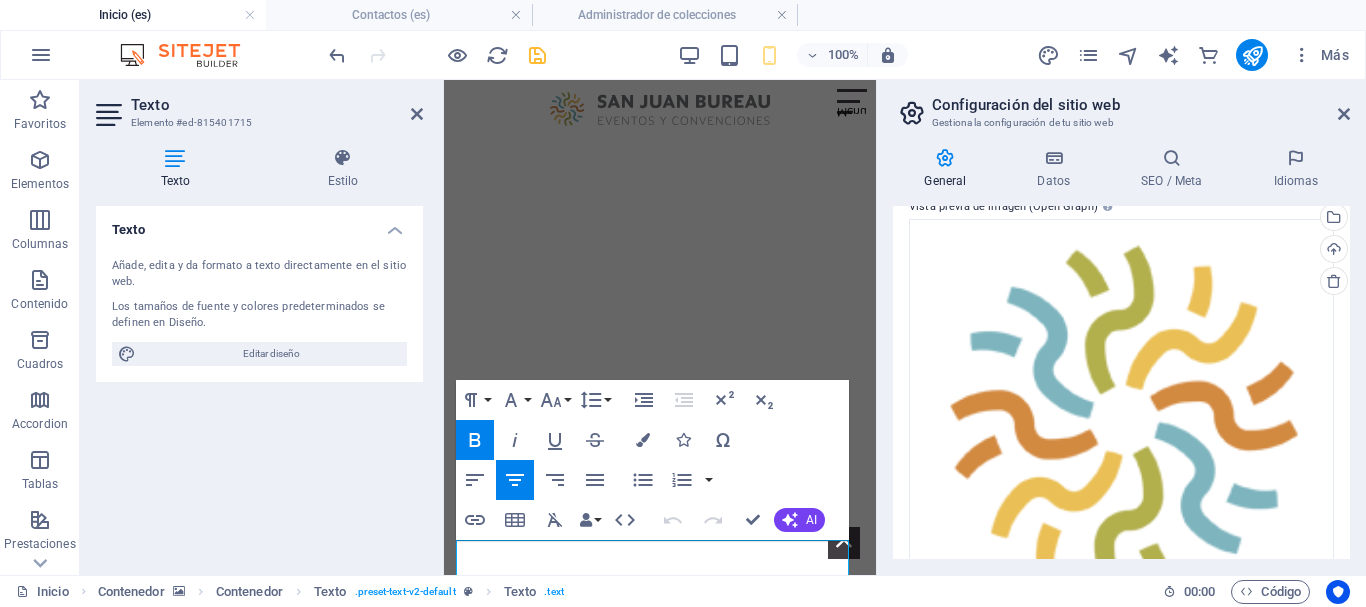 scroll, scrollTop: 551, scrollLeft: 0, axis: vertical 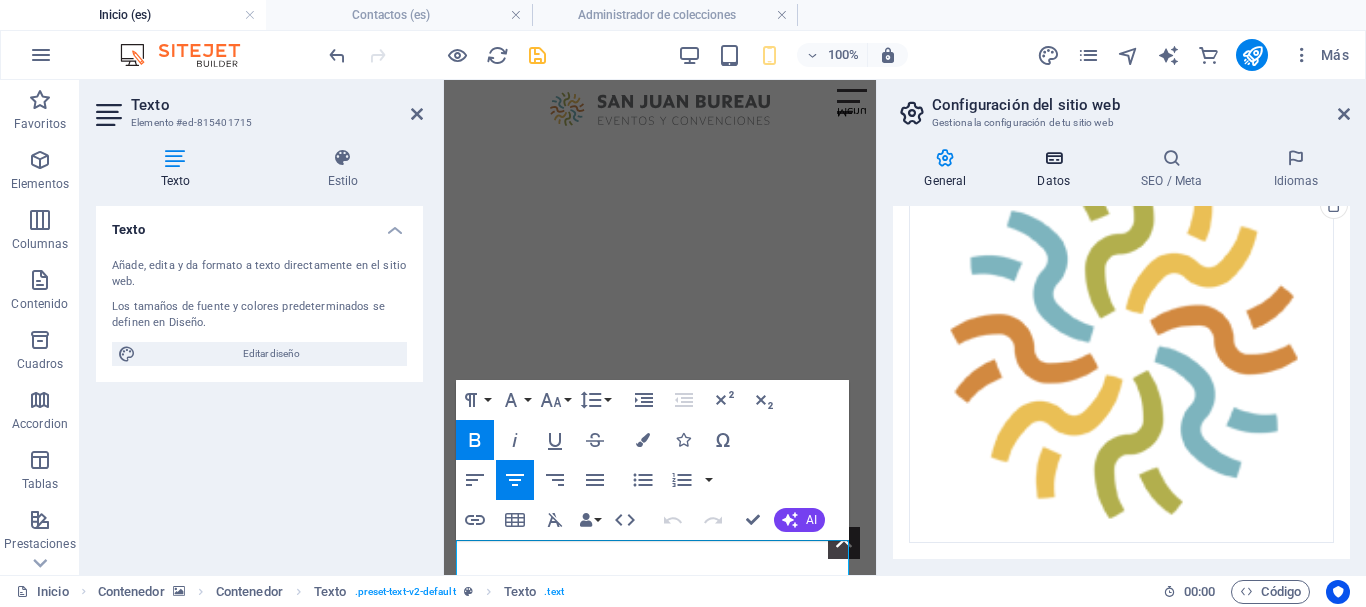 click at bounding box center [1054, 158] 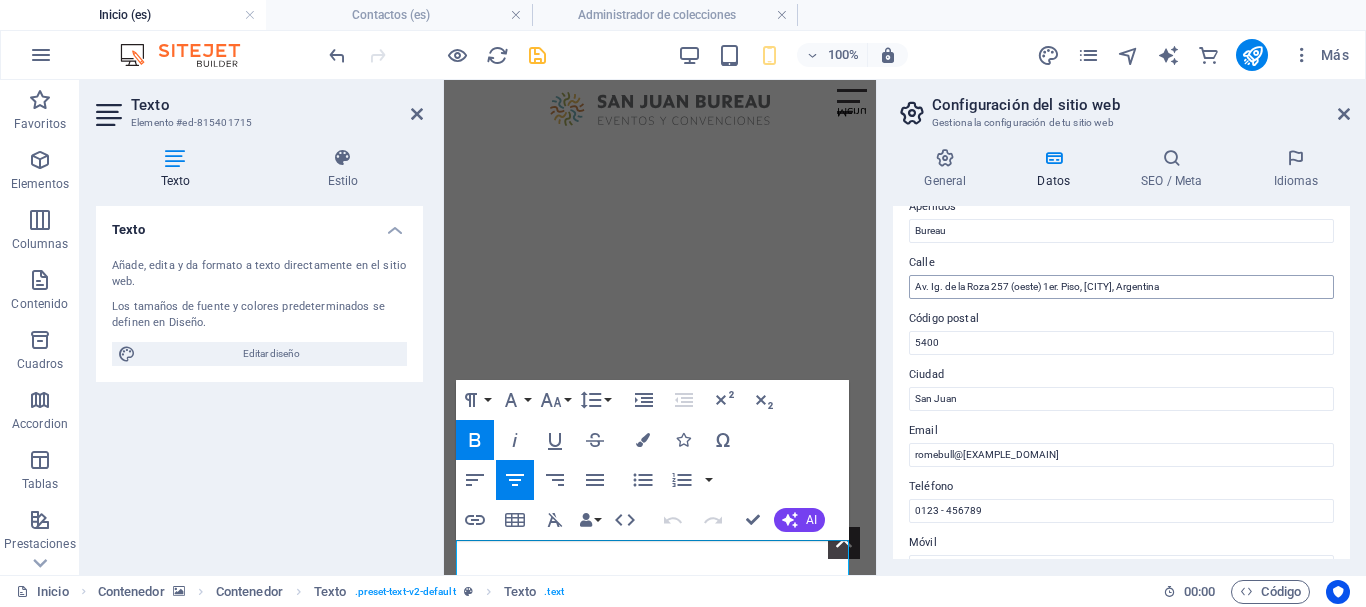 scroll, scrollTop: 200, scrollLeft: 0, axis: vertical 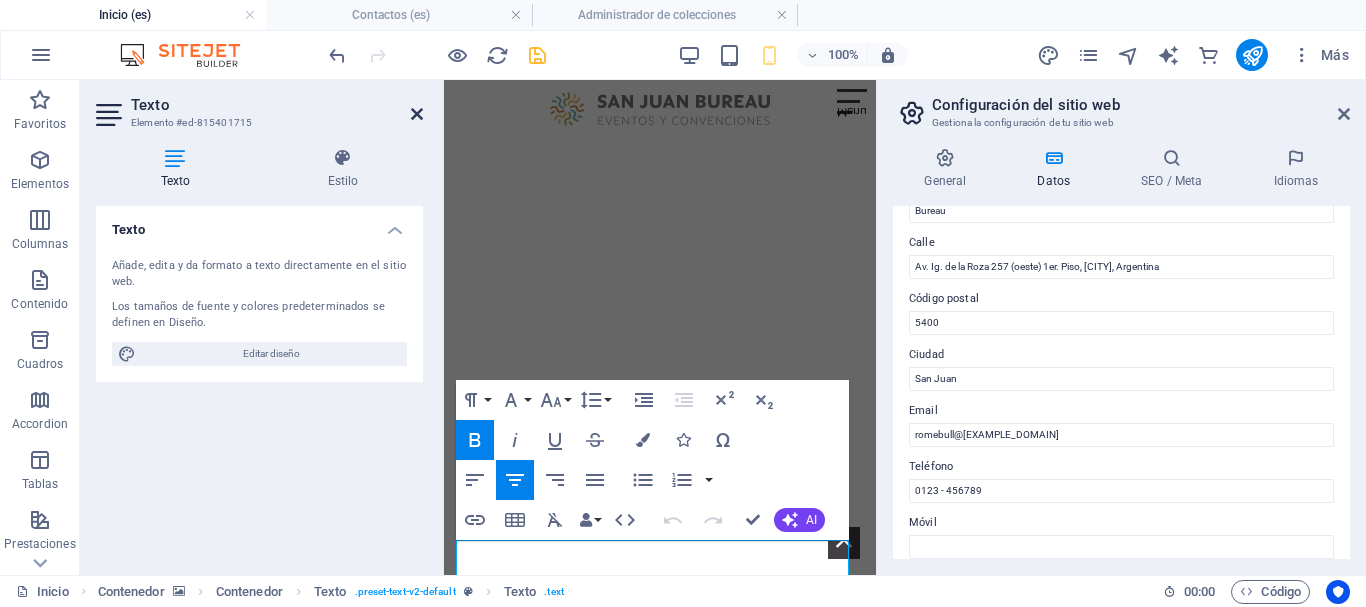 click at bounding box center [417, 114] 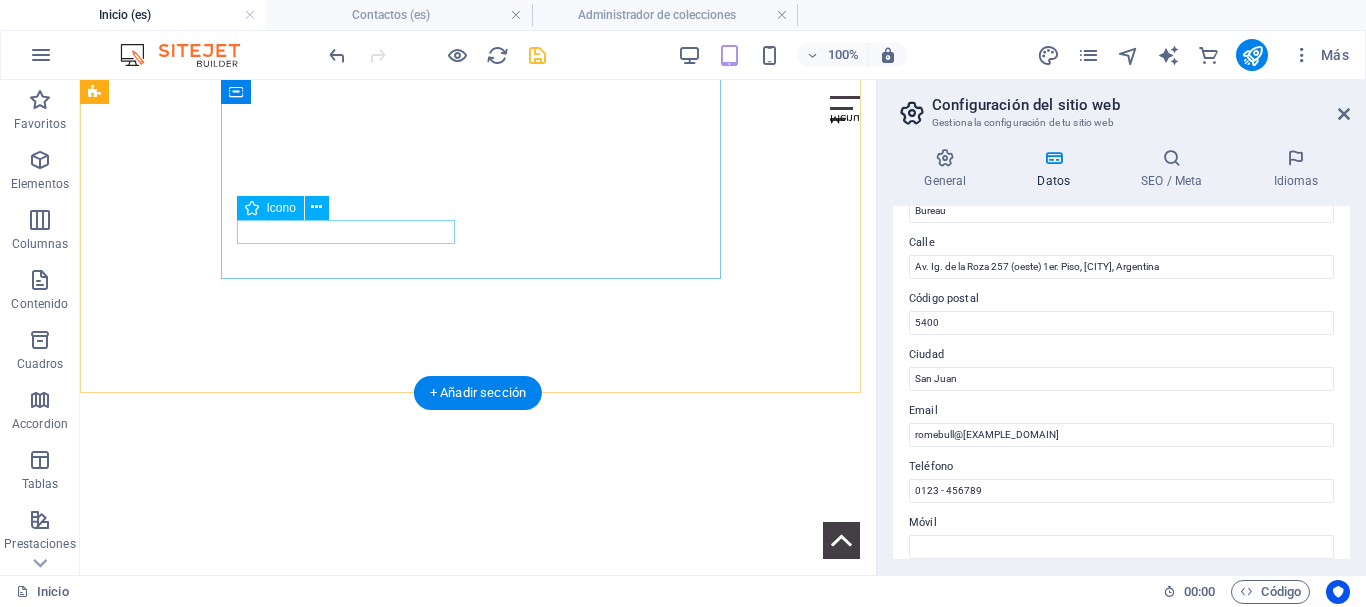 scroll, scrollTop: 4337, scrollLeft: 0, axis: vertical 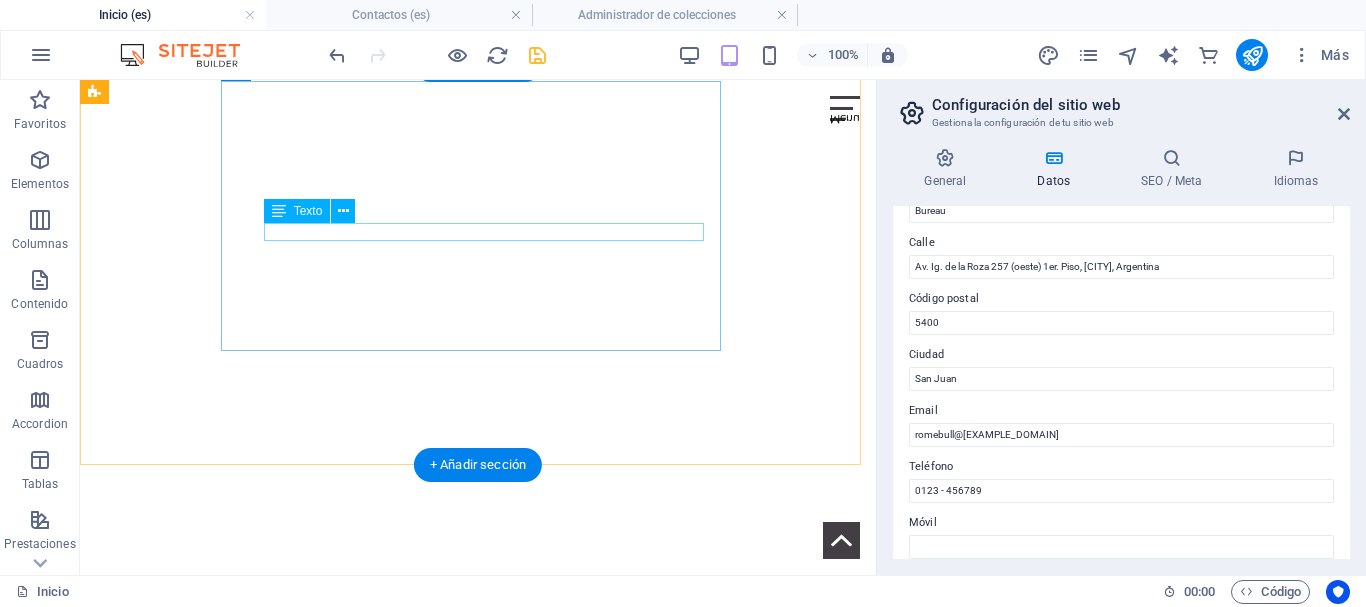click on "bureau@[EXAMPLE_DOMAIN]" at bounding box center (330, 3537) 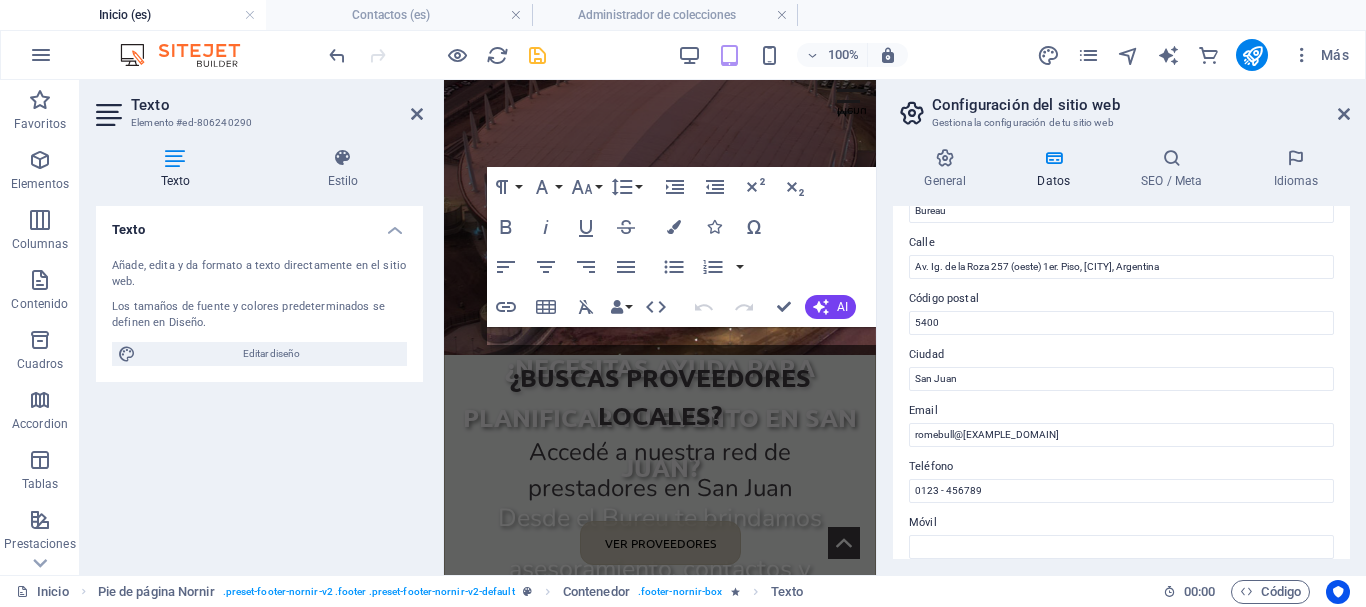 scroll, scrollTop: 5039, scrollLeft: 0, axis: vertical 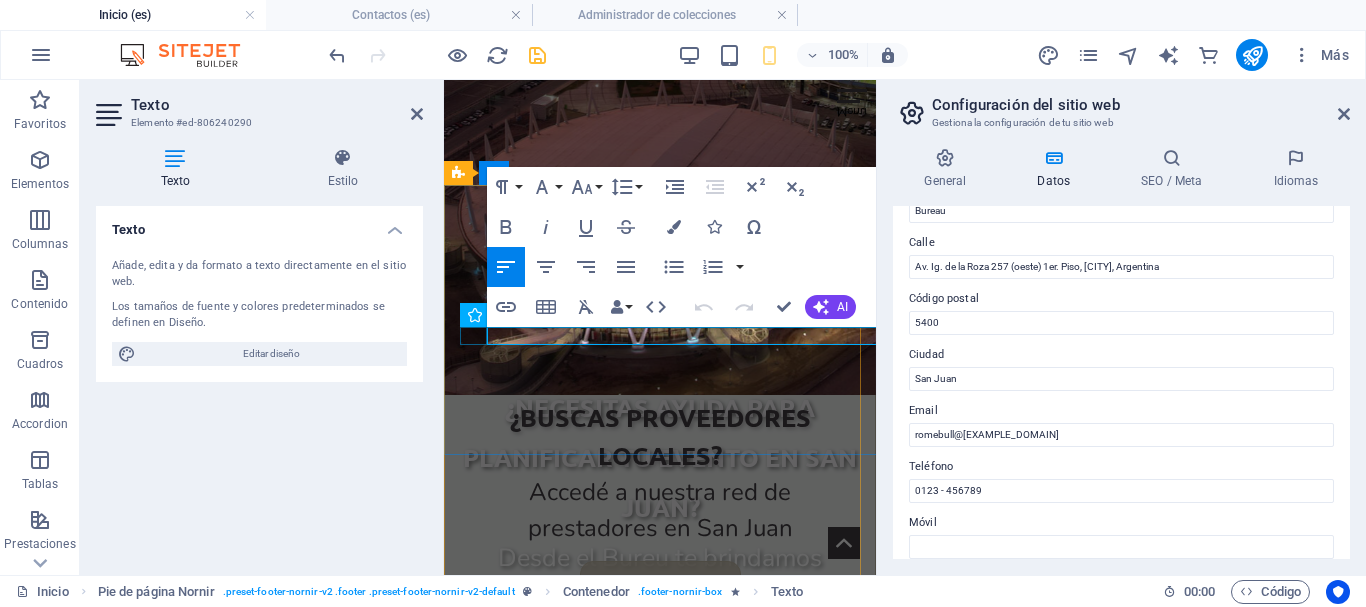 drag, startPoint x: 658, startPoint y: 335, endPoint x: 481, endPoint y: 328, distance: 177.13837 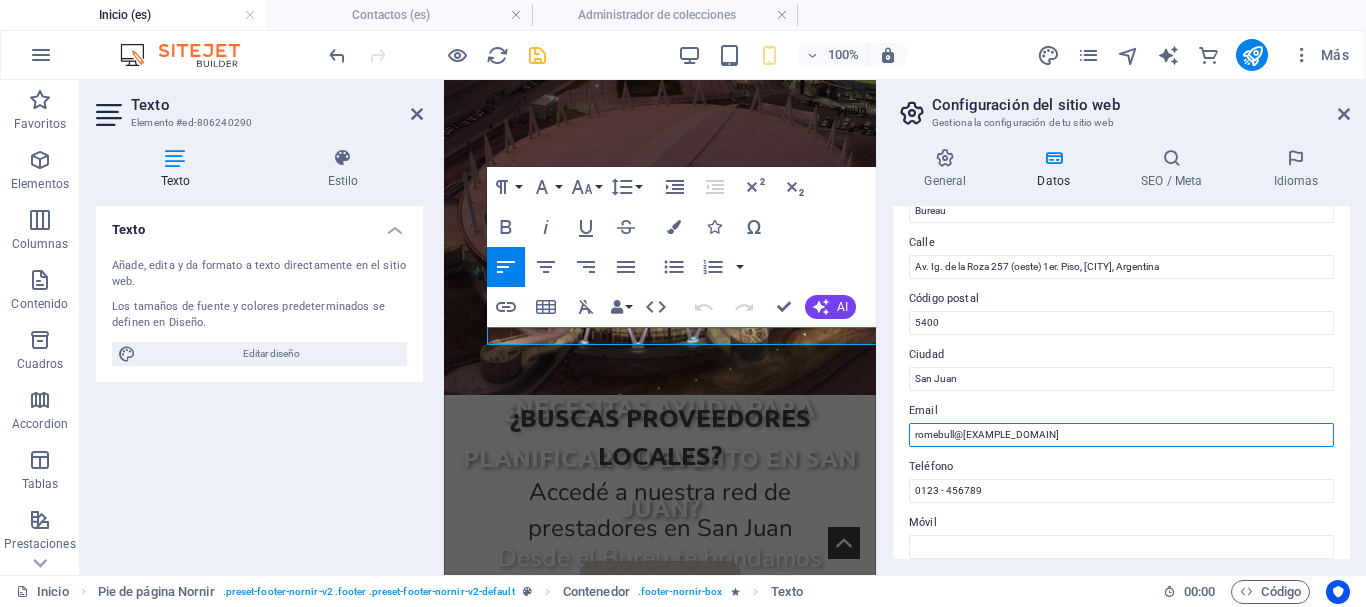 click on "romebull@[EXAMPLE_DOMAIN]" at bounding box center [1121, 435] 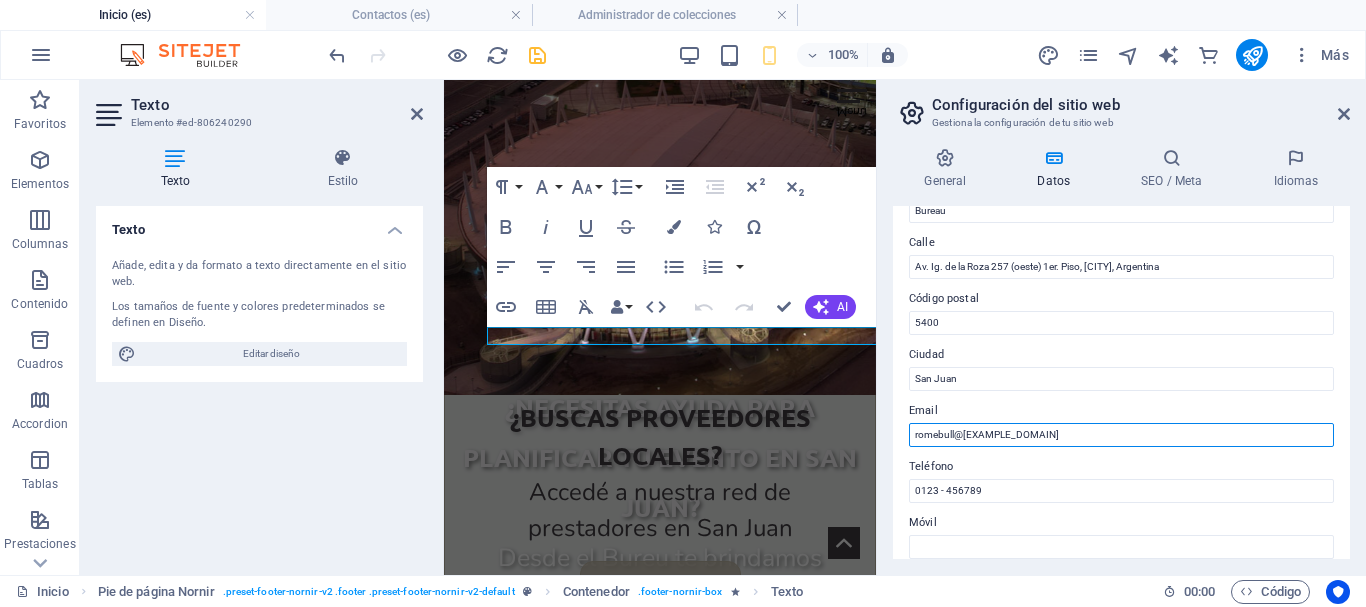 drag, startPoint x: 1036, startPoint y: 440, endPoint x: 898, endPoint y: 429, distance: 138.43771 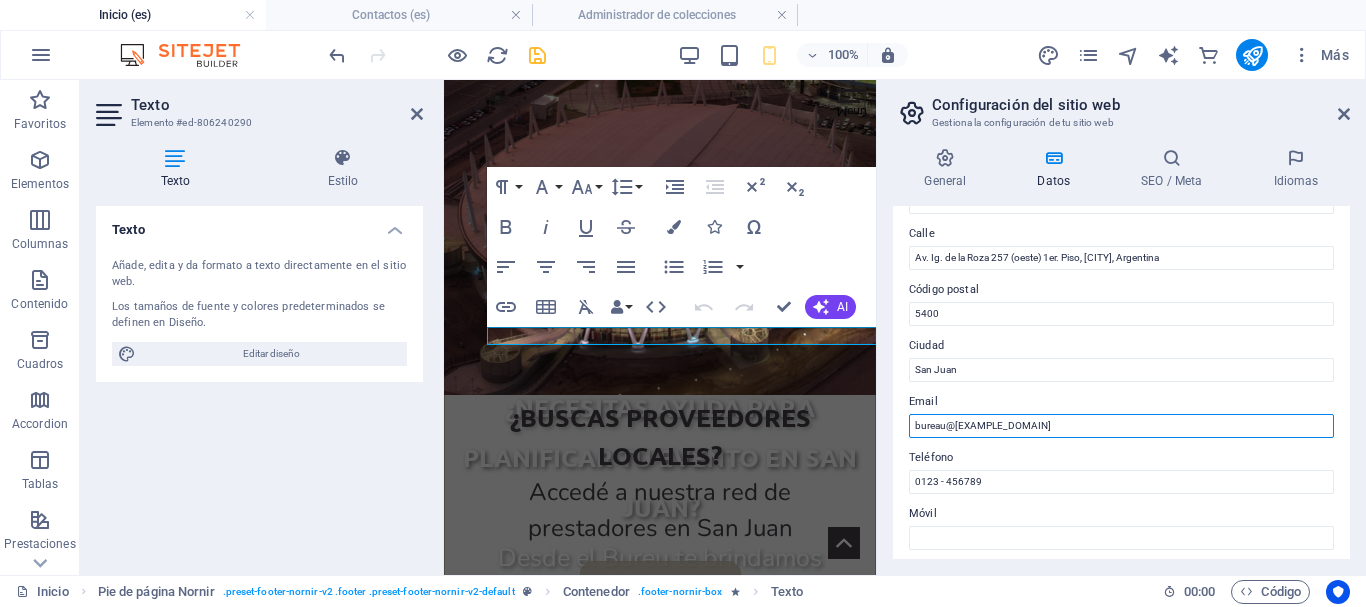 scroll, scrollTop: 208, scrollLeft: 0, axis: vertical 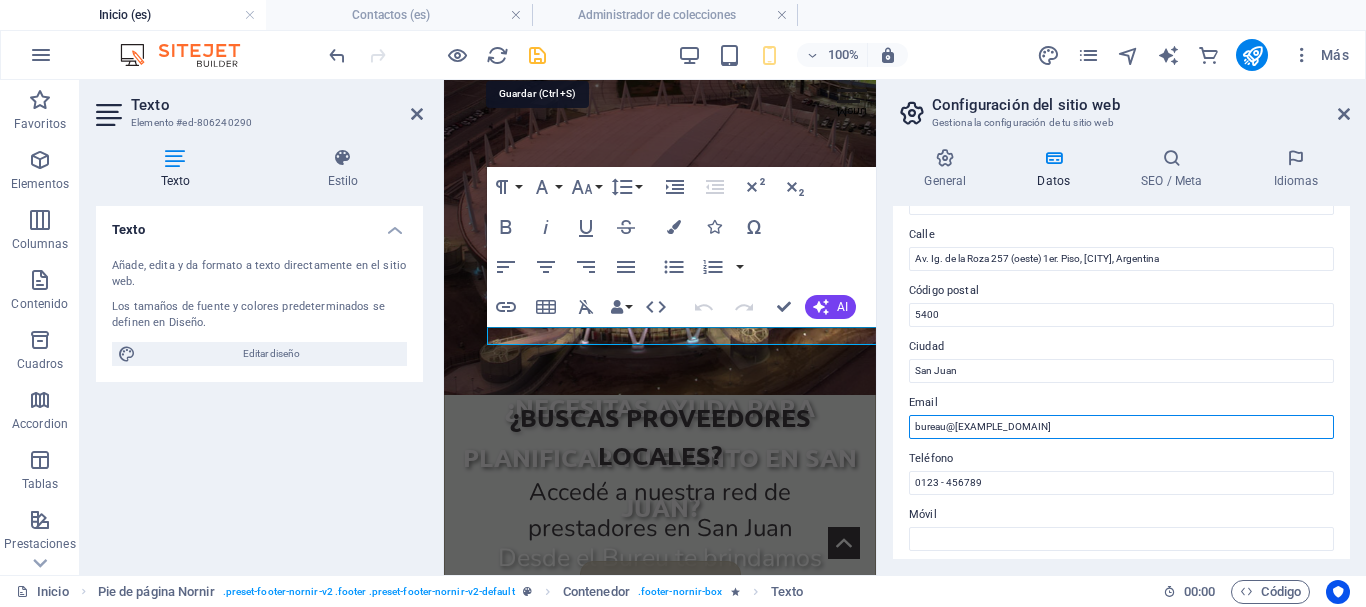 type on "bureau@[EXAMPLE_DOMAIN]" 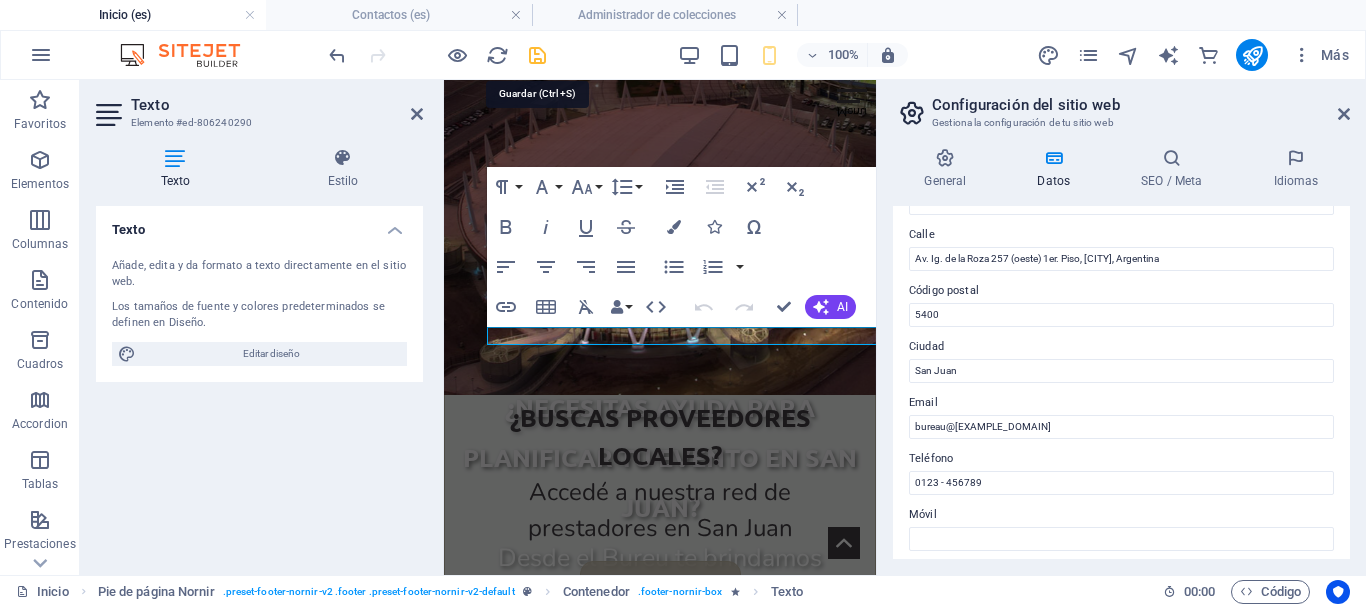 click at bounding box center [537, 55] 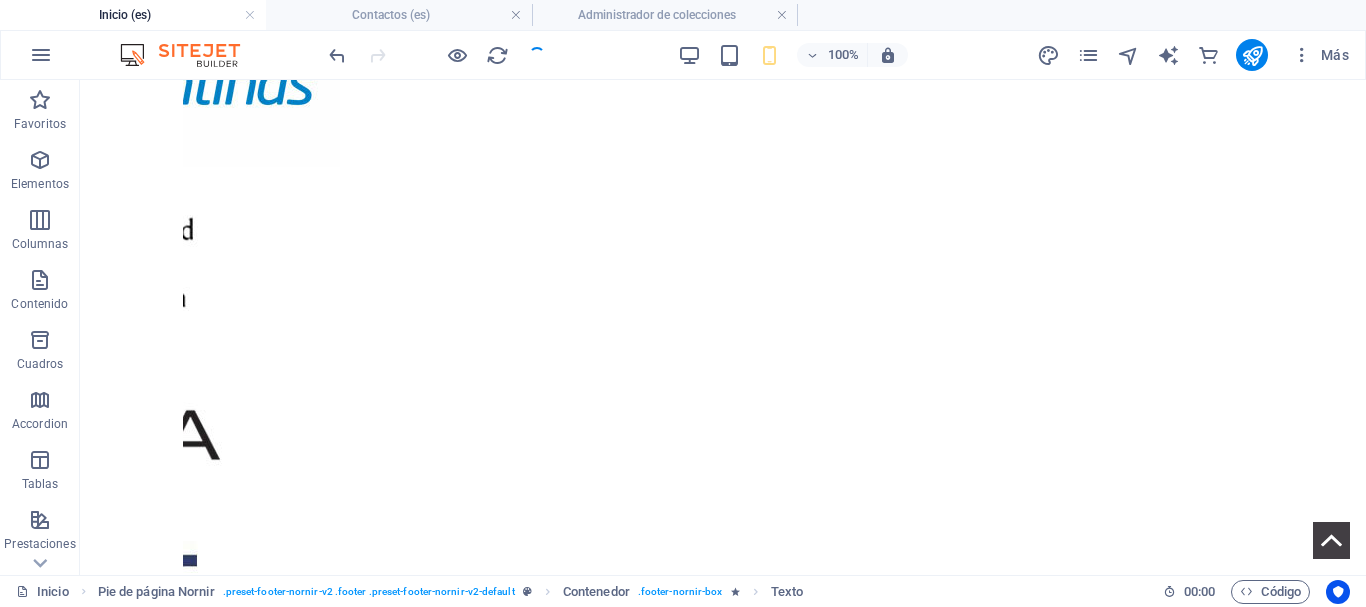 scroll, scrollTop: 3762, scrollLeft: 0, axis: vertical 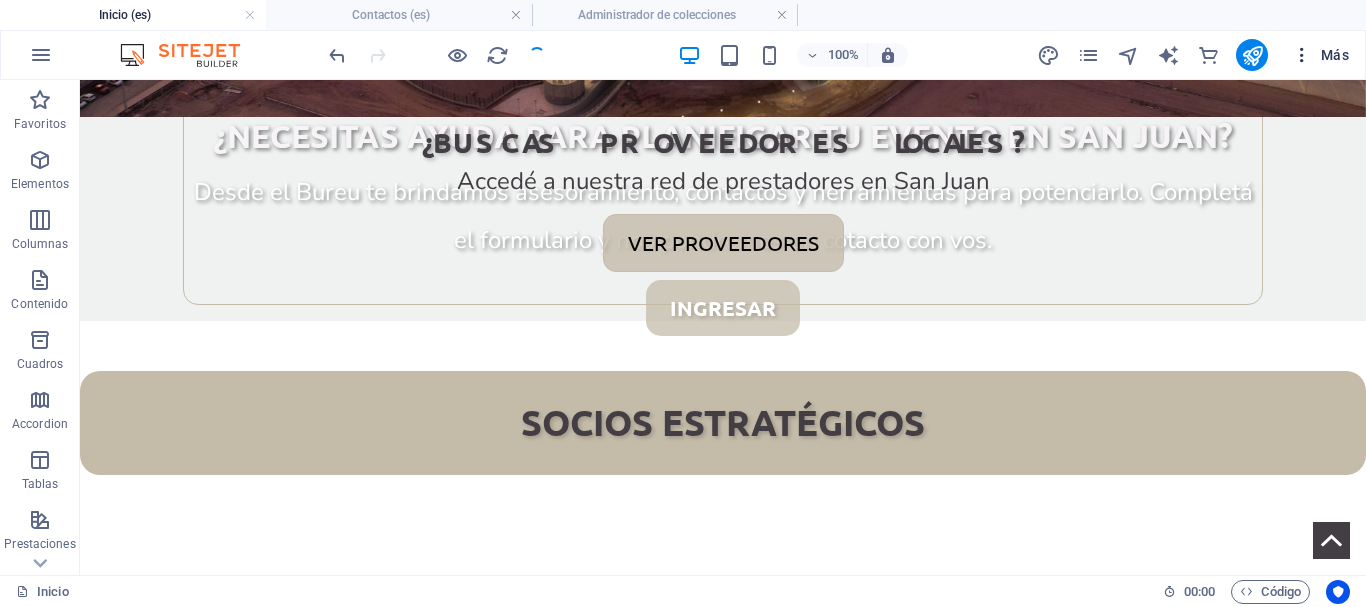 click on "Más" at bounding box center [1320, 55] 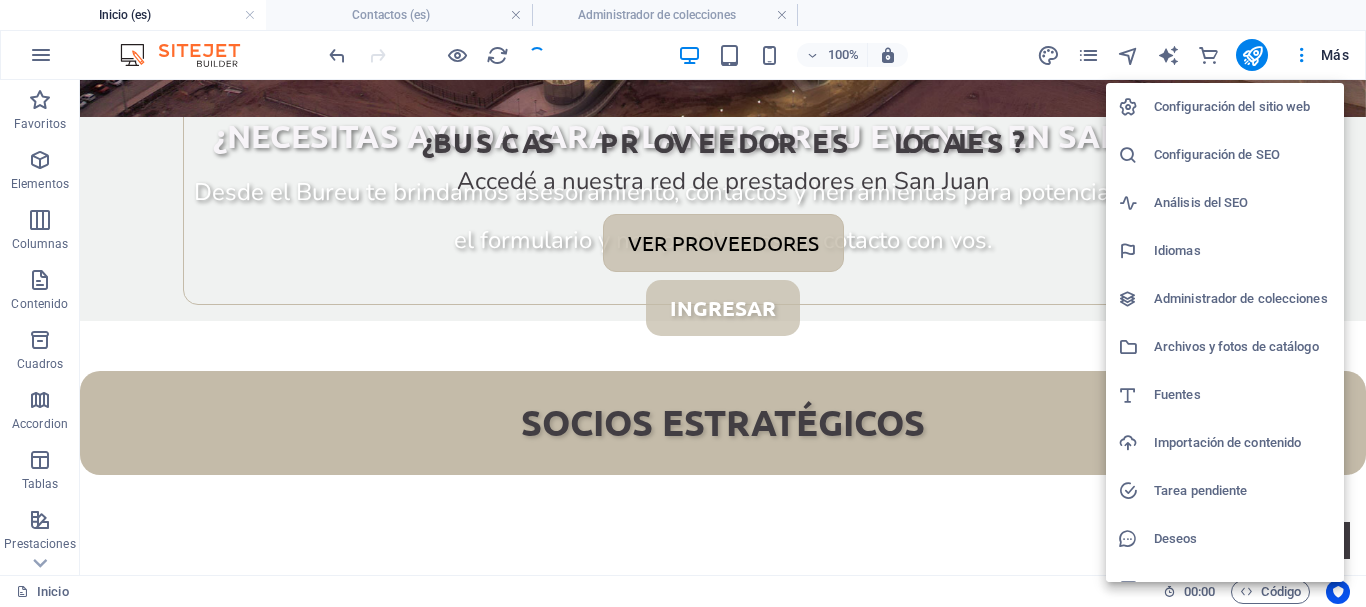 click on "Configuración del sitio web" at bounding box center (1243, 107) 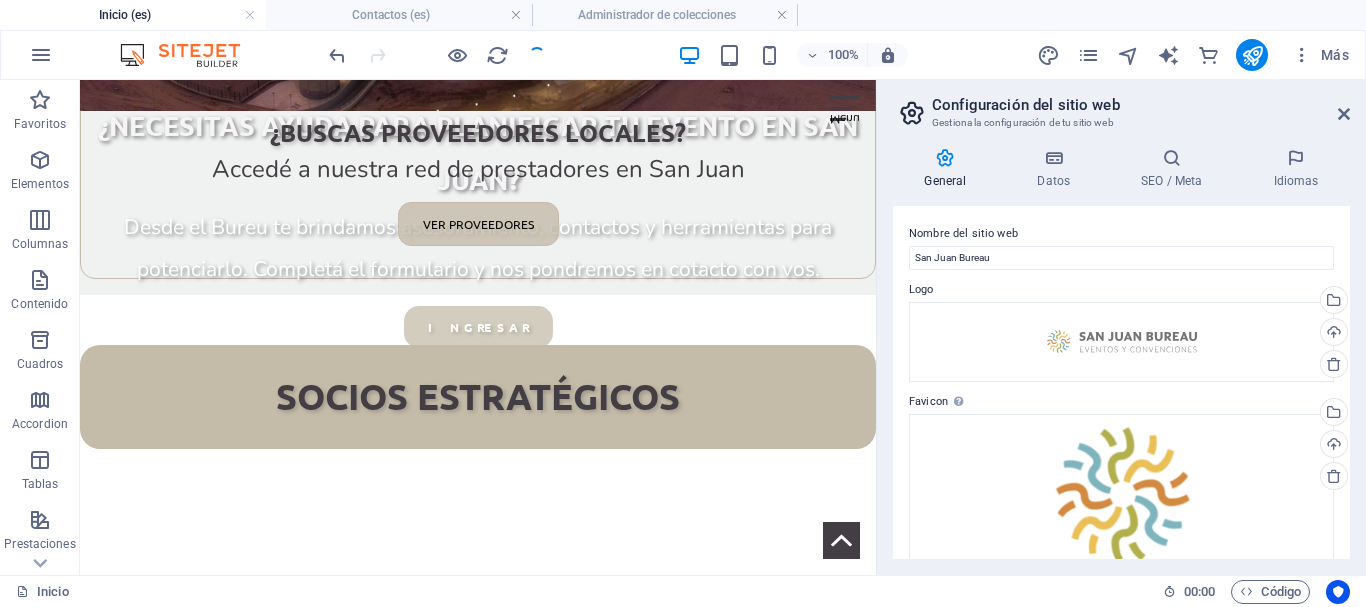 scroll, scrollTop: 4178, scrollLeft: 0, axis: vertical 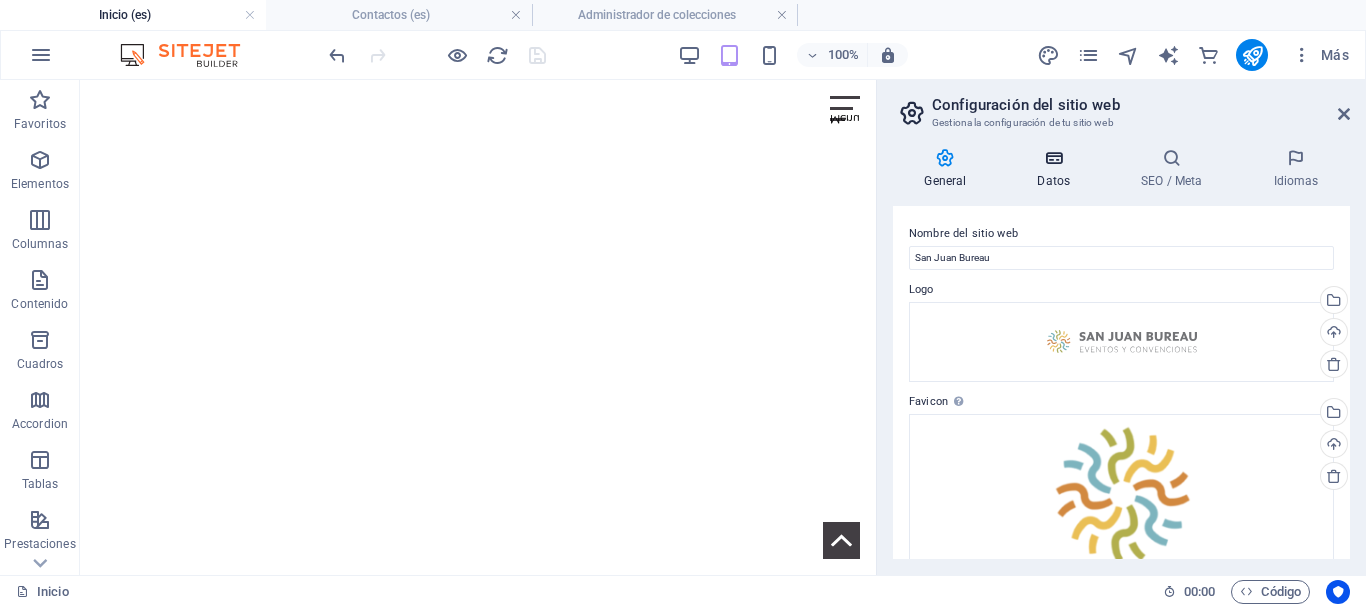 click at bounding box center [1054, 158] 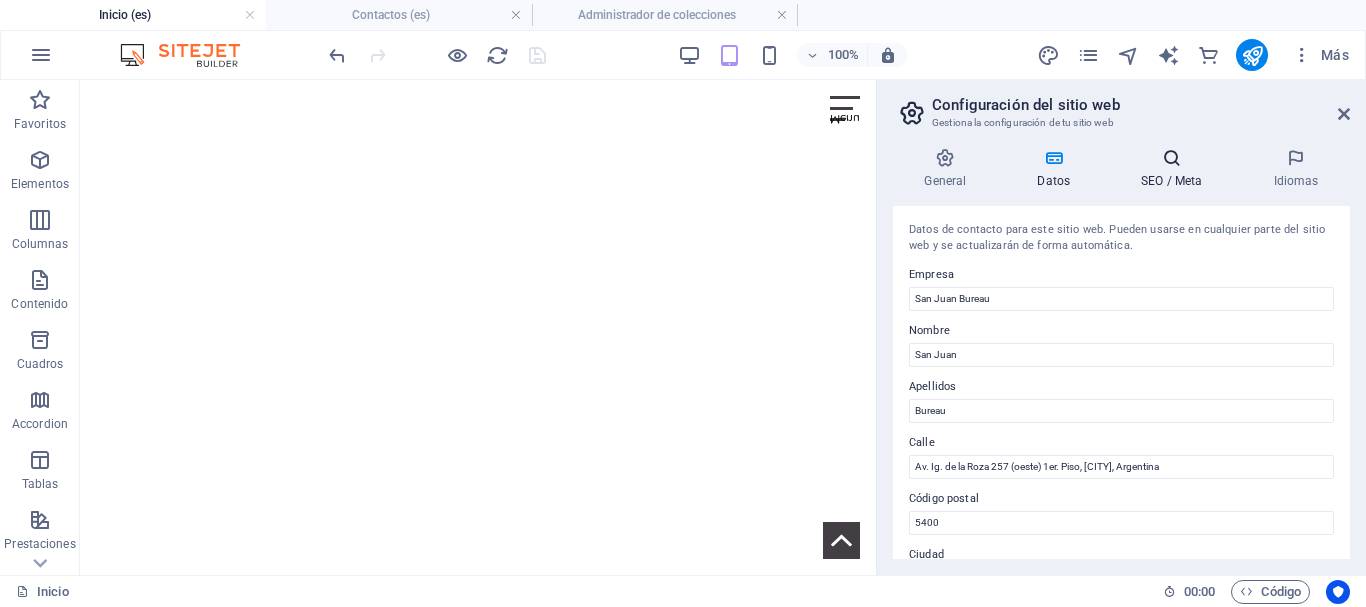 click on "SEO / Meta" at bounding box center (1176, 169) 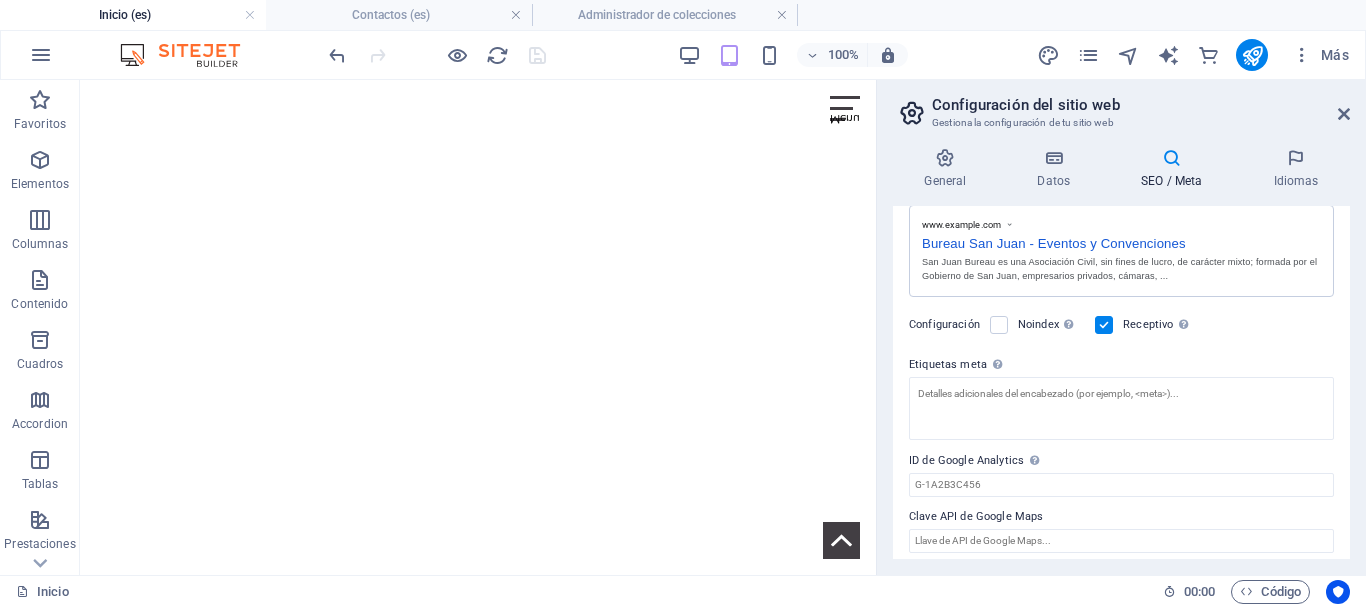 scroll, scrollTop: 361, scrollLeft: 0, axis: vertical 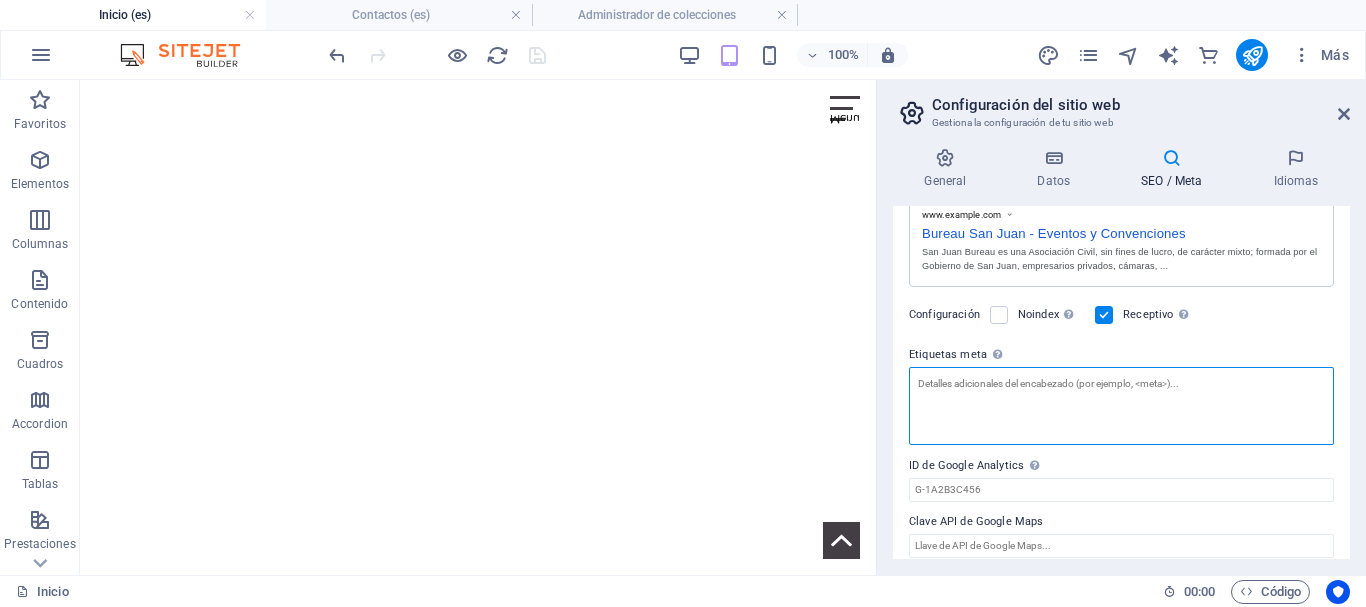 click on "Etiquetas meta Introduce aquí el código HTML que se incluirá en las etiquetas  de tu sitio web. Ten en cuenta que es posible que tu sitio web no funcione si incluye un código con errores." at bounding box center [1121, 406] 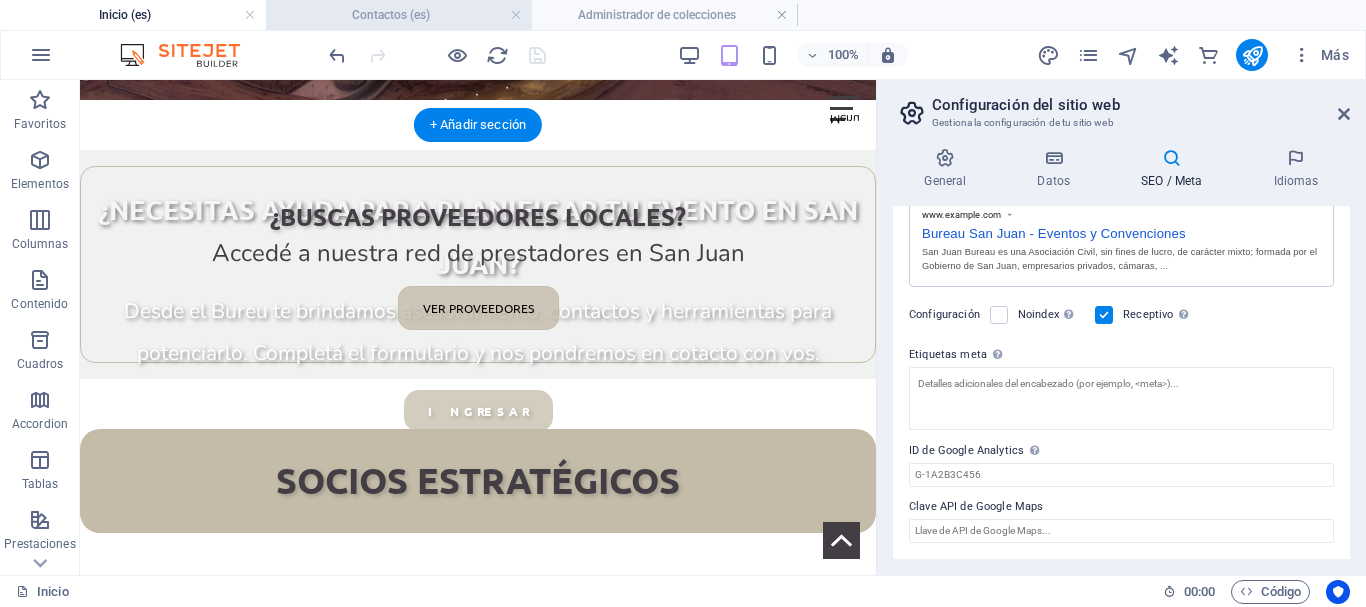 scroll, scrollTop: 3478, scrollLeft: 0, axis: vertical 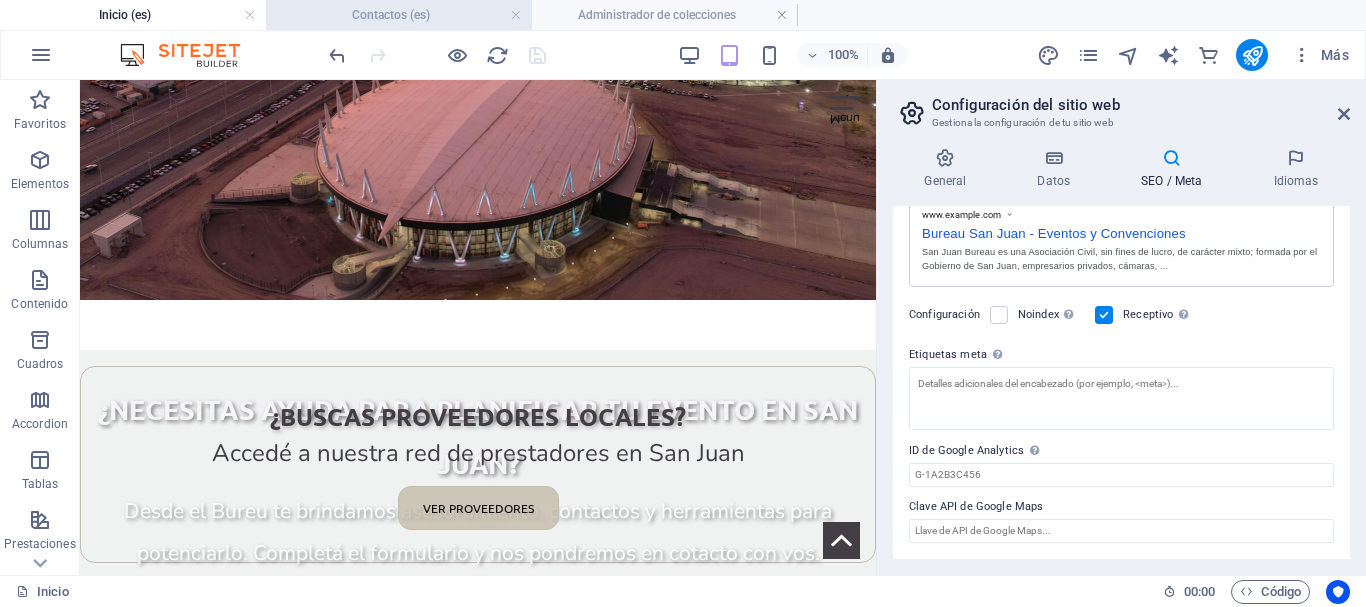 click on "Contactos (es)" at bounding box center (399, 15) 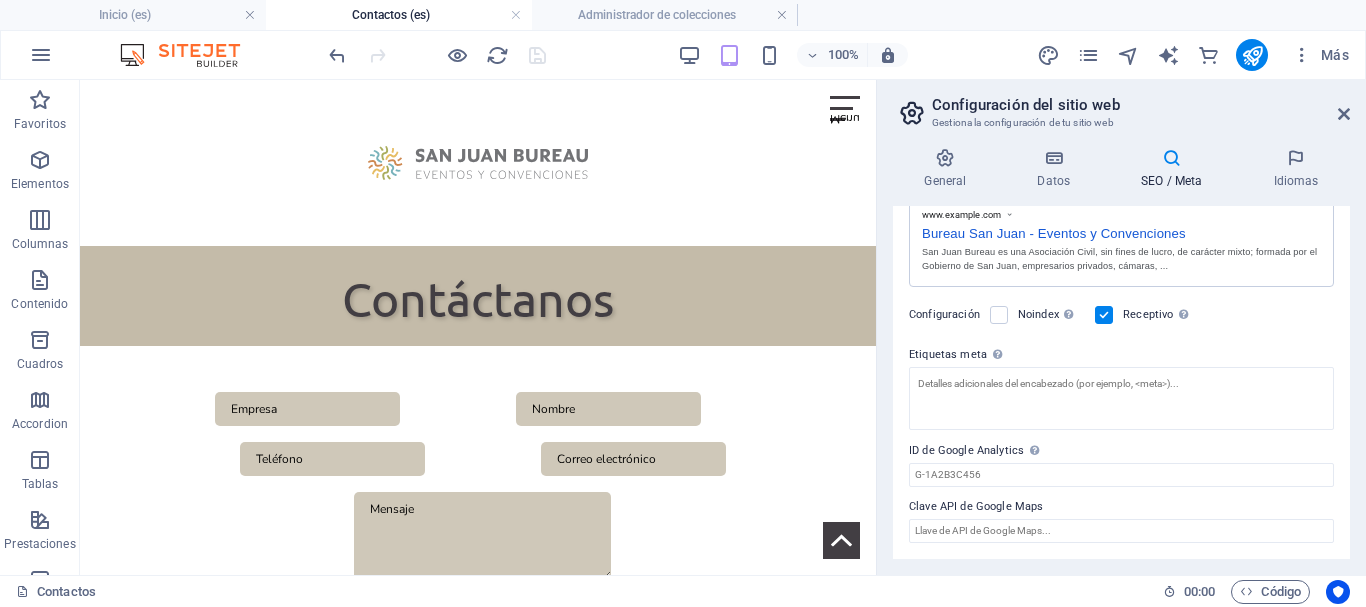 scroll, scrollTop: 200, scrollLeft: 0, axis: vertical 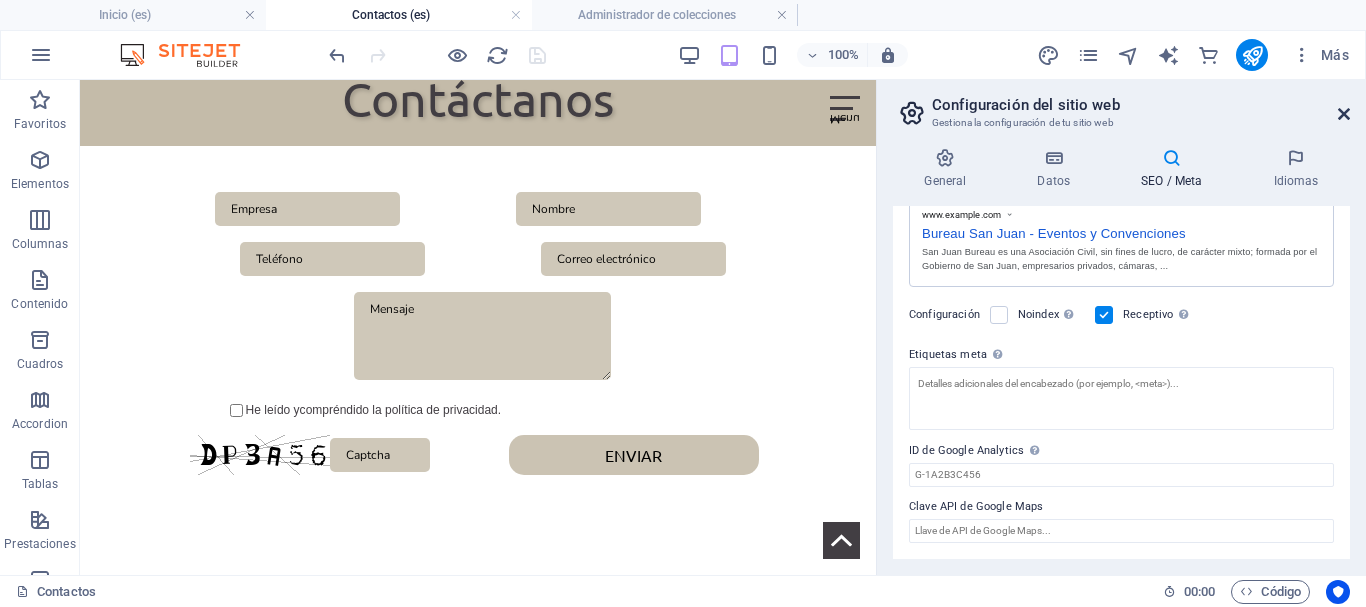 click at bounding box center [1344, 114] 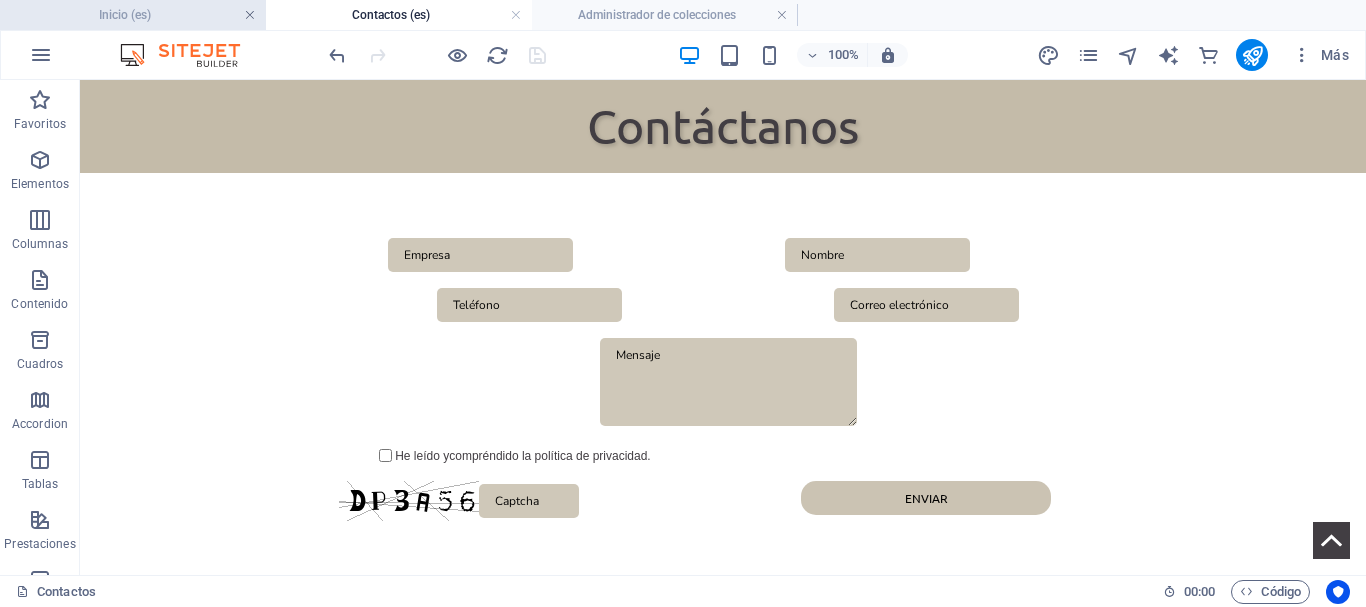 scroll, scrollTop: 210, scrollLeft: 0, axis: vertical 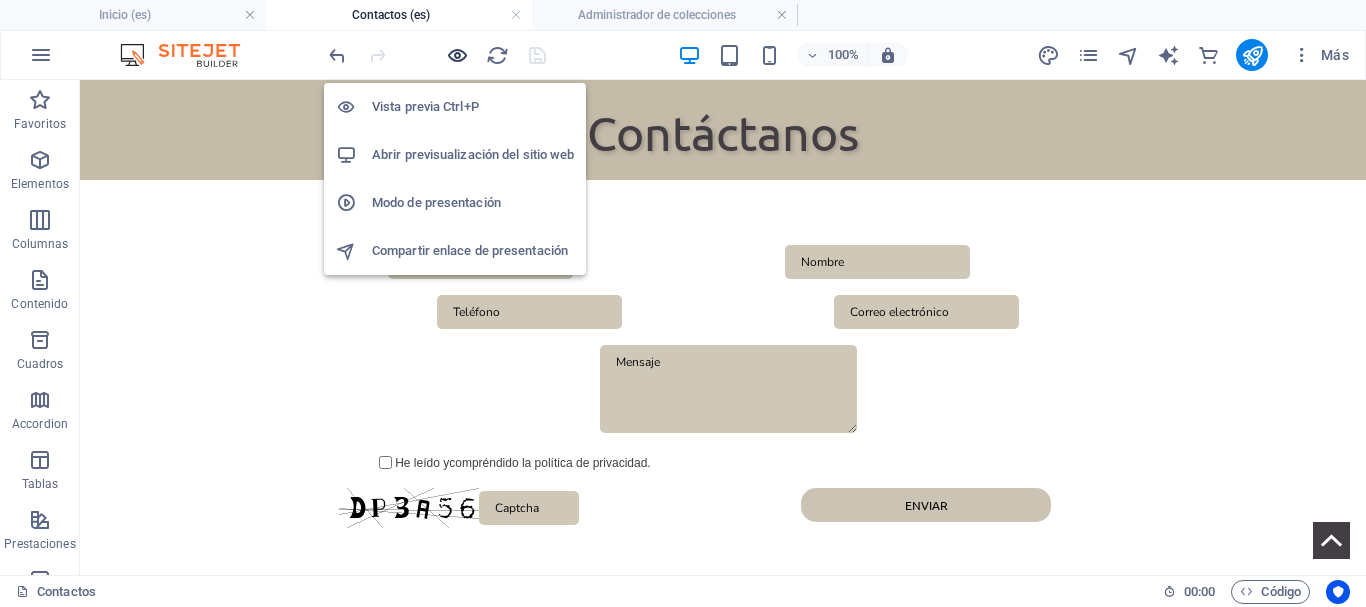 click at bounding box center [457, 55] 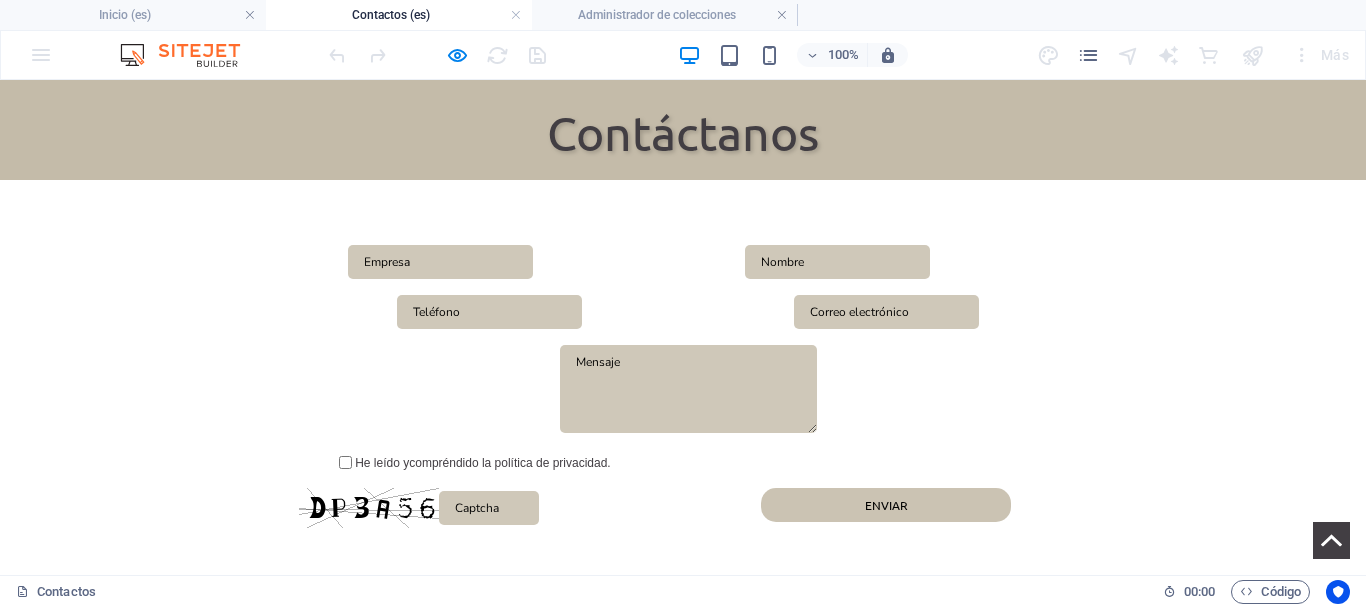 click at bounding box center [440, 262] 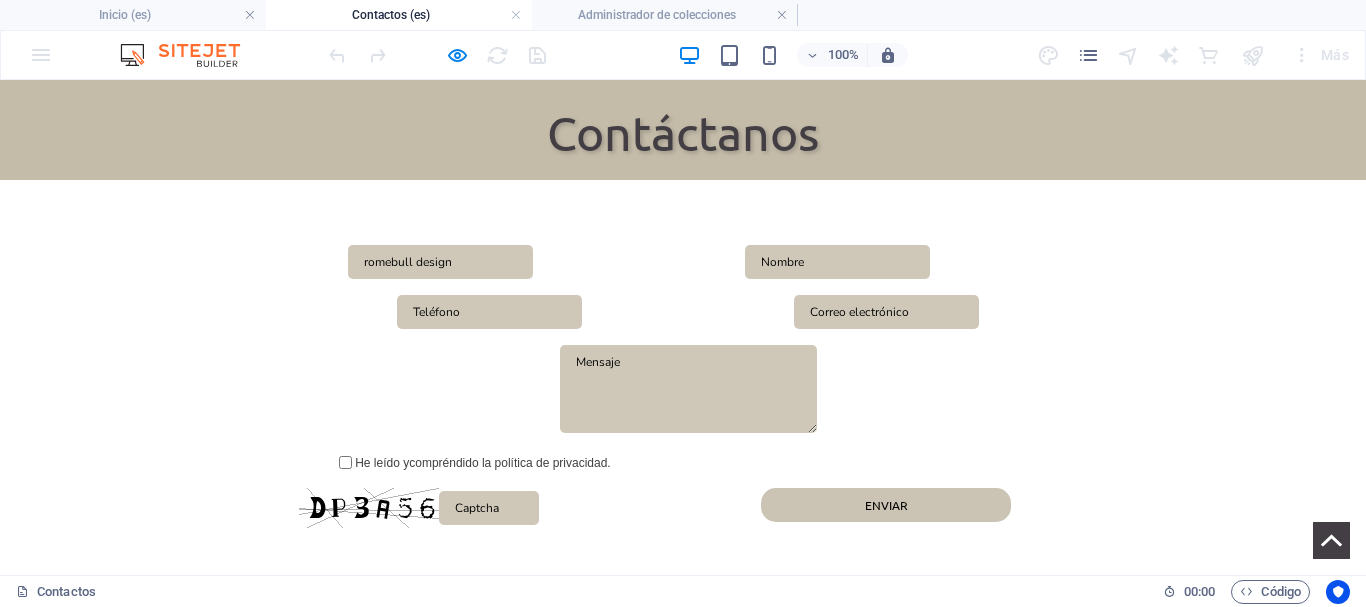 click at bounding box center (837, 262) 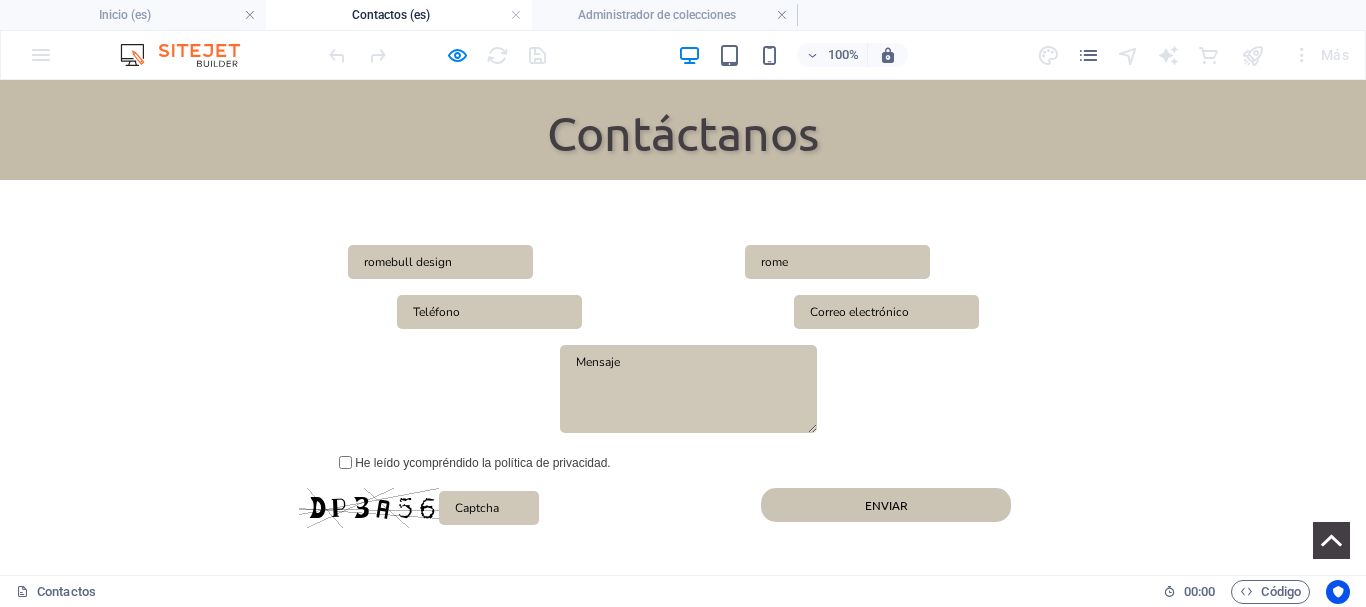 click at bounding box center [489, 312] 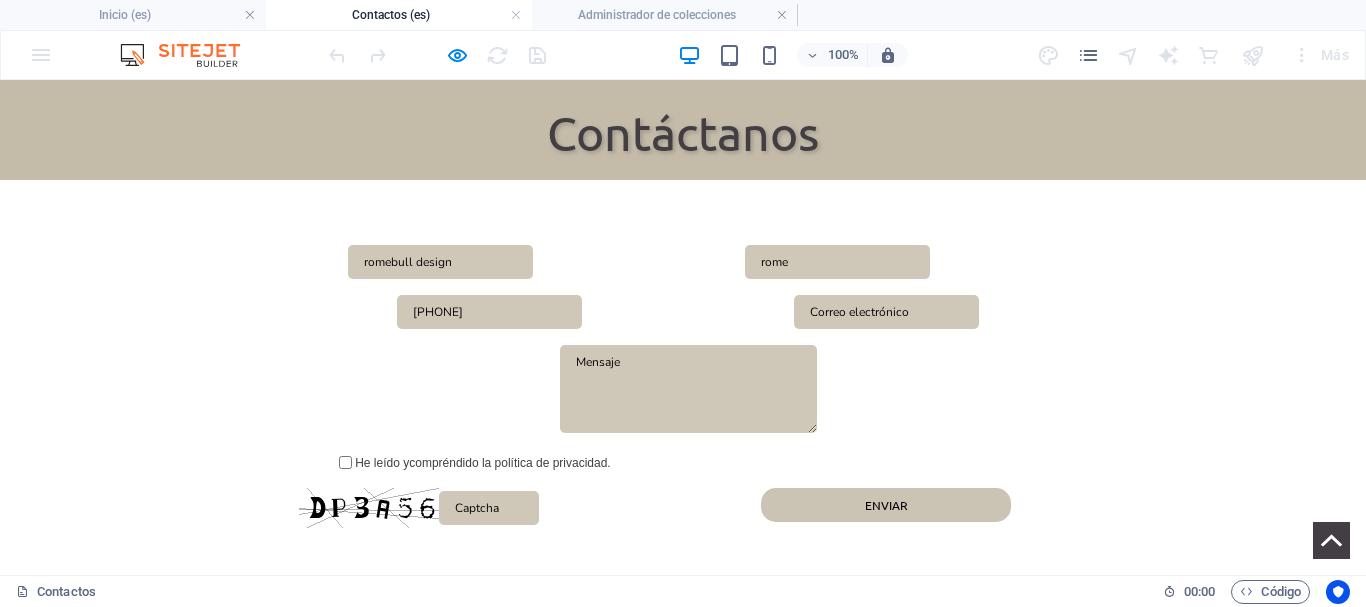 type on "[PHONE]" 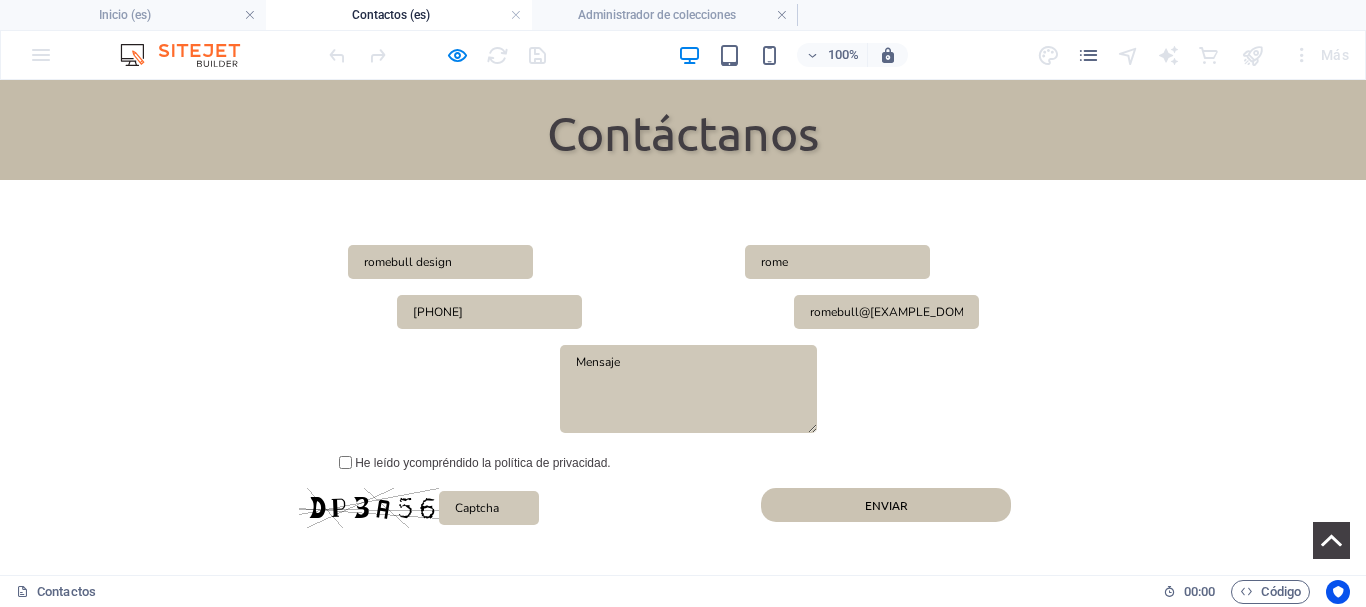 click at bounding box center (688, 389) 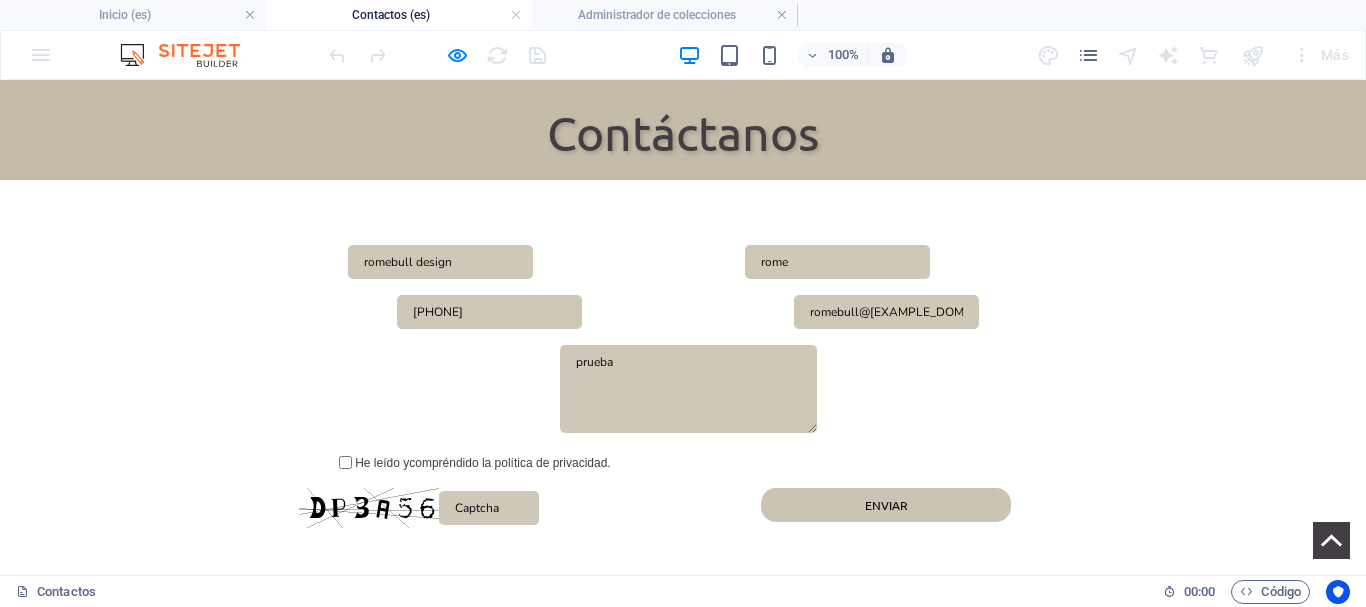 type on "prueba" 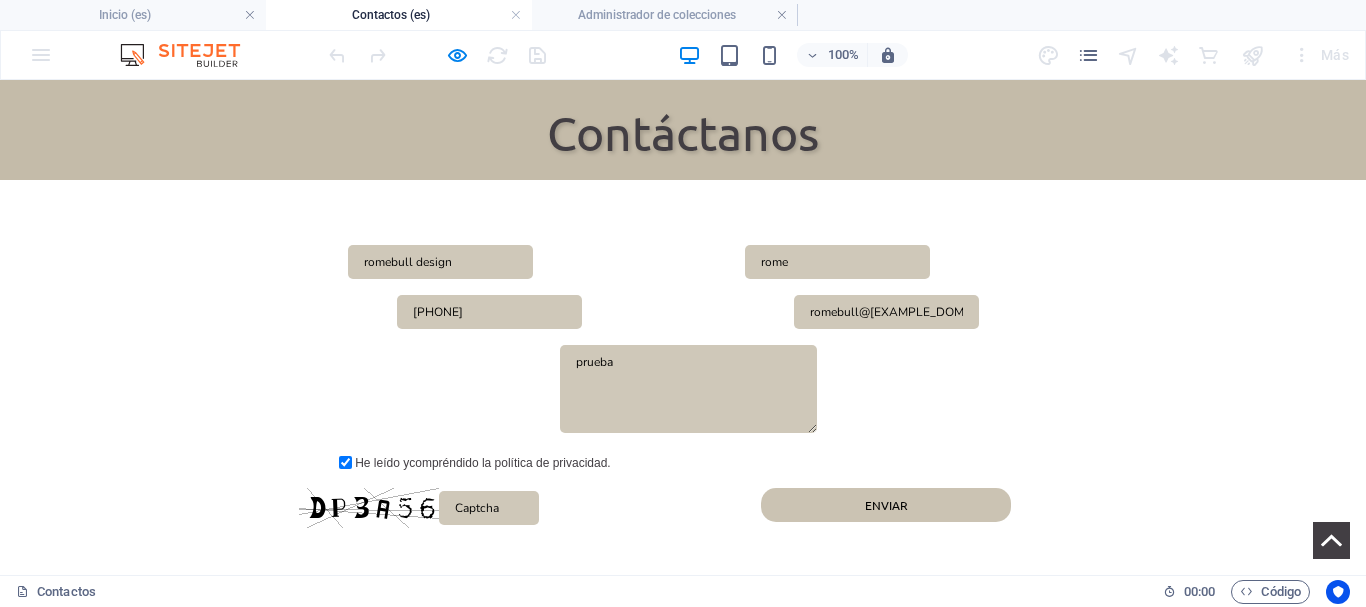 click at bounding box center [489, 508] 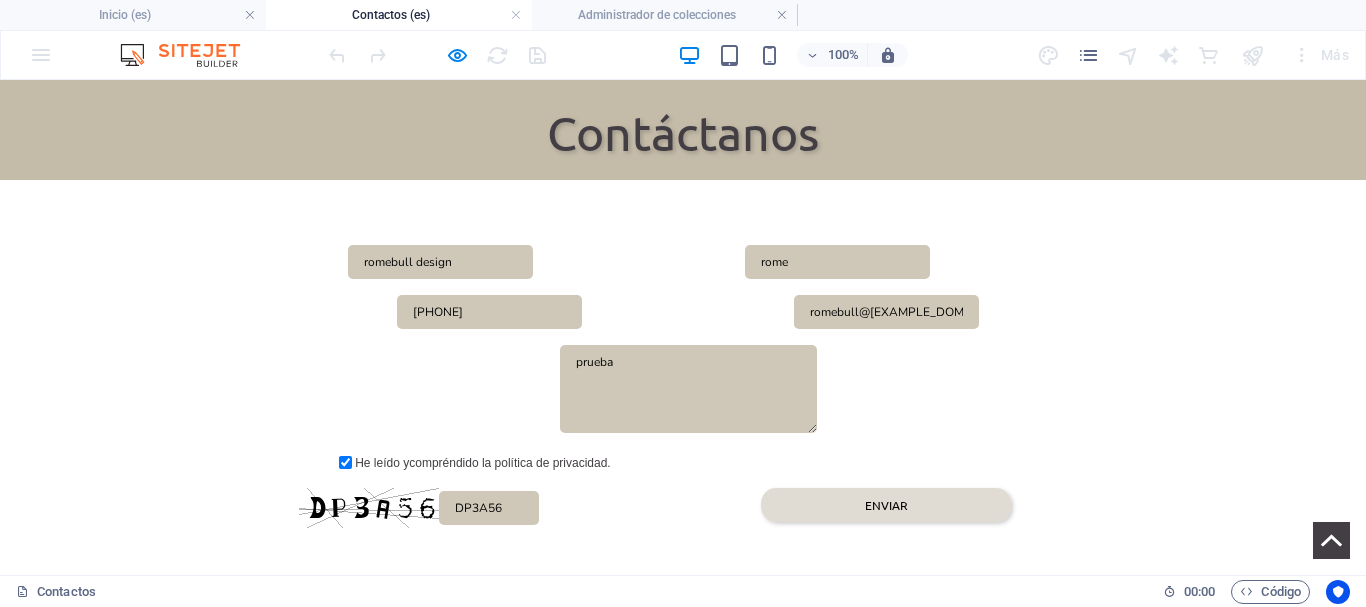 type on "DP3A56" 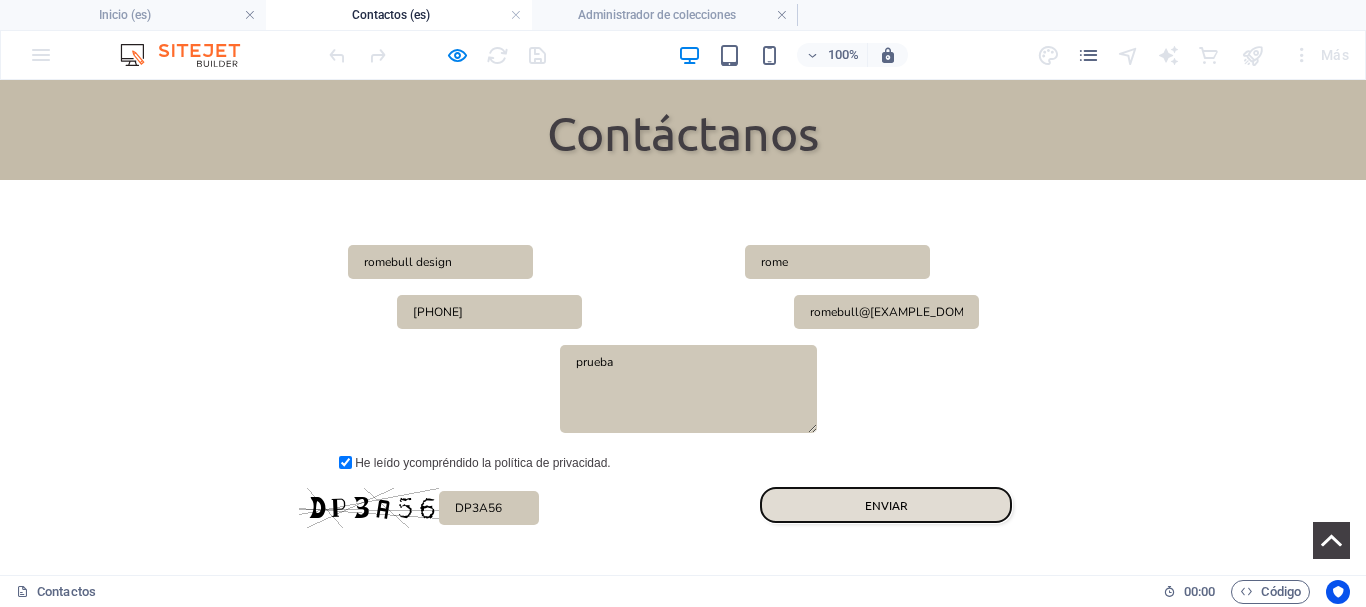 click on "ENVIAR" at bounding box center [886, 505] 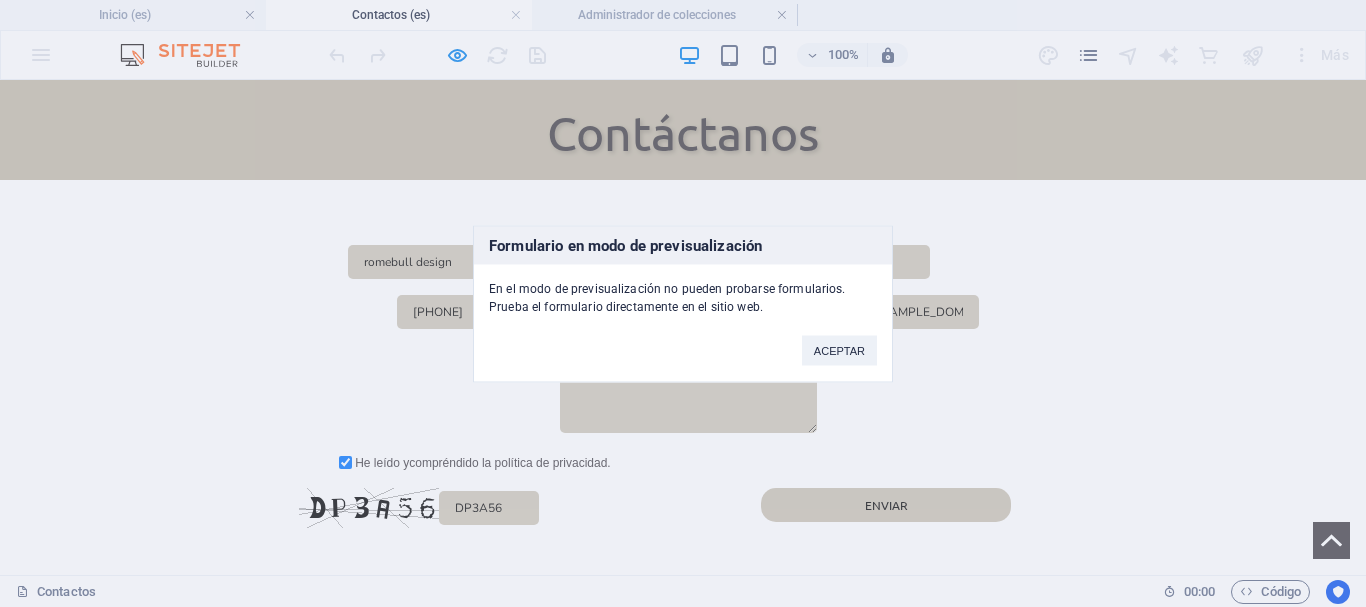 click on "Formulario en modo de previsualización En el modo de previsualización no pueden probarse formularios. Prueba el formulario directamente en el sitio web. ACEPTAR" at bounding box center [683, 303] 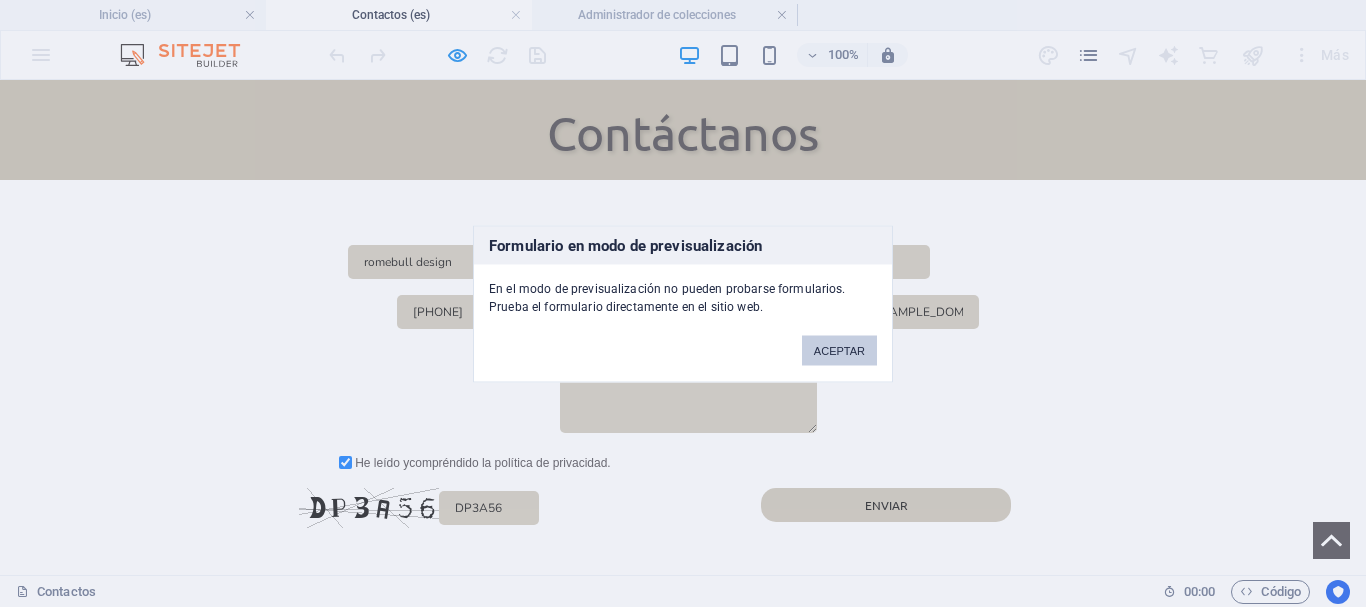 drag, startPoint x: 834, startPoint y: 354, endPoint x: 516, endPoint y: 39, distance: 447.6036 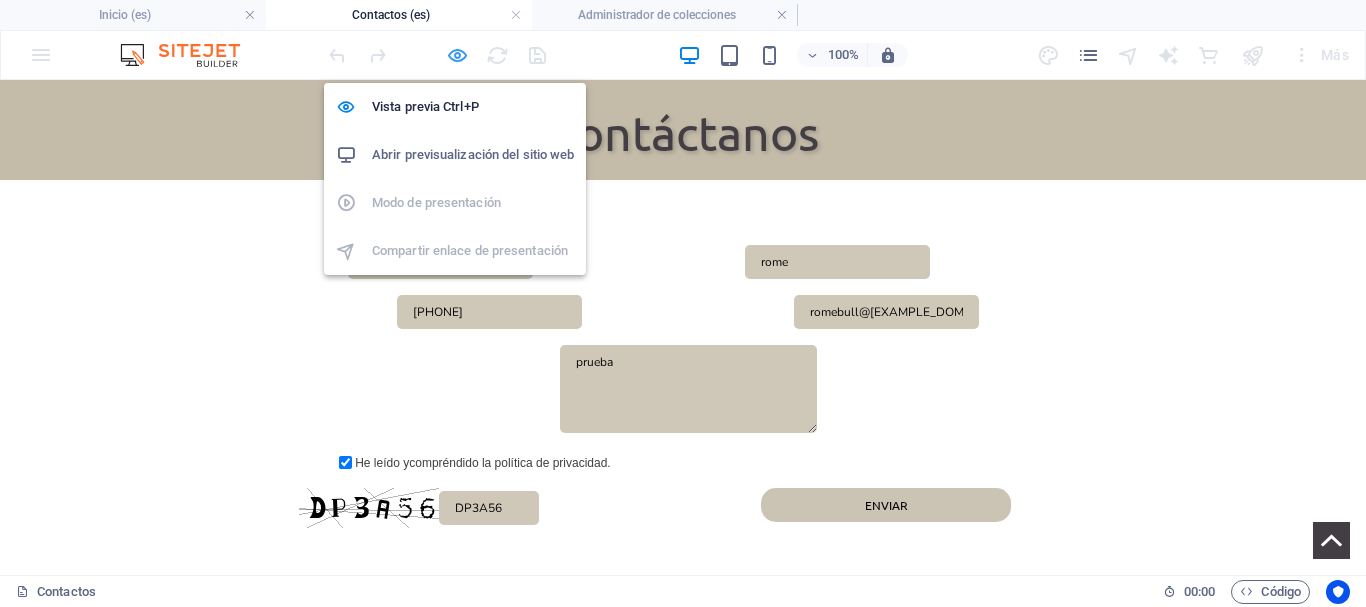click at bounding box center (457, 55) 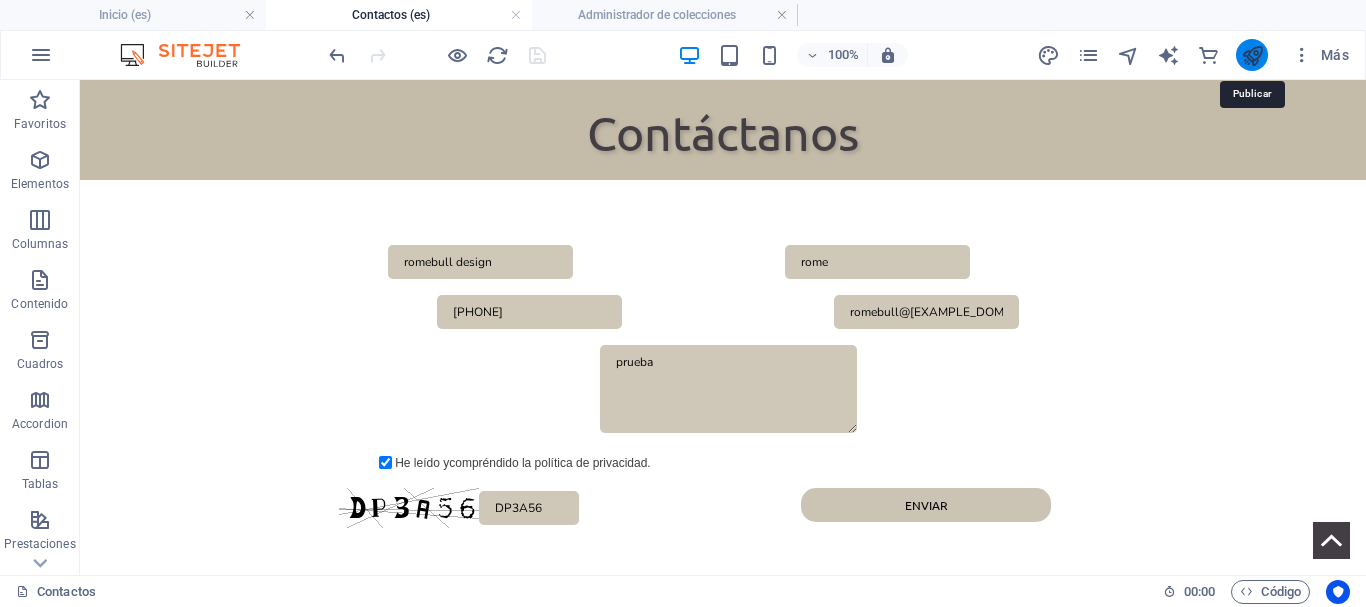 click at bounding box center (1252, 55) 